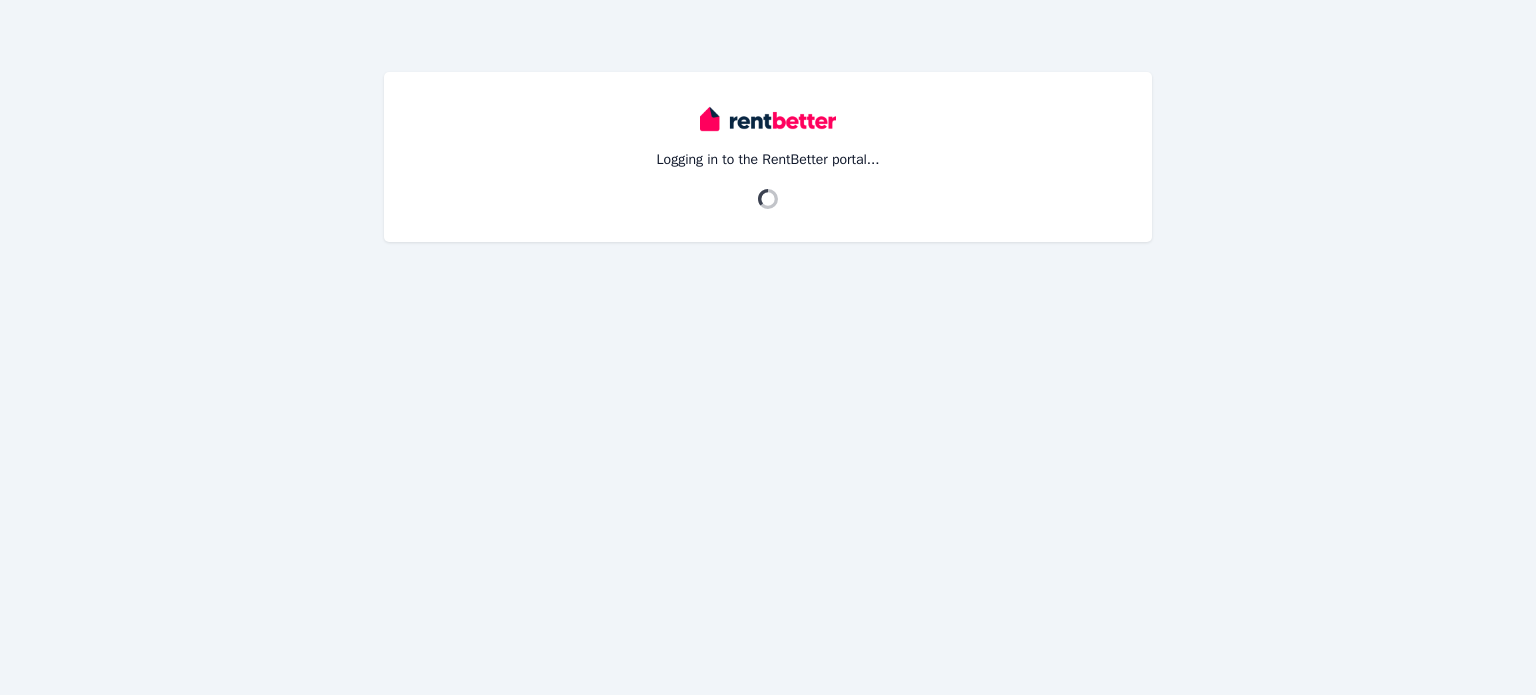 scroll, scrollTop: 0, scrollLeft: 0, axis: both 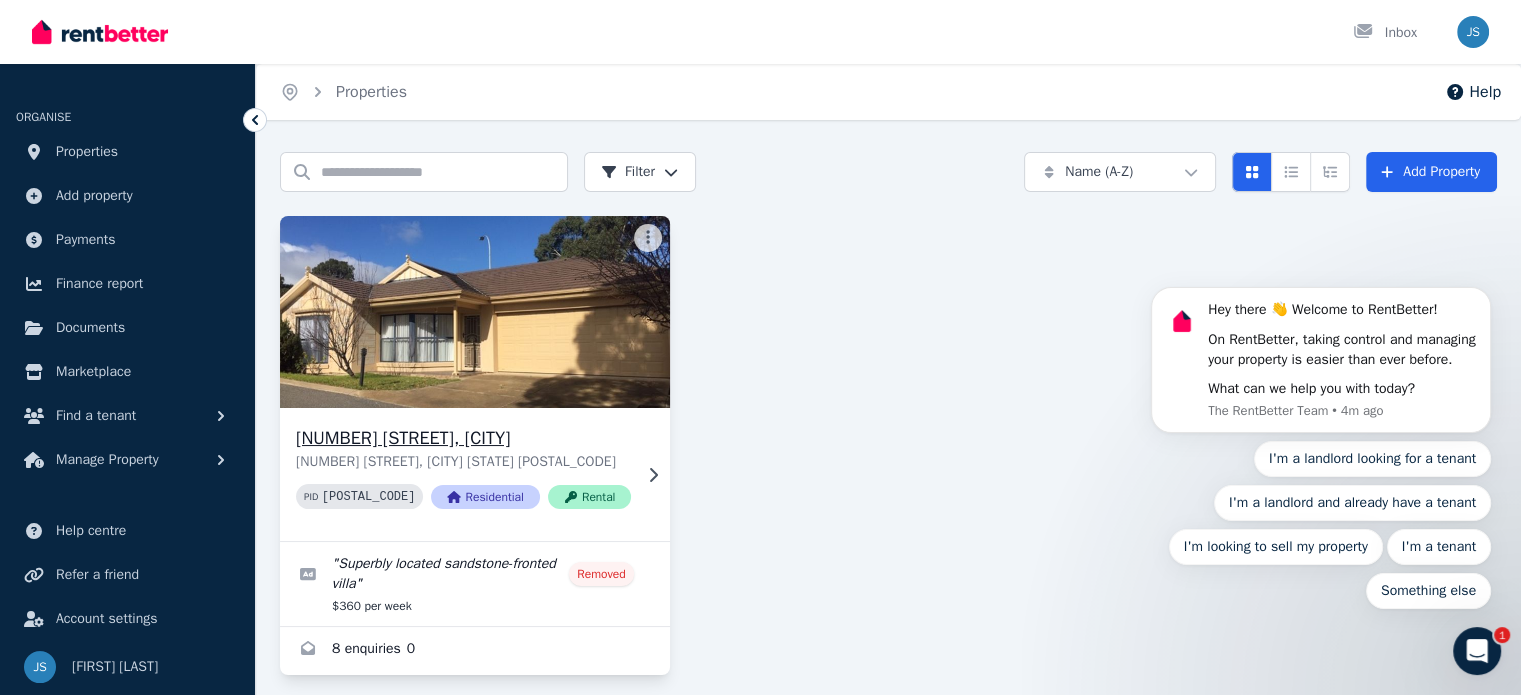 click at bounding box center (474, 312) 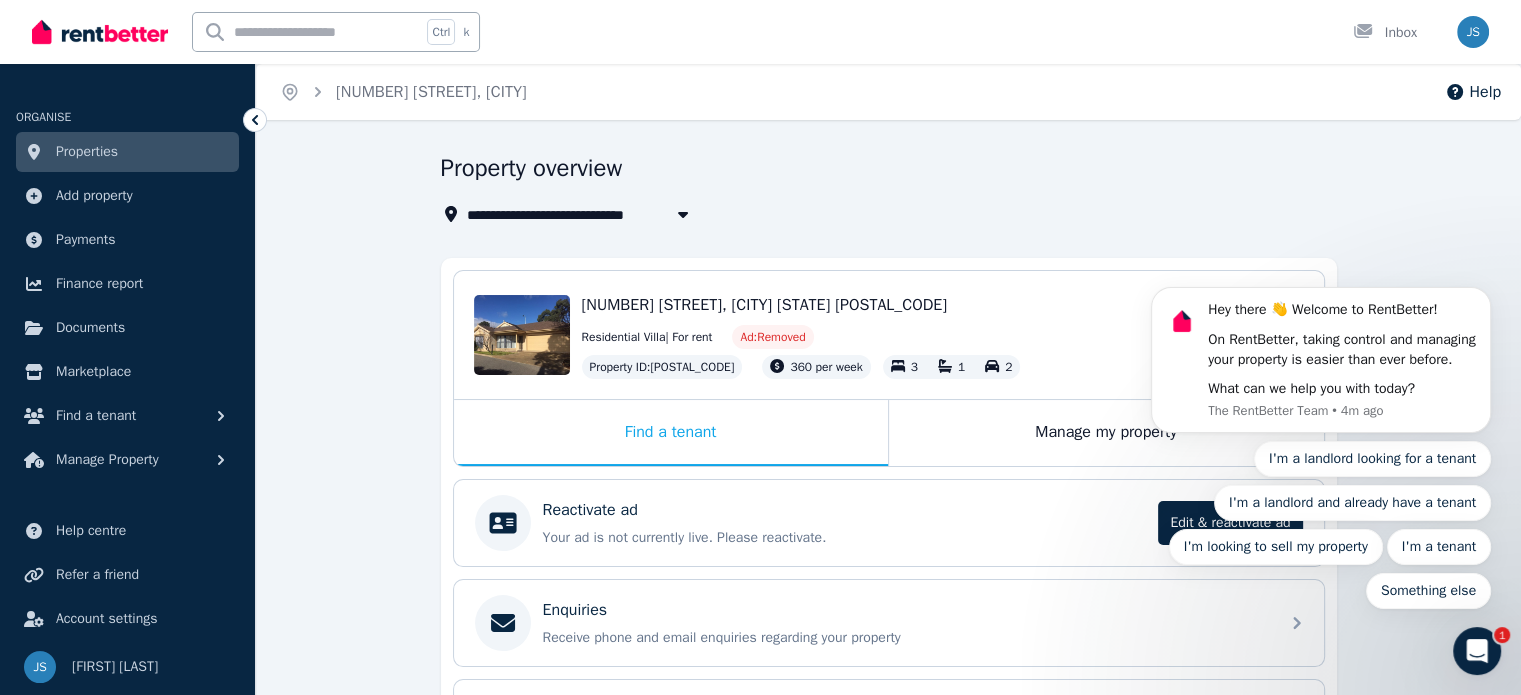 click on "I'm a landlord looking for a tenant I'm a landlord and already have a tenant I'm looking to sell my property I'm a tenant Something else" at bounding box center (1321, 525) 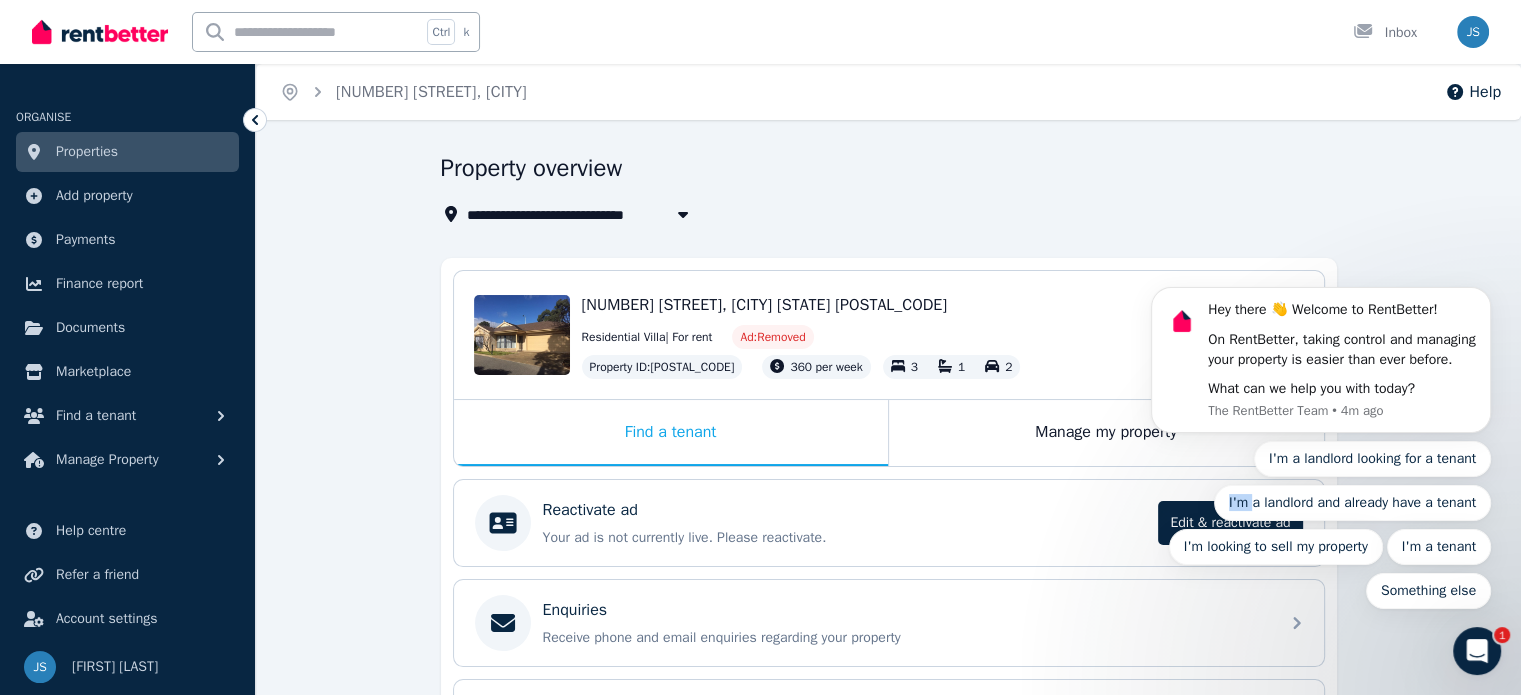 click on "I'm a landlord looking for a tenant I'm a landlord and already have a tenant I'm looking to sell my property I'm a tenant Something else" at bounding box center [1321, 525] 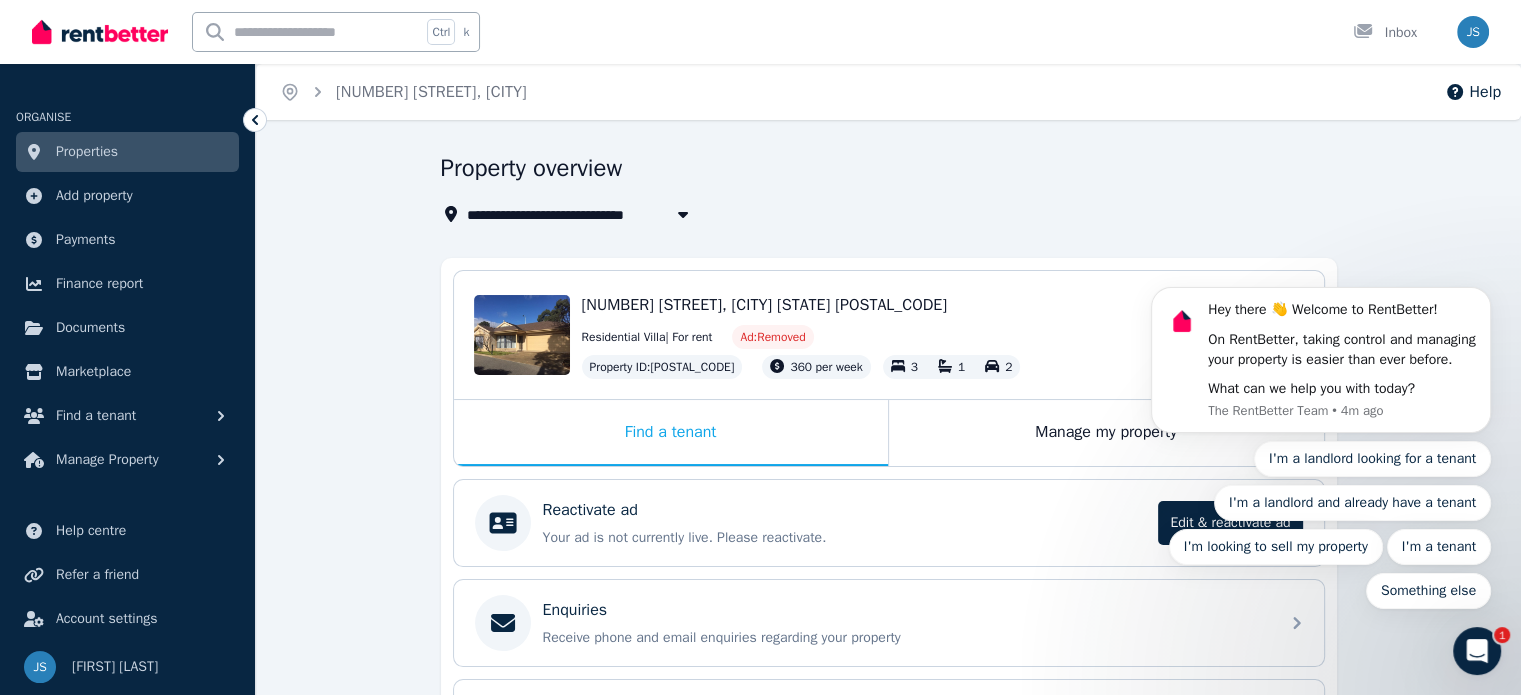 click on "I'm a landlord looking for a tenant I'm a landlord and already have a tenant I'm looking to sell my property I'm a tenant Something else" at bounding box center [1321, 525] 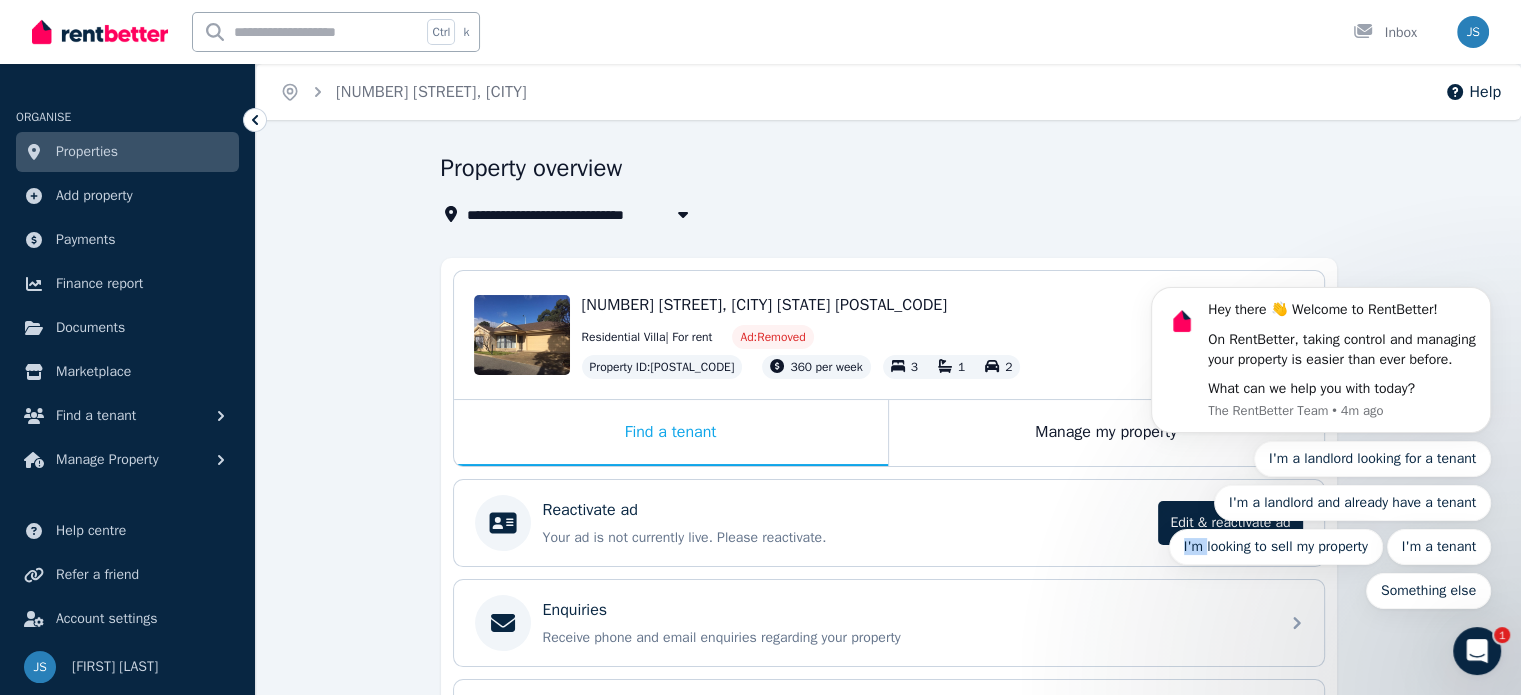 click on "I'm a landlord looking for a tenant I'm a landlord and already have a tenant I'm looking to sell my property I'm a tenant Something else" at bounding box center (1321, 525) 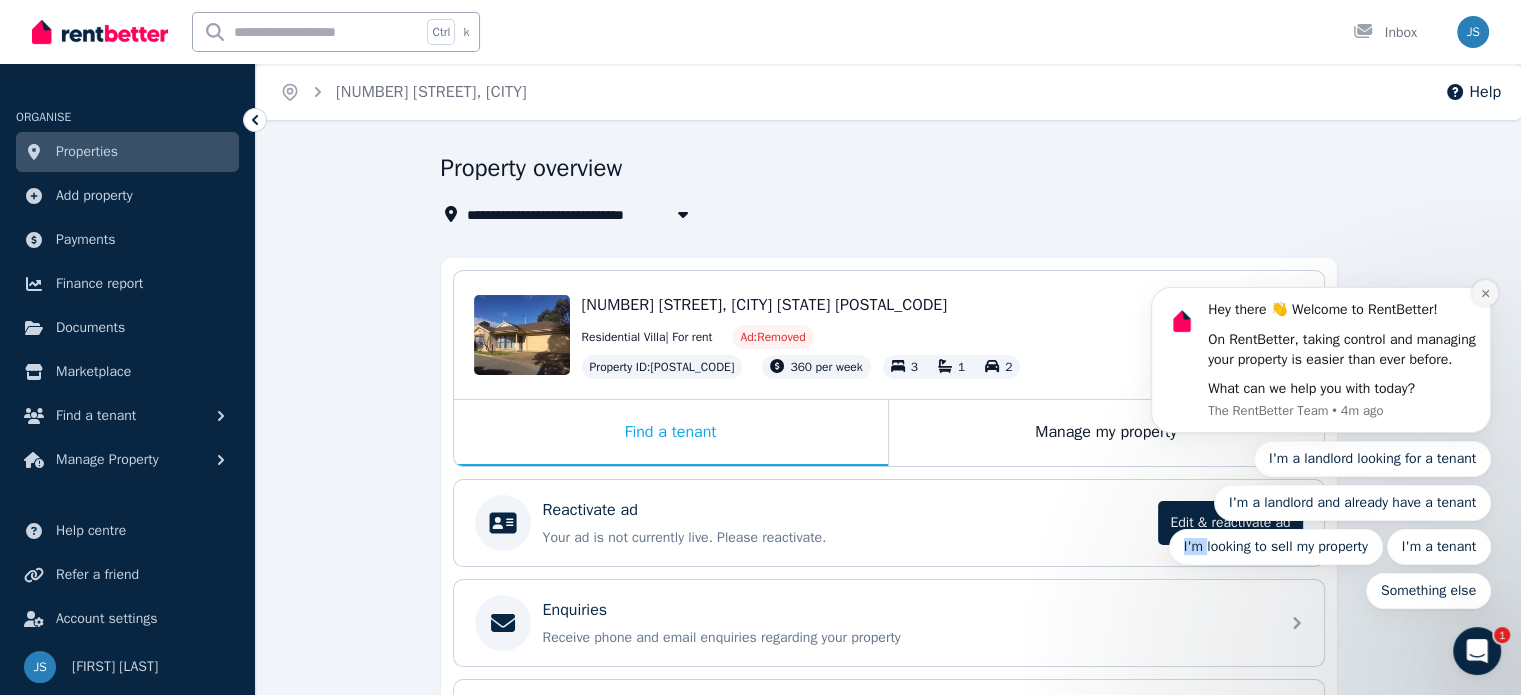 click 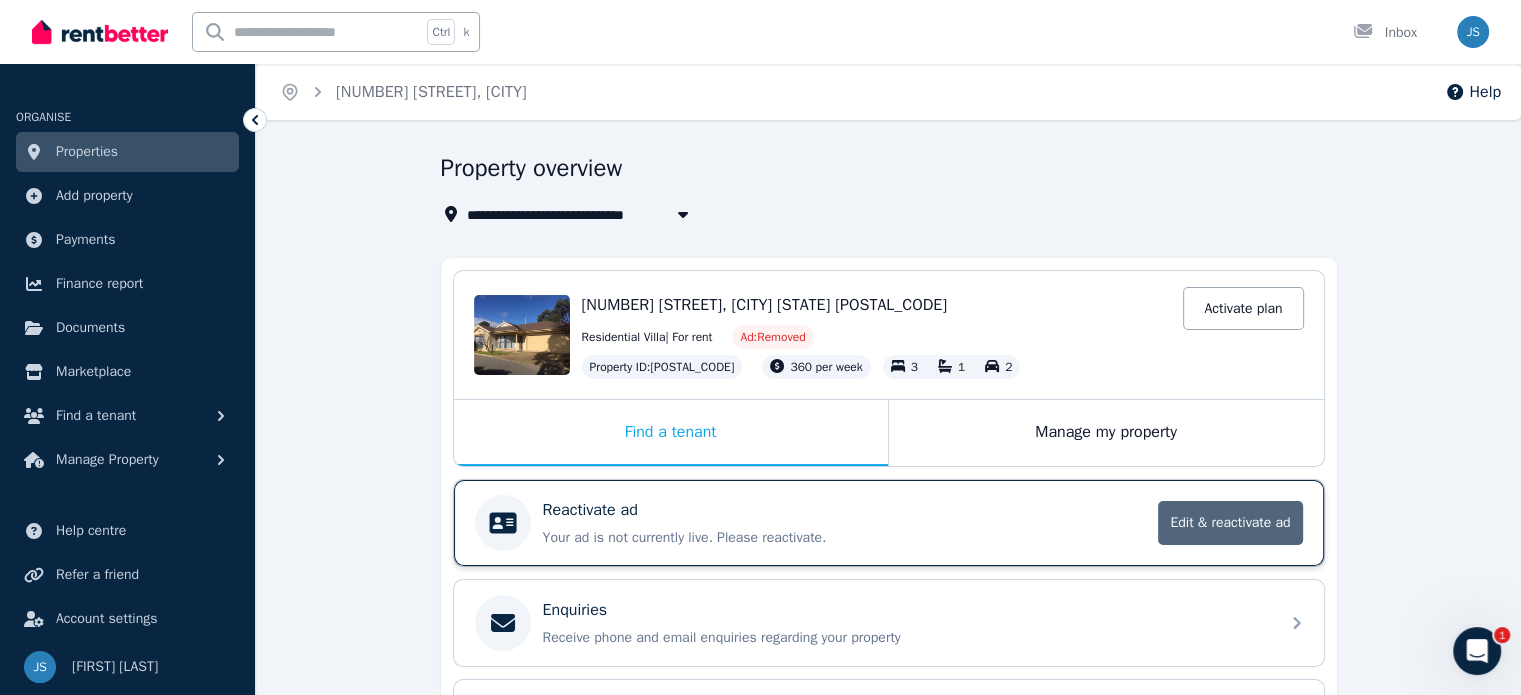 click on "Edit & reactivate ad" at bounding box center [1230, 523] 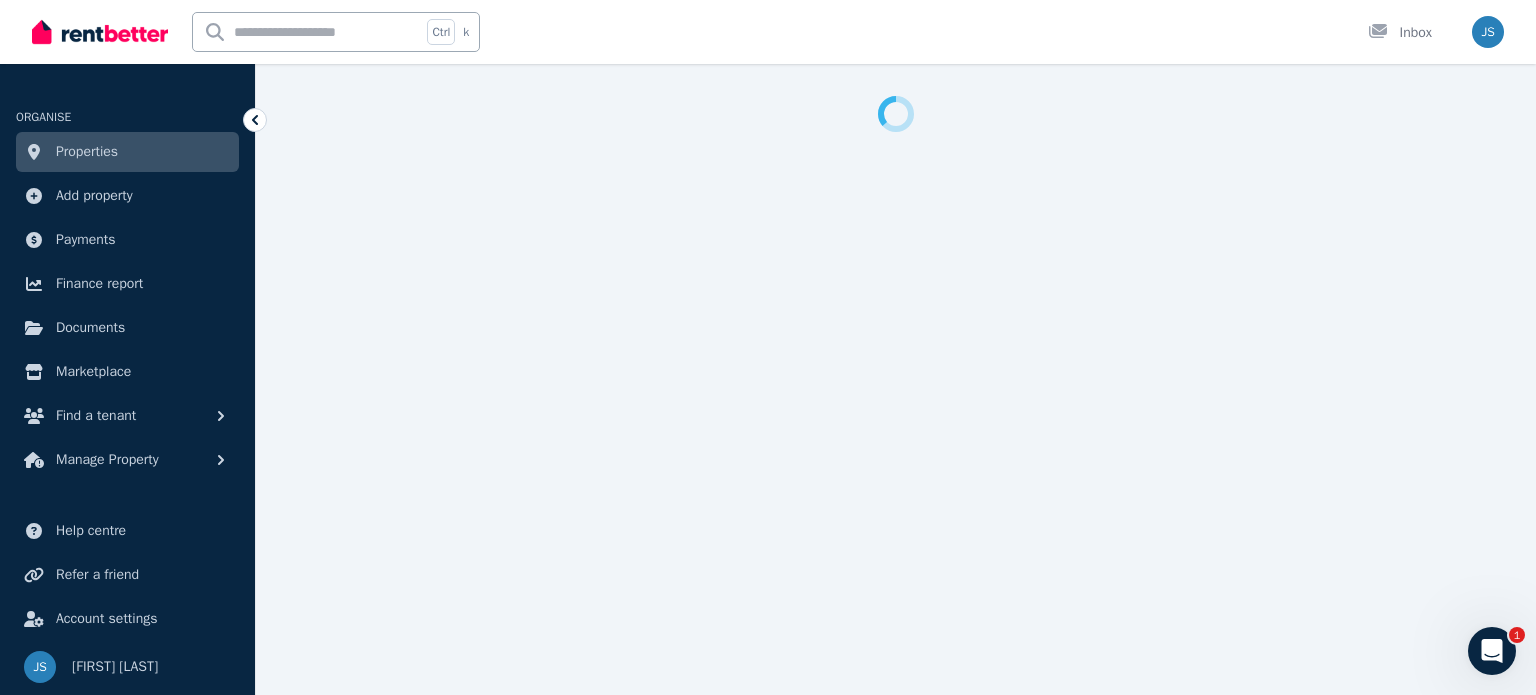 select on "**" 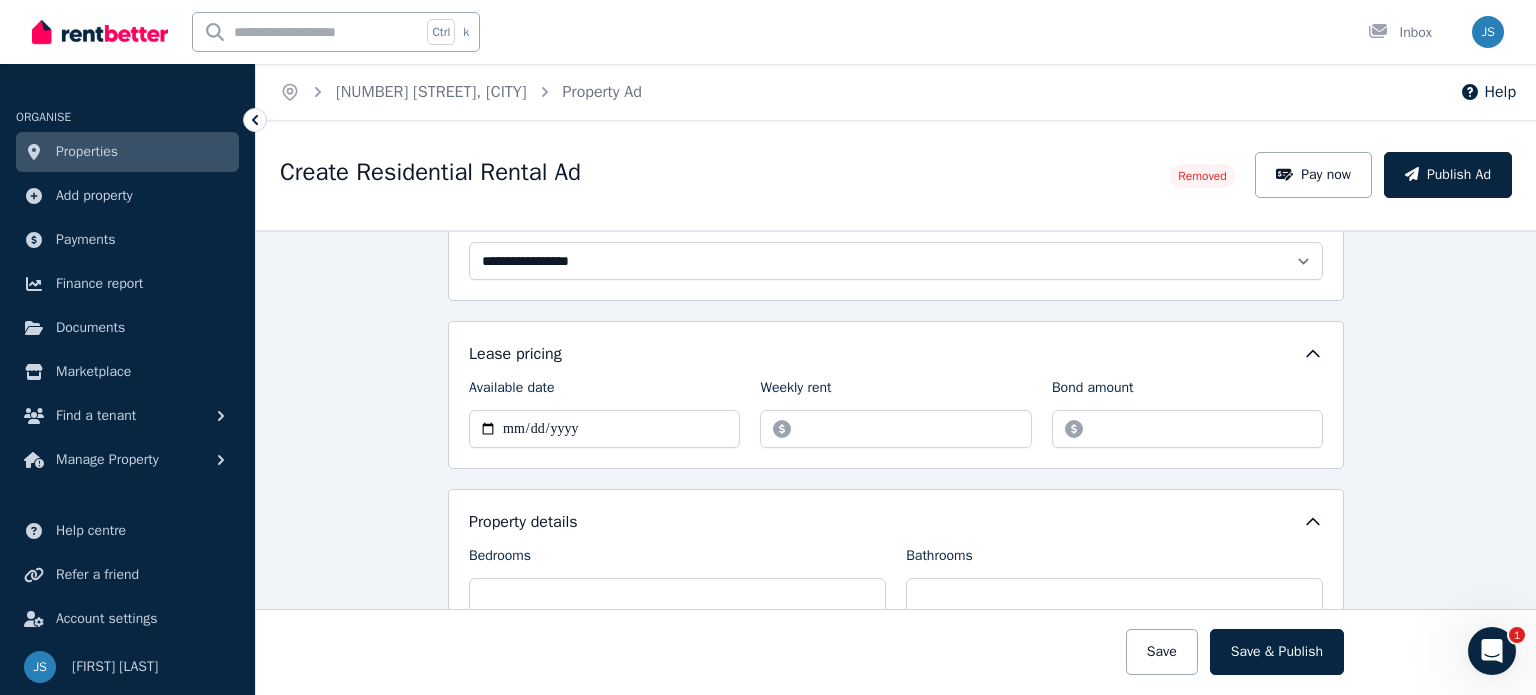 scroll, scrollTop: 396, scrollLeft: 0, axis: vertical 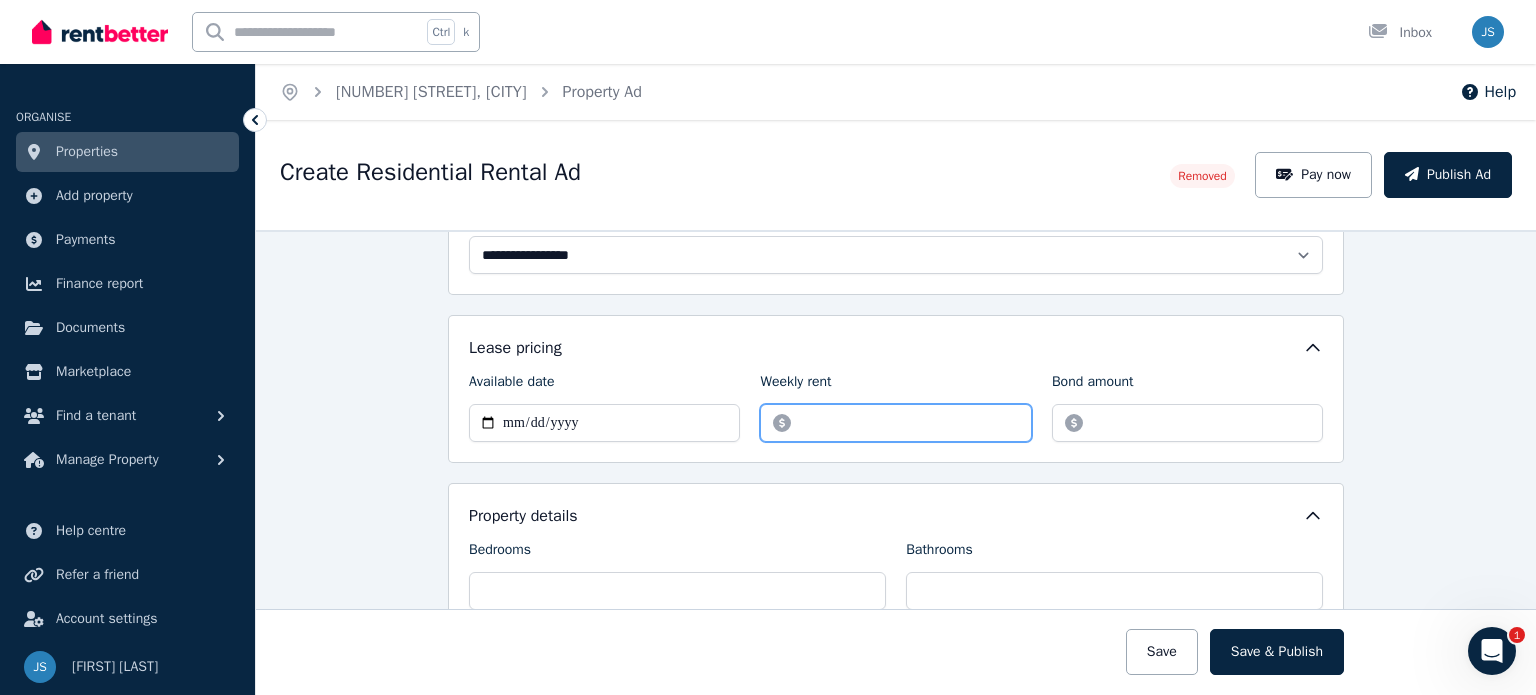 drag, startPoint x: 834, startPoint y: 415, endPoint x: 794, endPoint y: 405, distance: 41.231056 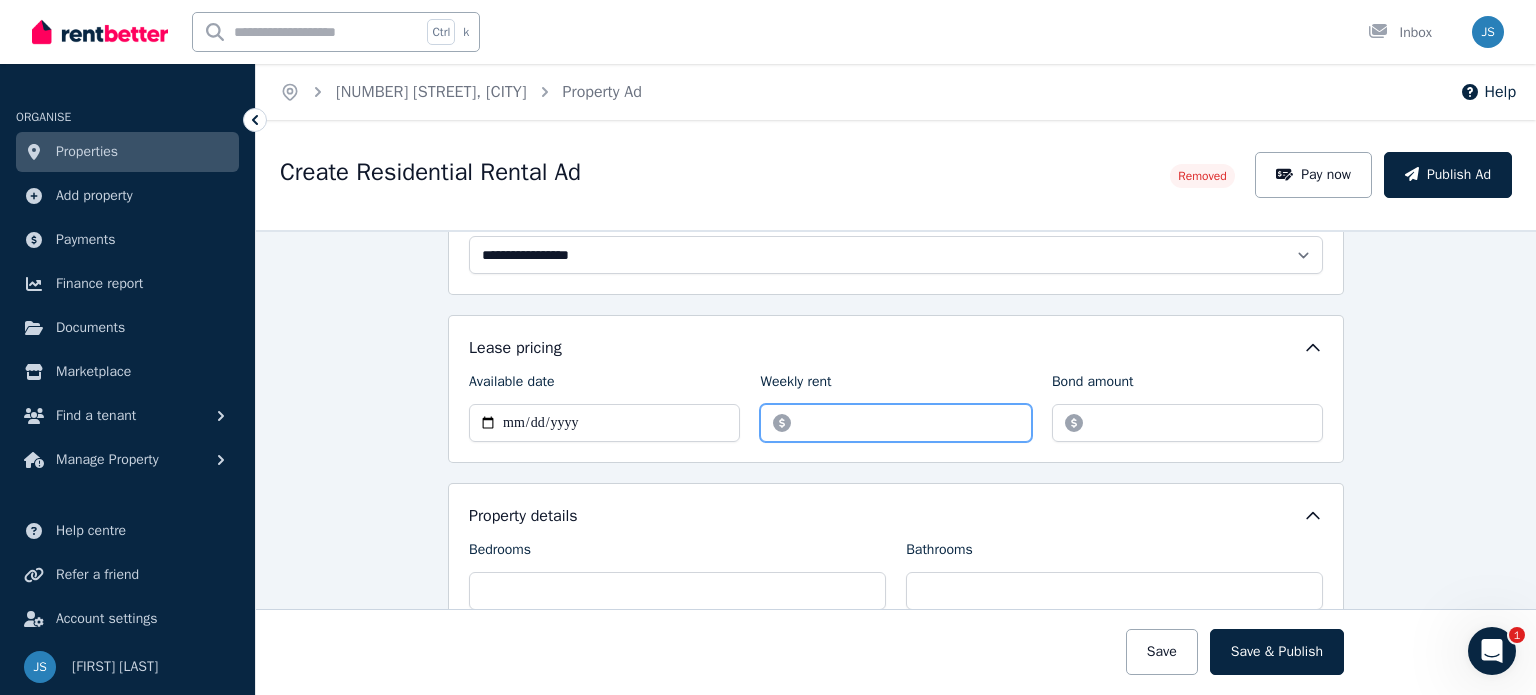 click on "******" at bounding box center [895, 423] 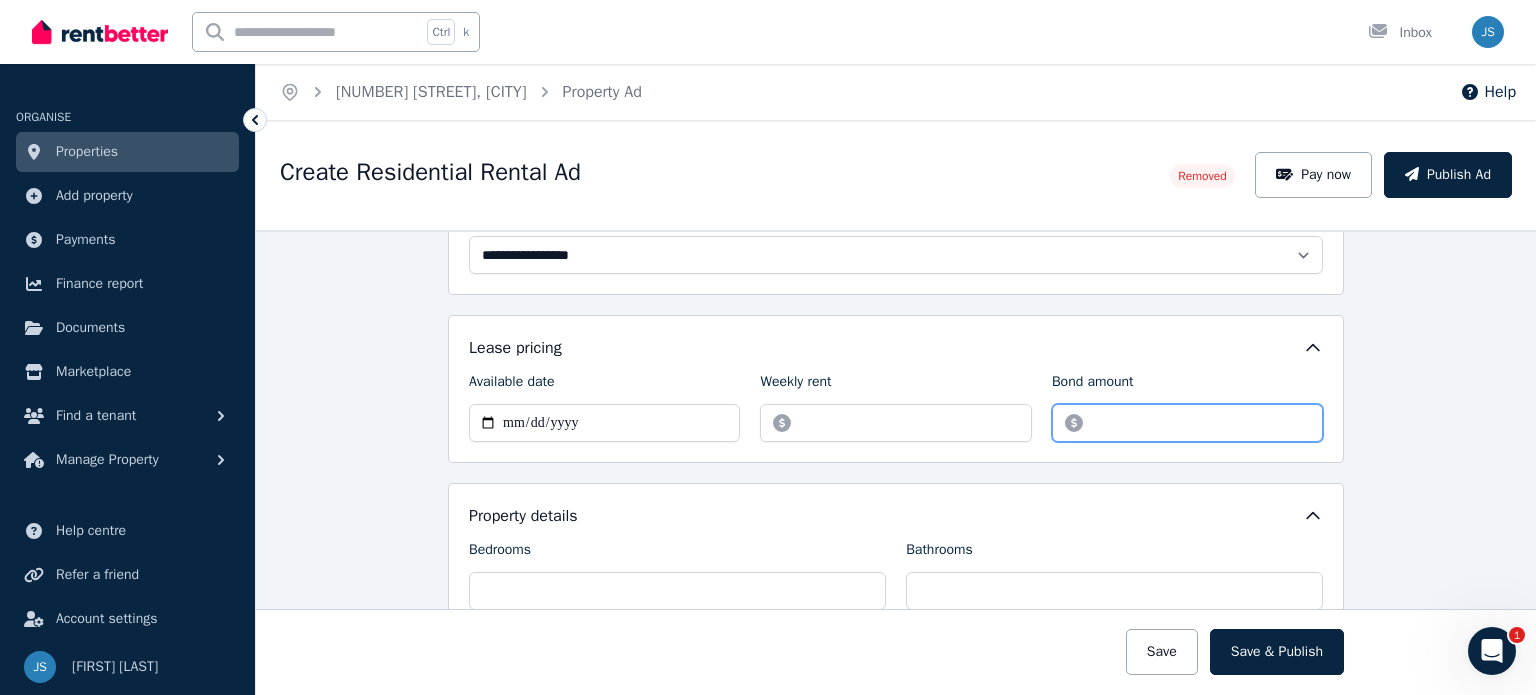 click on "*******" at bounding box center [1187, 423] 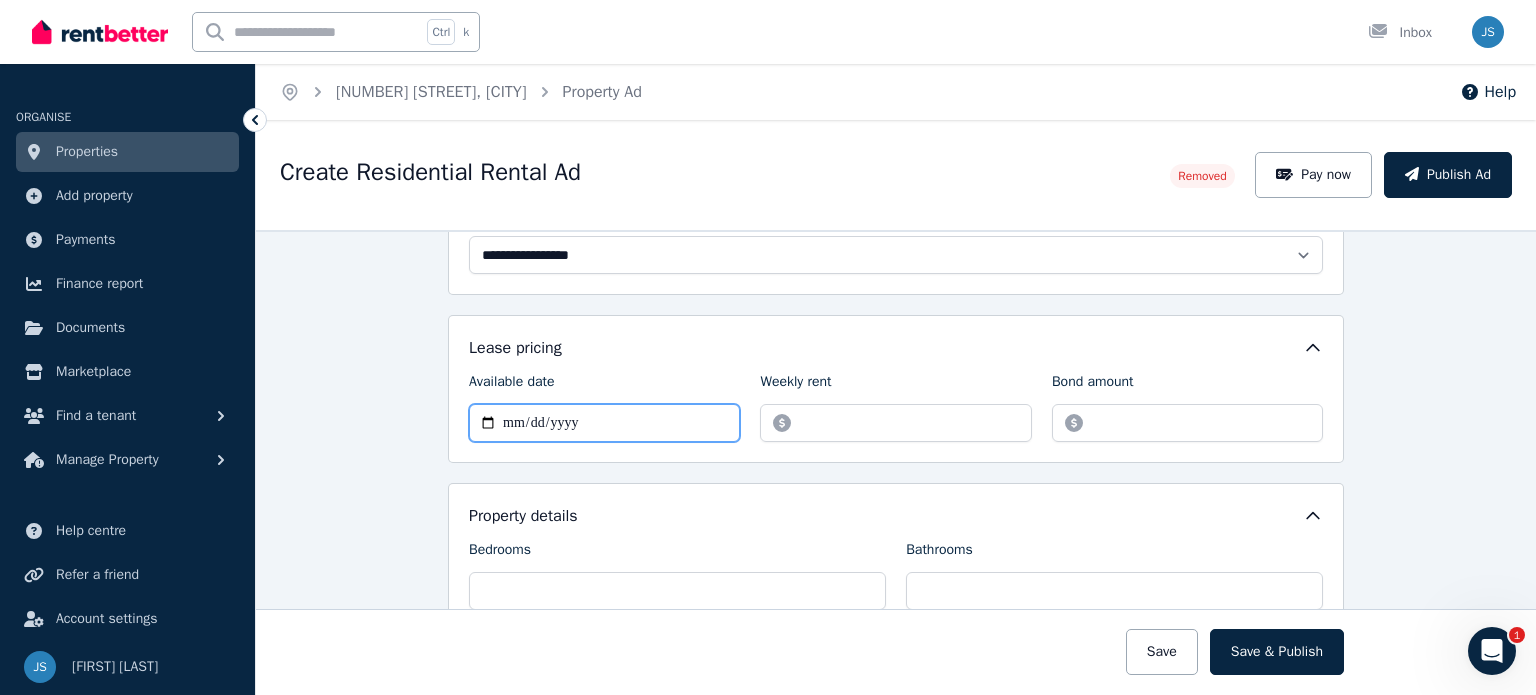 click on "**********" at bounding box center [604, 423] 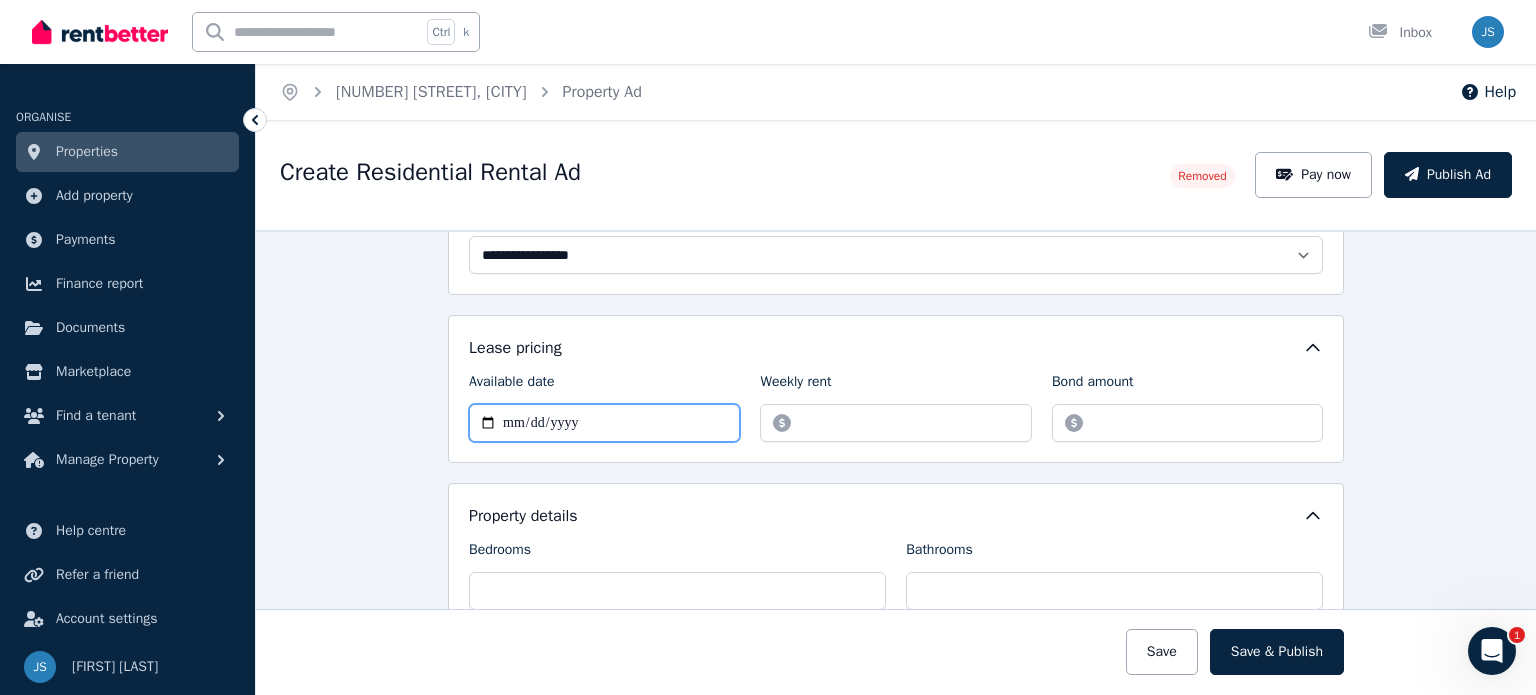 type on "**********" 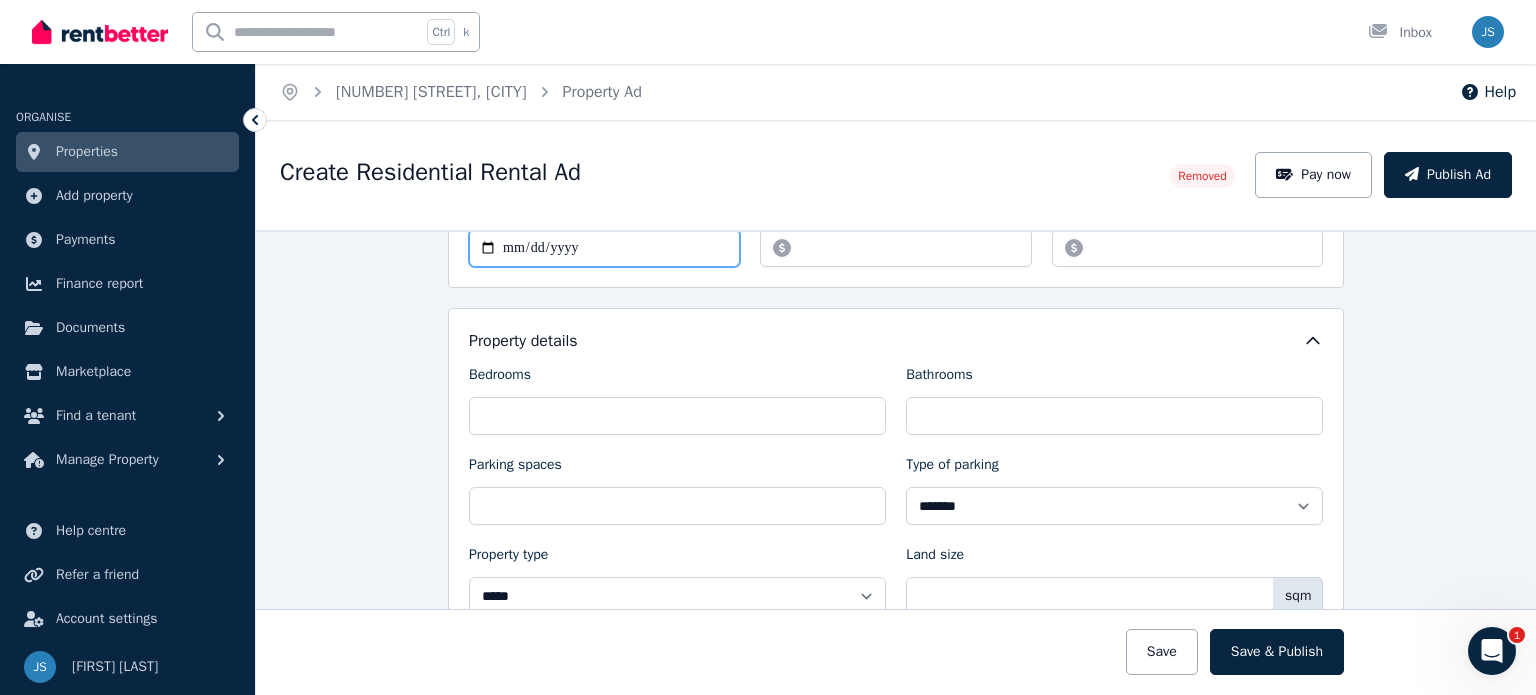 scroll, scrollTop: 604, scrollLeft: 0, axis: vertical 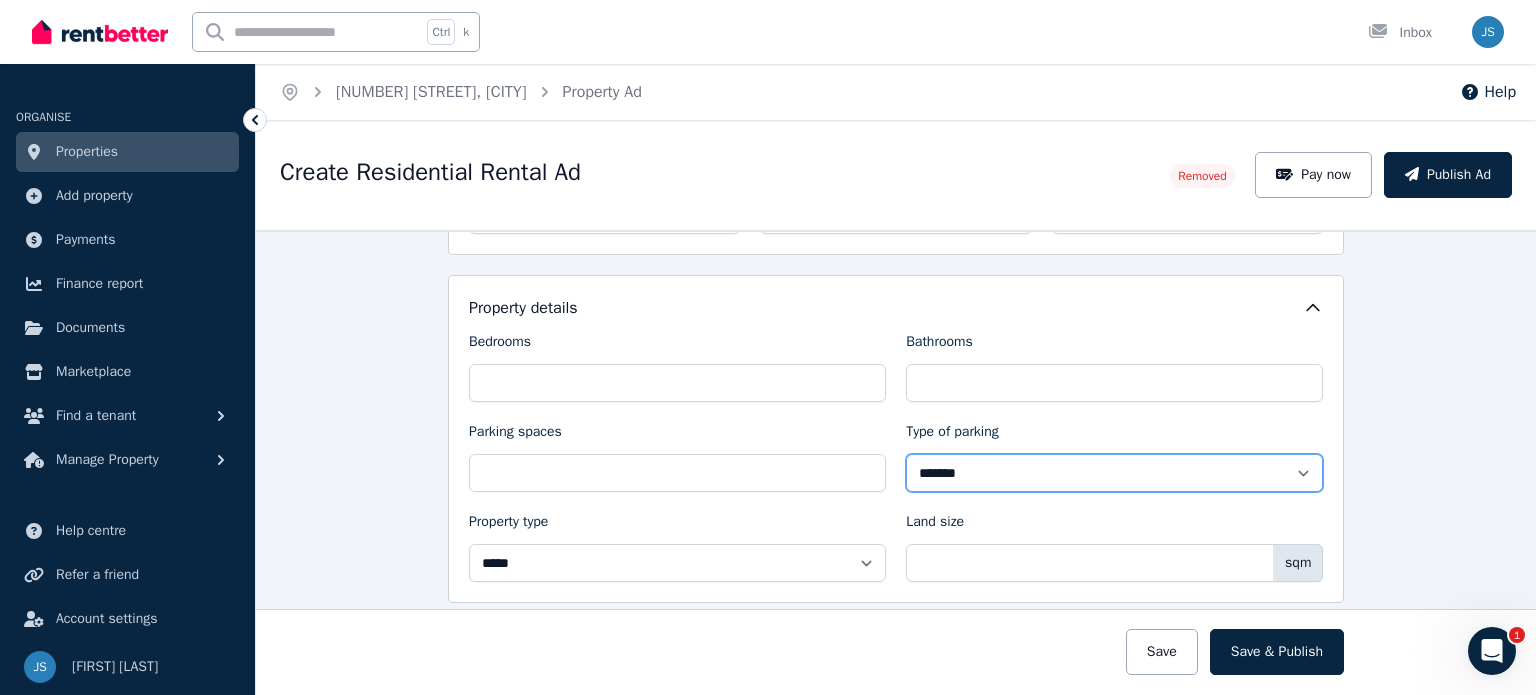 click on "**********" at bounding box center (1114, 473) 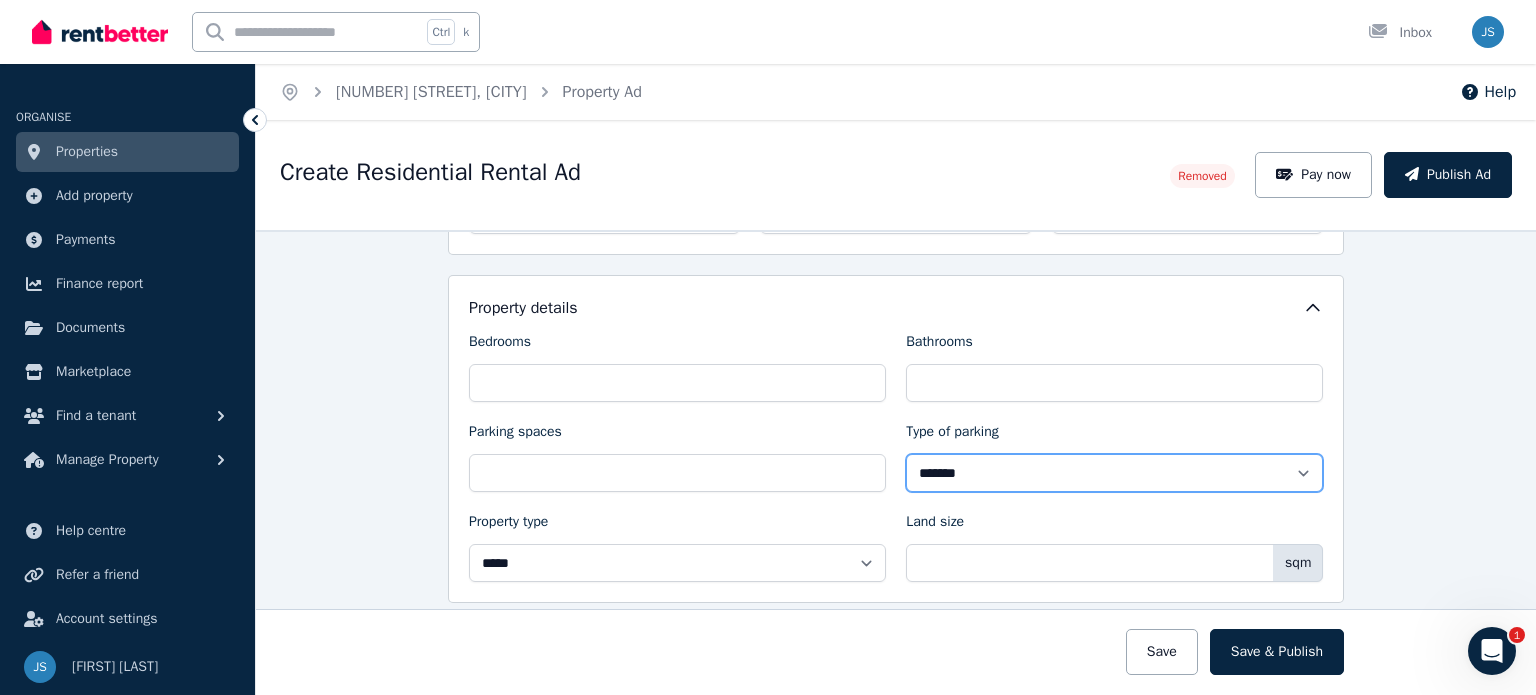 select on "**********" 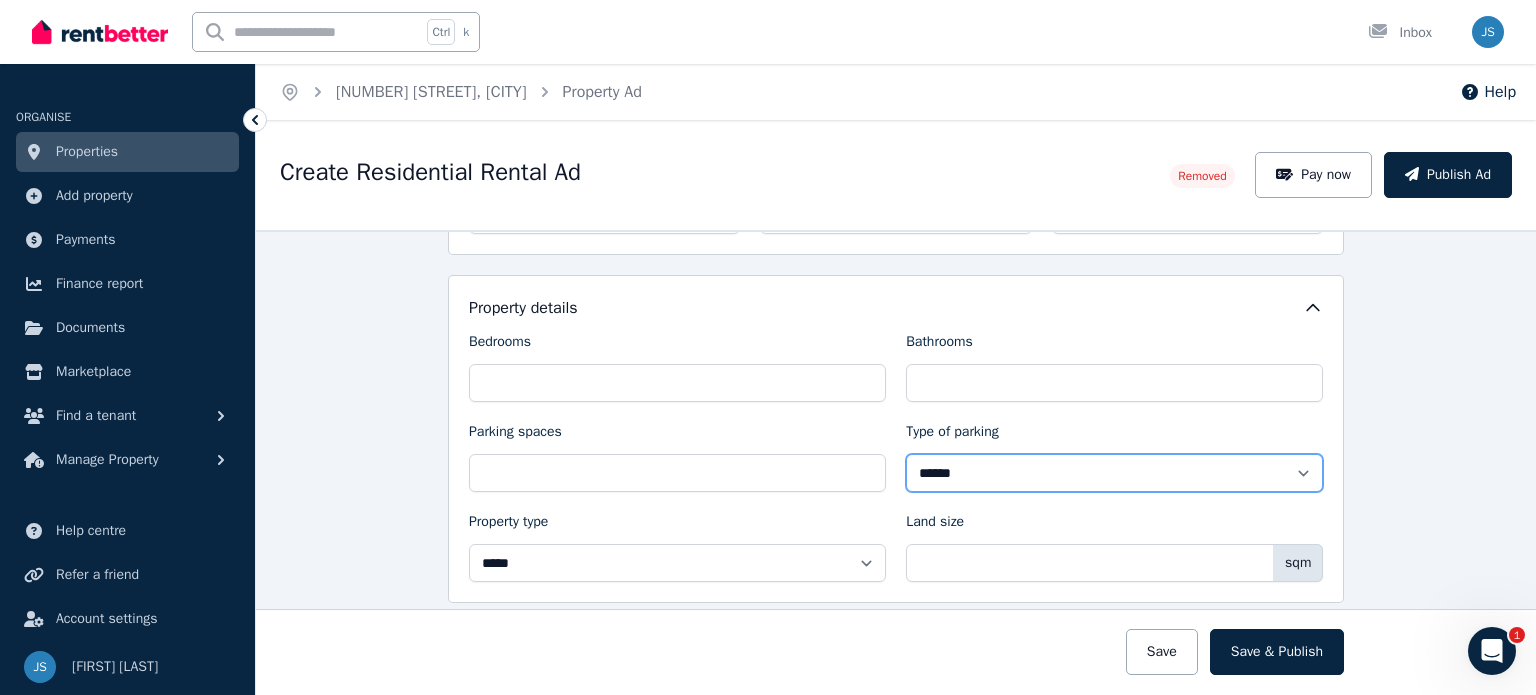 click on "**********" at bounding box center (1114, 473) 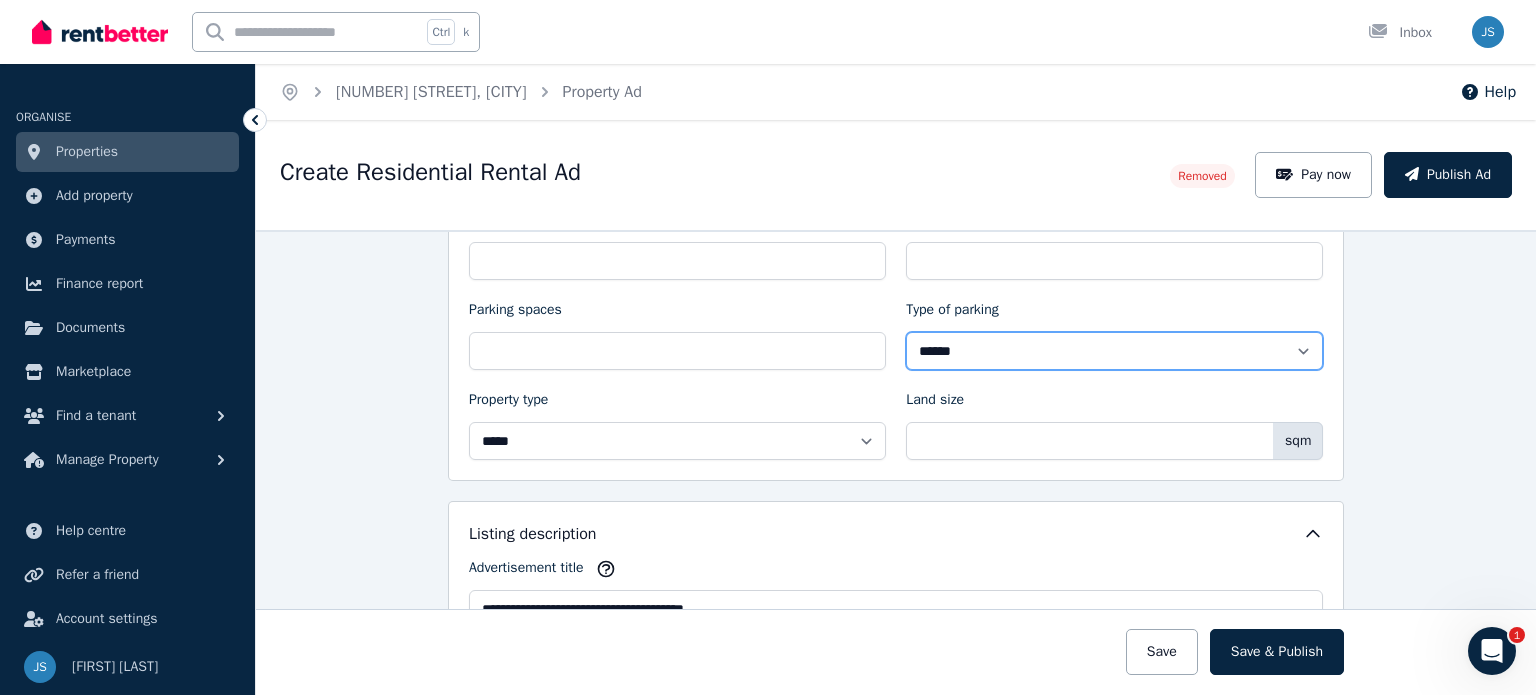scroll, scrollTop: 760, scrollLeft: 0, axis: vertical 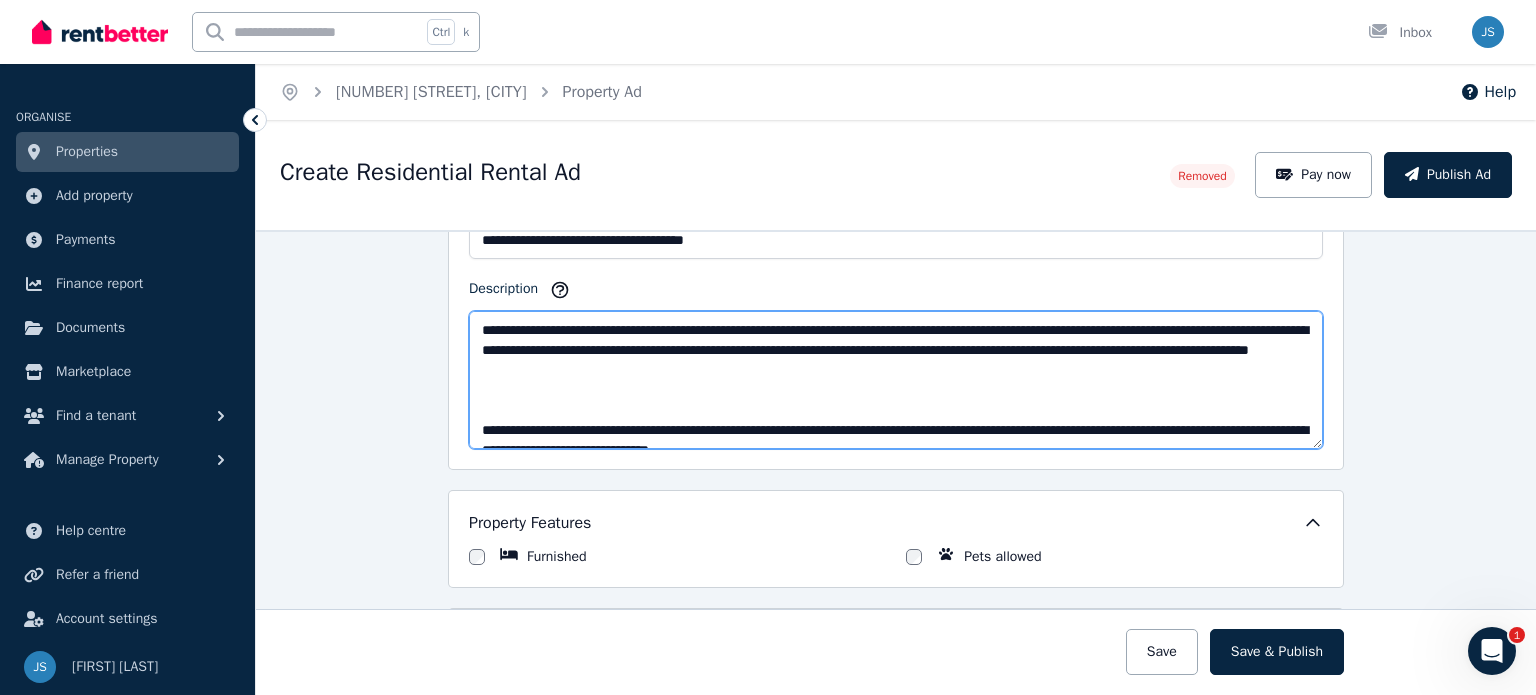 click on "Description" at bounding box center [896, 380] 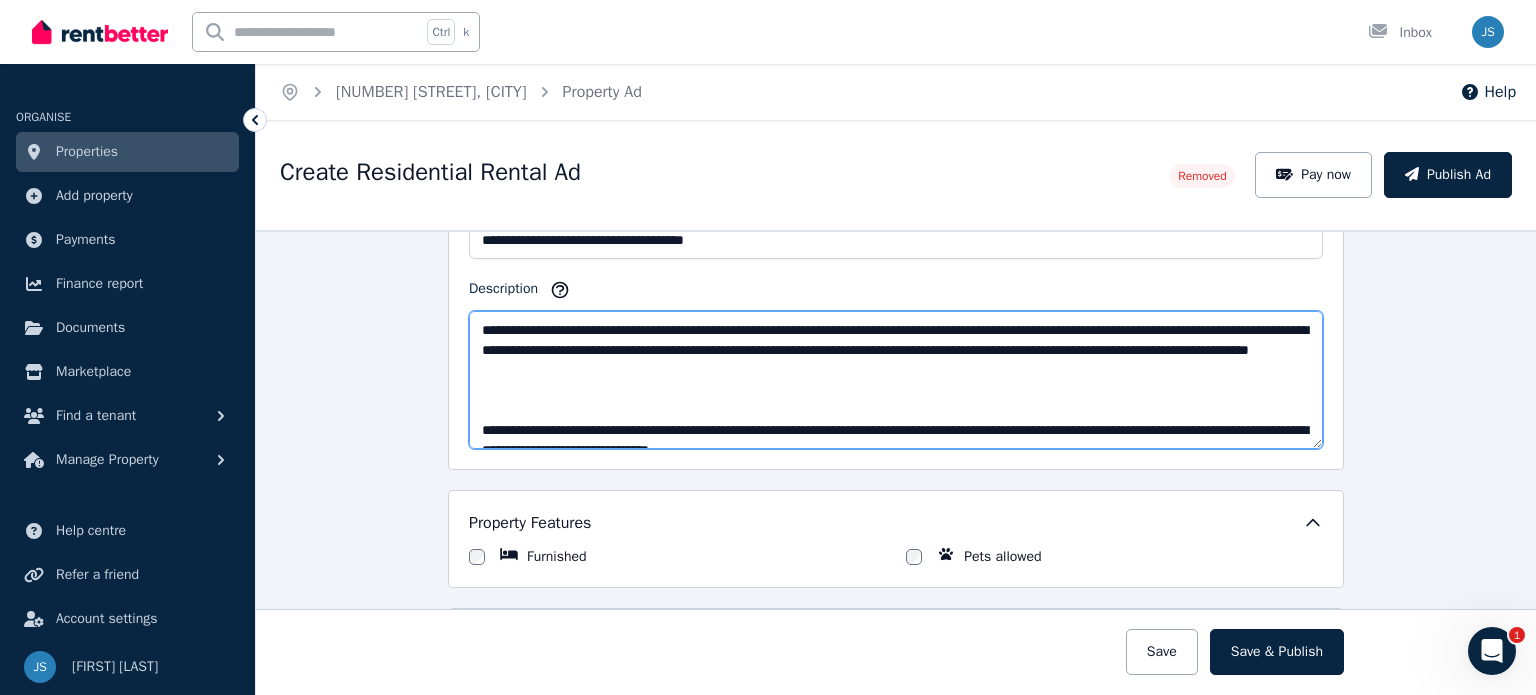paste on "**********" 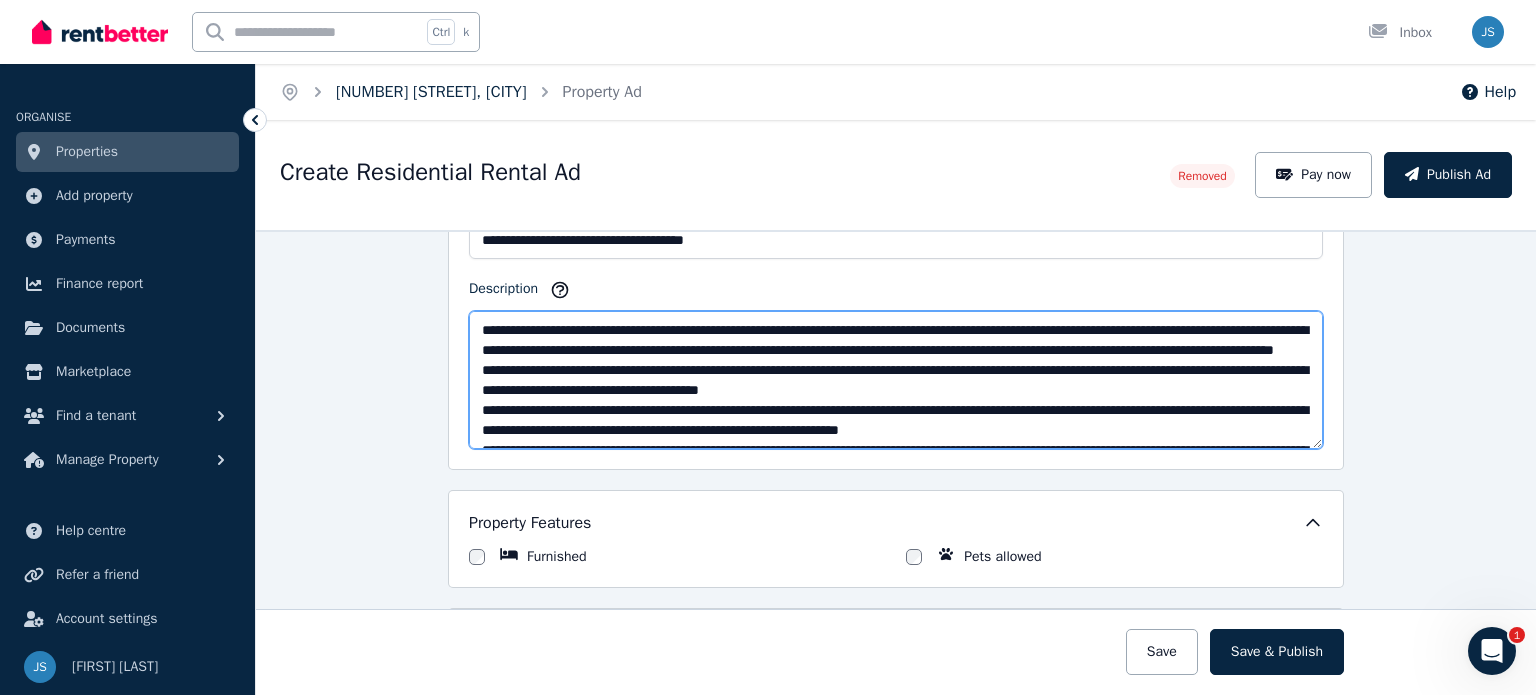 scroll, scrollTop: 71, scrollLeft: 0, axis: vertical 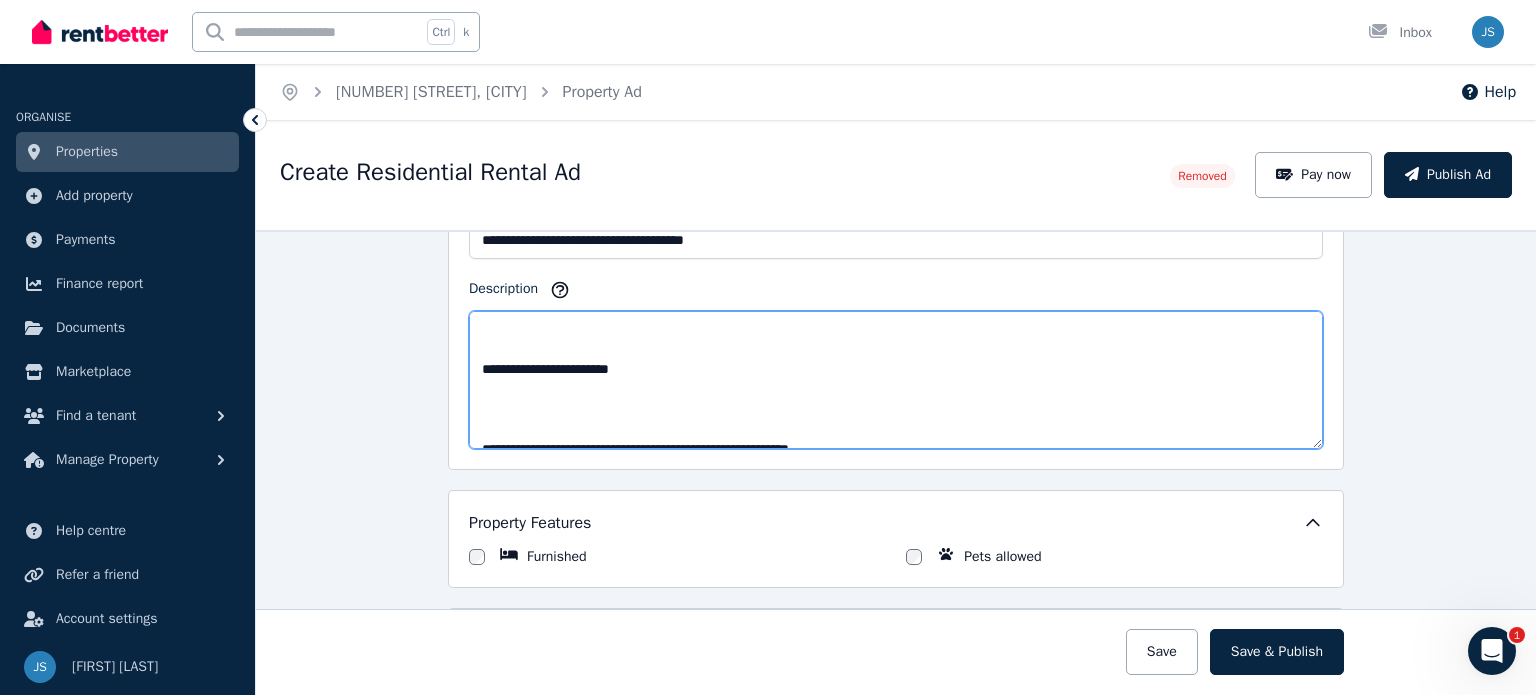drag, startPoint x: 474, startPoint y: 308, endPoint x: 933, endPoint y: 383, distance: 465.0871 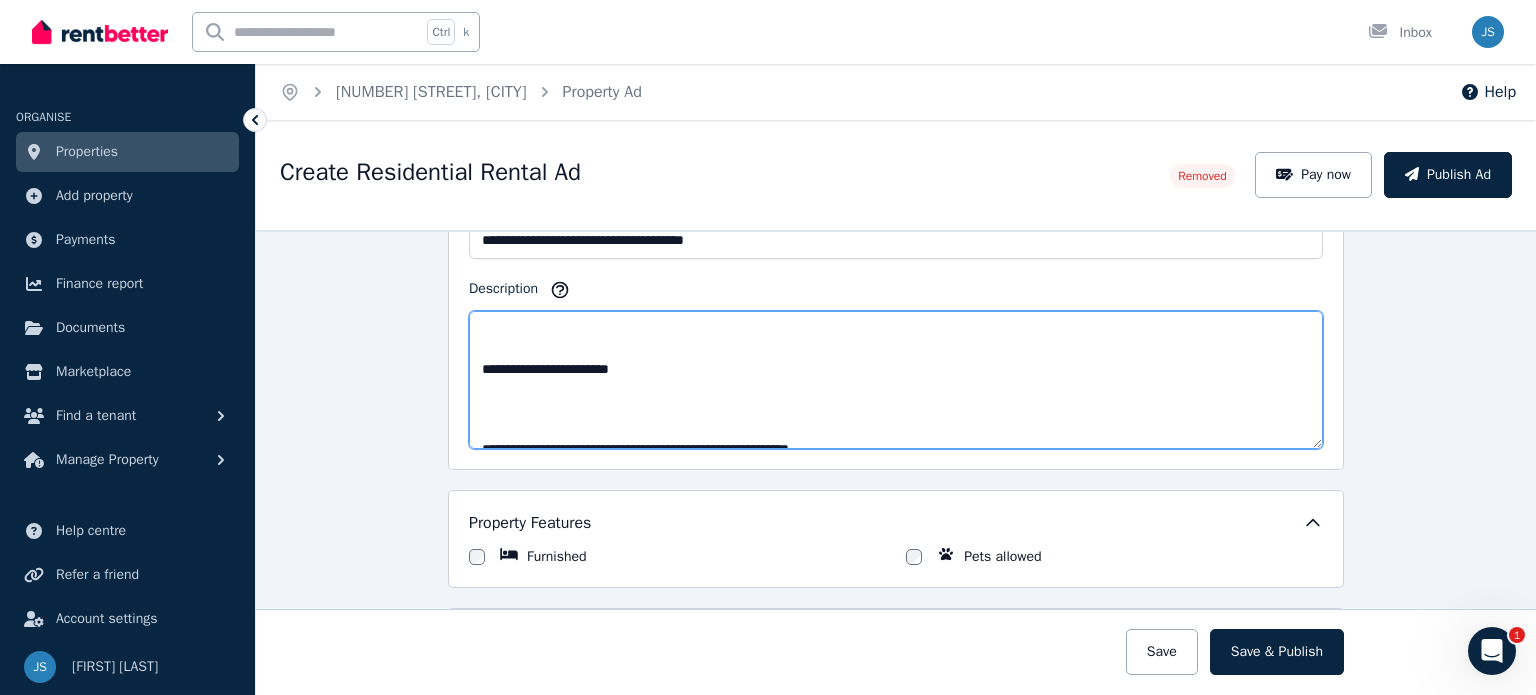 click on "Description" at bounding box center [896, 380] 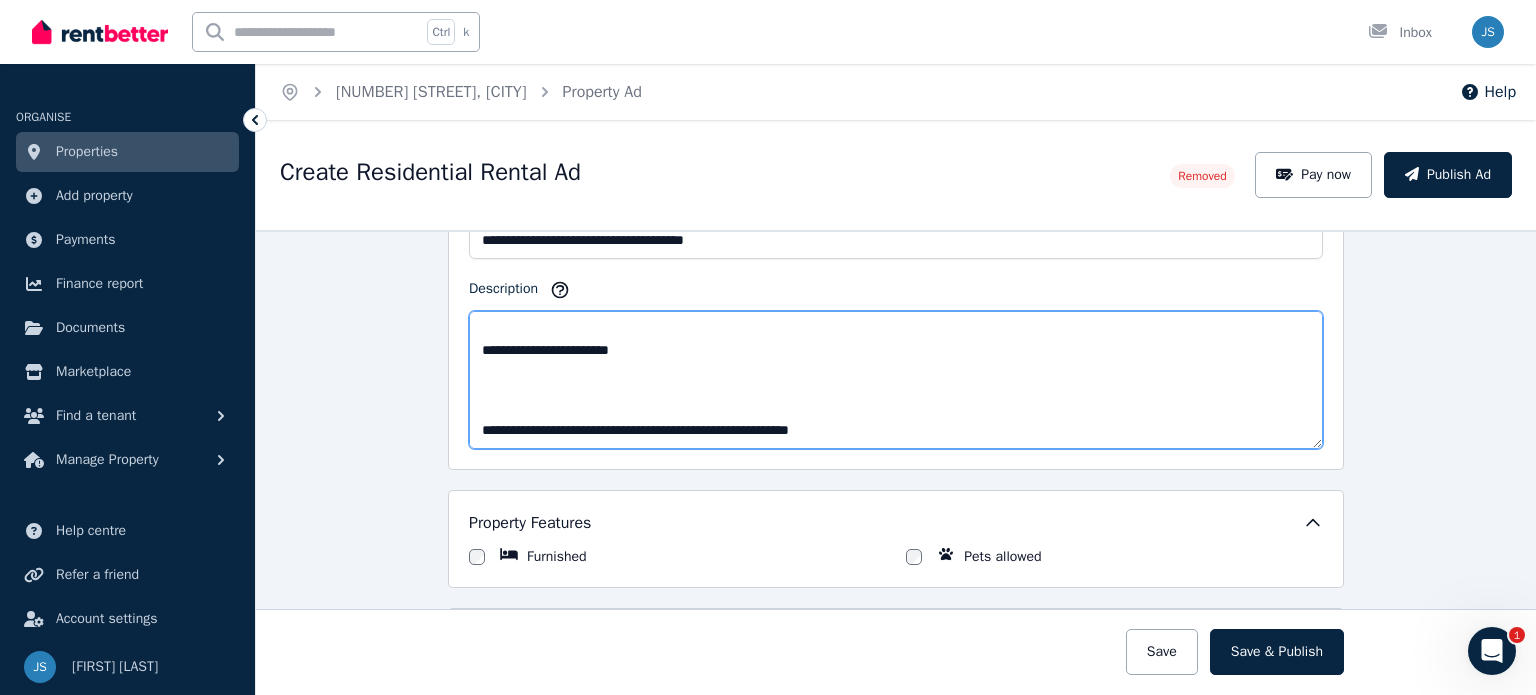 scroll, scrollTop: 121, scrollLeft: 0, axis: vertical 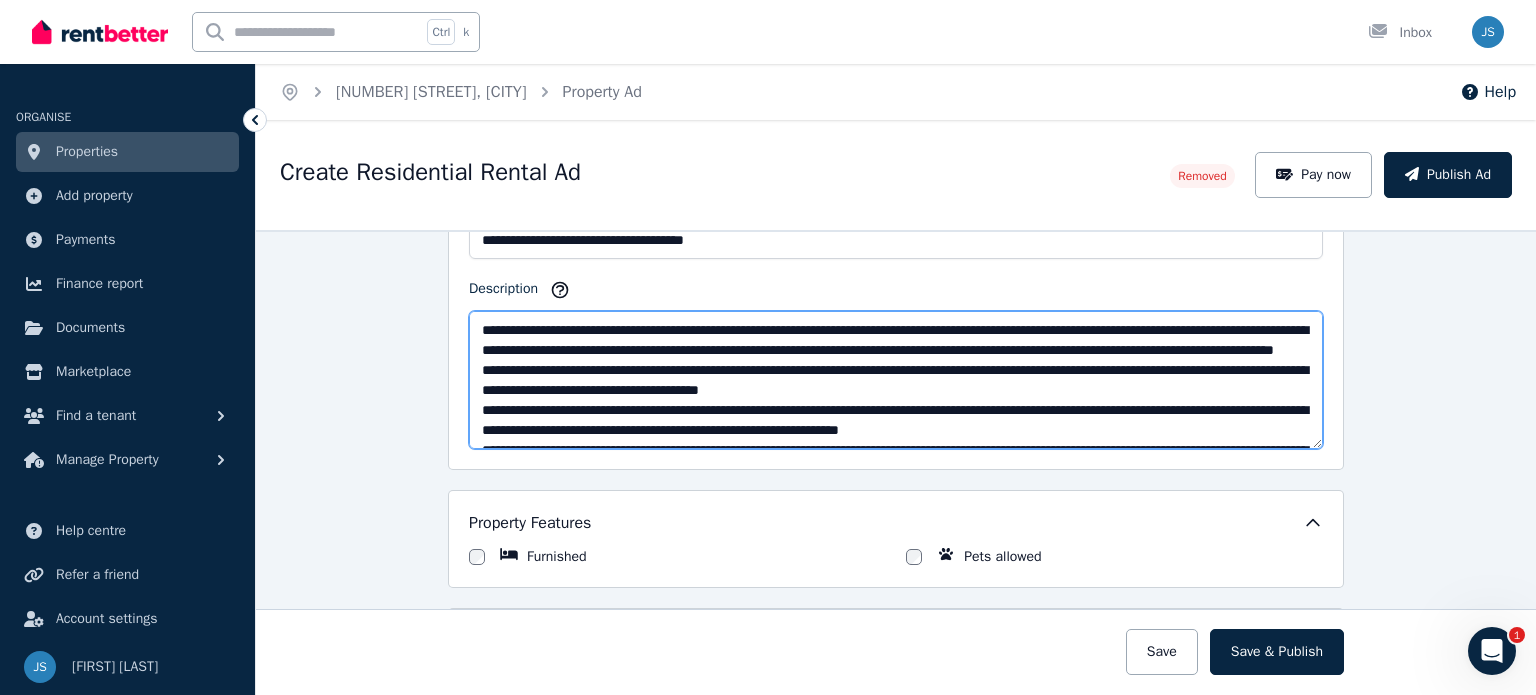 click on "Description" at bounding box center (896, 380) 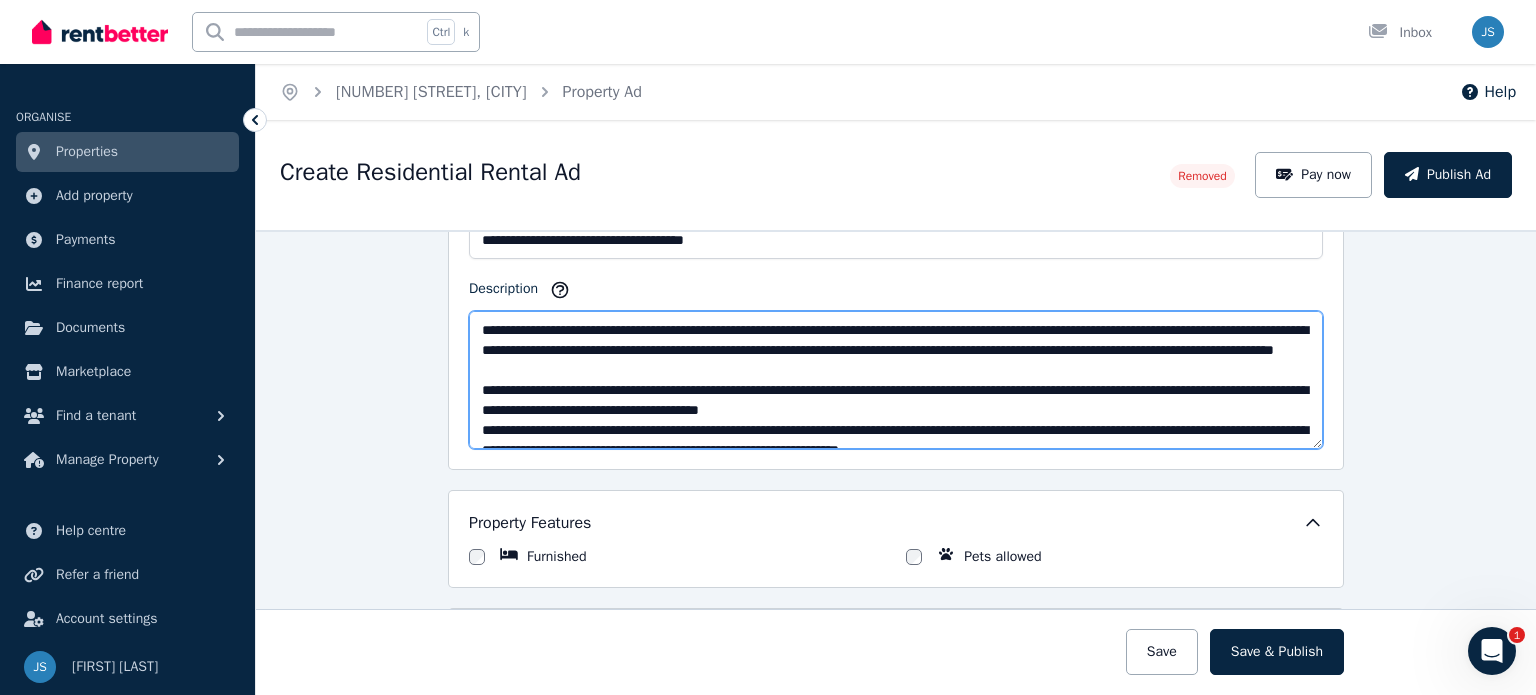 scroll, scrollTop: 40, scrollLeft: 0, axis: vertical 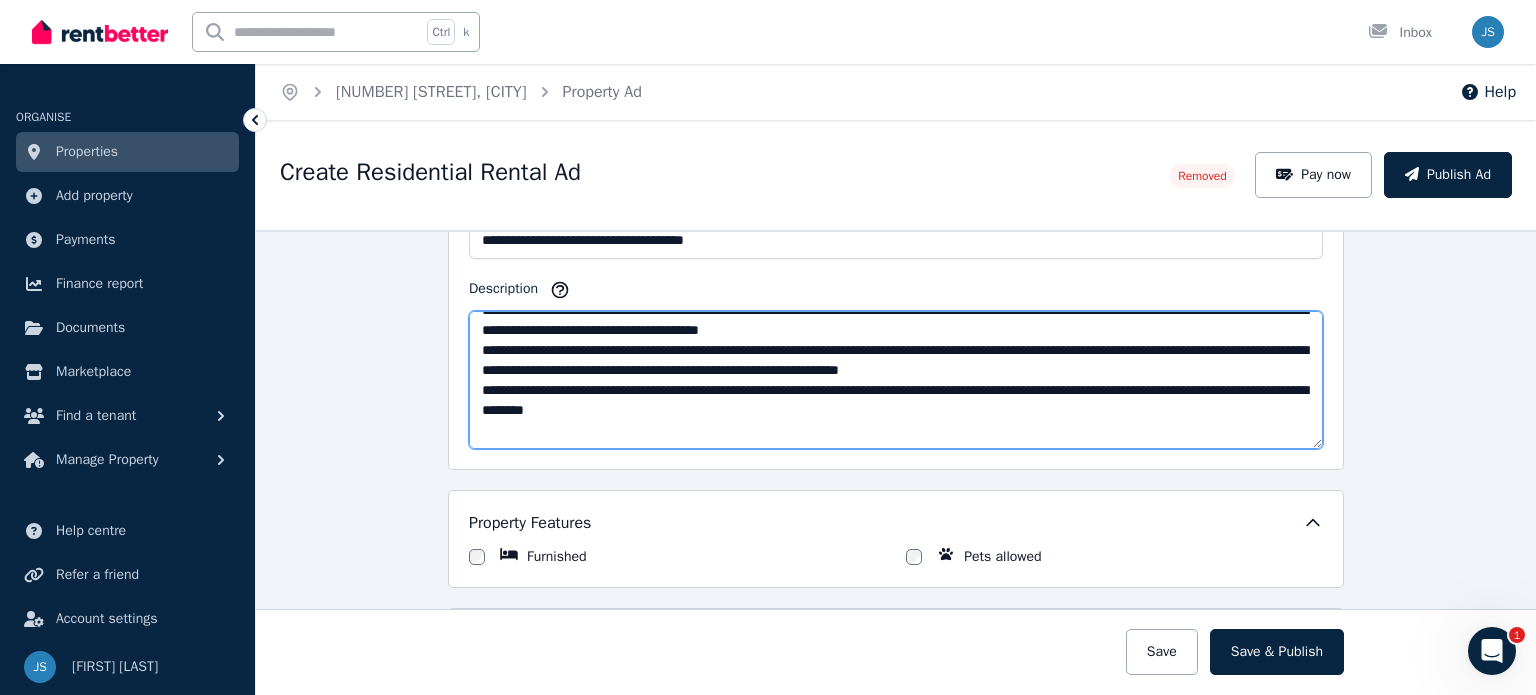 click on "Description" at bounding box center (896, 380) 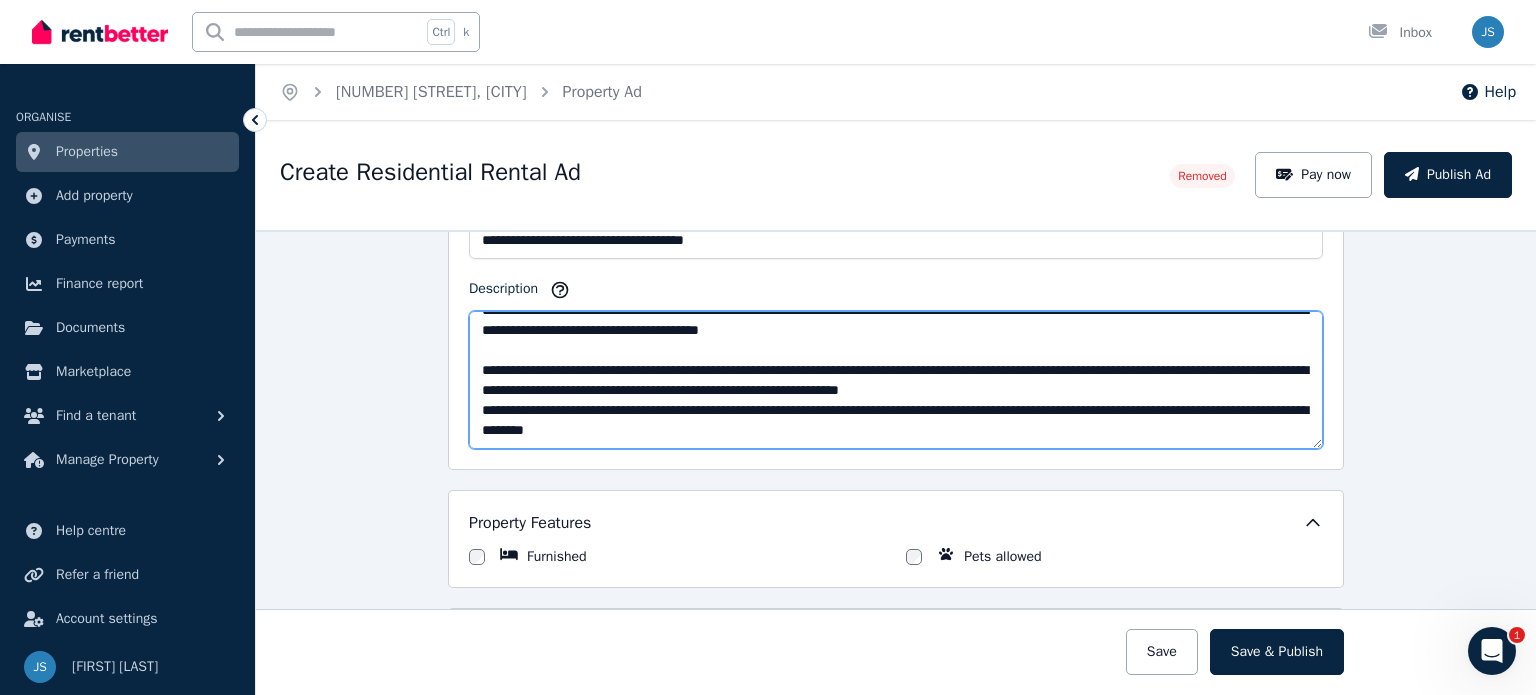 click on "Description" at bounding box center [896, 380] 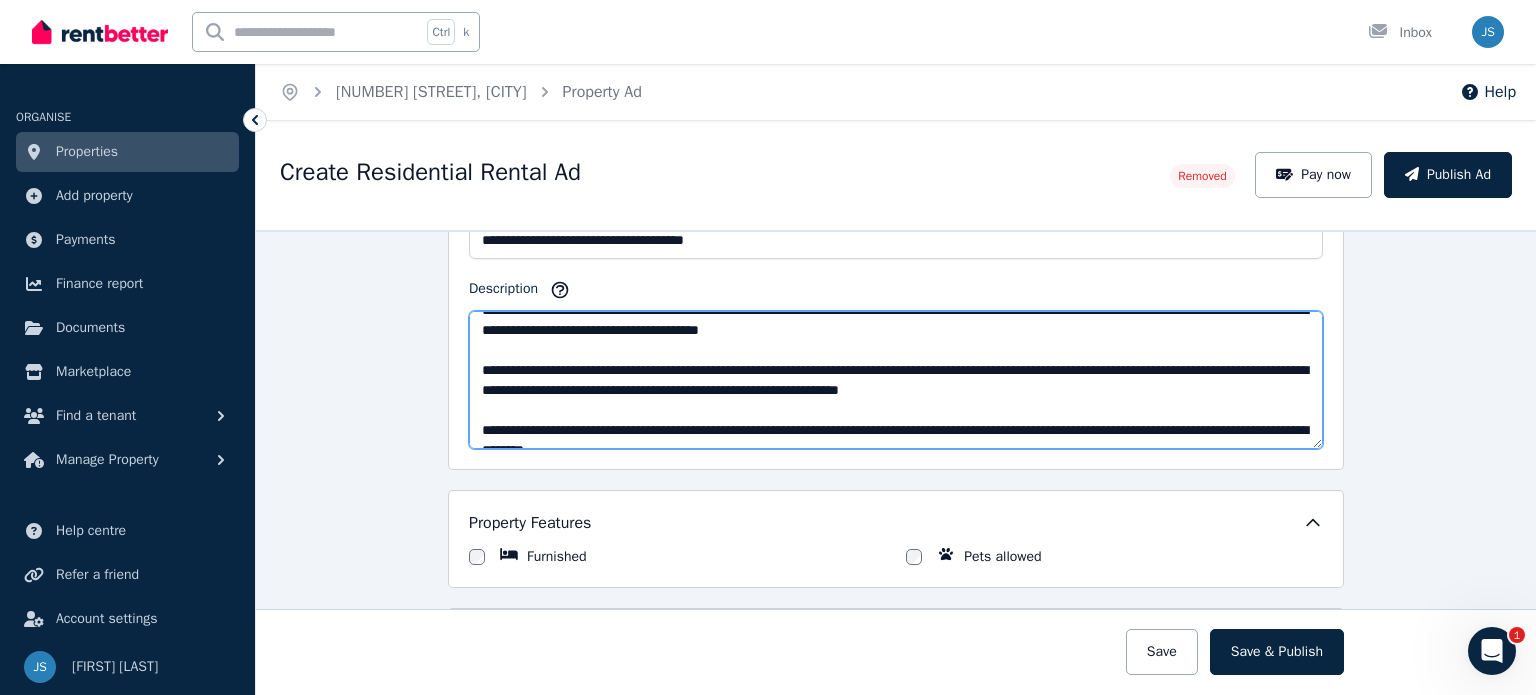 scroll, scrollTop: 91, scrollLeft: 0, axis: vertical 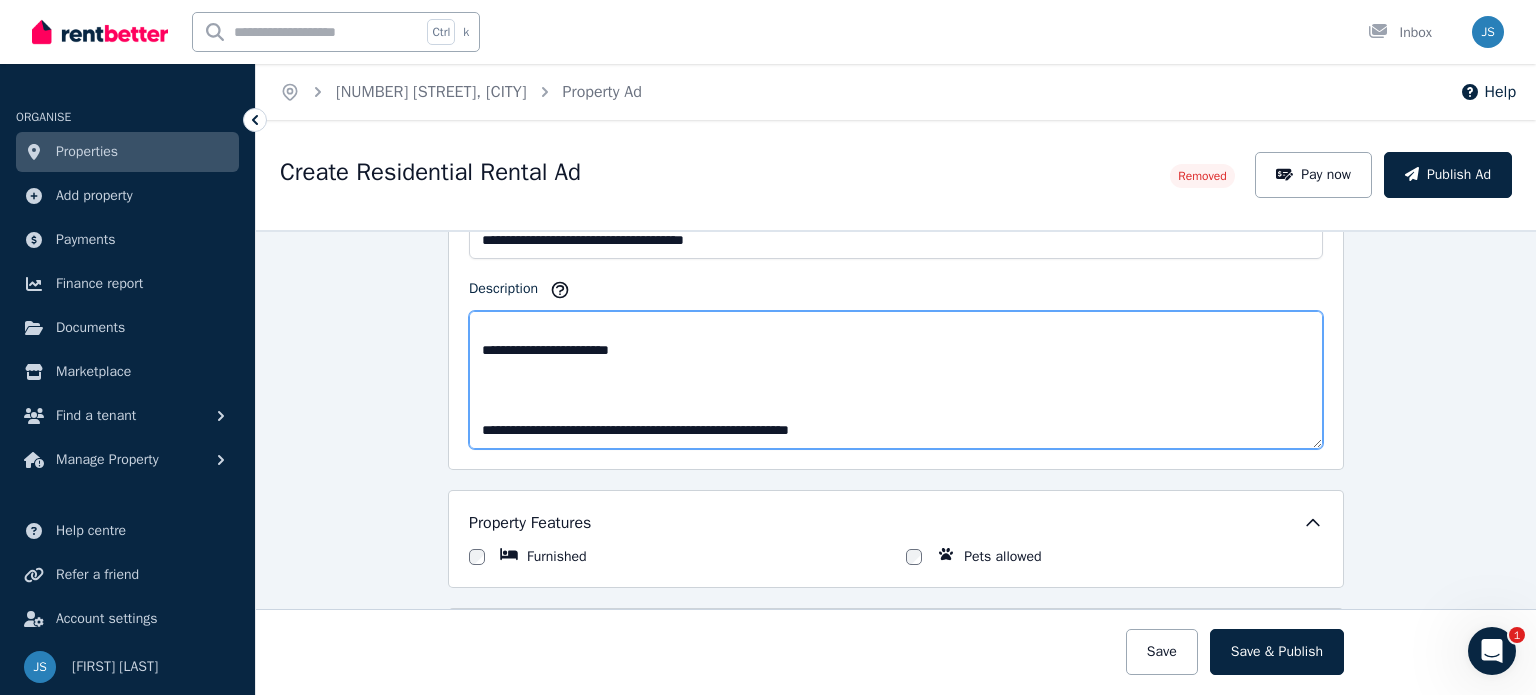 drag, startPoint x: 644, startPoint y: 339, endPoint x: 550, endPoint y: 343, distance: 94.08507 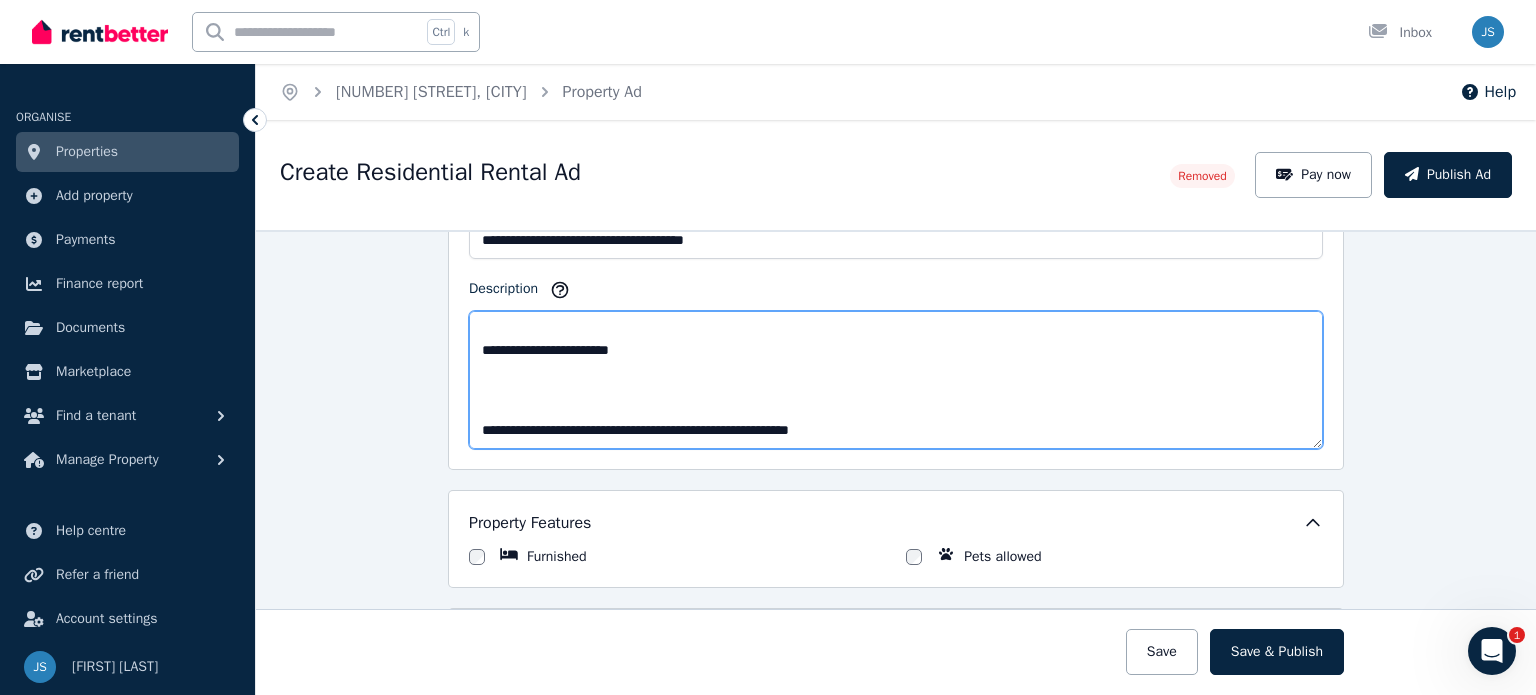 click on "Description" at bounding box center (896, 380) 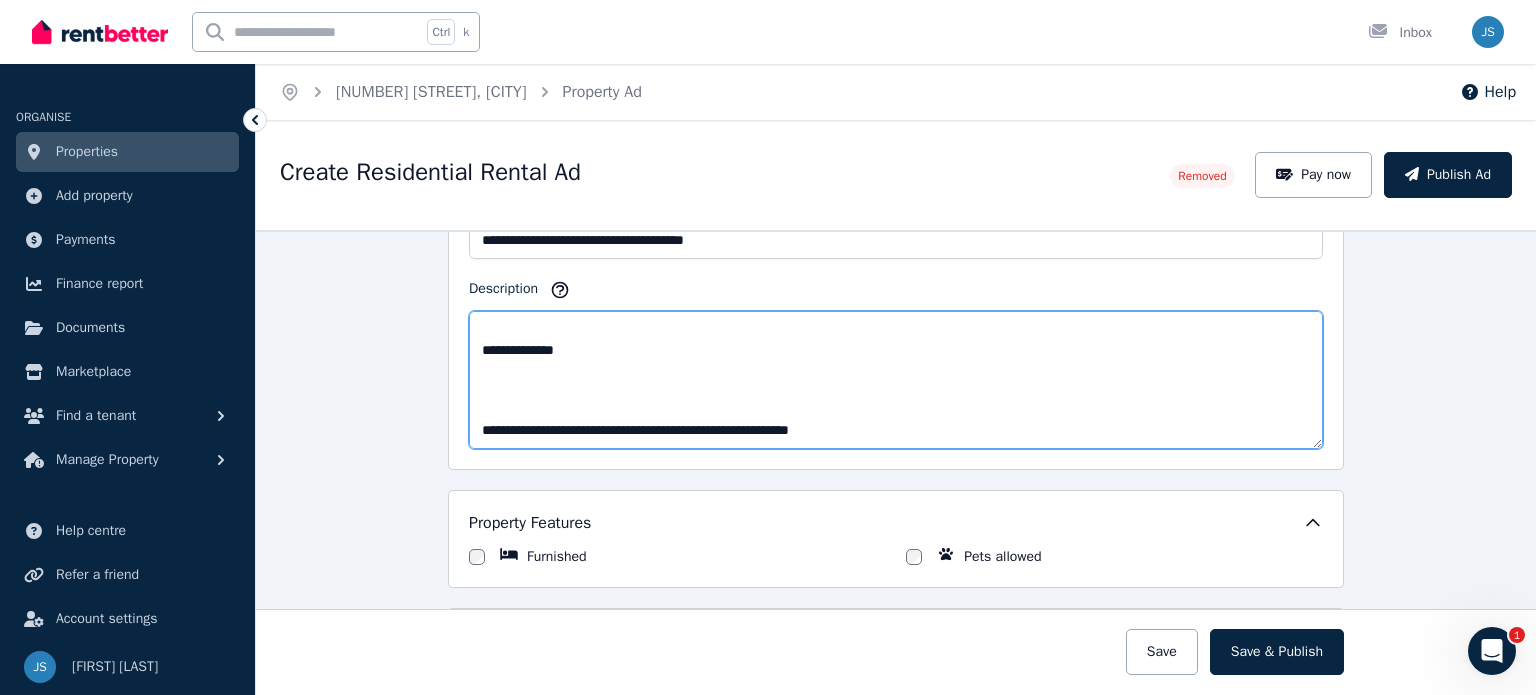 click on "Description" at bounding box center [896, 380] 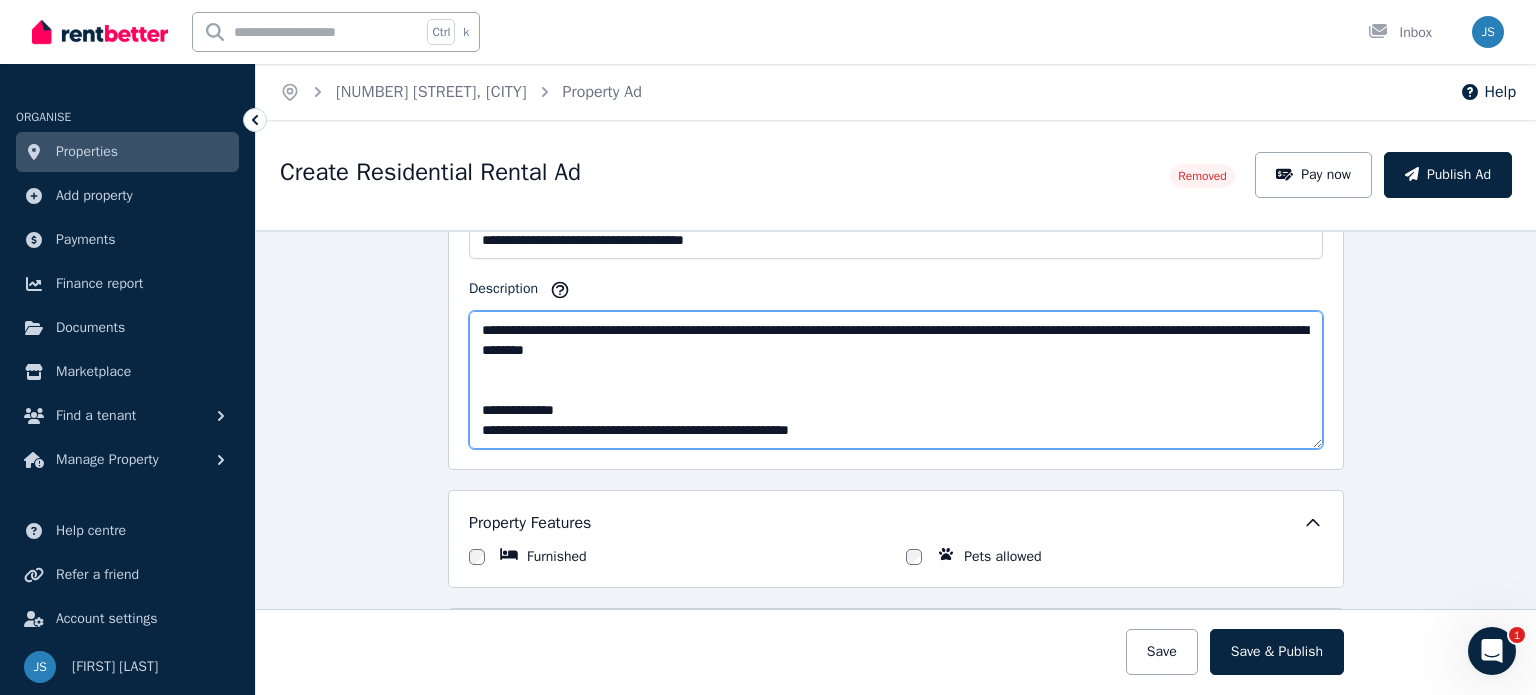 scroll, scrollTop: 200, scrollLeft: 0, axis: vertical 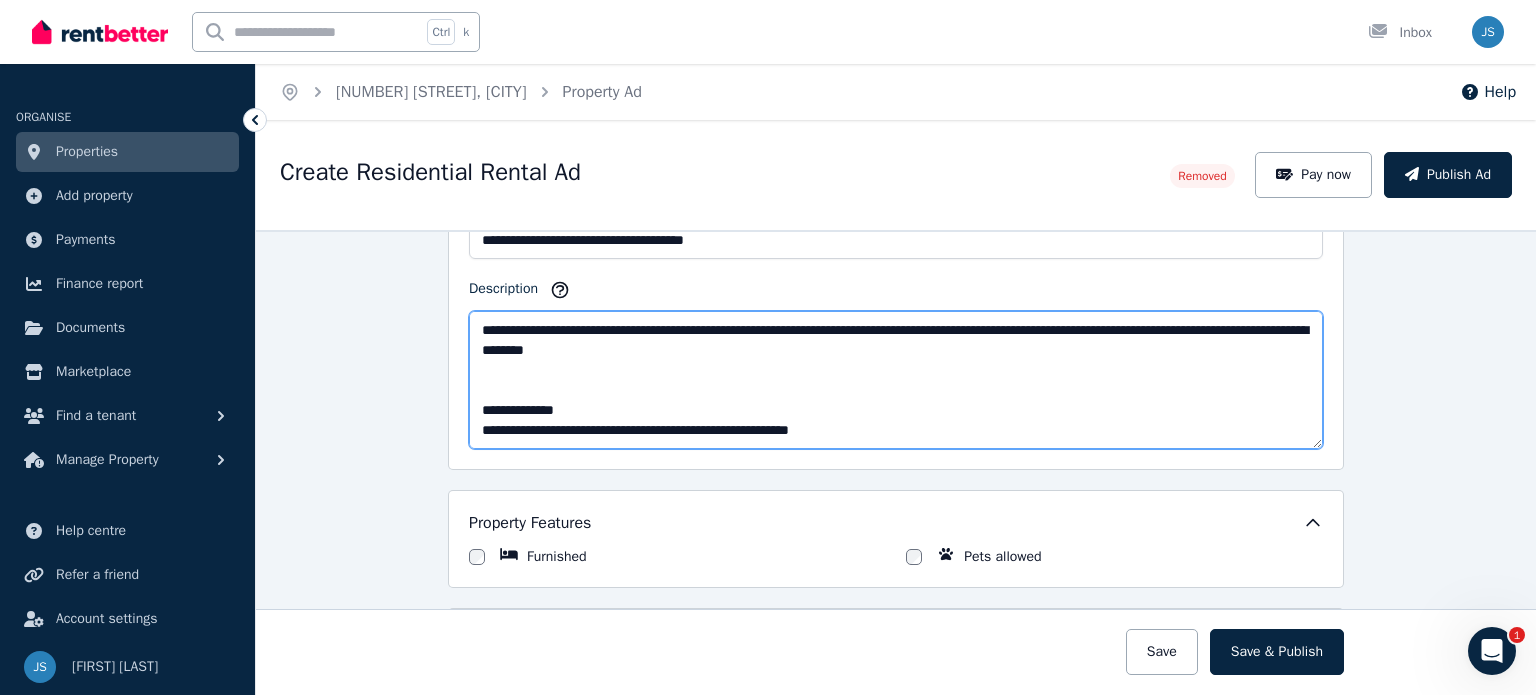click on "Description" at bounding box center (896, 380) 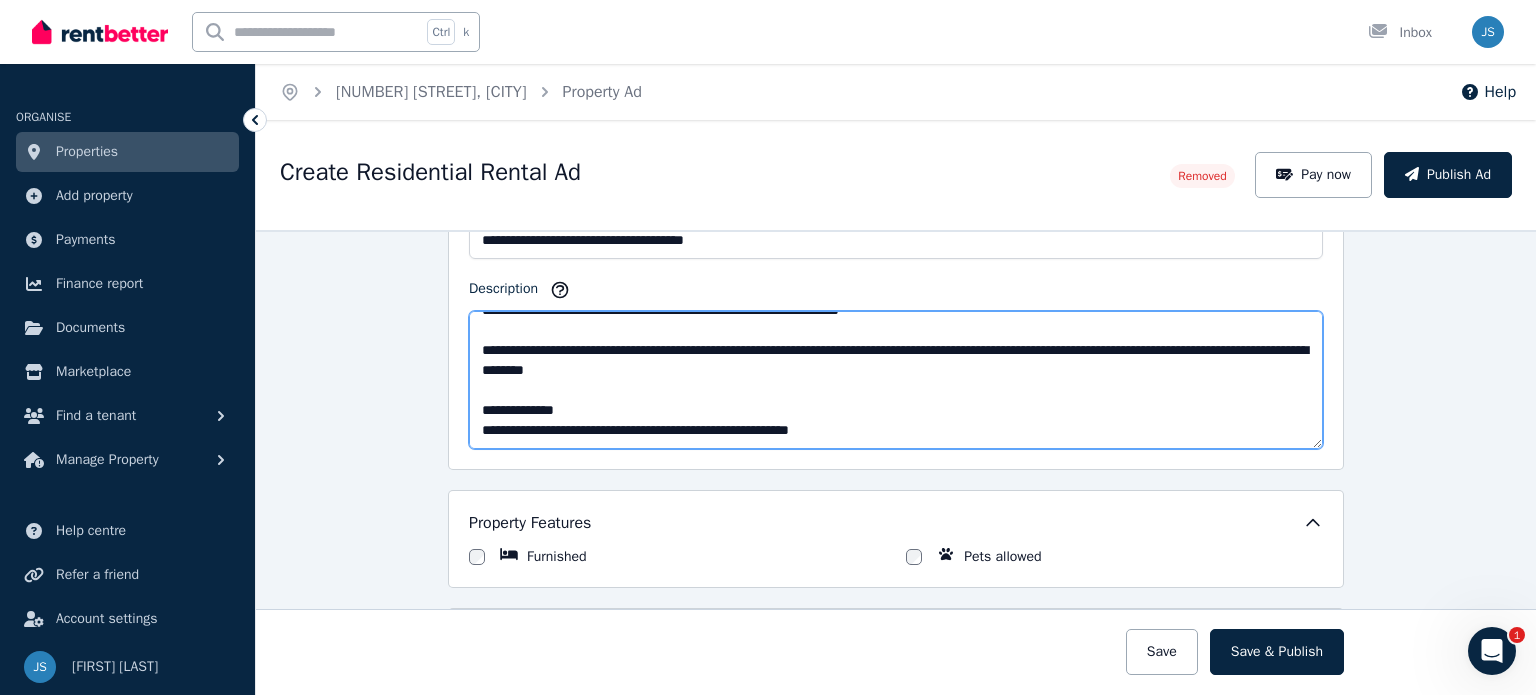 scroll, scrollTop: 180, scrollLeft: 0, axis: vertical 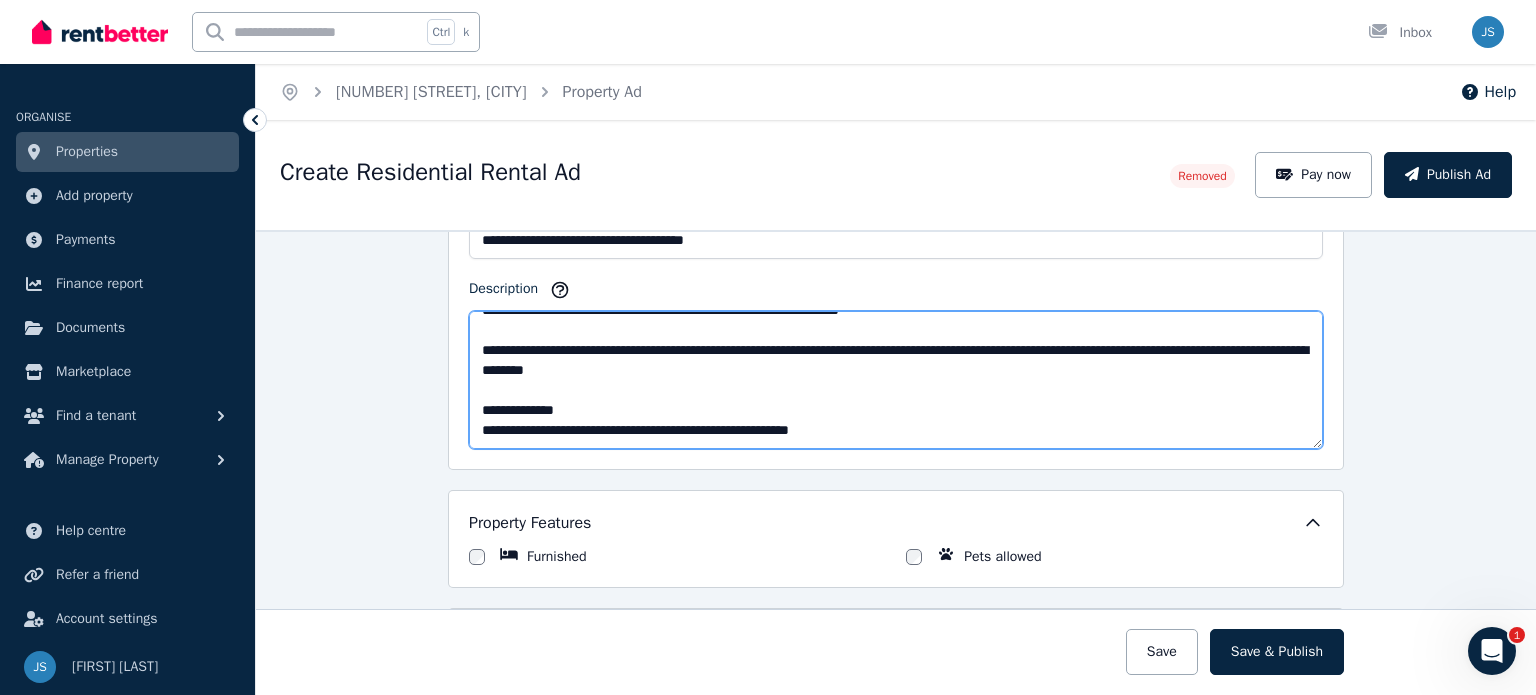 click on "Description" at bounding box center [896, 380] 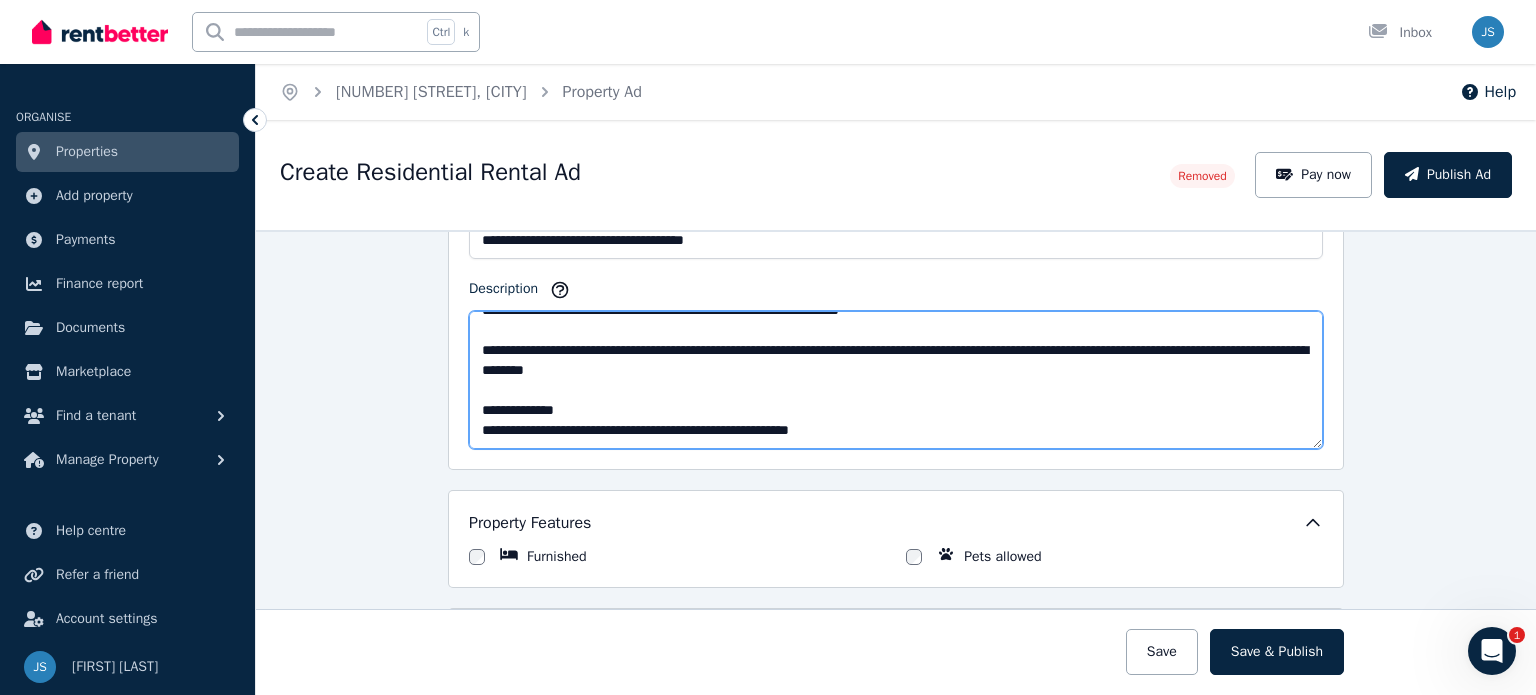 paste on "**********" 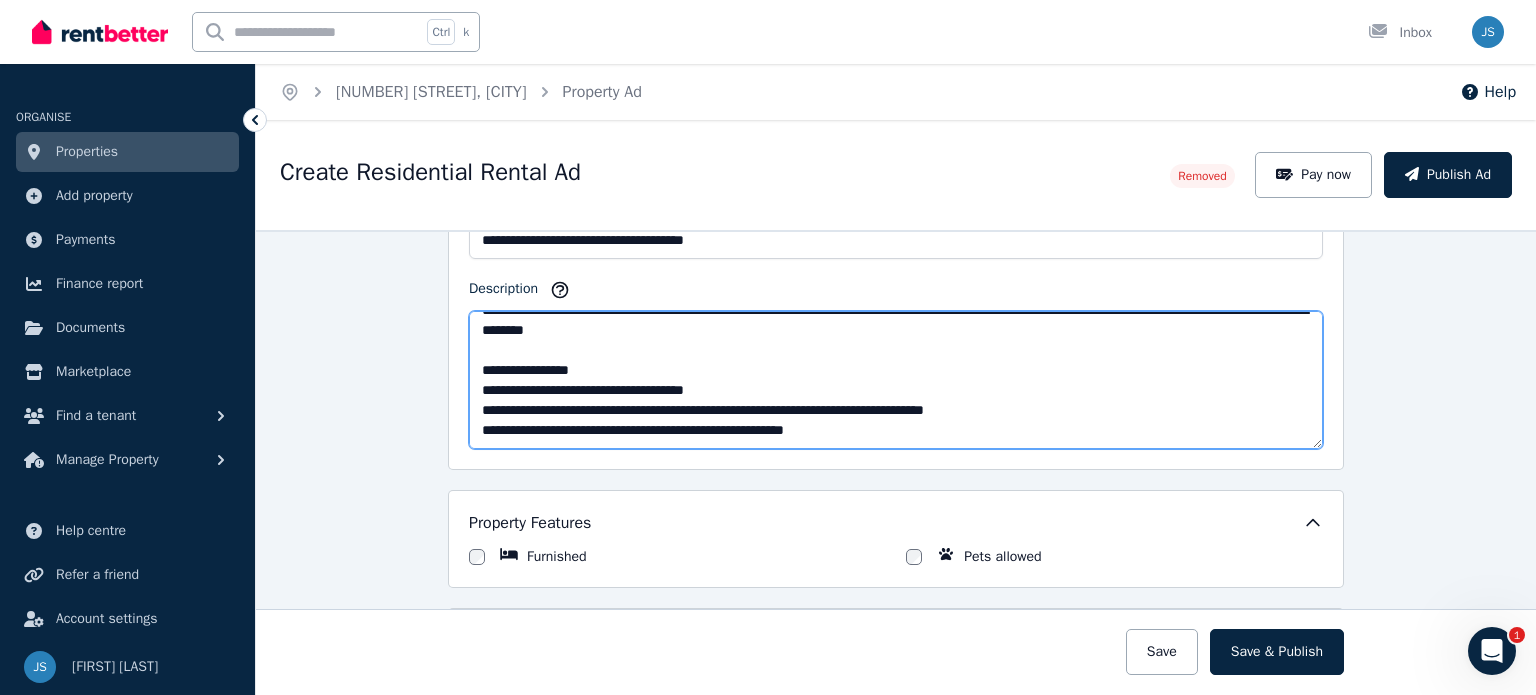scroll, scrollTop: 240, scrollLeft: 0, axis: vertical 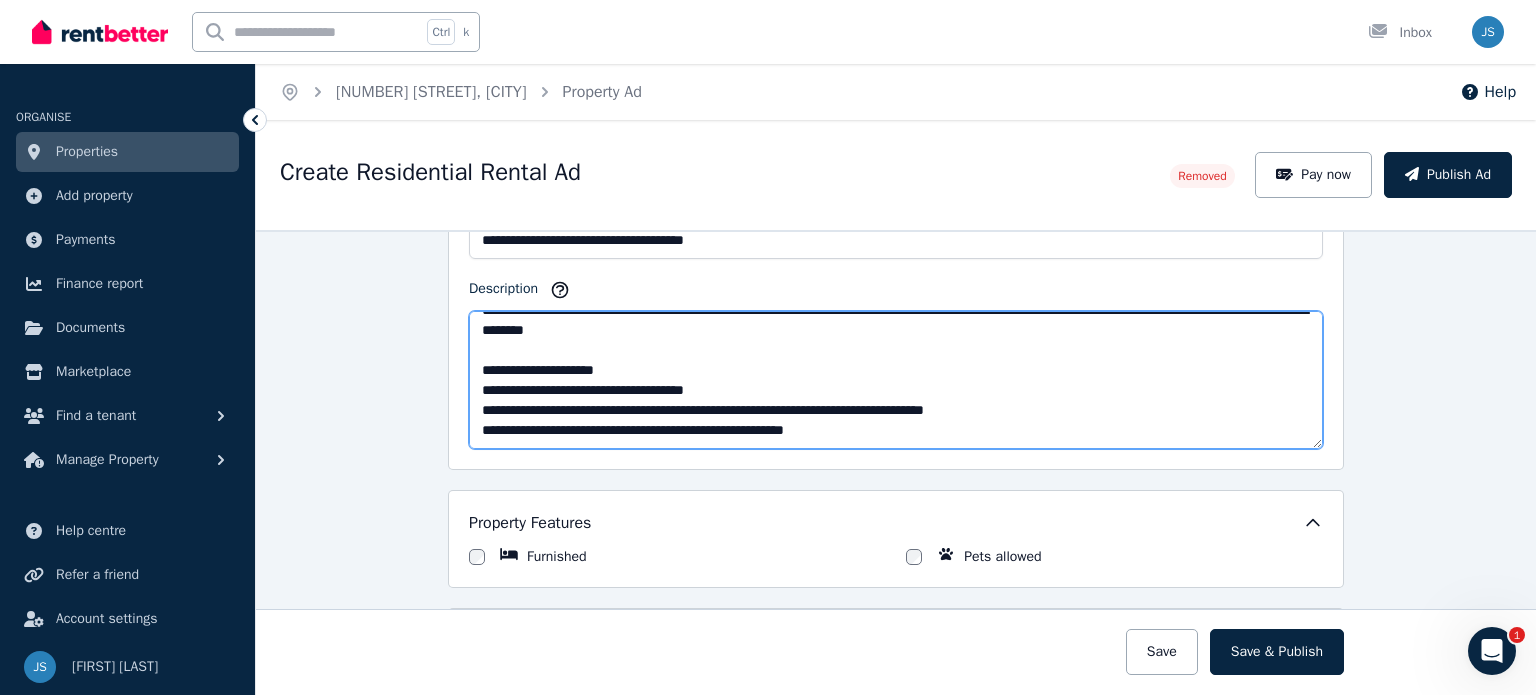 click on "Description" at bounding box center (896, 380) 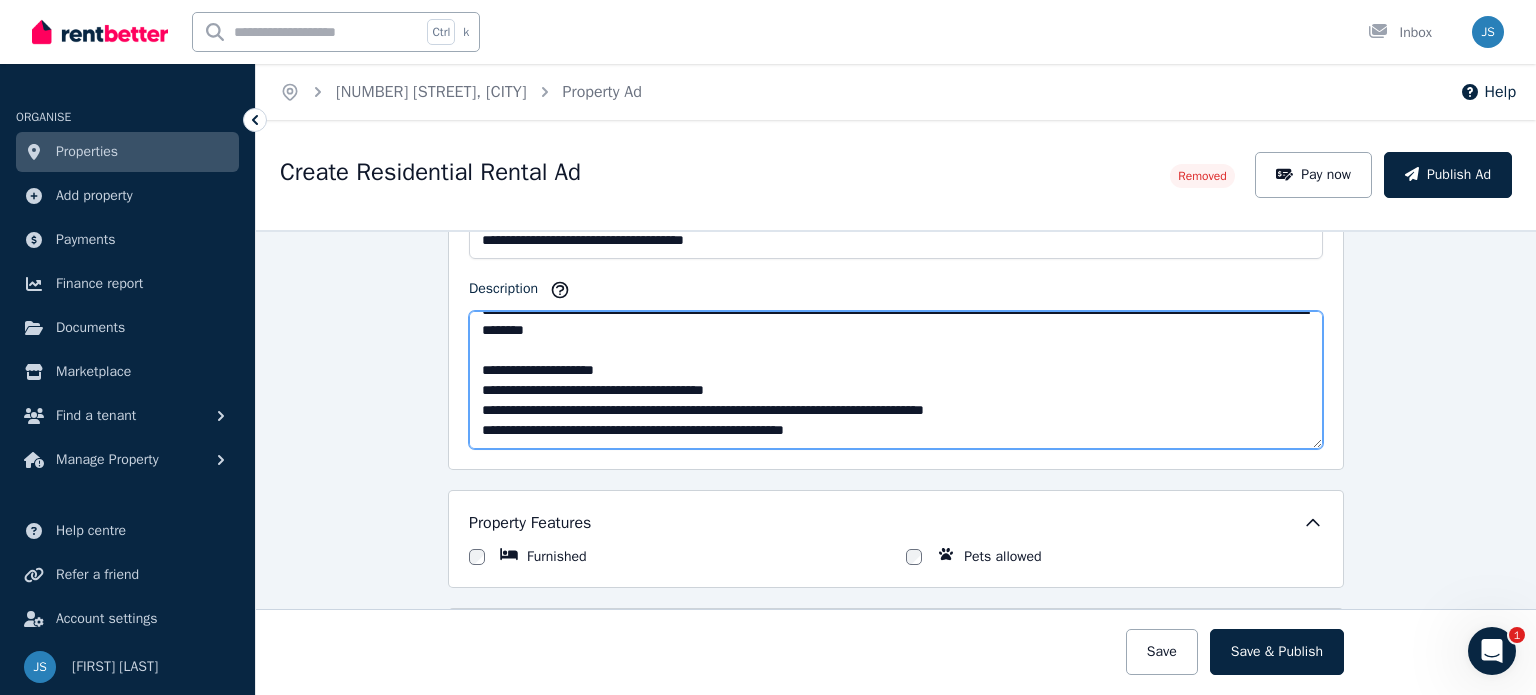 click on "Description" at bounding box center [896, 380] 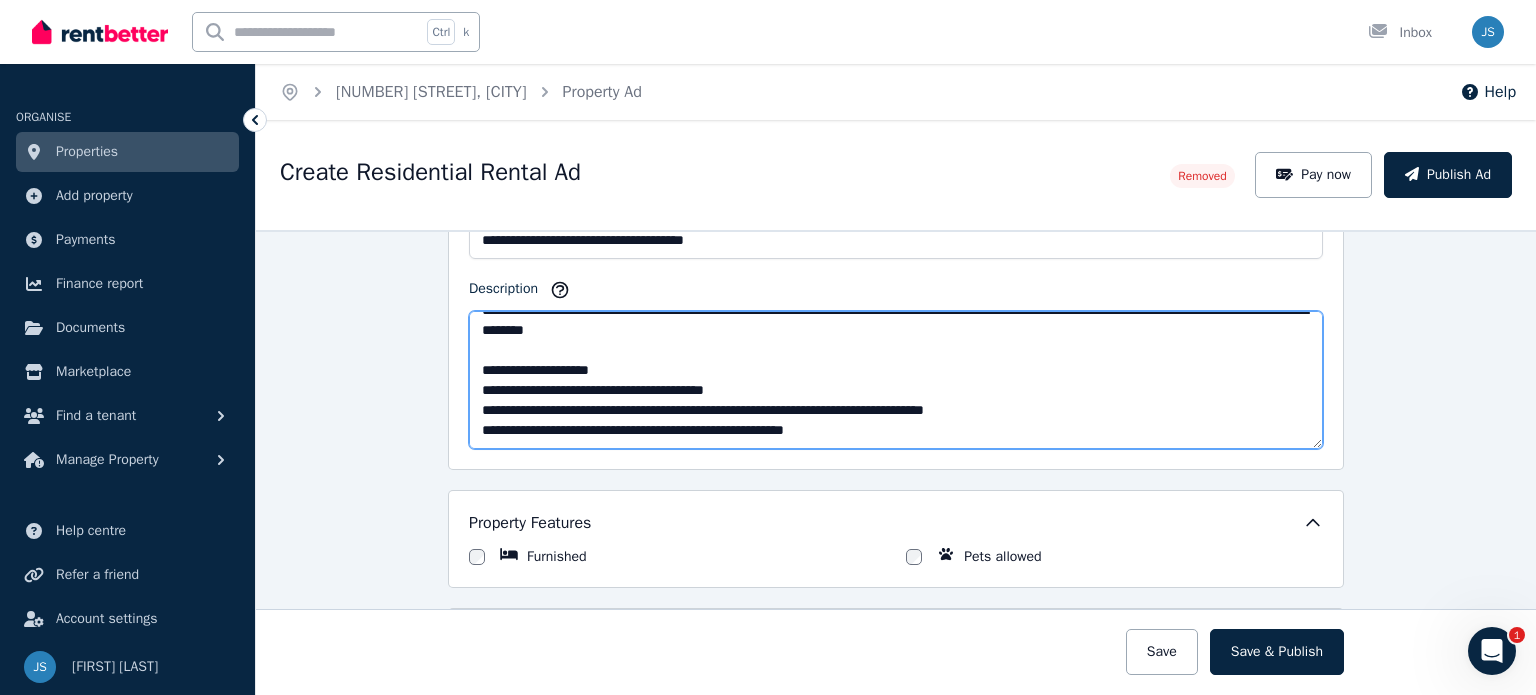 click on "Description" at bounding box center [896, 380] 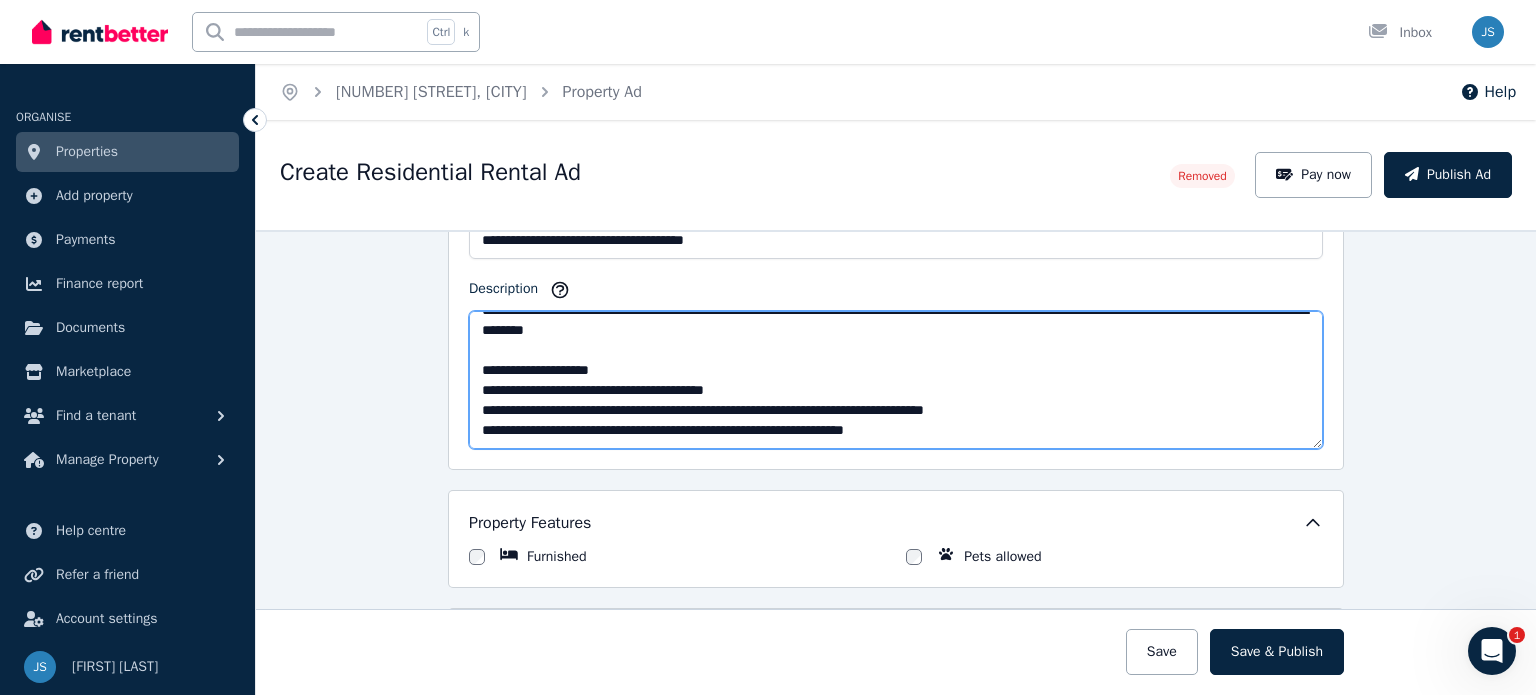 scroll, scrollTop: 200, scrollLeft: 0, axis: vertical 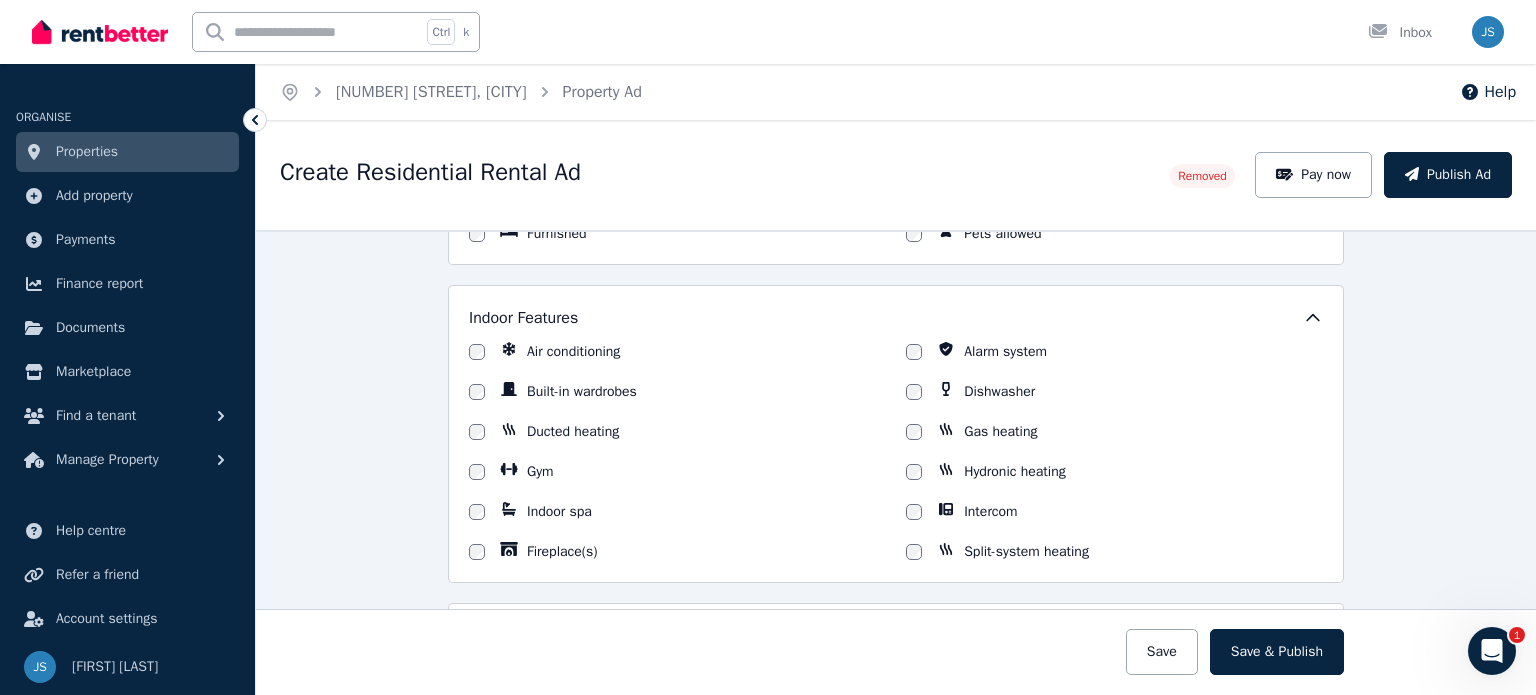 type on "**********" 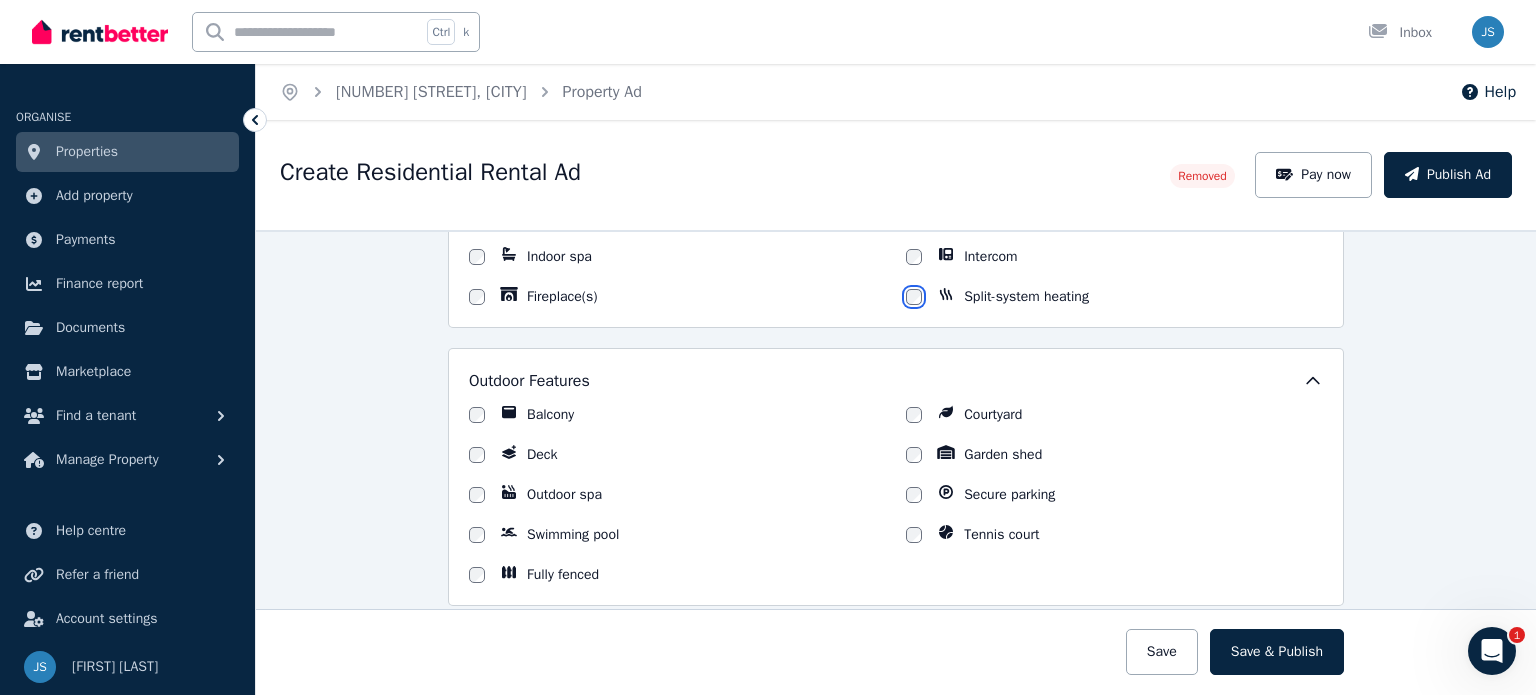 scroll, scrollTop: 1706, scrollLeft: 0, axis: vertical 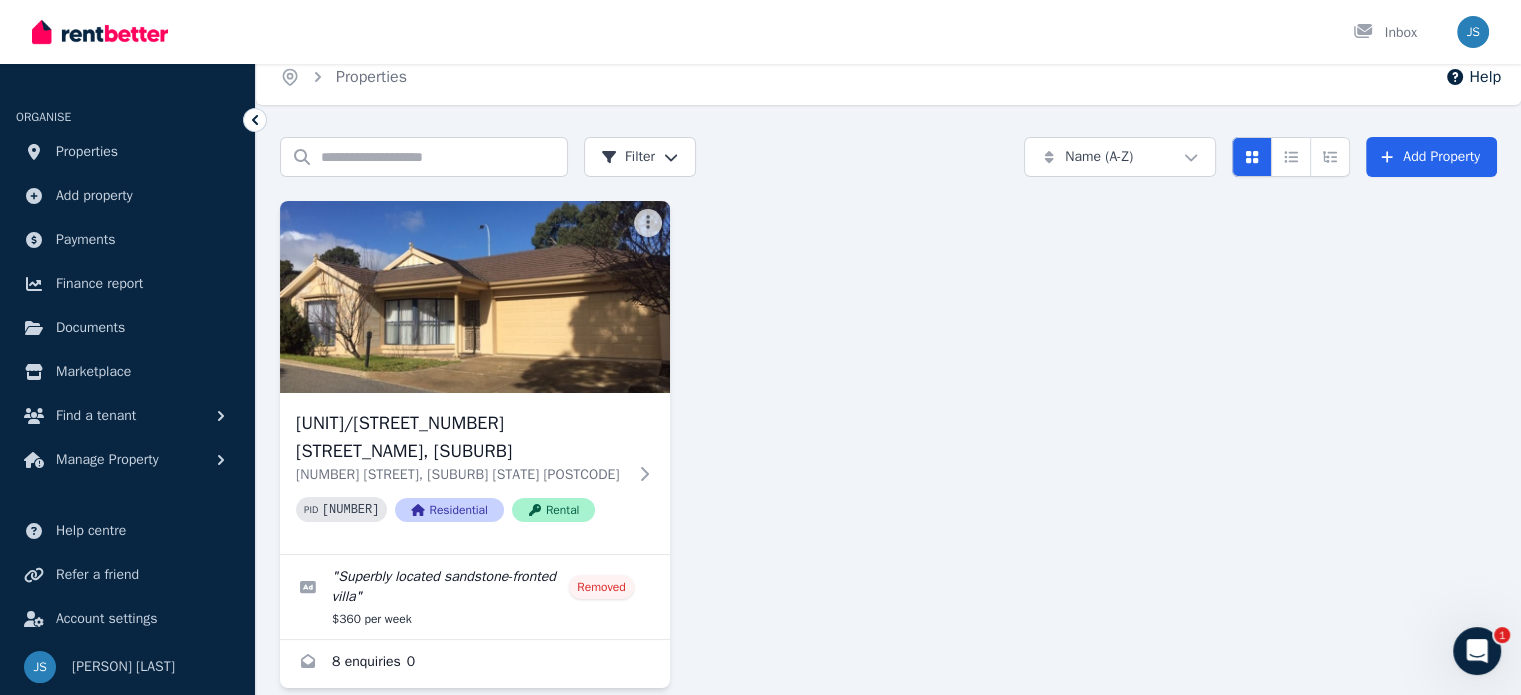 click 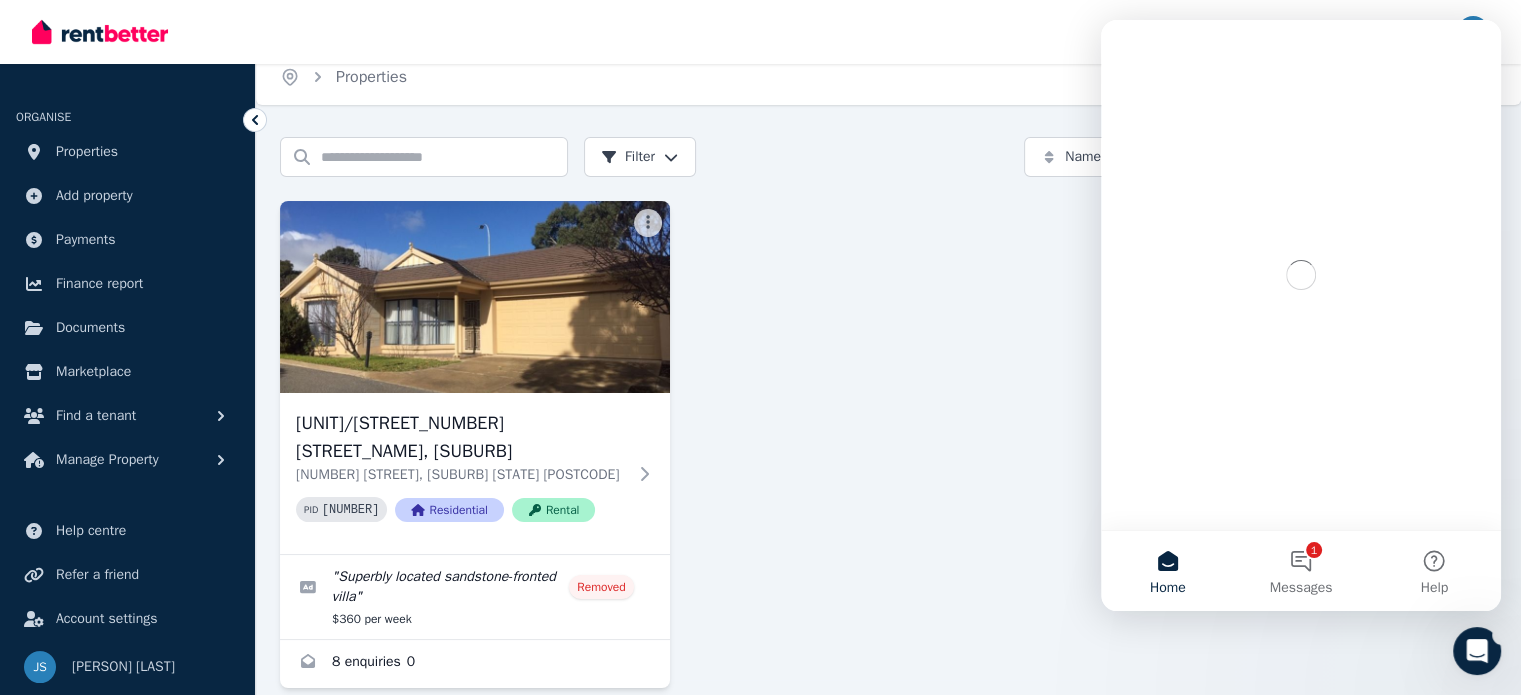 scroll, scrollTop: 0, scrollLeft: 0, axis: both 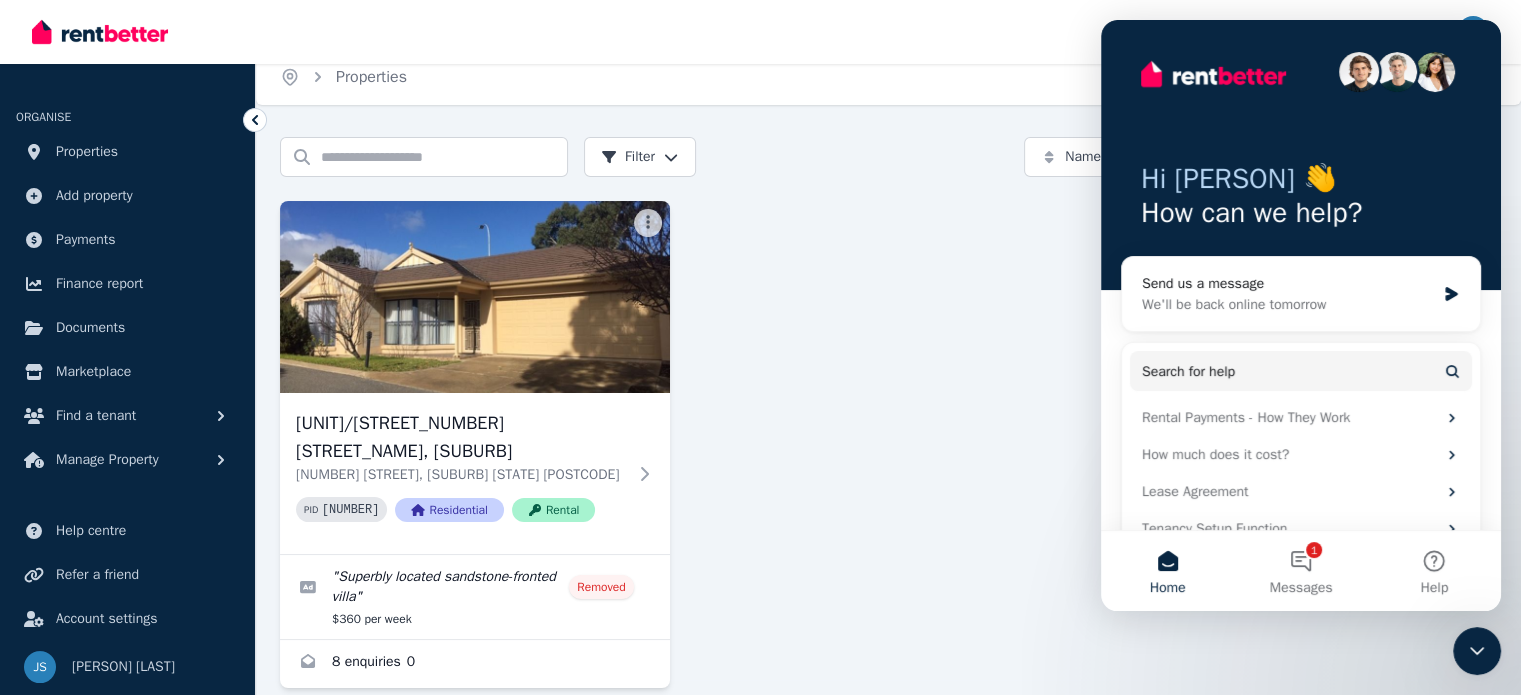 click on "[UNIT]/[STREET_NUMBER] [STREET_NAME], [SUBURB] [STATE] [POSTCODE] PID   [NUMBER] Residential Rental " Superbly located sandstone-fronted villa " Removed $360 per week 8   enquiries 0" at bounding box center (888, 444) 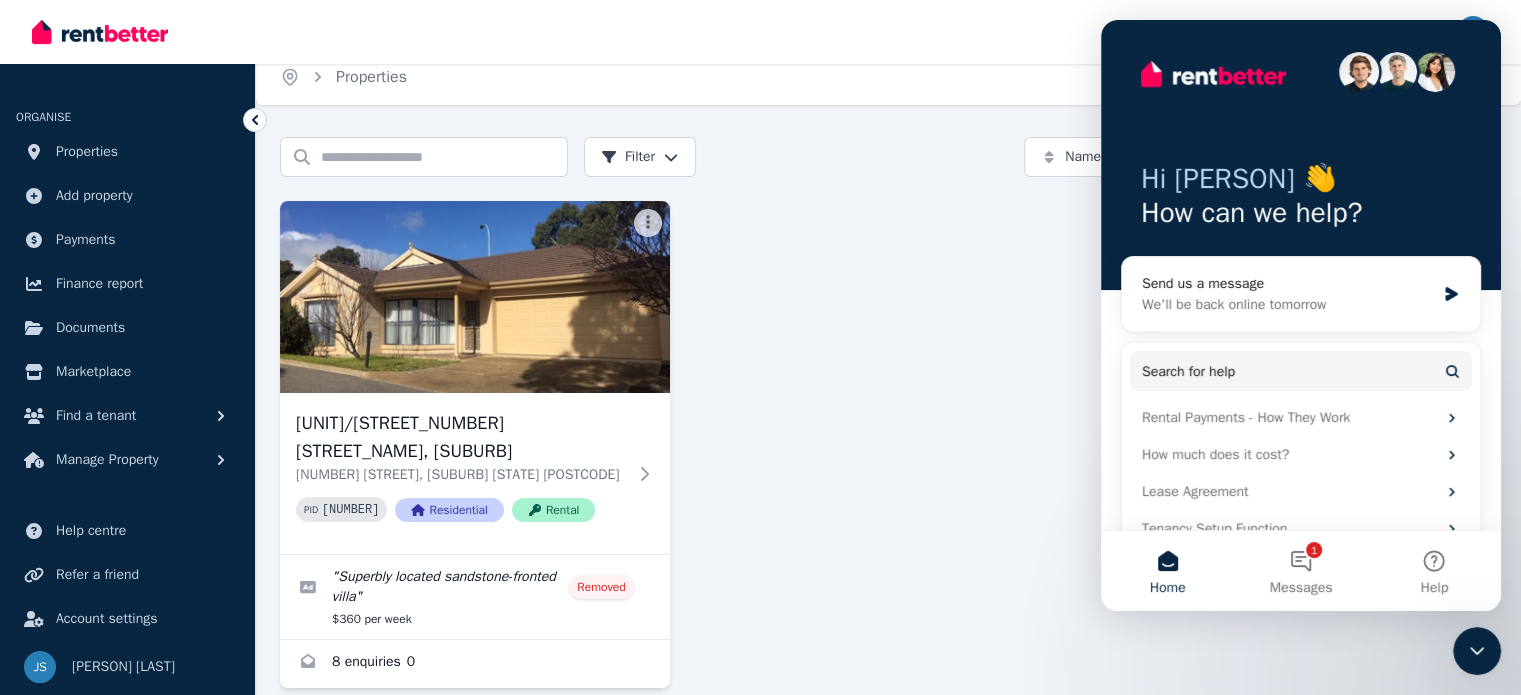 click on "Hi [PERSON] 👋 How can we help? Send us a message We'll be back online tomorrow Search for help Rental Payments - How They Work How much does it cost? Lease Agreement Tenancy Setup Function" at bounding box center (1301, 293) 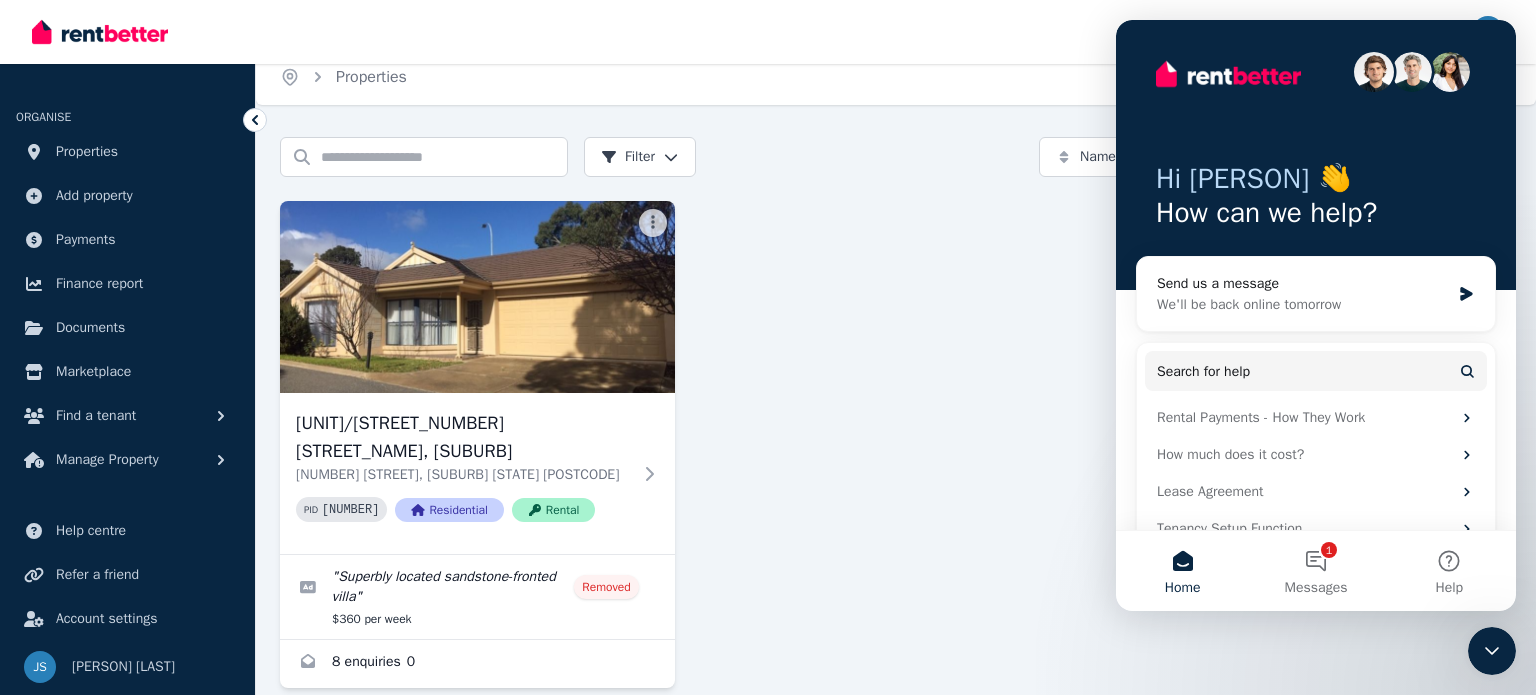 click on "Open main menu Inbox Open user menu ORGANISE Properties Add property Payments Finance report Documents Marketplace Find a tenant Manage Property Help centre Refer a friend Account settings Your profile [PERSON] [LAST] Home Properties Help Search properties Filter Name (A-Z) Add Property [UNIT]/[STREET_NUMBER] [STREET_NAME], [SUBURB] [UNIT]/[STREET_NUMBER] [STREET_NAME], [SUBURB] SA [POSTCODE] PID   [NUMBER] Residential Rental " Superbly located sandstone-fronted villa " Removed $360 per week 8   enquiries 0" at bounding box center [768, 332] 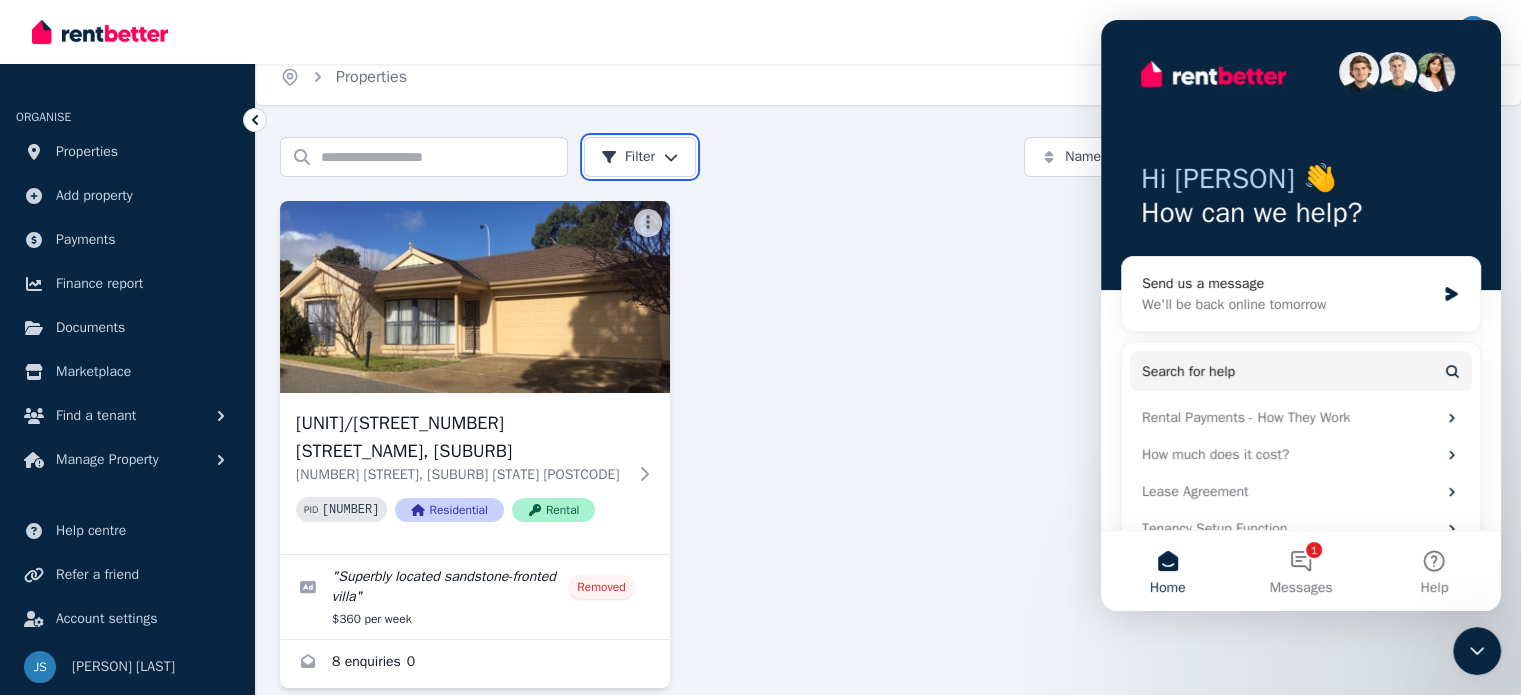 click on "Open main menu Inbox Open user menu ORGANISE Properties Add property Payments Finance report Documents Marketplace Find a tenant Manage Property Help centre Refer a friend Account settings Your profile [PERSON] [LAST] Home Properties Help Search properties Filter Name (A-Z) Add Property [UNIT]/[STREET_NUMBER] [STREET_NAME], [SUBURB] [UNIT]/[STREET_NUMBER] [STREET_NAME], [SUBURB] SA [POSTCODE] PID   [NUMBER] Residential Rental " Superbly located sandstone-fronted villa " Removed $360 per week 8   enquiries 0" at bounding box center [760, 332] 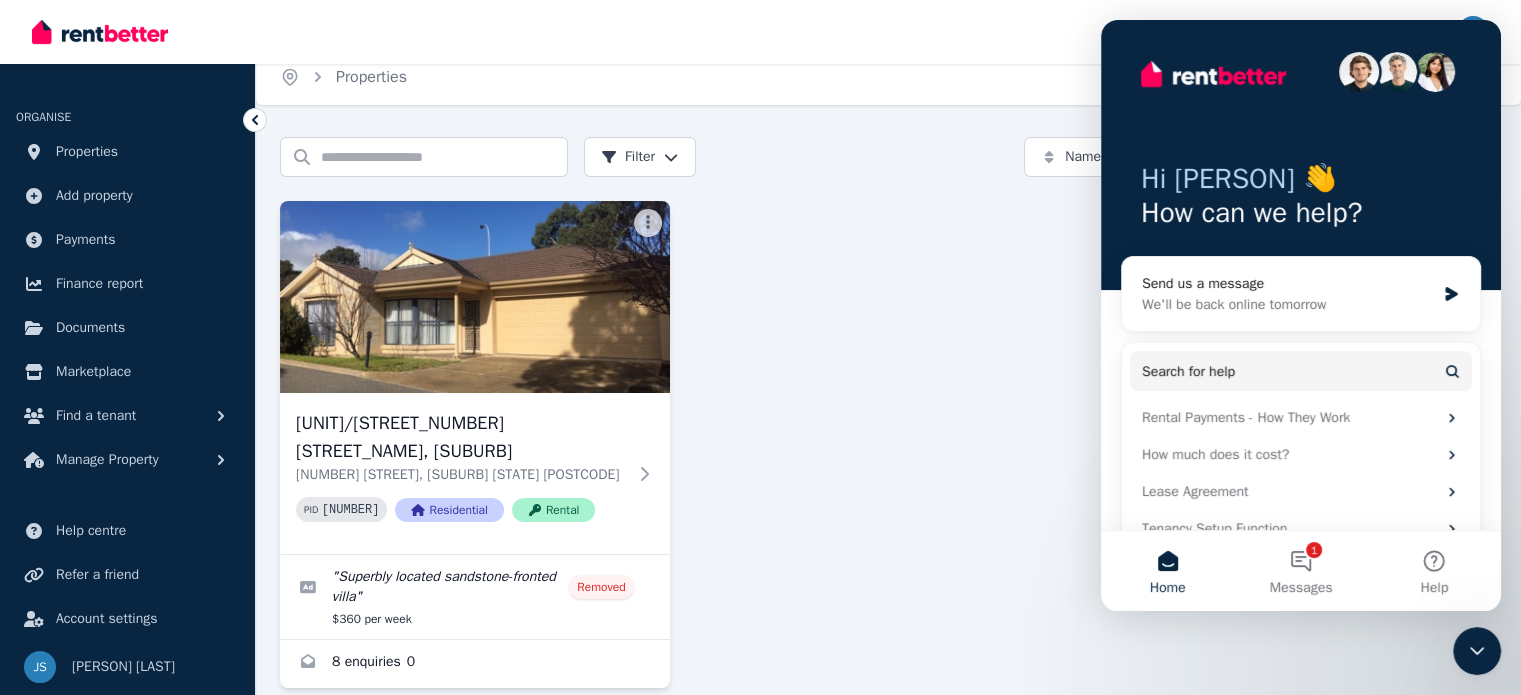 click on "Hi [PERSON] 👋 How can we help?" at bounding box center (1301, 155) 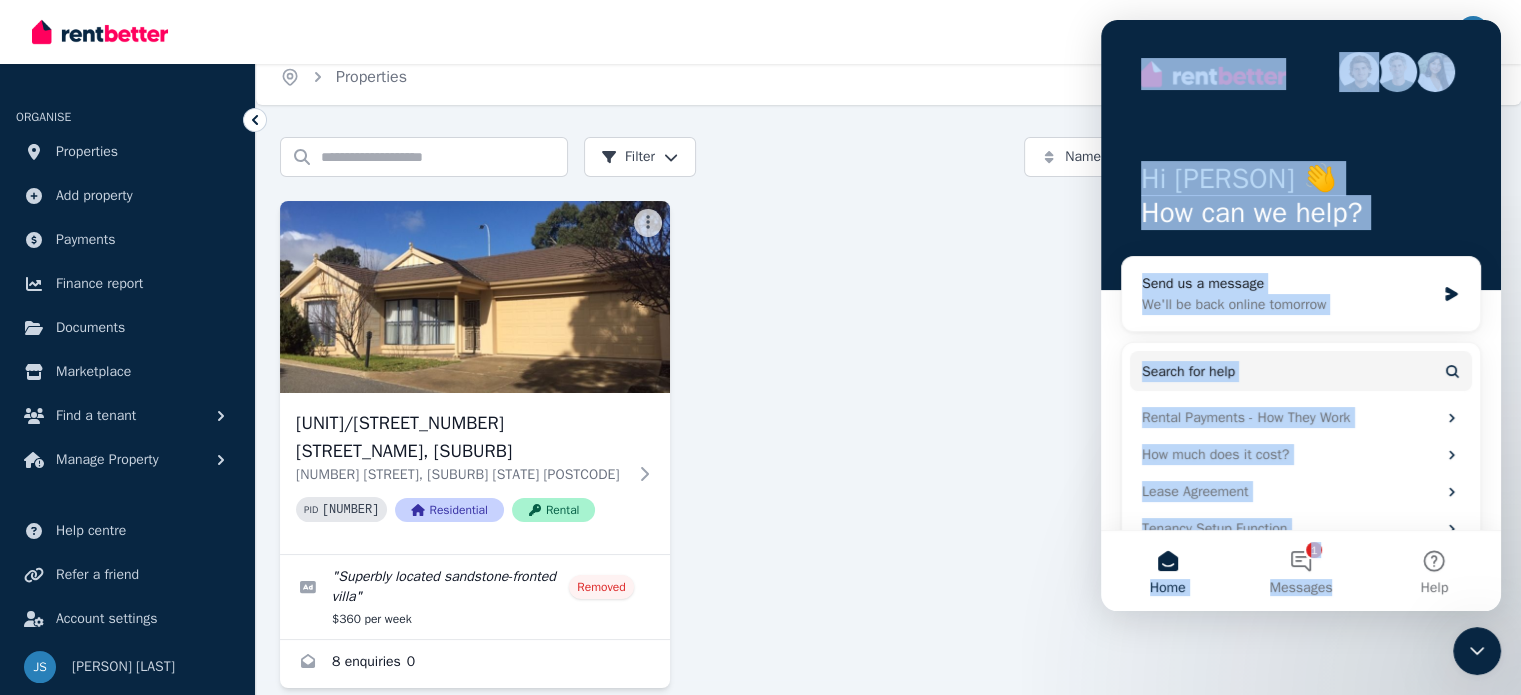 drag, startPoint x: 1283, startPoint y: 44, endPoint x: 2374, endPoint y: 663, distance: 1254.3691 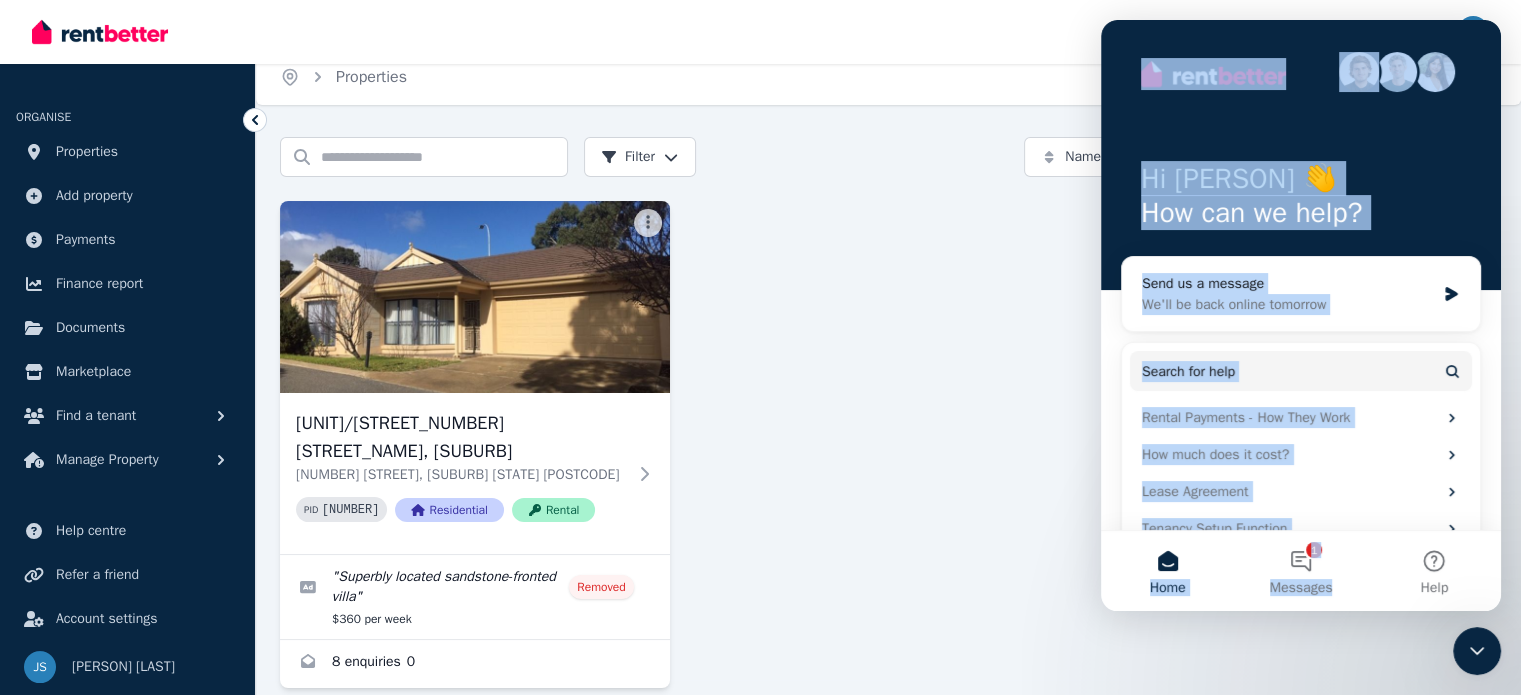 scroll, scrollTop: 35, scrollLeft: 0, axis: vertical 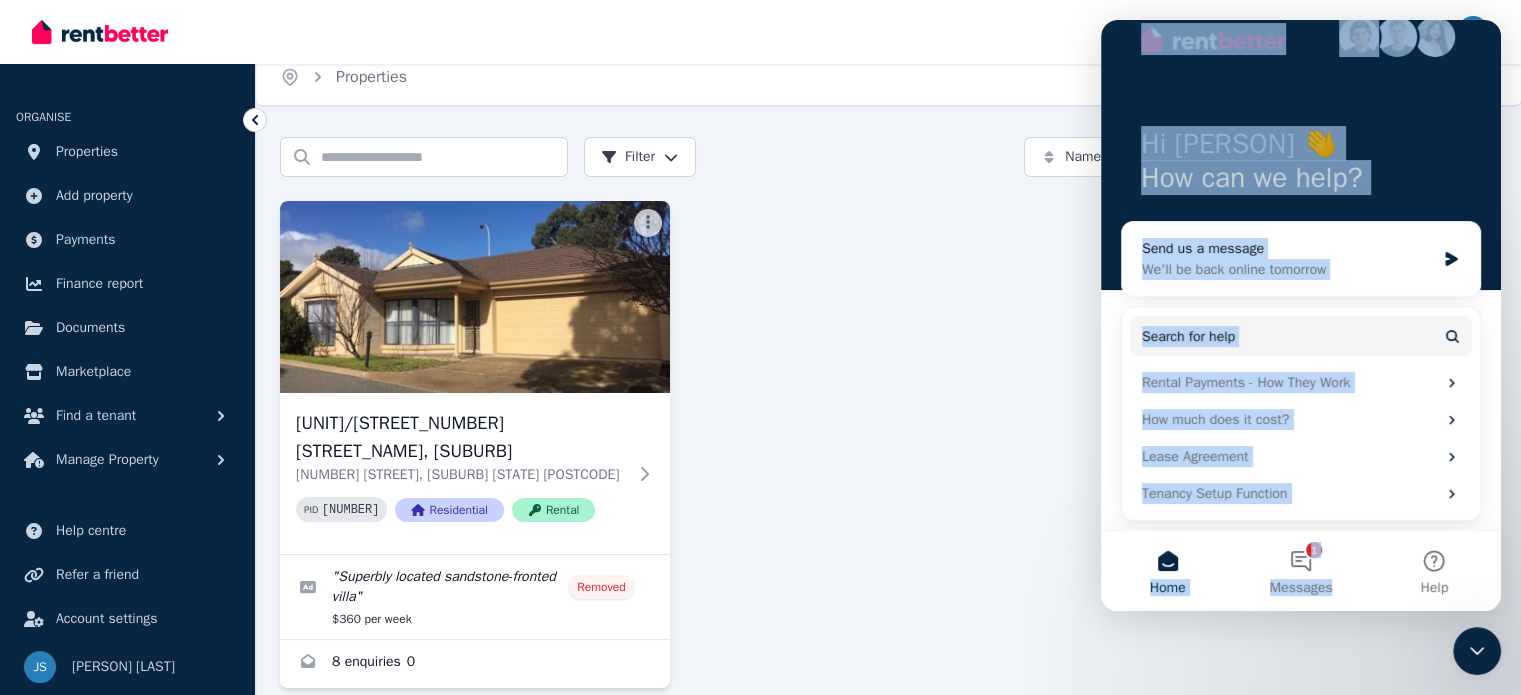 click on "Hi [PERSON] 👋 How can we help? Send us a message We'll be back online tomorrow Search for help Rental Payments - How They Work How much does it cost? Lease Agreement Tenancy Setup Function" at bounding box center [1301, 258] 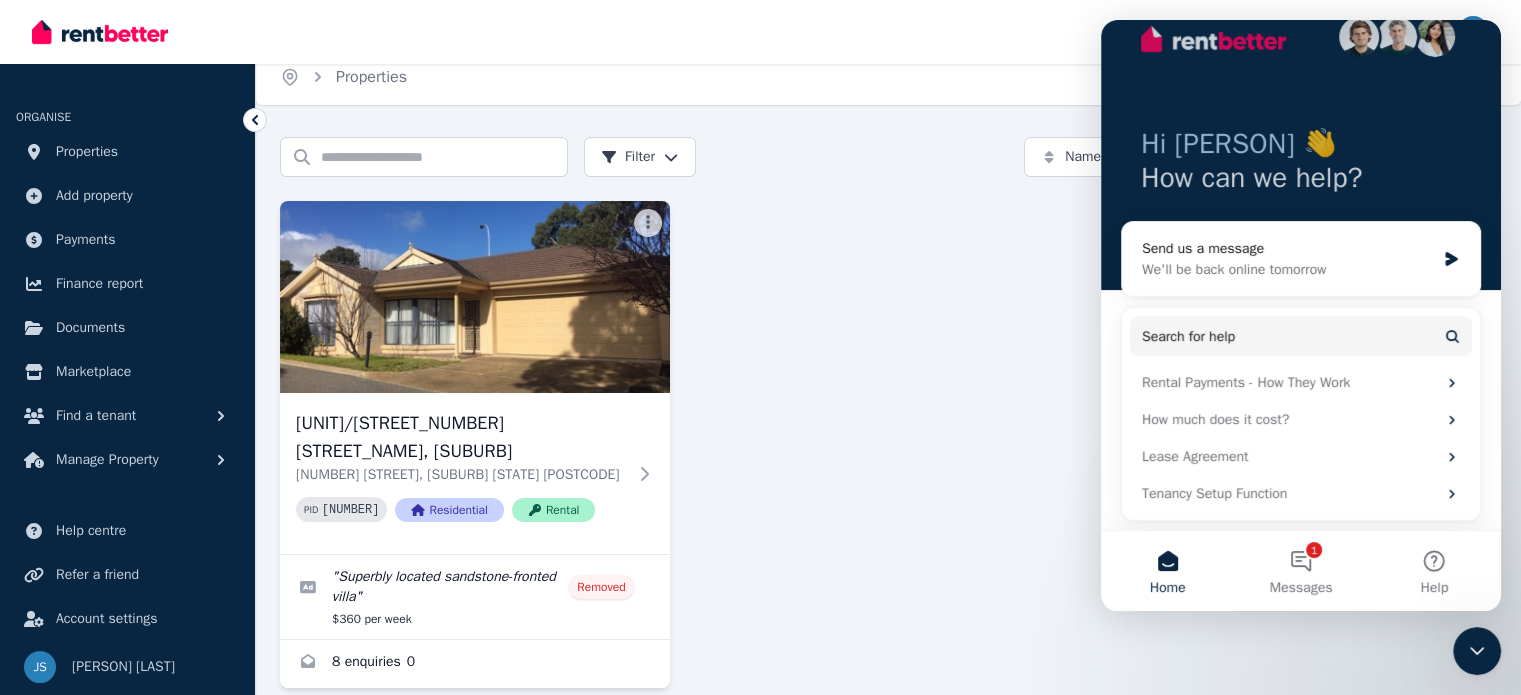 click 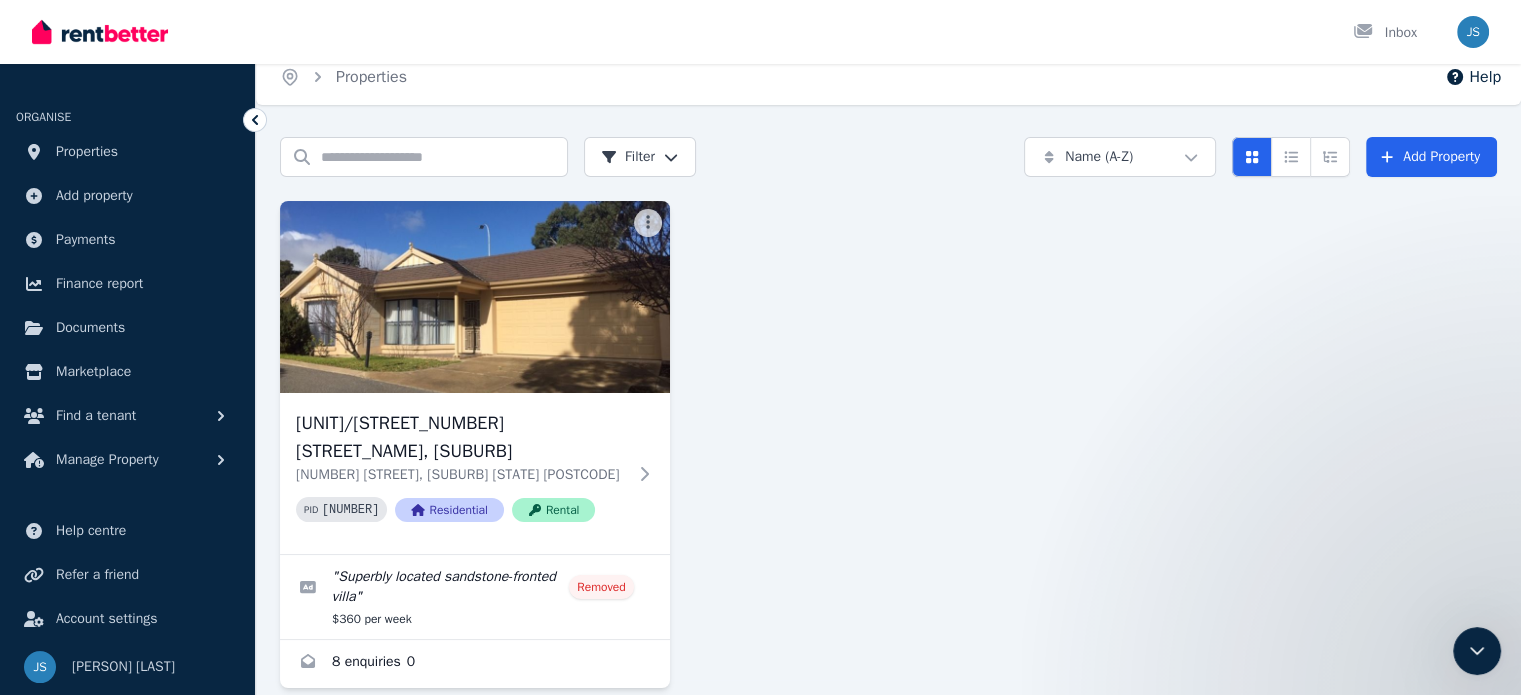 scroll, scrollTop: 0, scrollLeft: 0, axis: both 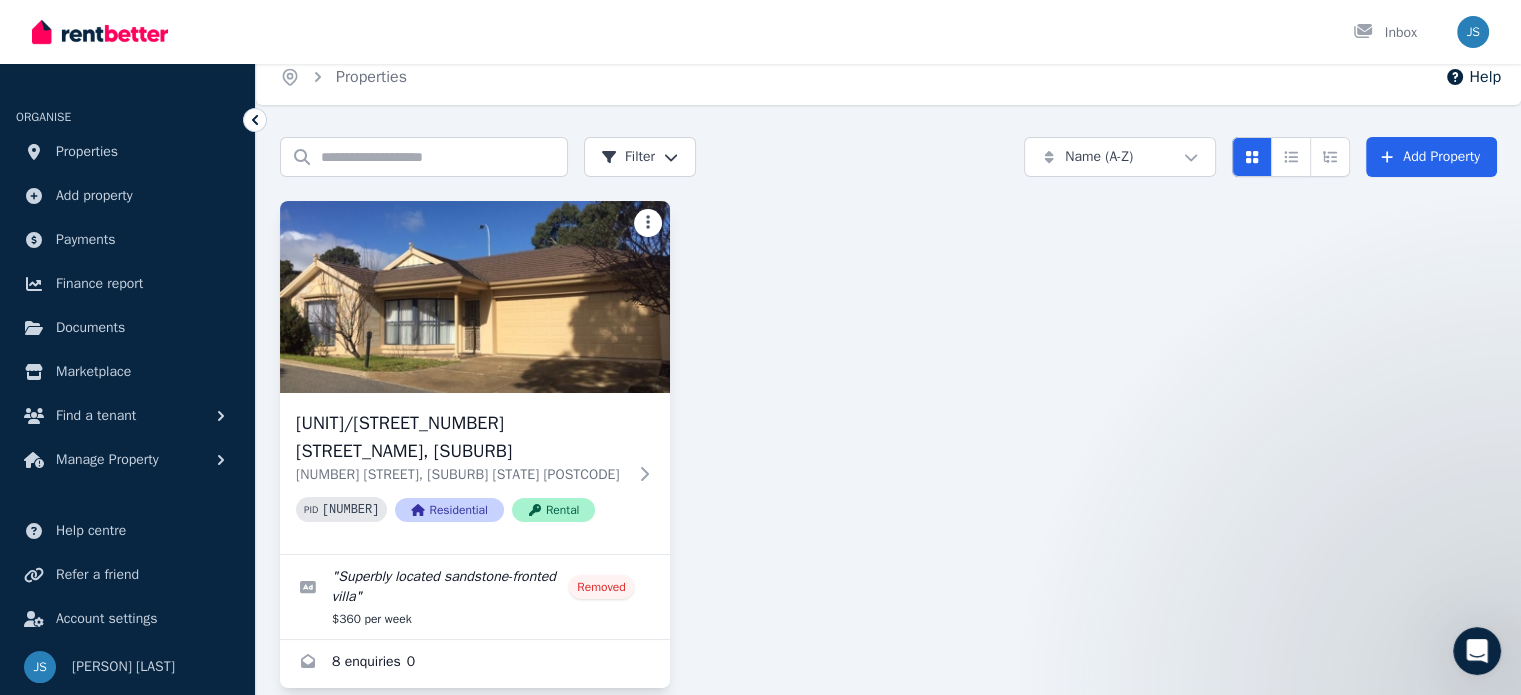 click on "Open main menu Inbox Open user menu ORGANISE Properties Add property Payments Finance report Documents Marketplace Find a tenant Manage Property Help centre Refer a friend Account settings Your profile [PERSON] [LAST] Home Properties Help Search properties Filter Name (A-Z) Add Property [UNIT]/[STREET_NUMBER] [STREET_NAME], [SUBURB] [UNIT]/[STREET_NUMBER] [STREET_NAME], [SUBURB] SA [POSTCODE] PID   [NUMBER] Residential Rental " Superbly located sandstone-fronted villa " Removed $360 per week 8   enquiries 0" at bounding box center [760, 332] 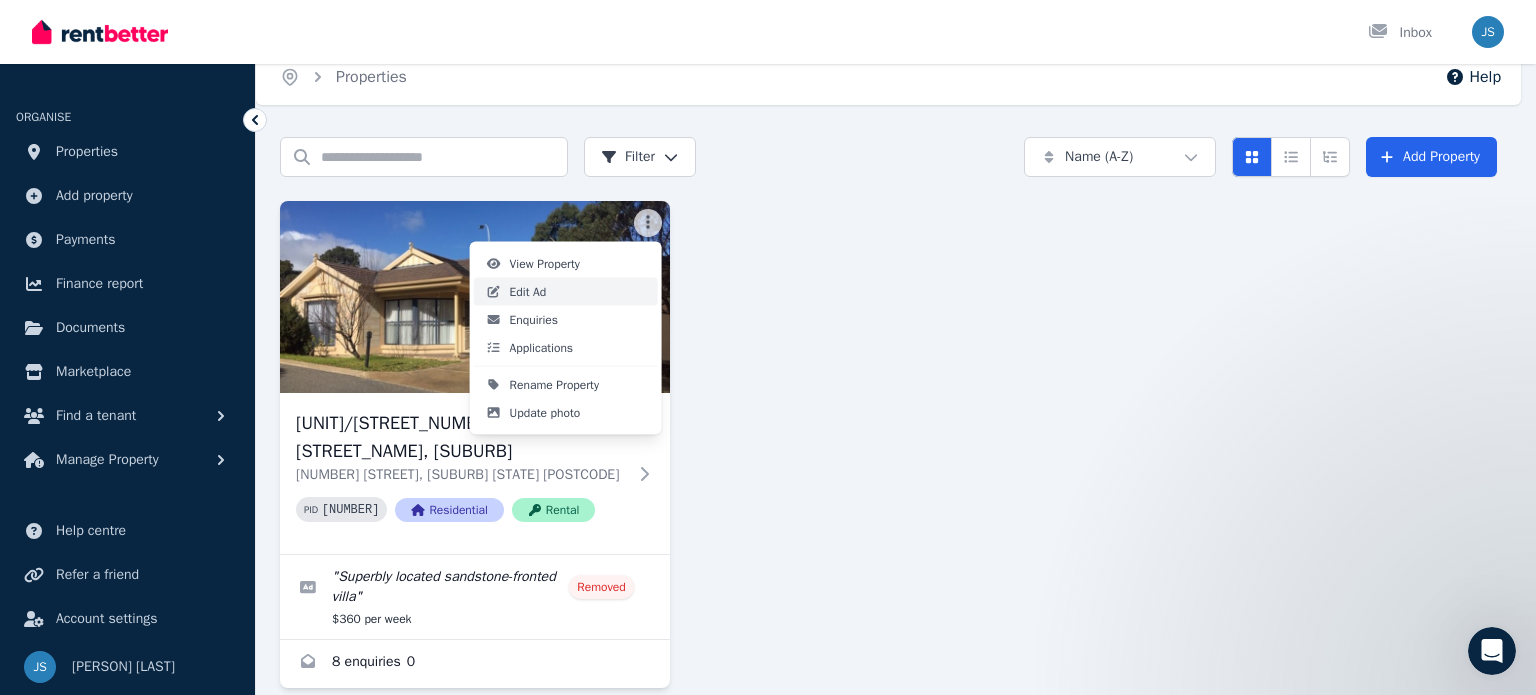 click on "Edit Ad" at bounding box center (528, 292) 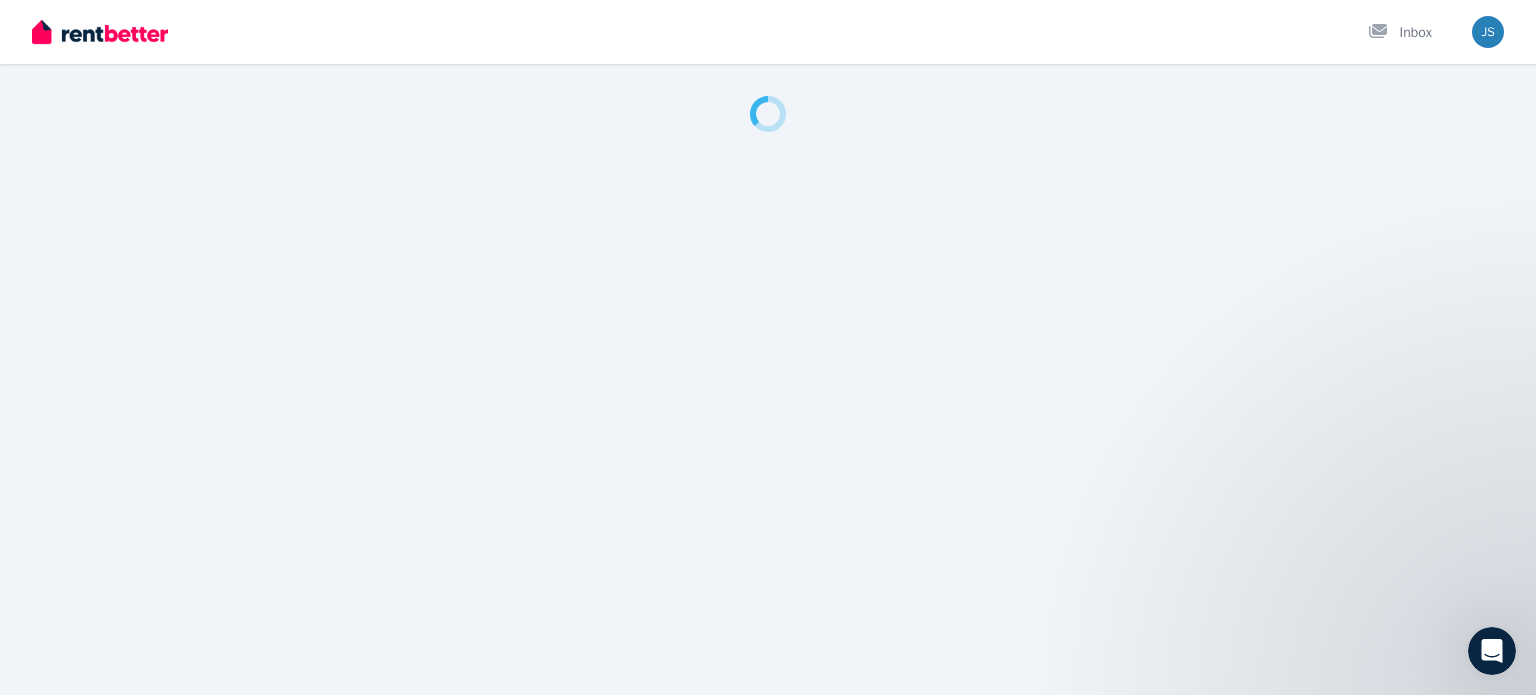 scroll, scrollTop: 0, scrollLeft: 0, axis: both 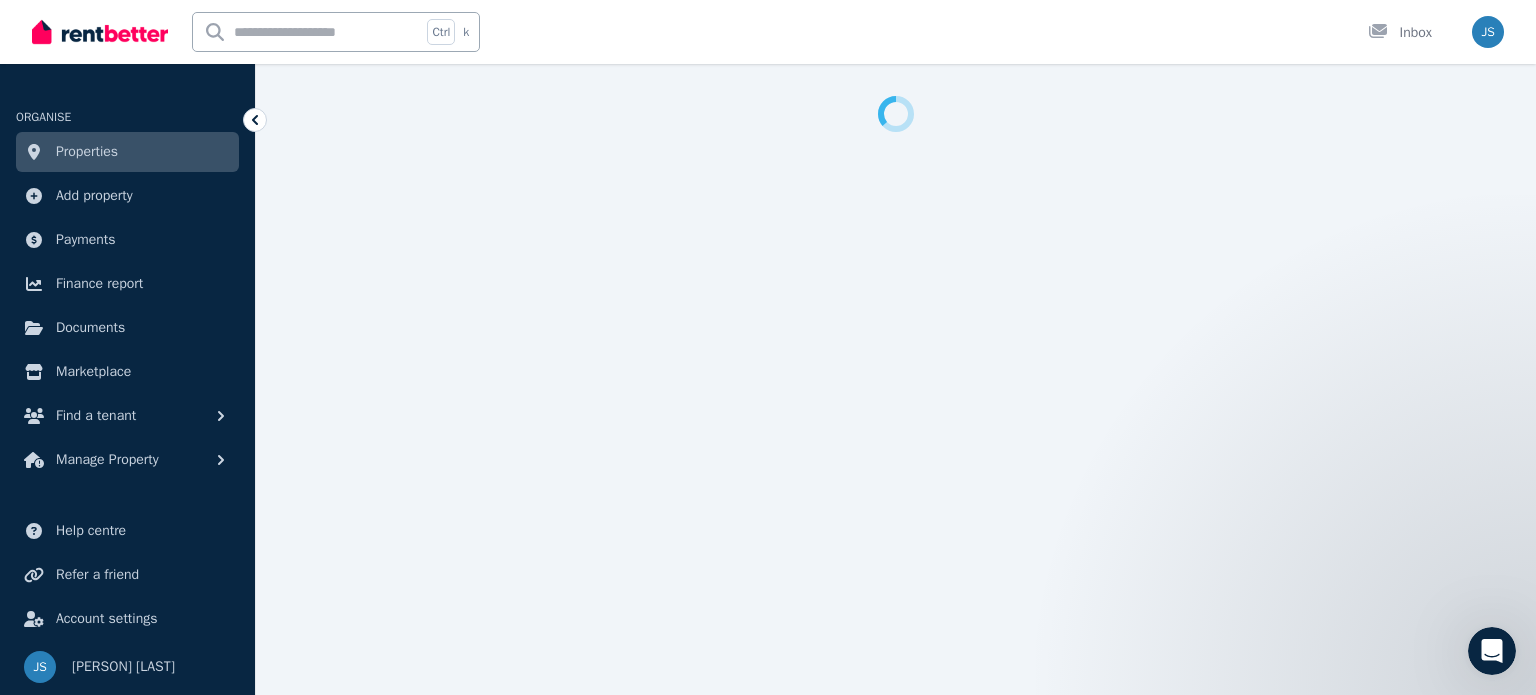 select on "**" 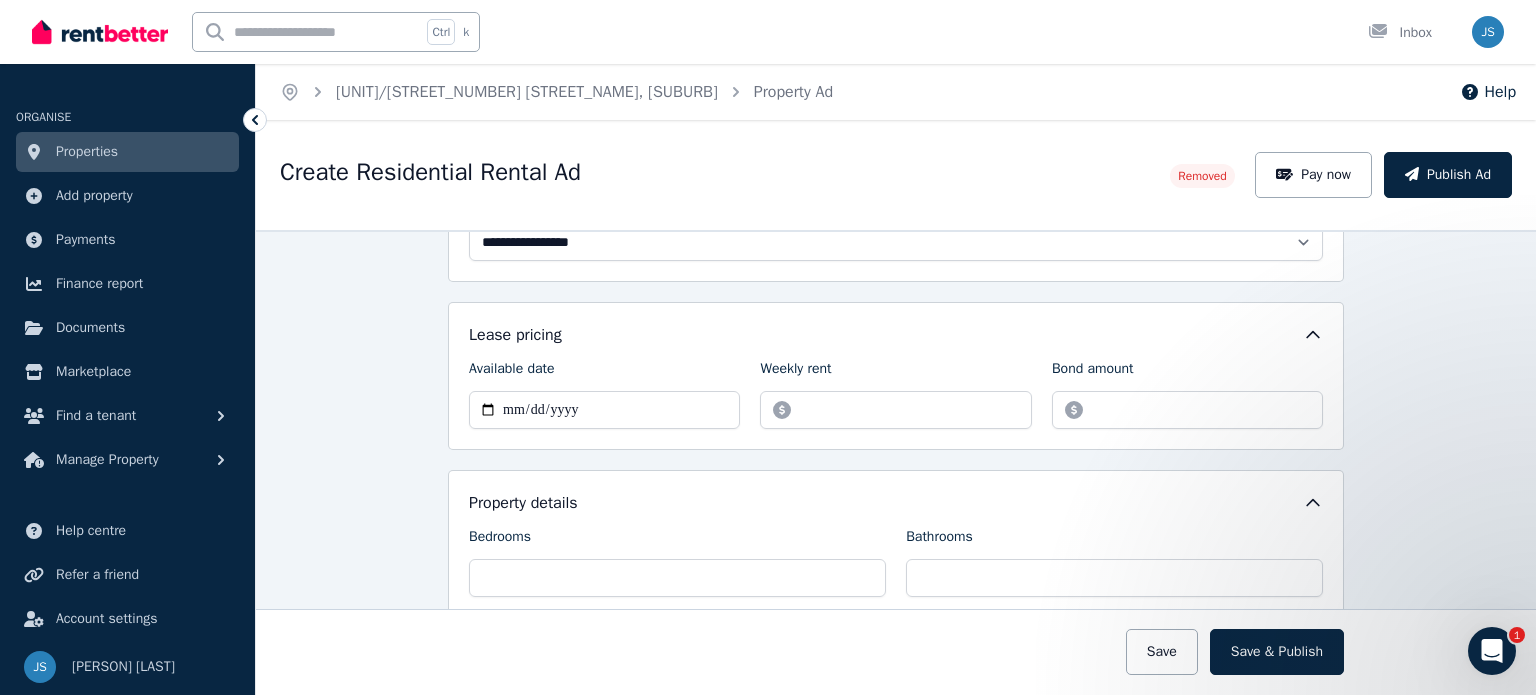 scroll, scrollTop: 403, scrollLeft: 0, axis: vertical 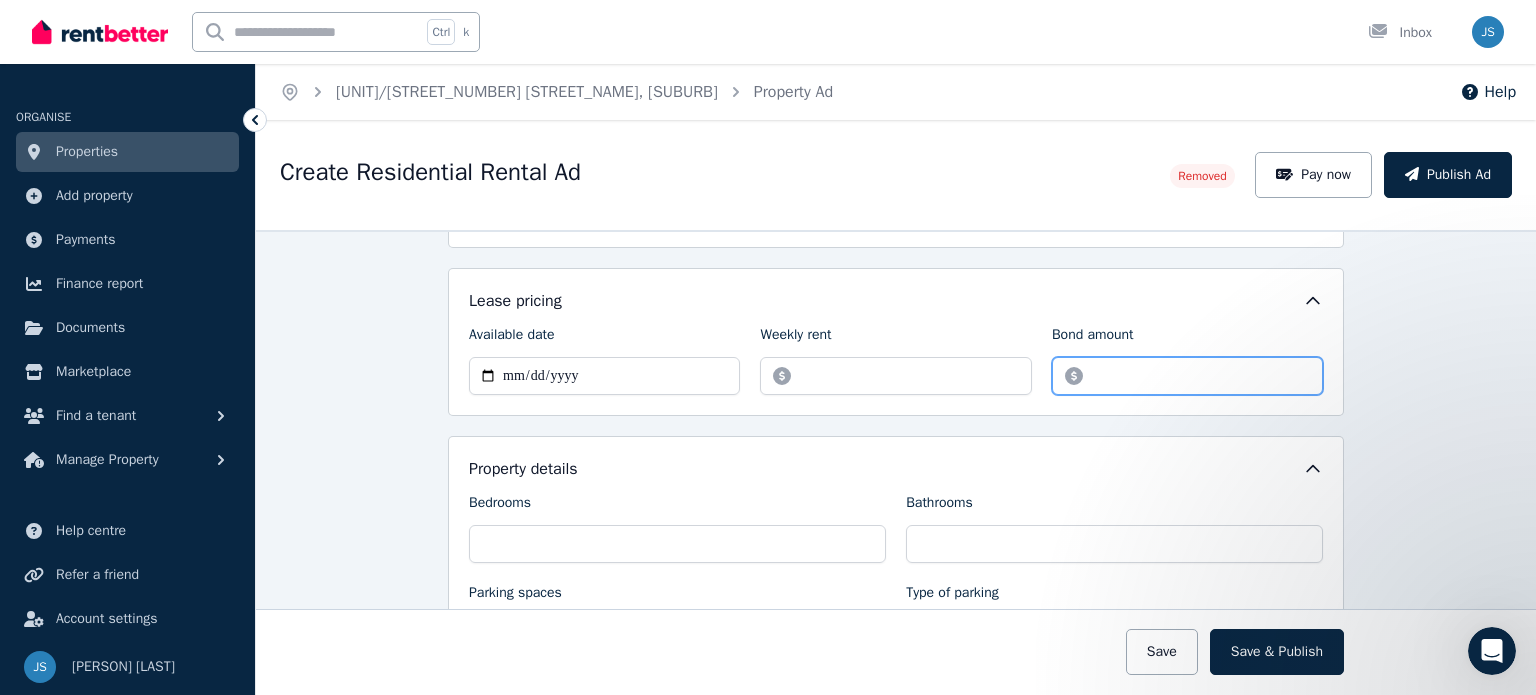 click on "*******" at bounding box center [1187, 376] 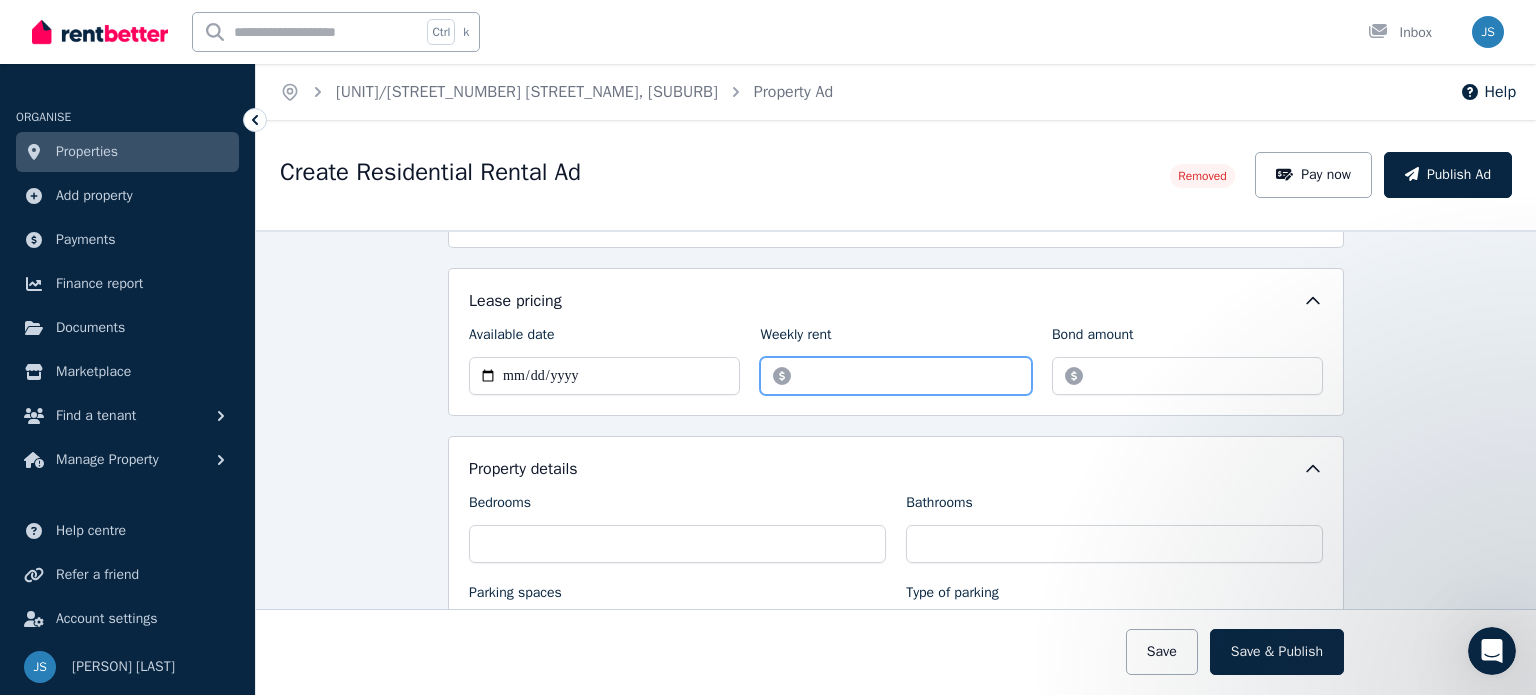 click on "******" at bounding box center [895, 376] 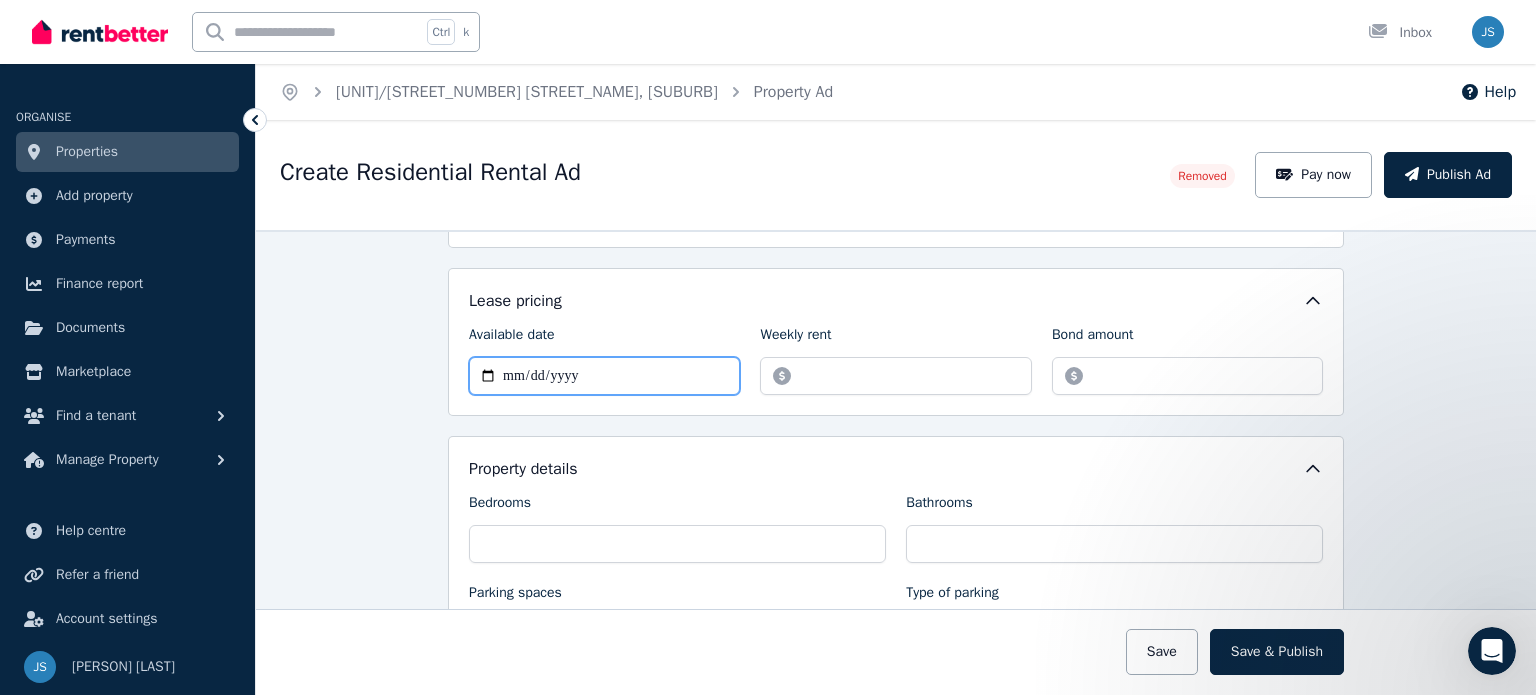 click on "**********" at bounding box center [604, 376] 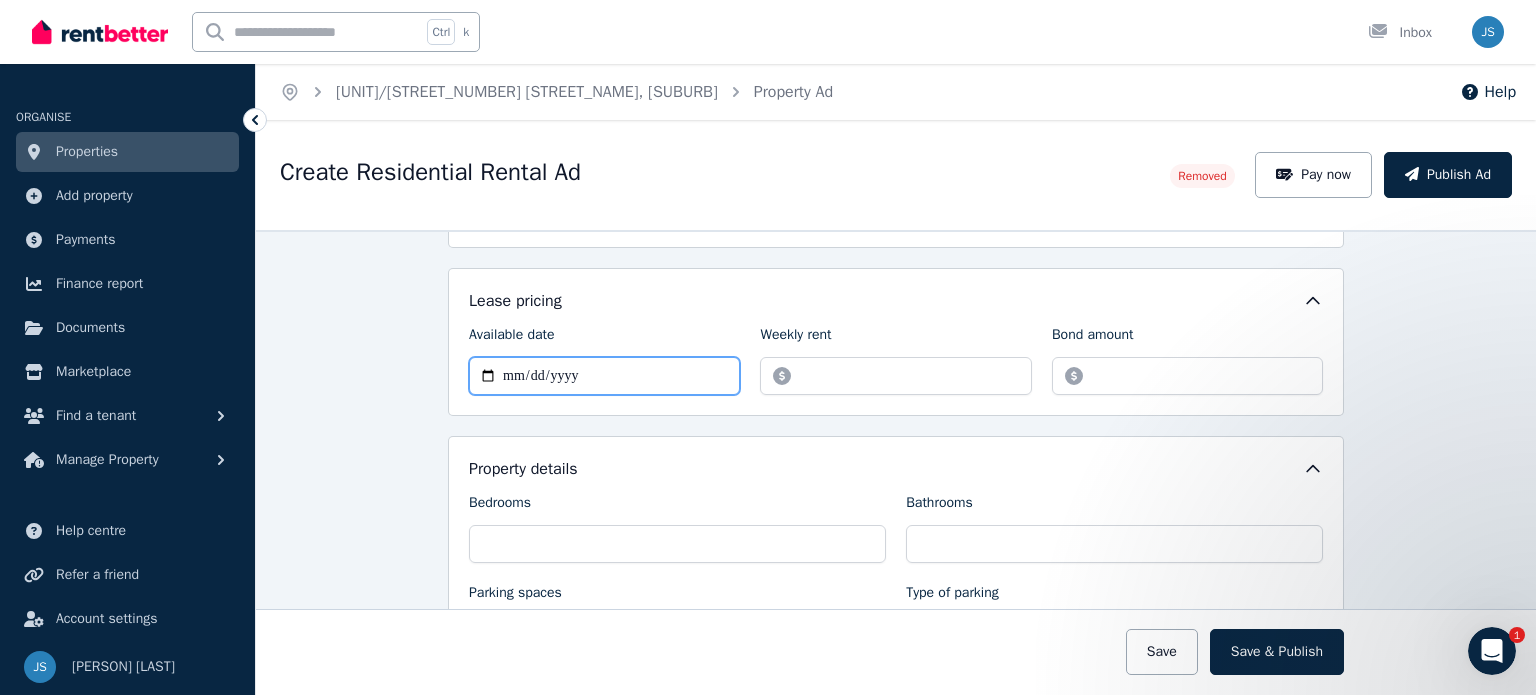 type on "**********" 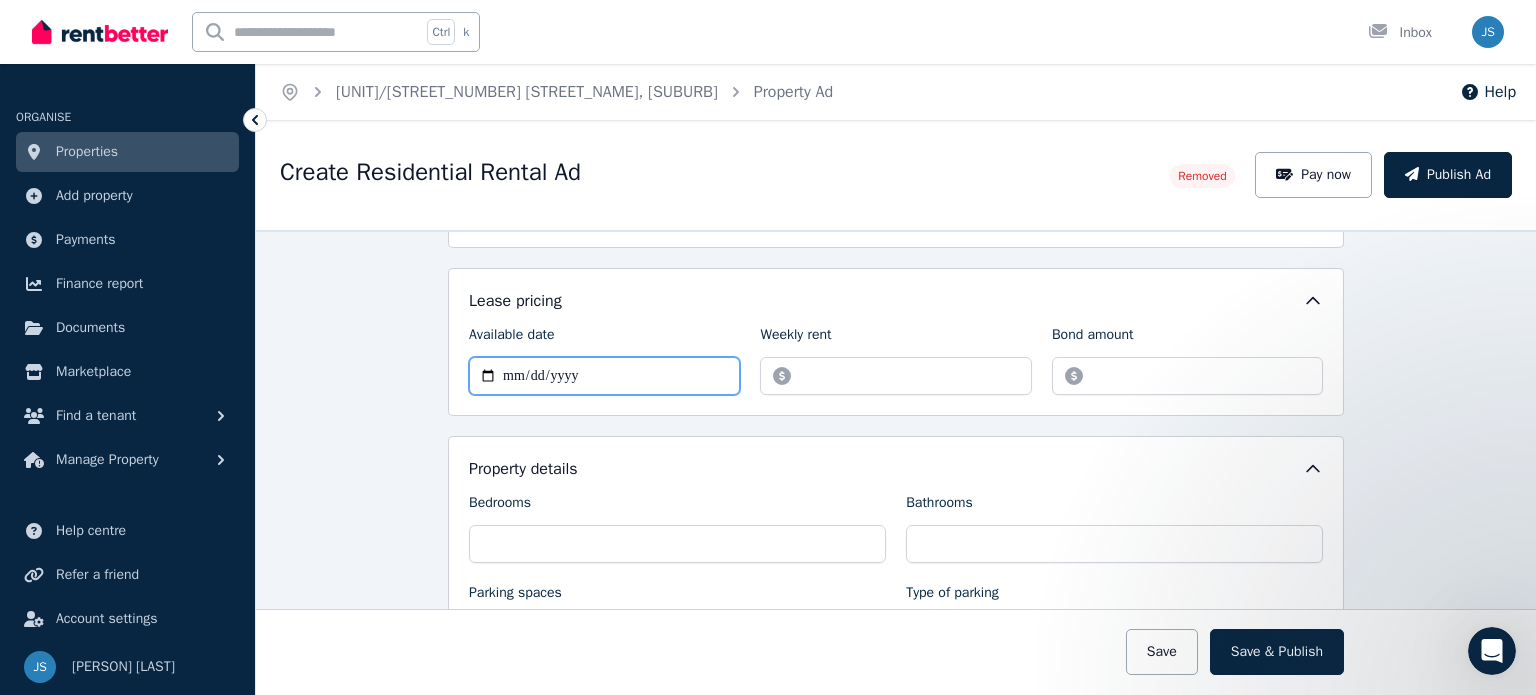 type on "**********" 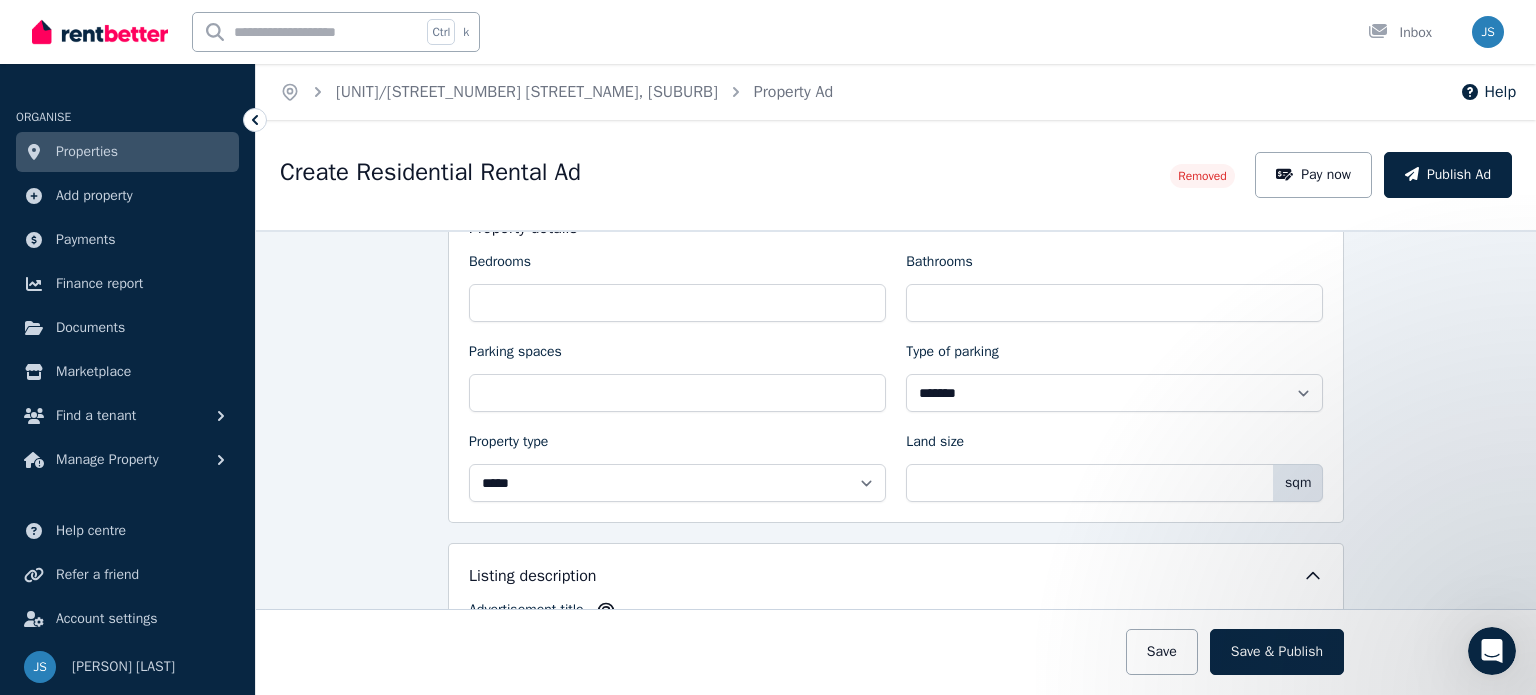 scroll, scrollTop: 719, scrollLeft: 0, axis: vertical 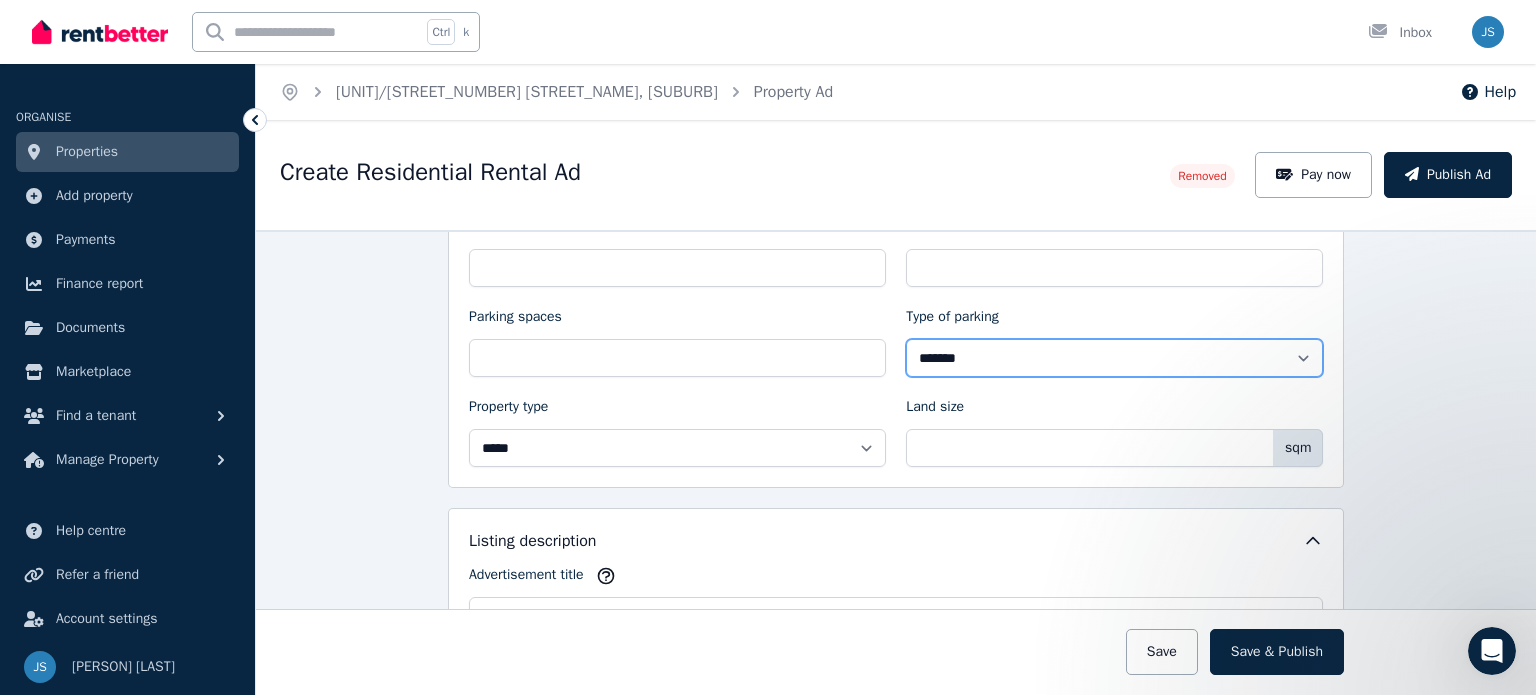 click on "**********" at bounding box center (1114, 358) 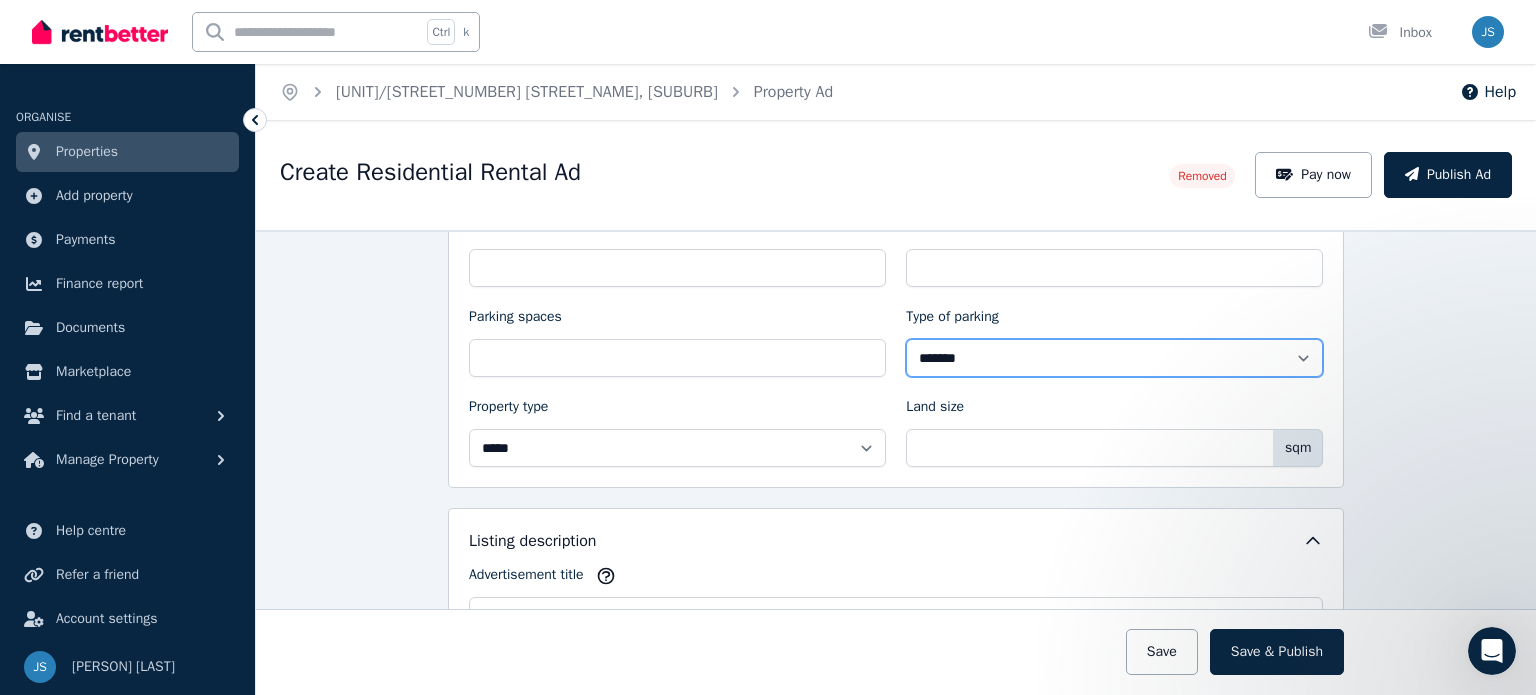 select on "**********" 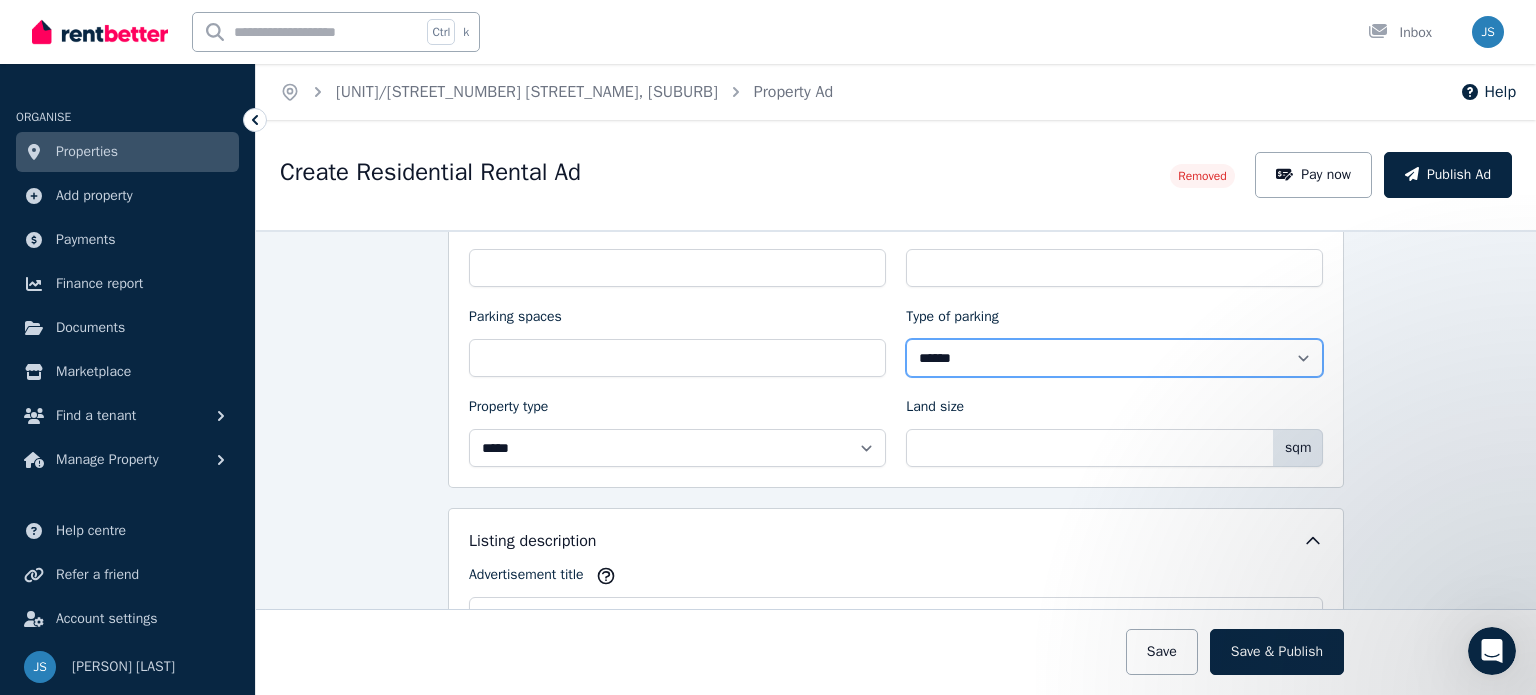 click on "**********" at bounding box center [1114, 358] 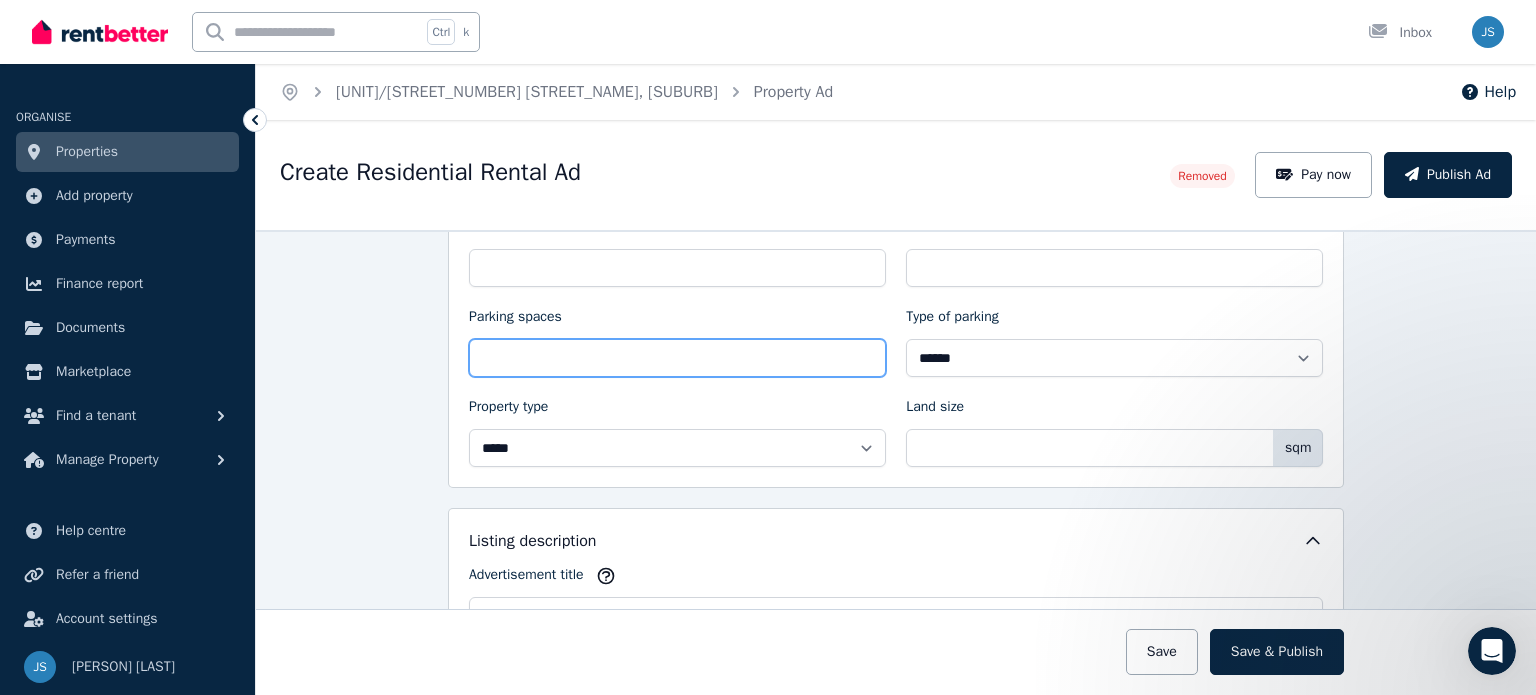 drag, startPoint x: 484, startPoint y: 355, endPoint x: 469, endPoint y: 349, distance: 16.155495 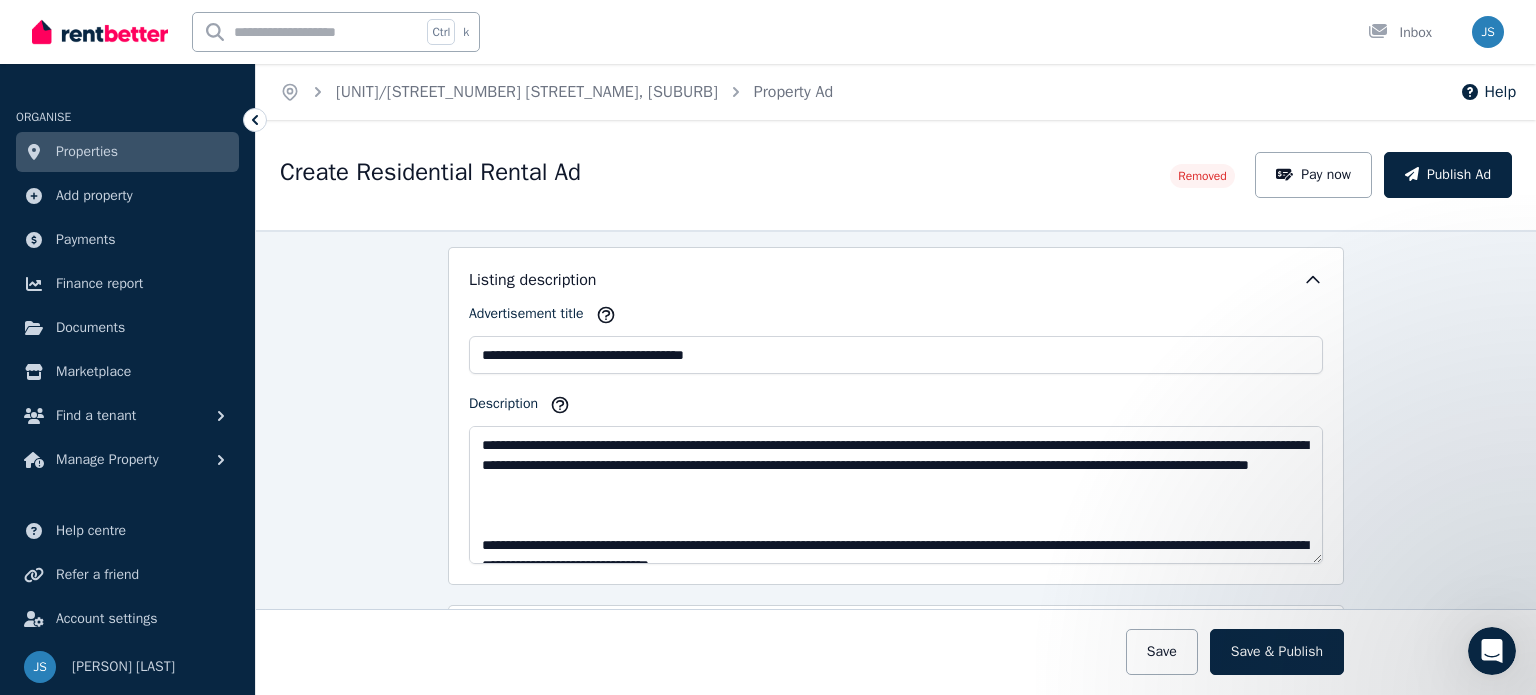 scroll, scrollTop: 1048, scrollLeft: 0, axis: vertical 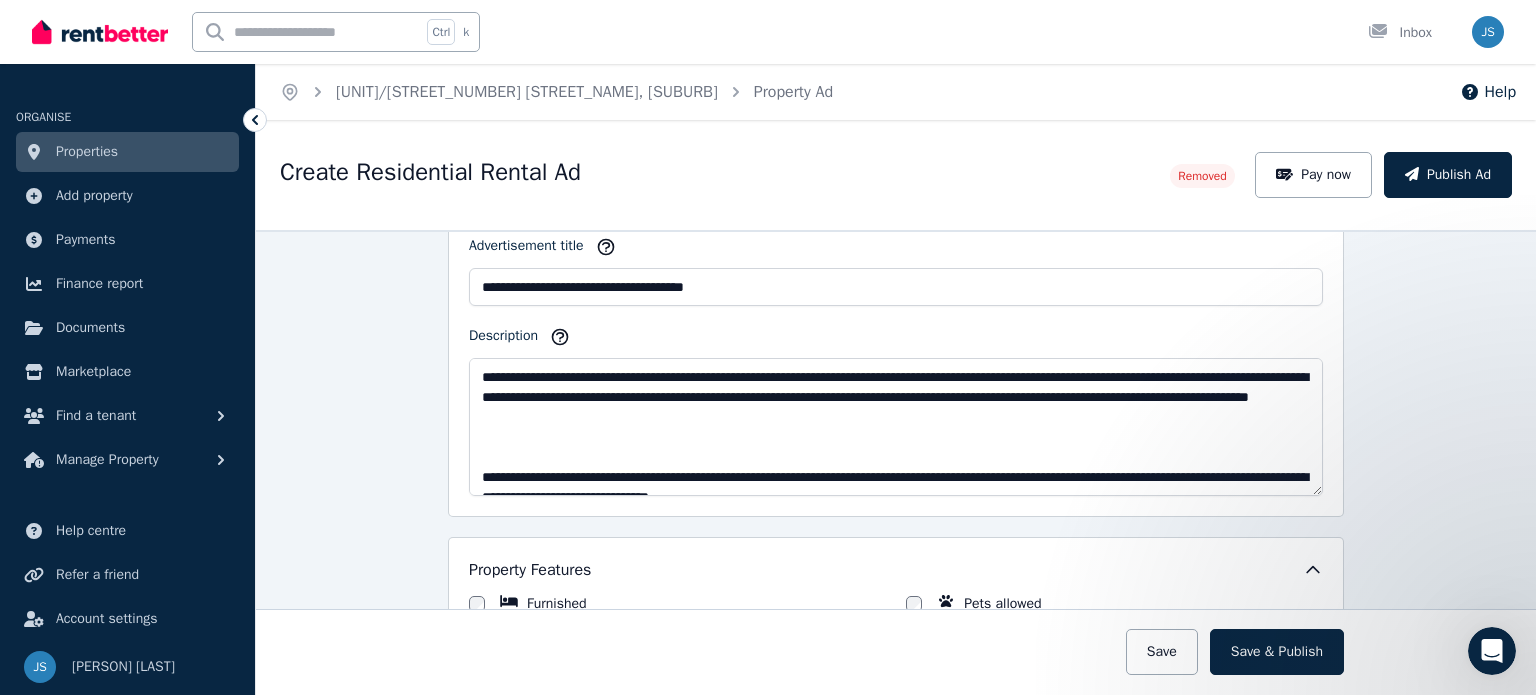 type on "*" 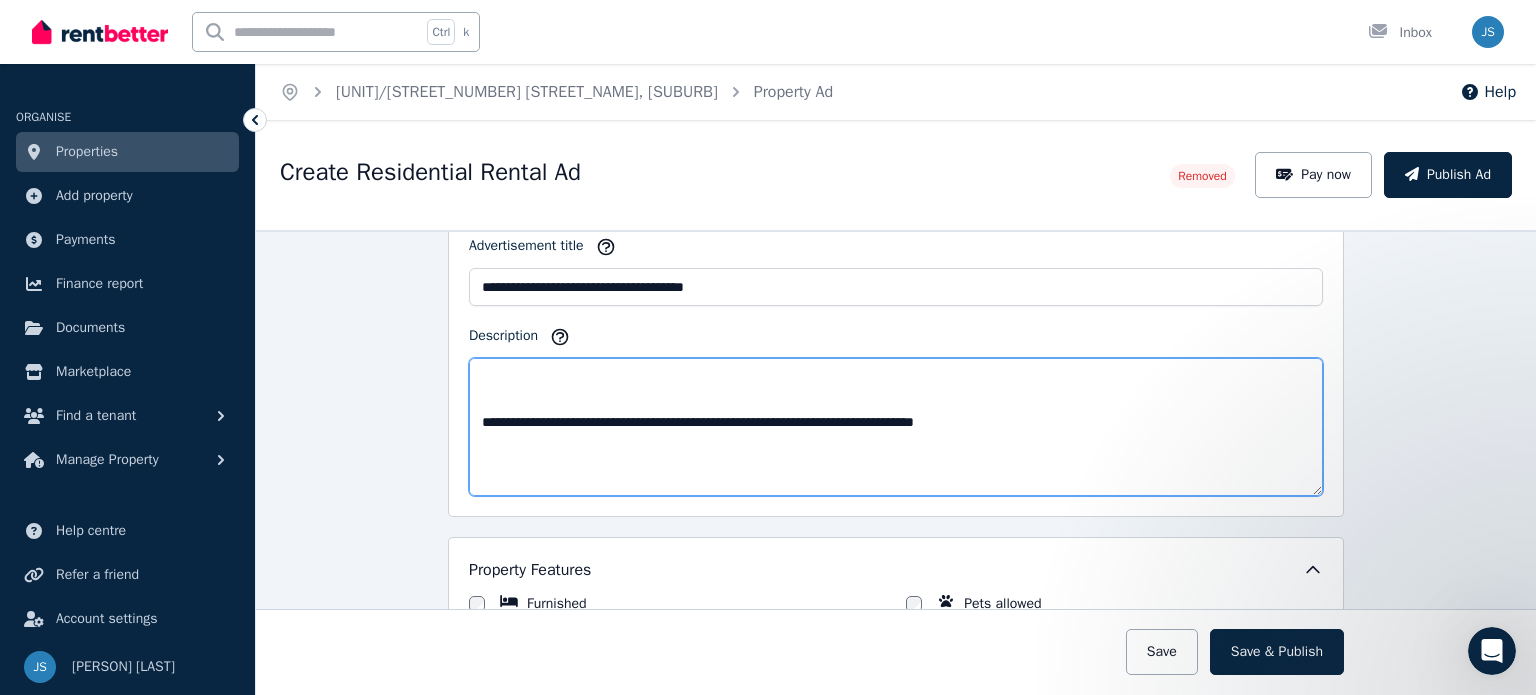 scroll, scrollTop: 480, scrollLeft: 0, axis: vertical 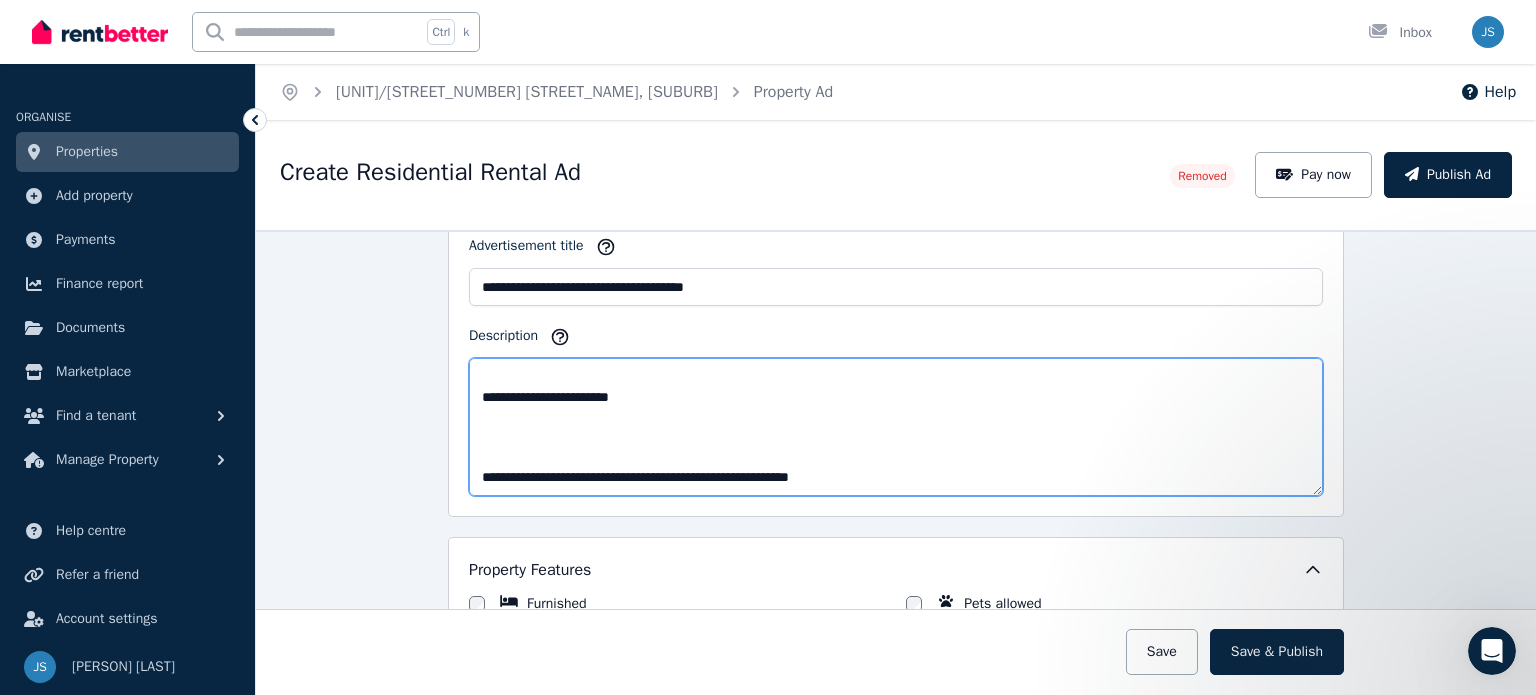 drag, startPoint x: 475, startPoint y: 368, endPoint x: 947, endPoint y: 475, distance: 483.97623 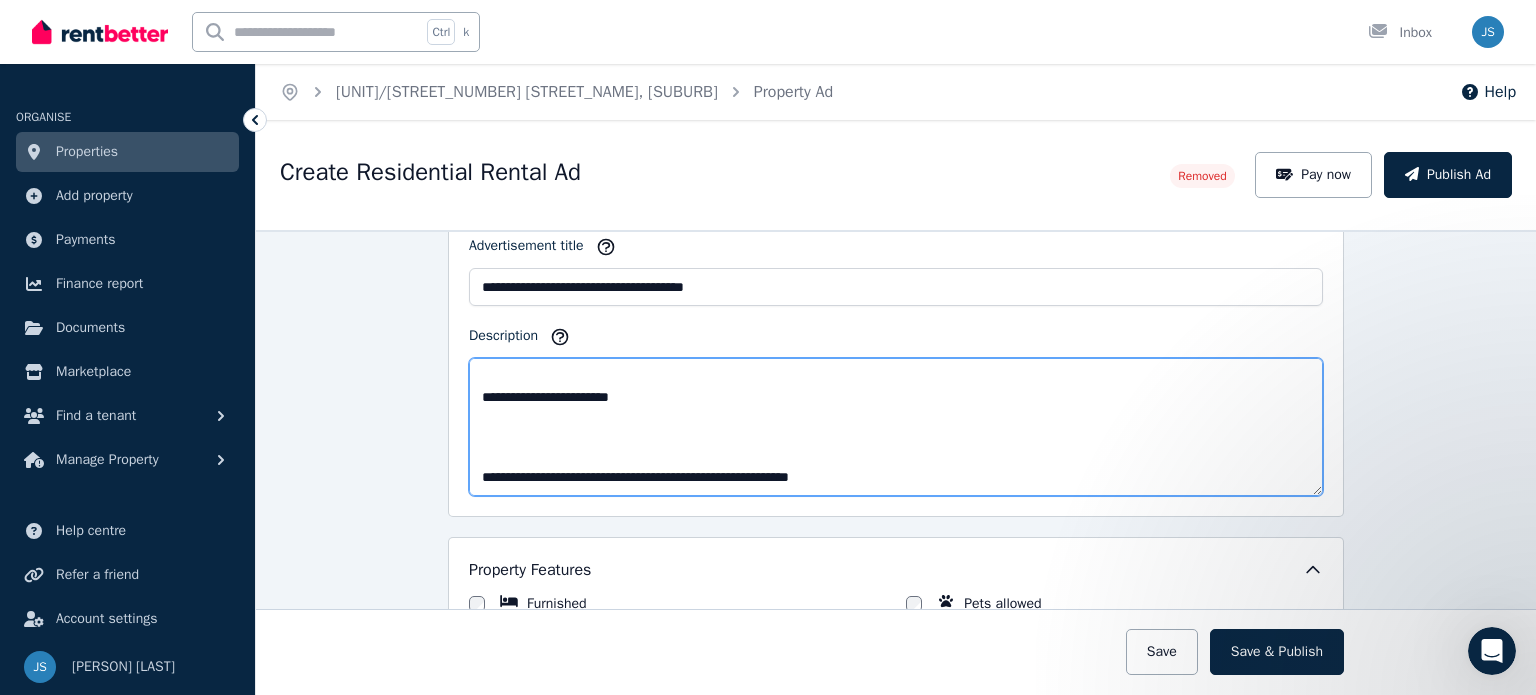 click on "Description" at bounding box center (896, 427) 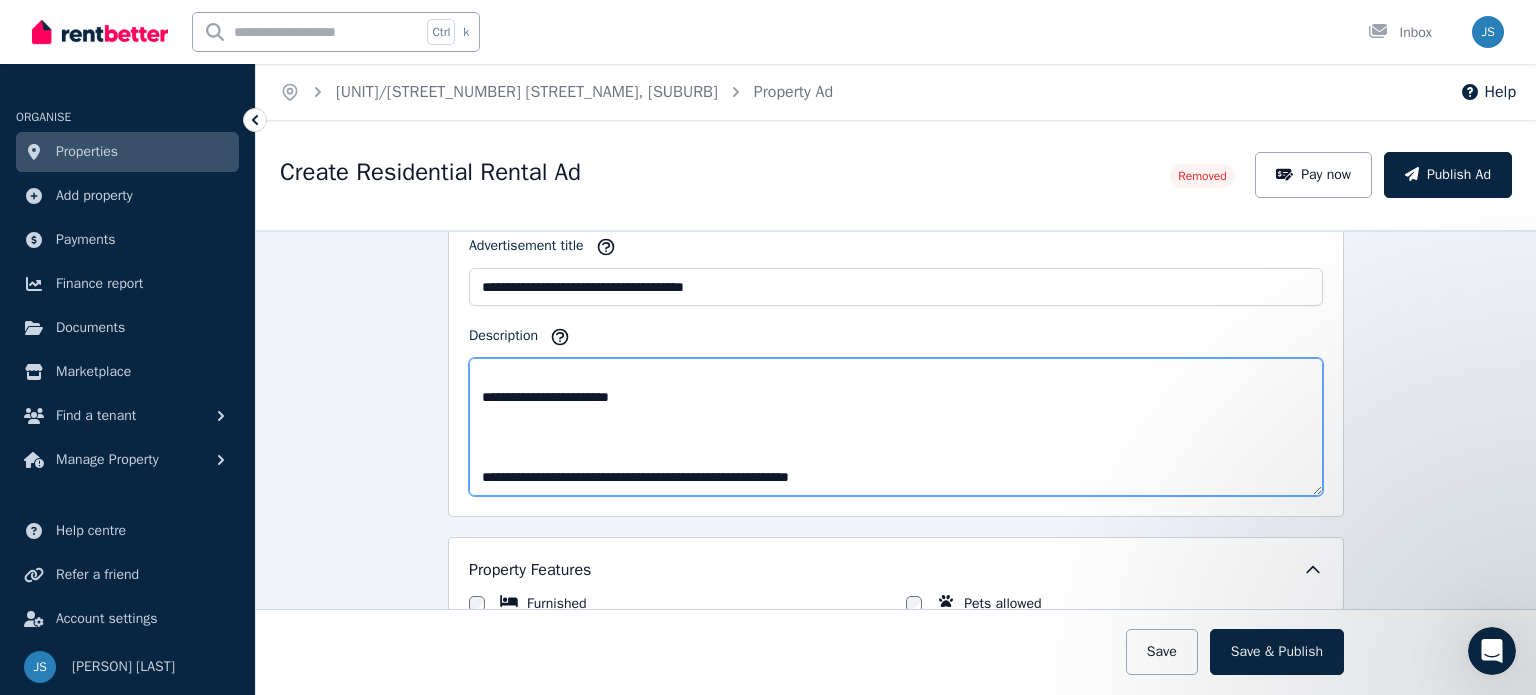 paste on "**********" 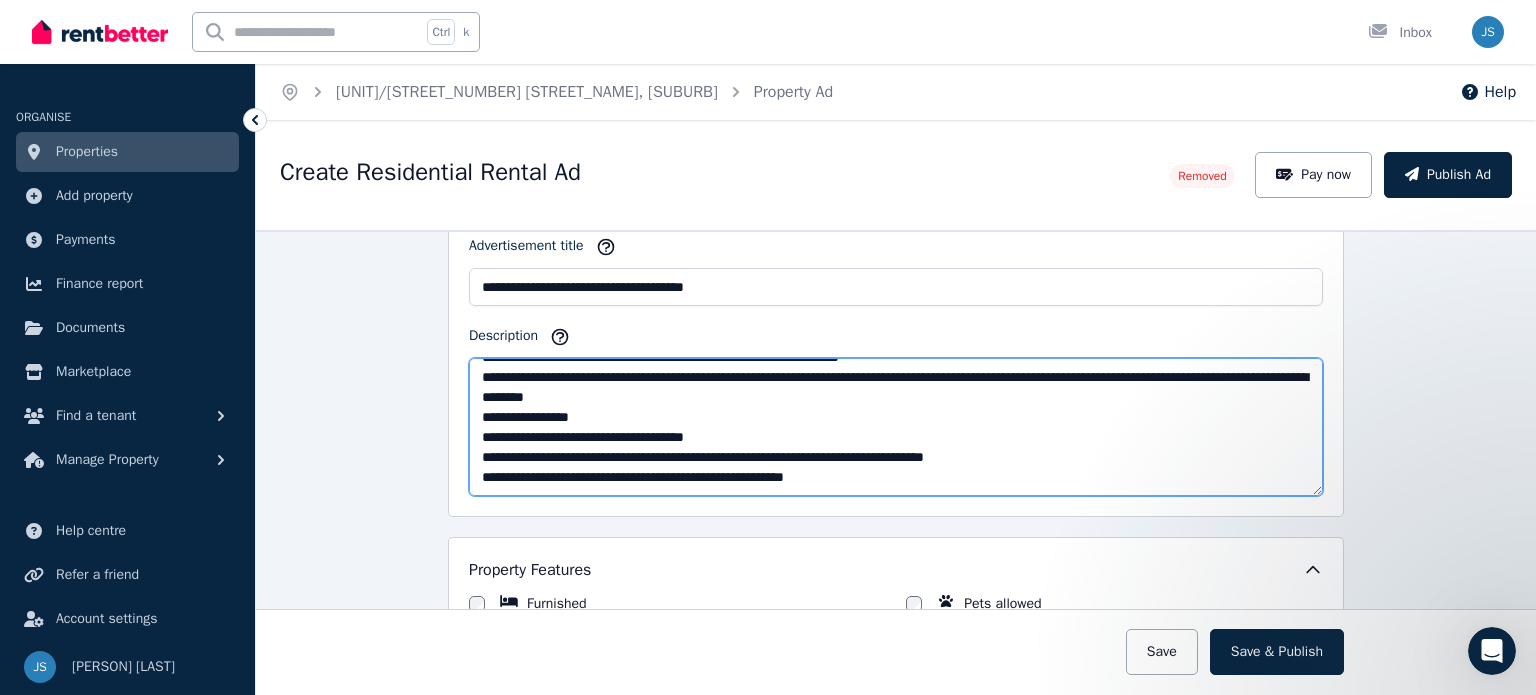 scroll, scrollTop: 151, scrollLeft: 0, axis: vertical 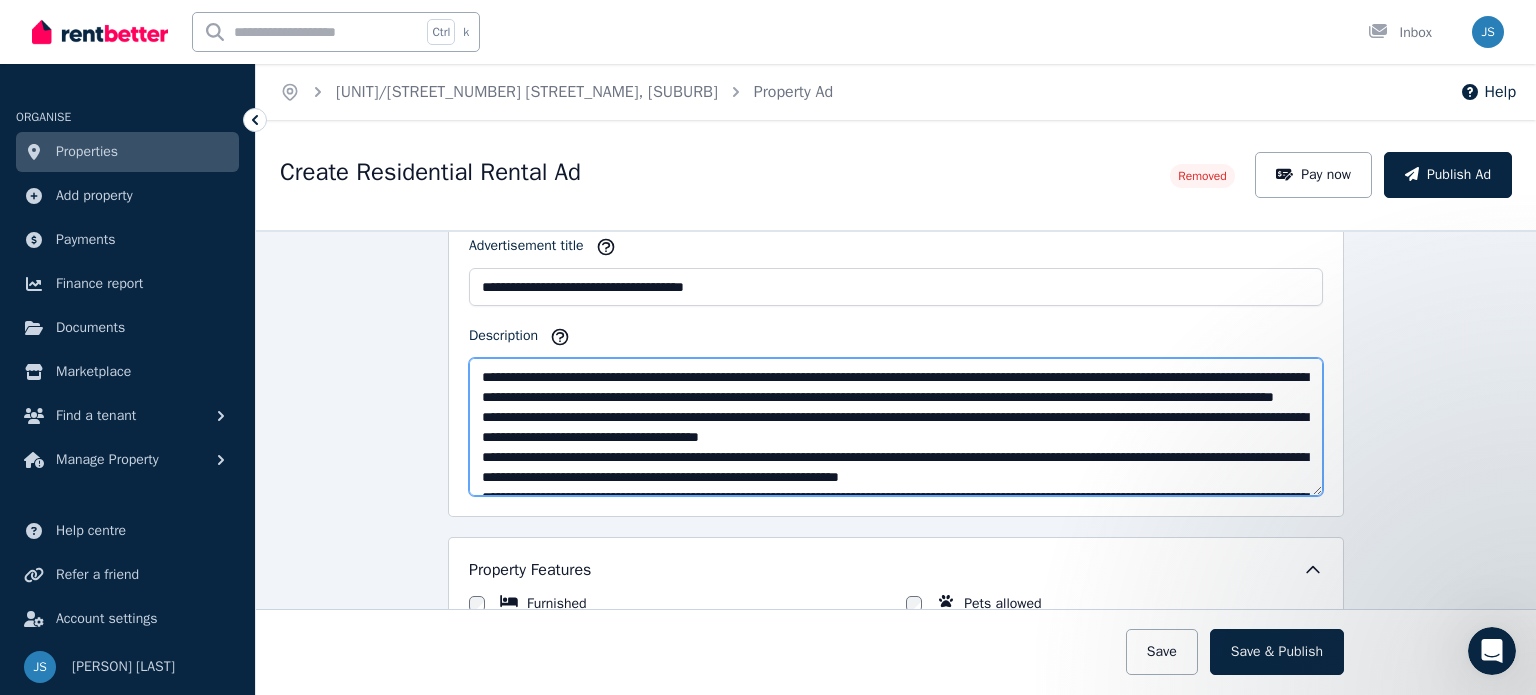 click on "Description" at bounding box center [896, 427] 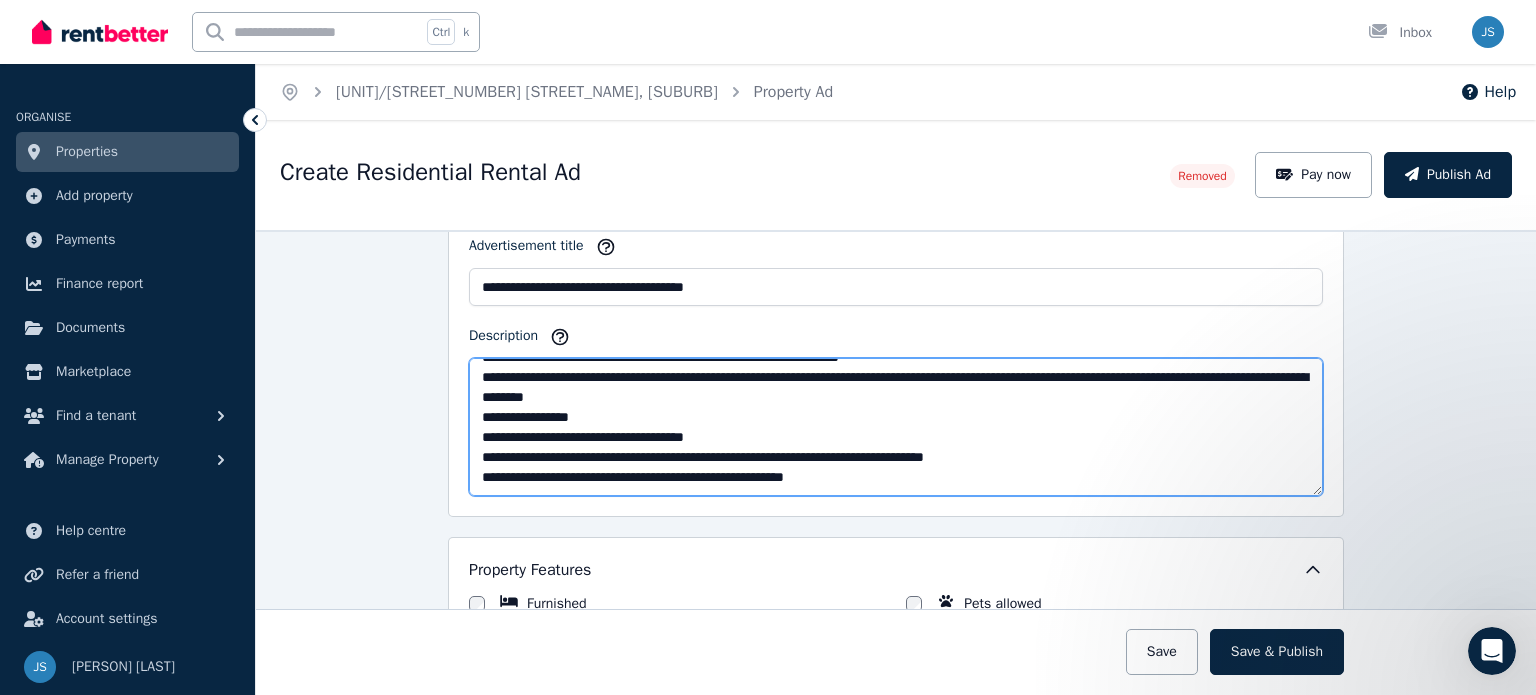 scroll, scrollTop: 180, scrollLeft: 0, axis: vertical 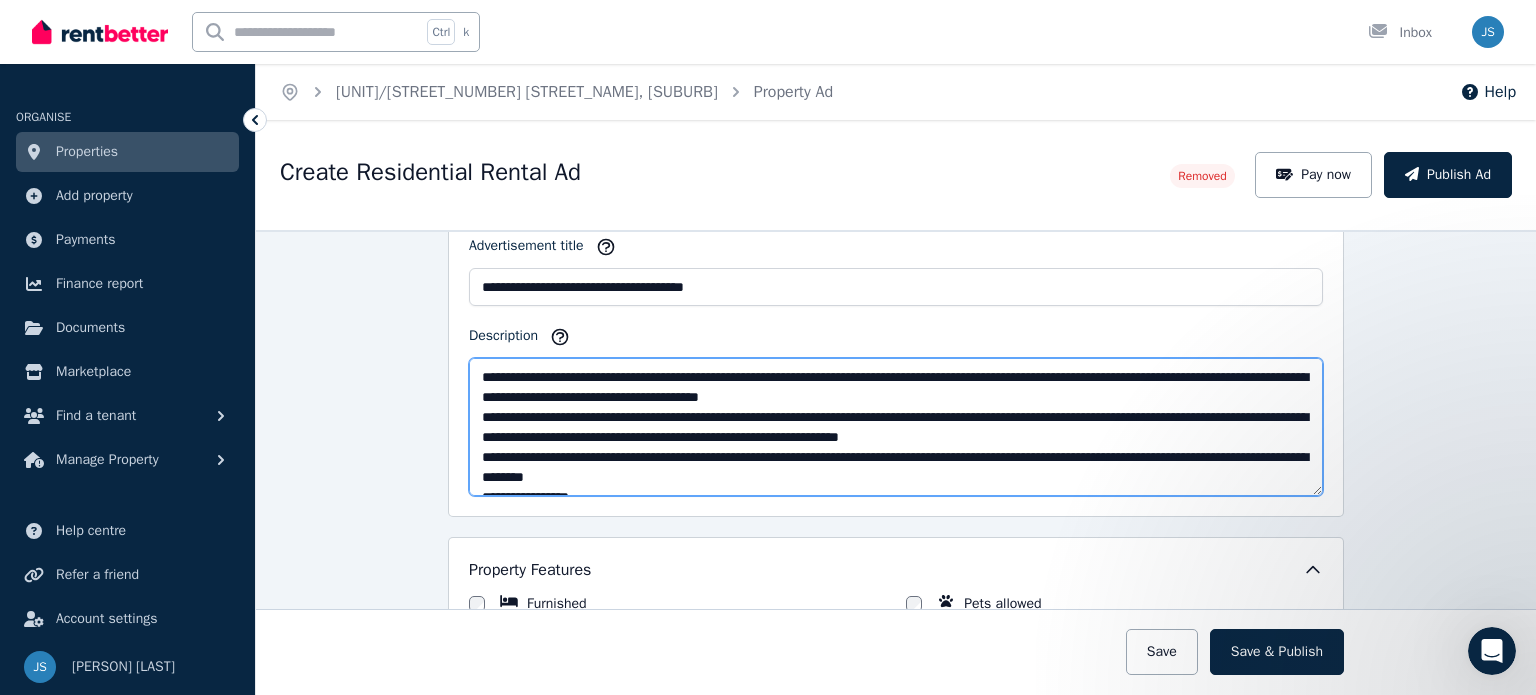 click on "Description" at bounding box center [896, 427] 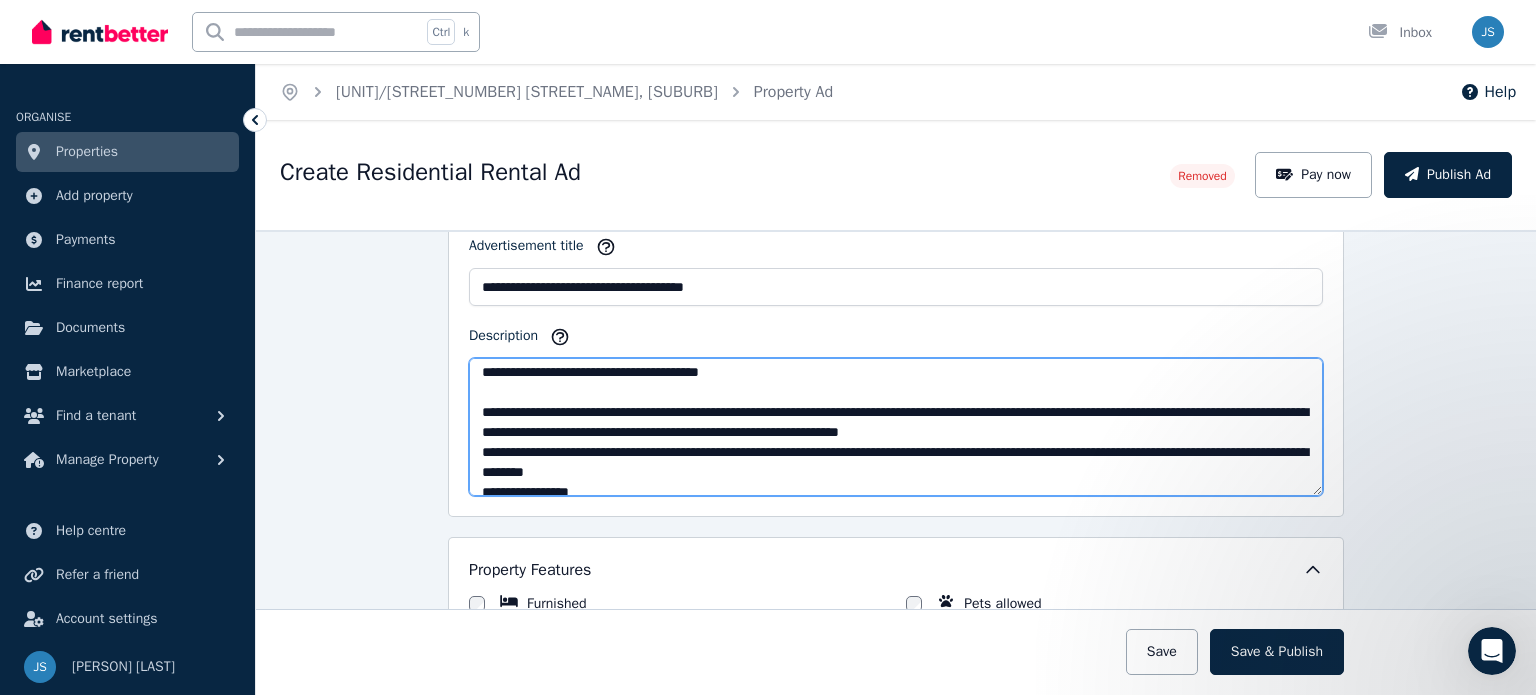 scroll, scrollTop: 100, scrollLeft: 0, axis: vertical 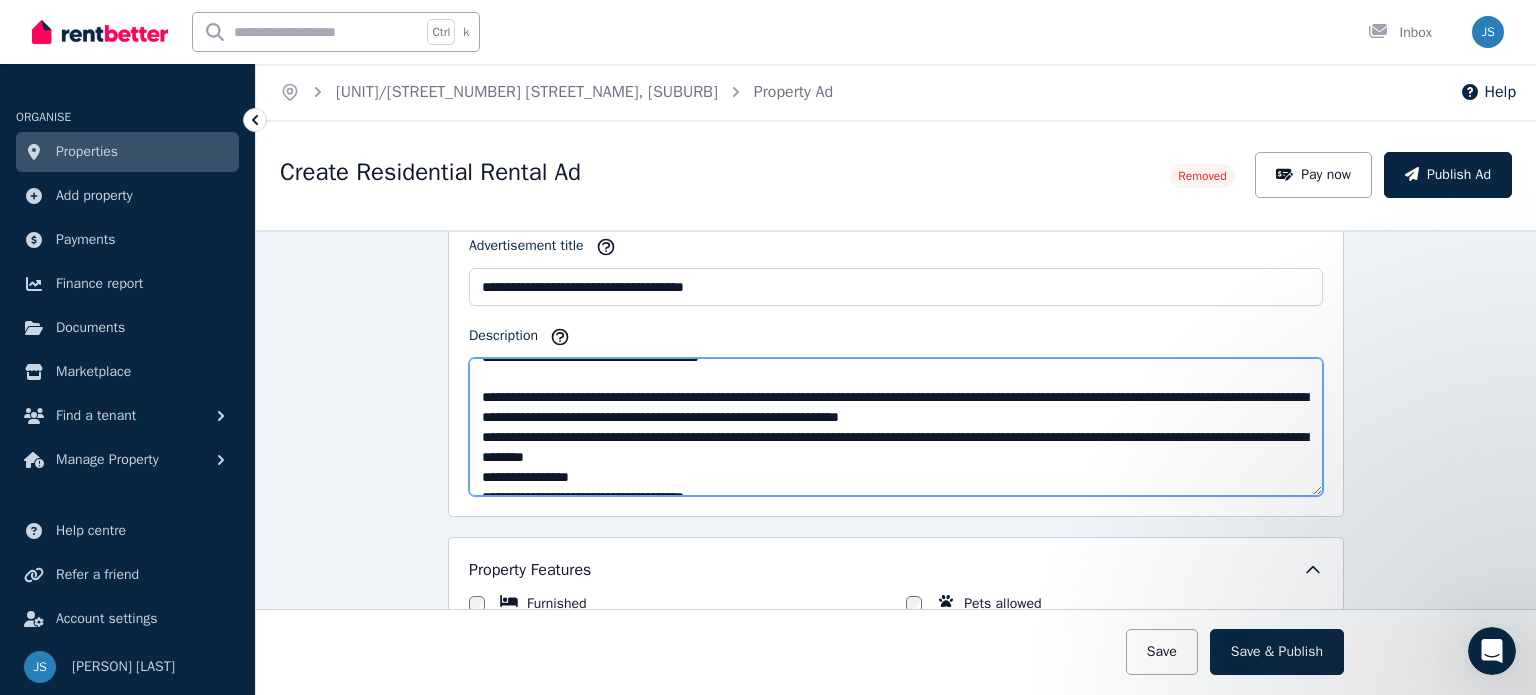 click on "Description" at bounding box center (896, 427) 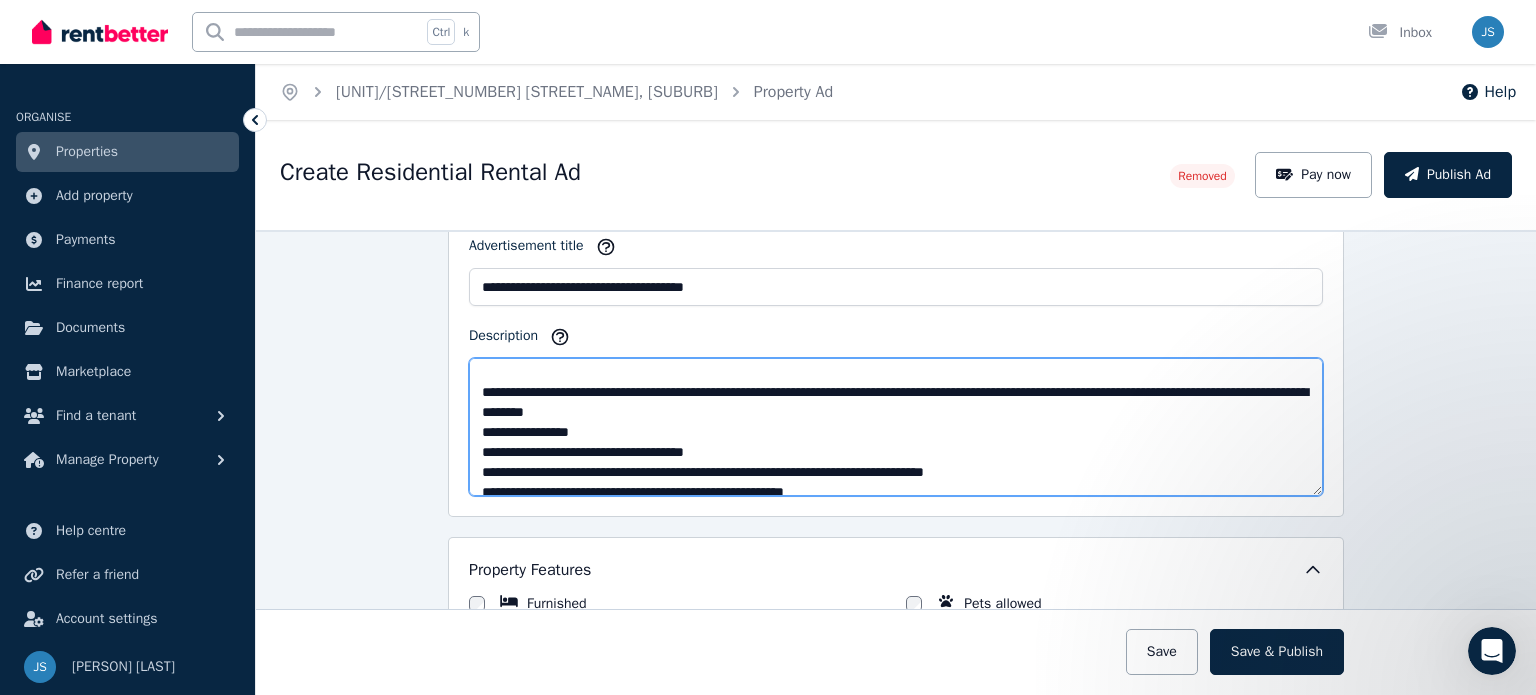 scroll, scrollTop: 180, scrollLeft: 0, axis: vertical 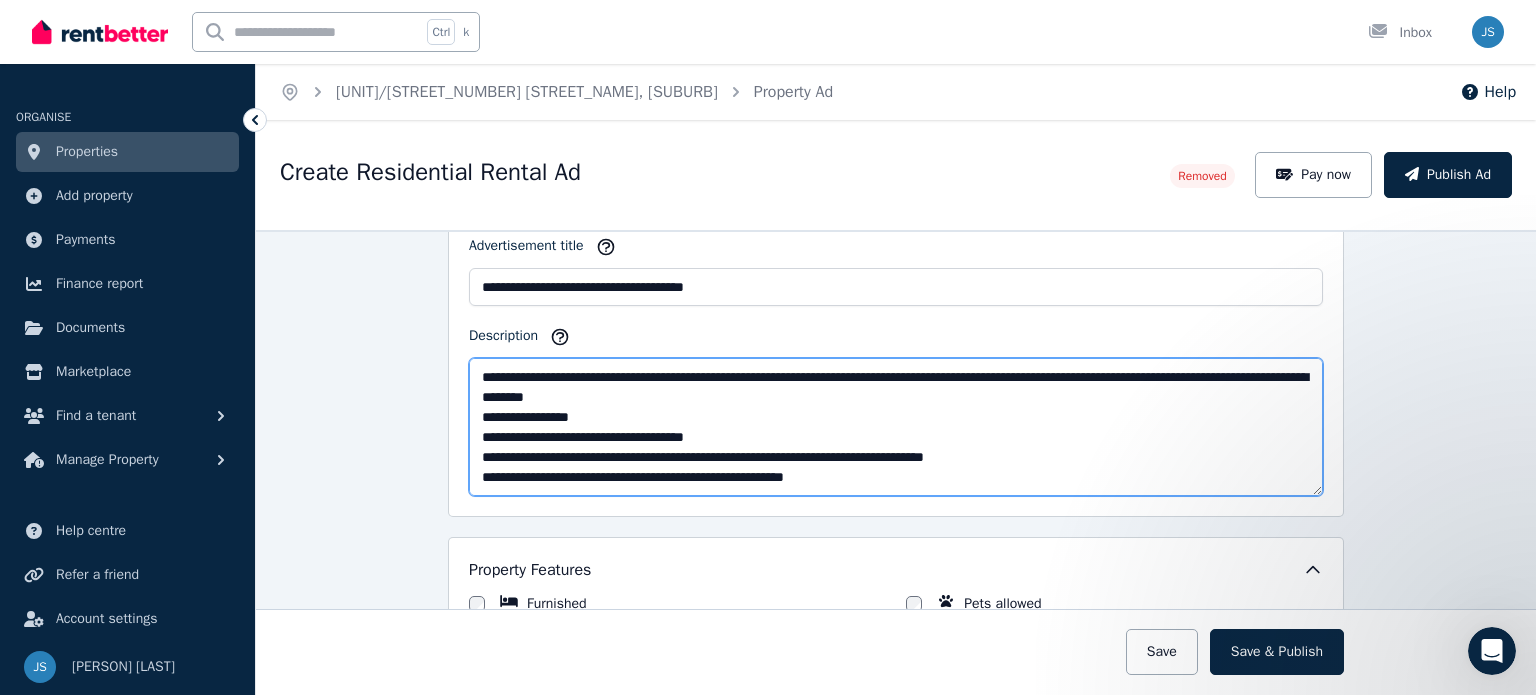 click on "Description" at bounding box center (896, 427) 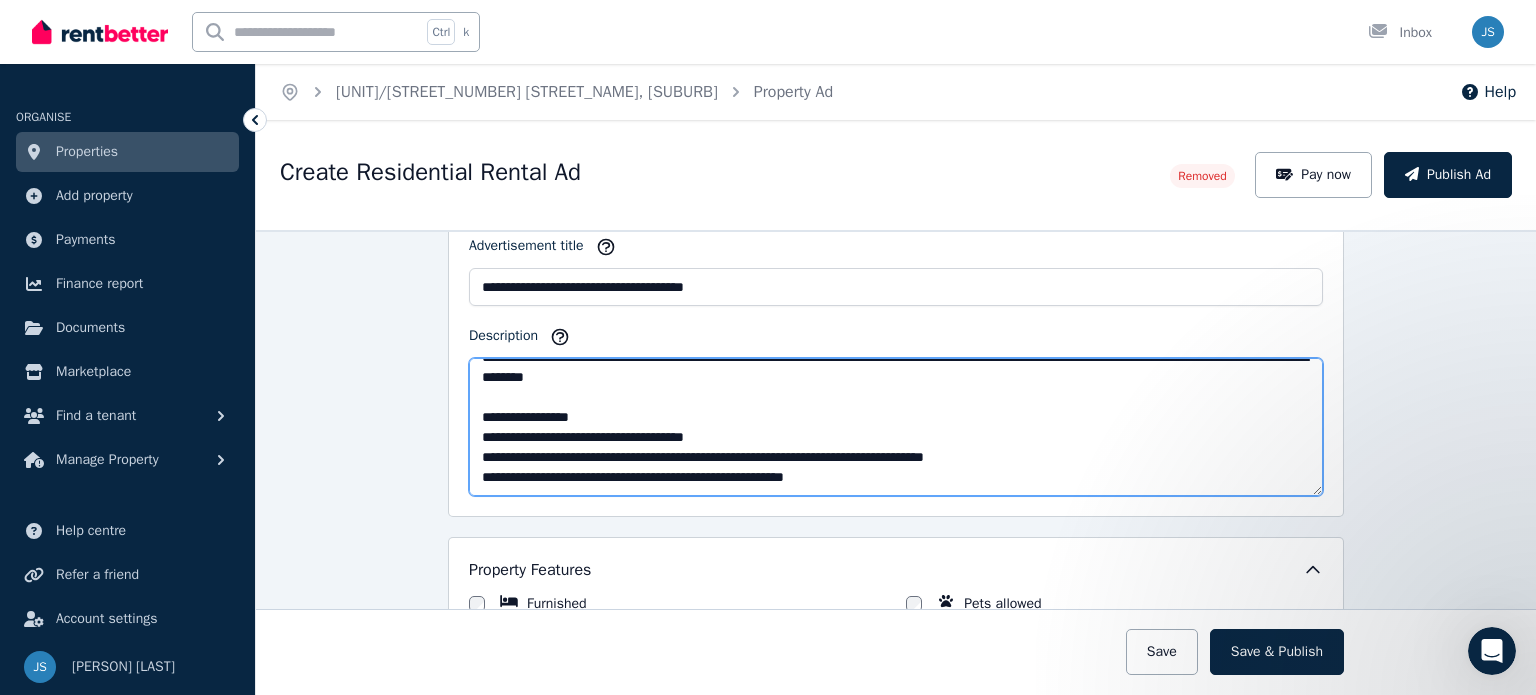 scroll, scrollTop: 240, scrollLeft: 0, axis: vertical 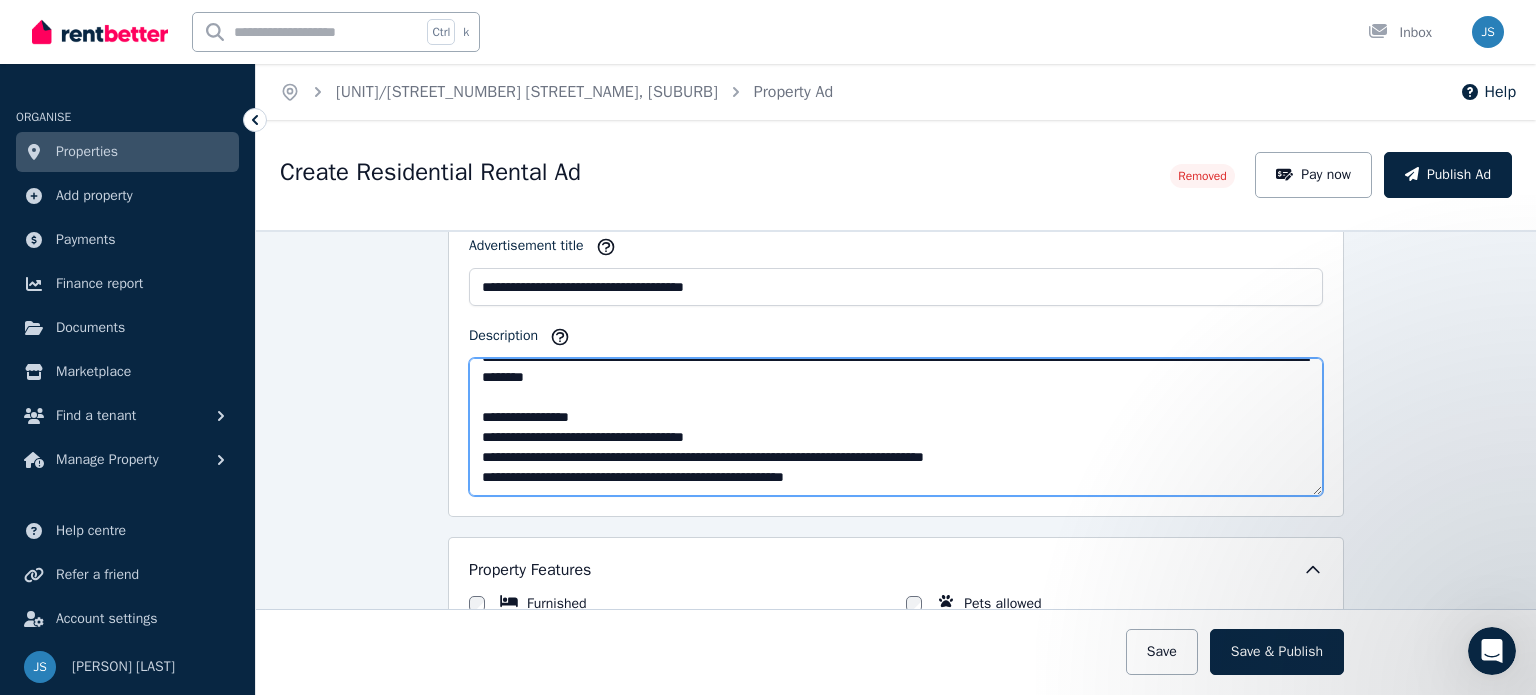 click on "Description" at bounding box center (896, 427) 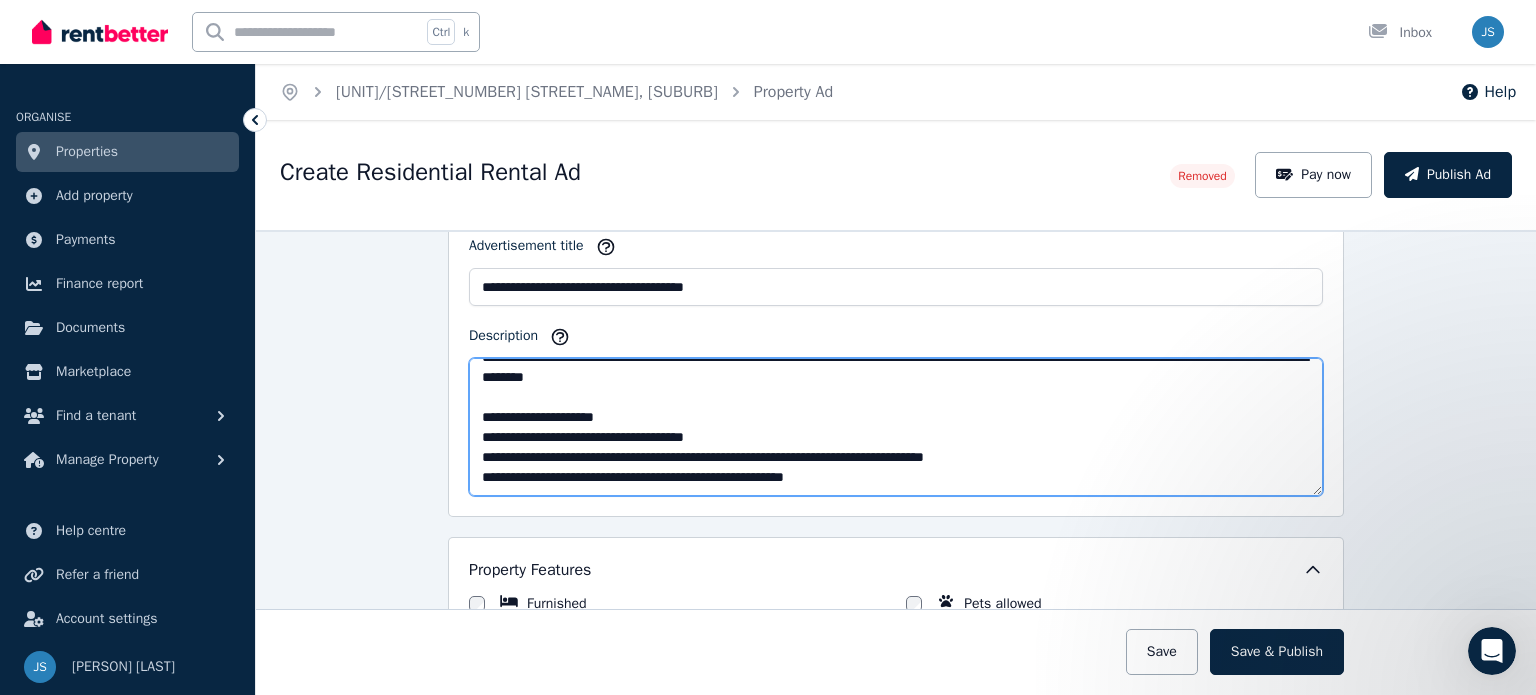 click on "Description" at bounding box center [896, 427] 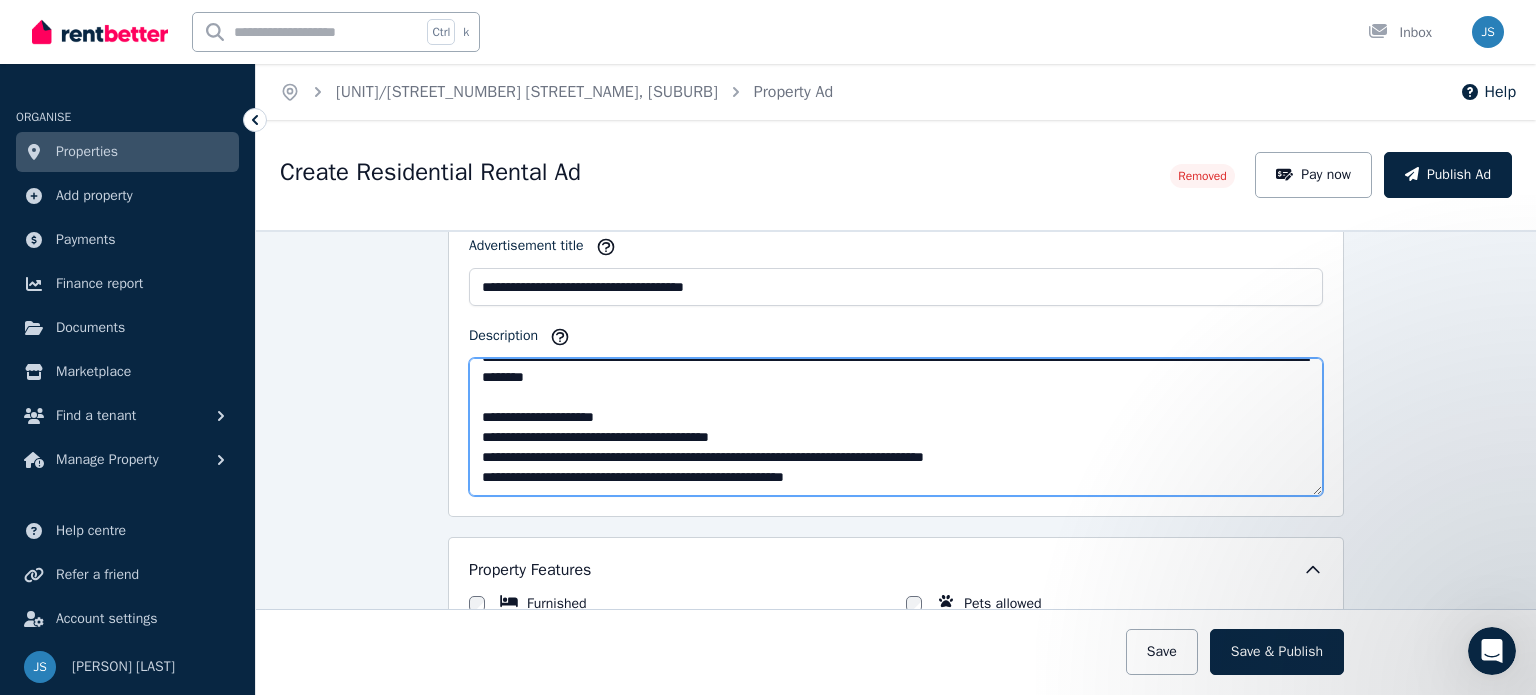click on "Description" at bounding box center [896, 427] 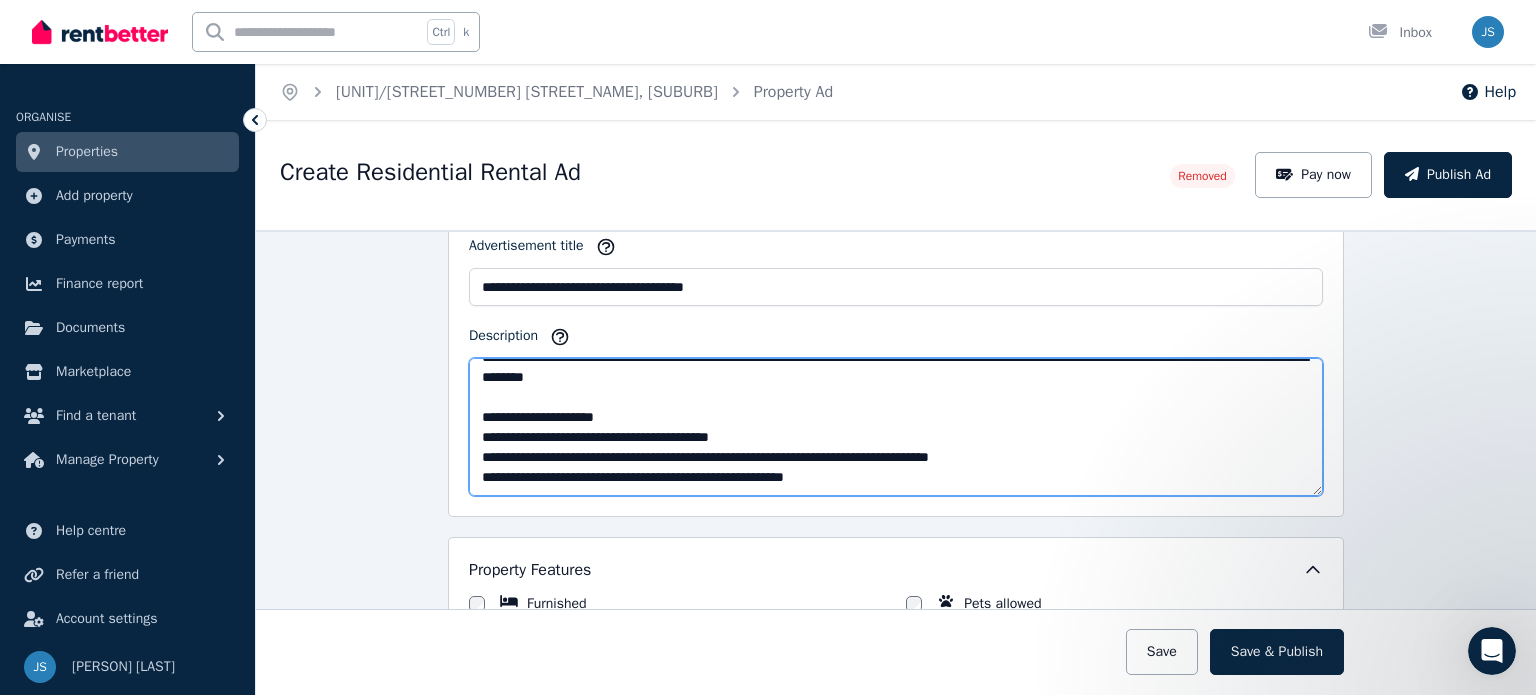 click on "Description" at bounding box center [896, 427] 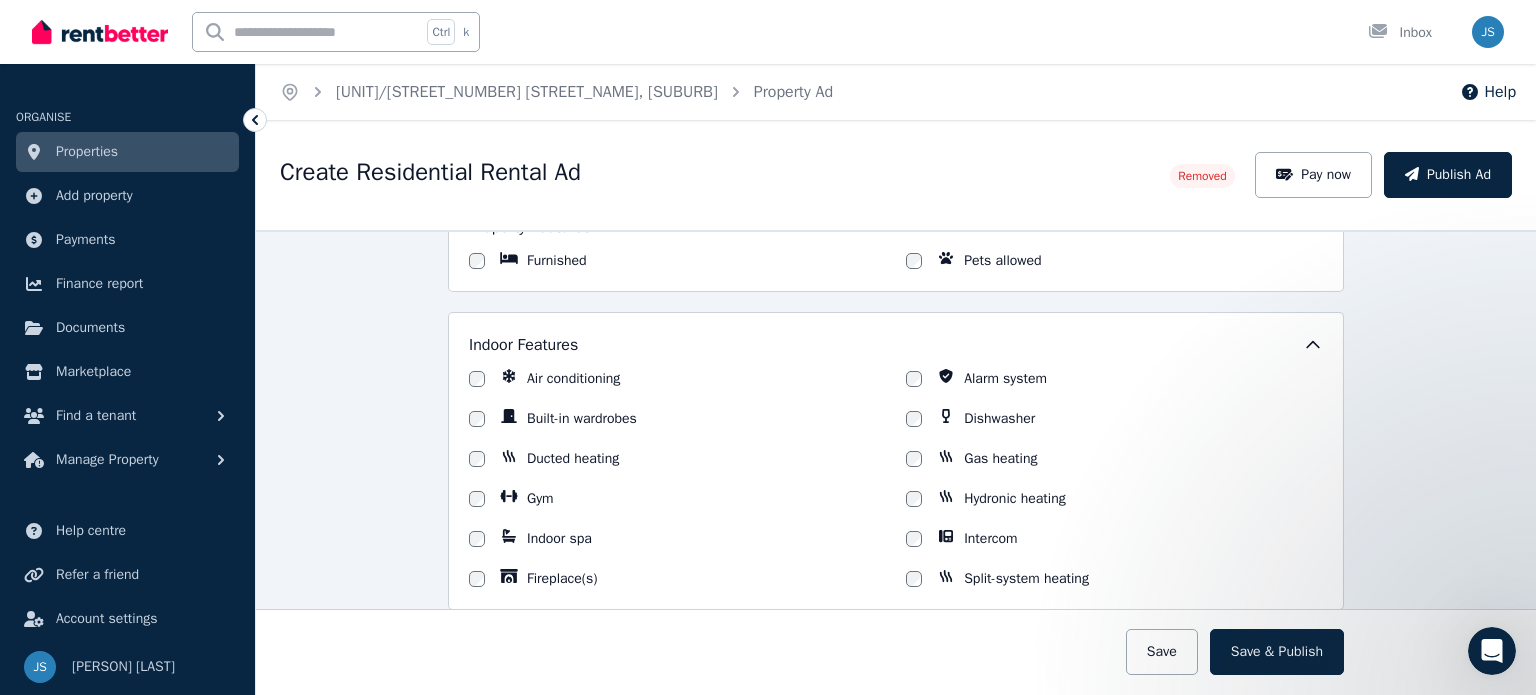 scroll, scrollTop: 1404, scrollLeft: 0, axis: vertical 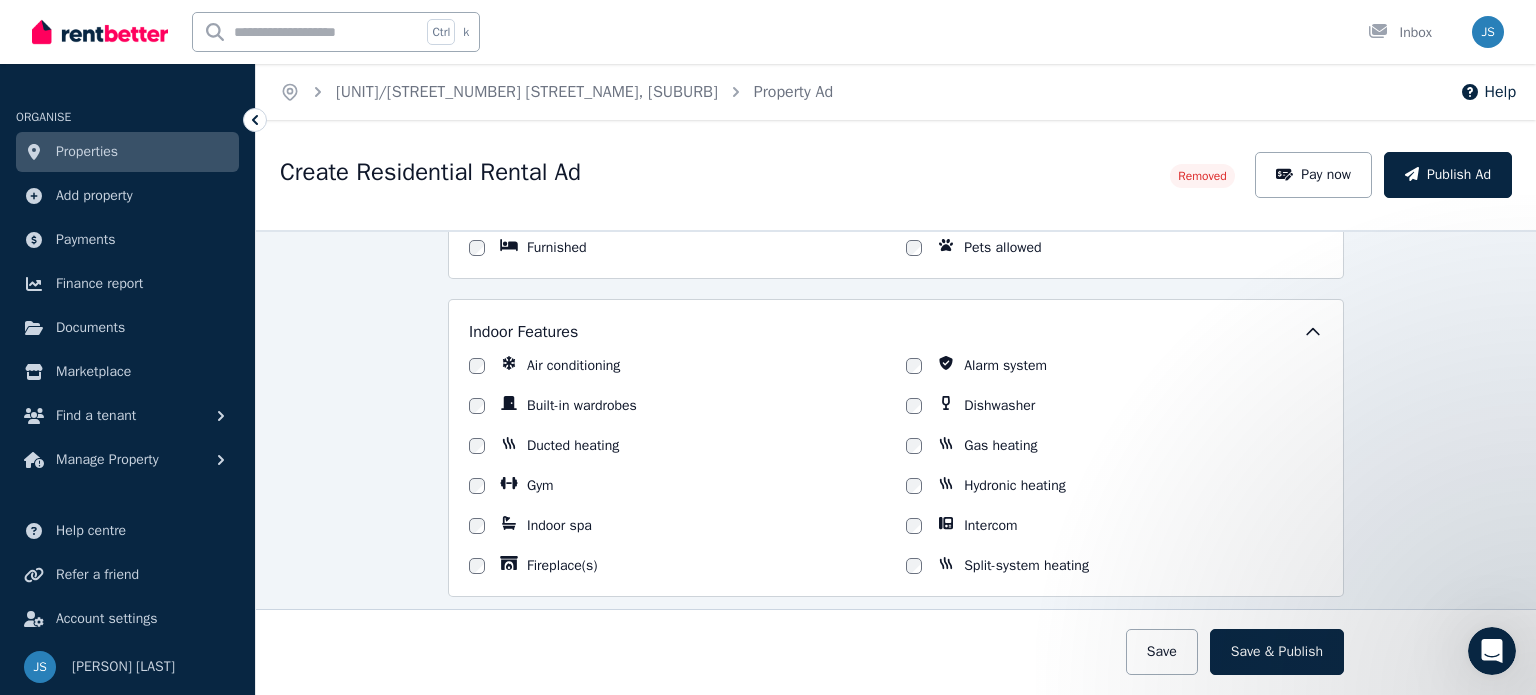 type on "**********" 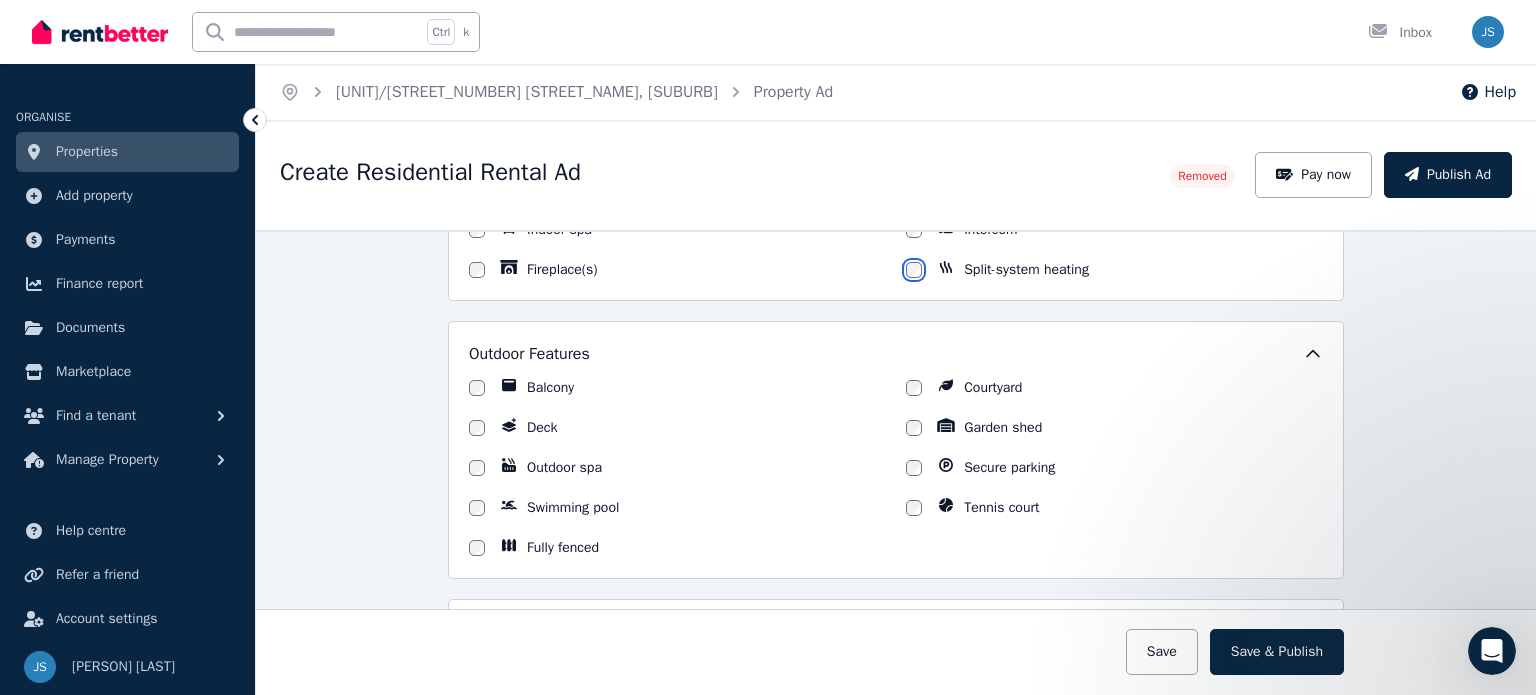 scroll, scrollTop: 1747, scrollLeft: 0, axis: vertical 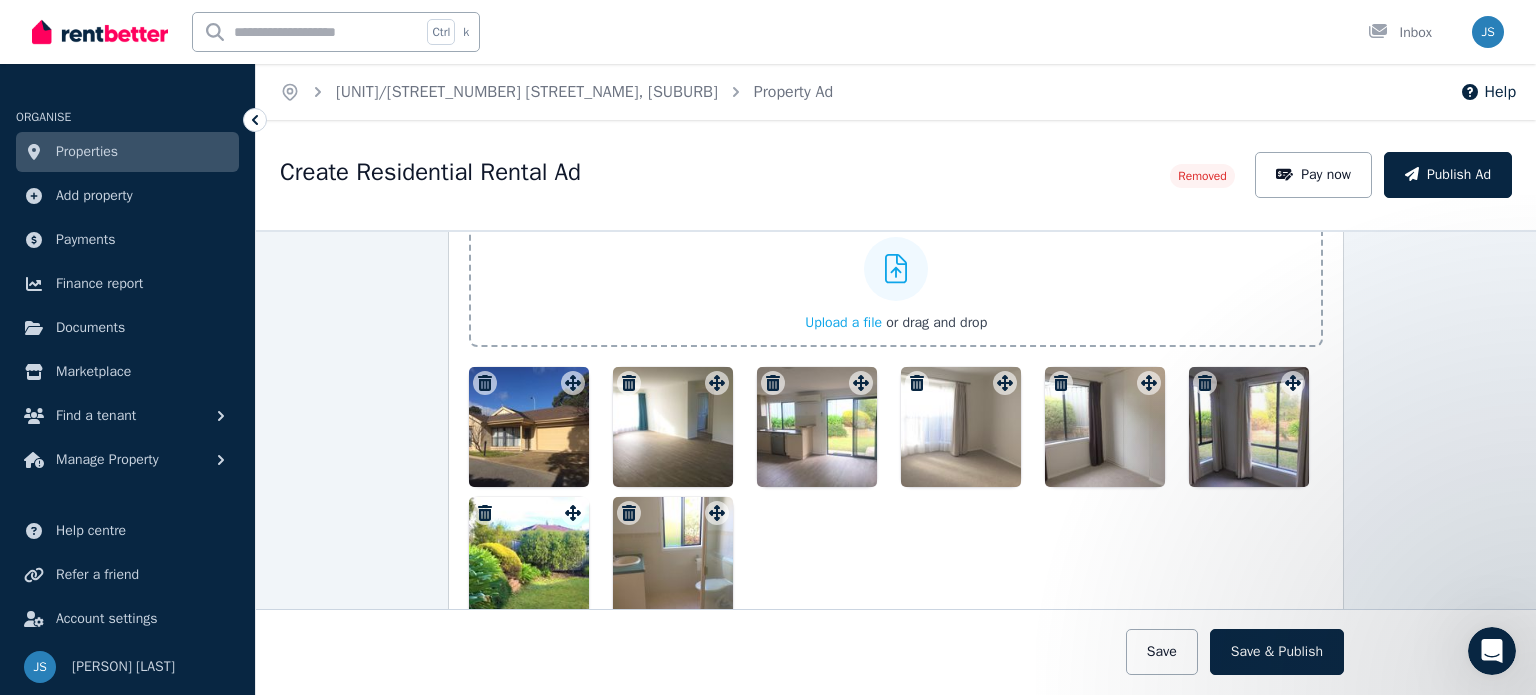 drag, startPoint x: 1530, startPoint y: 489, endPoint x: 290, endPoint y: 67, distance: 1309.8412 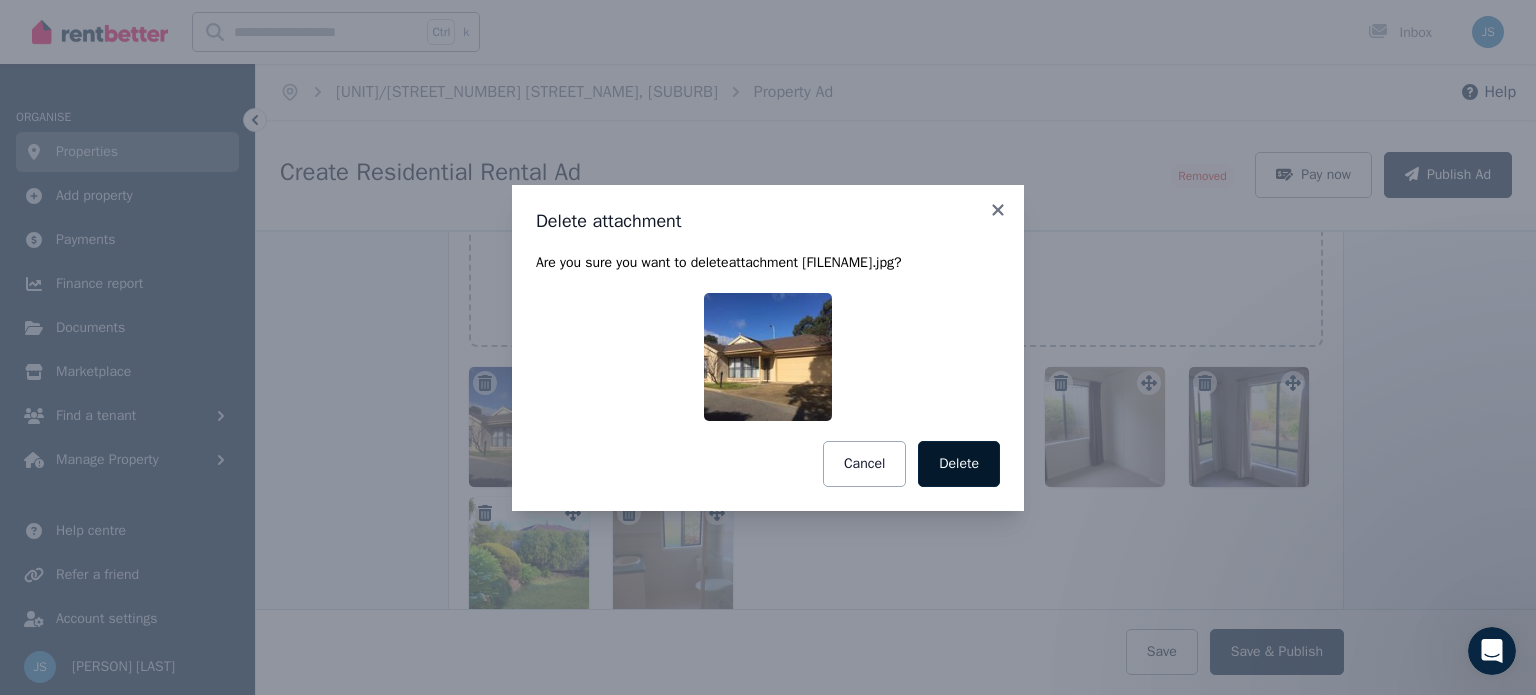 click on "Delete" at bounding box center (959, 464) 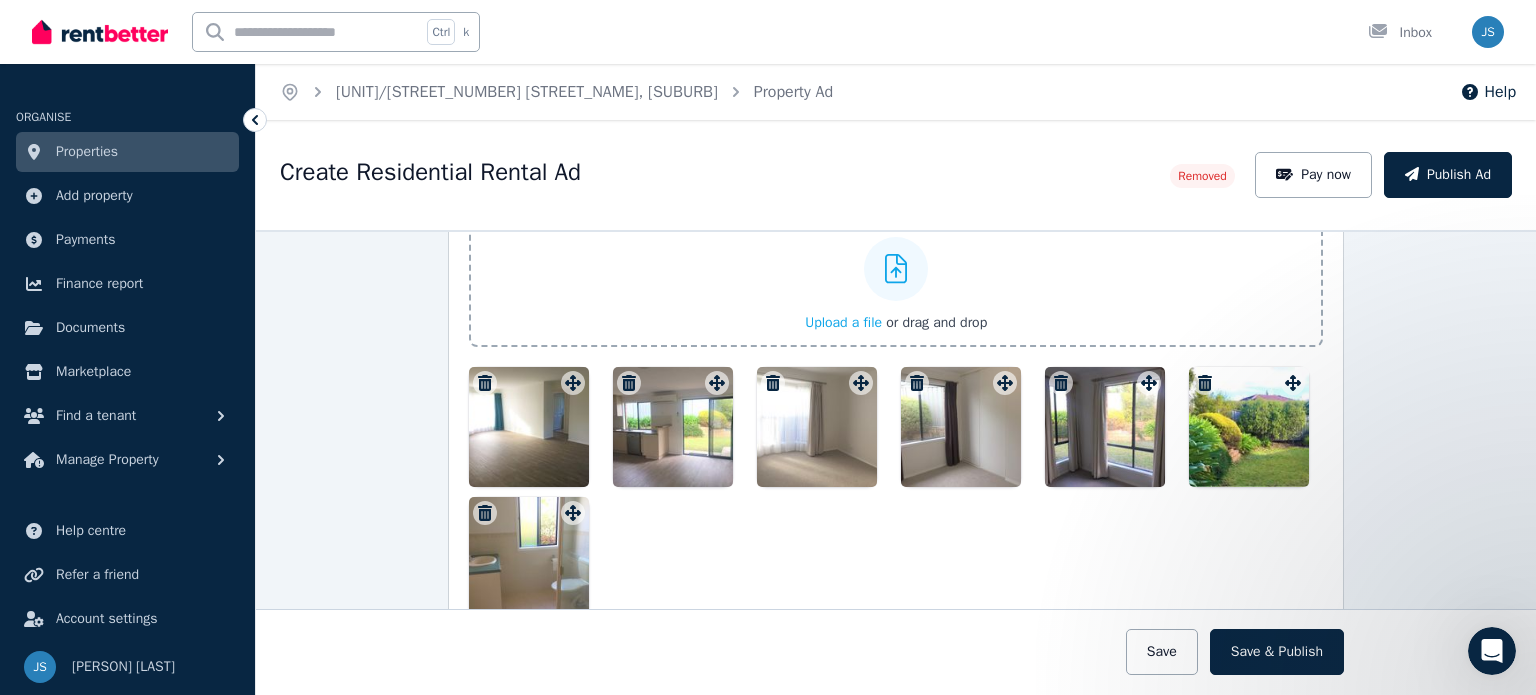 click 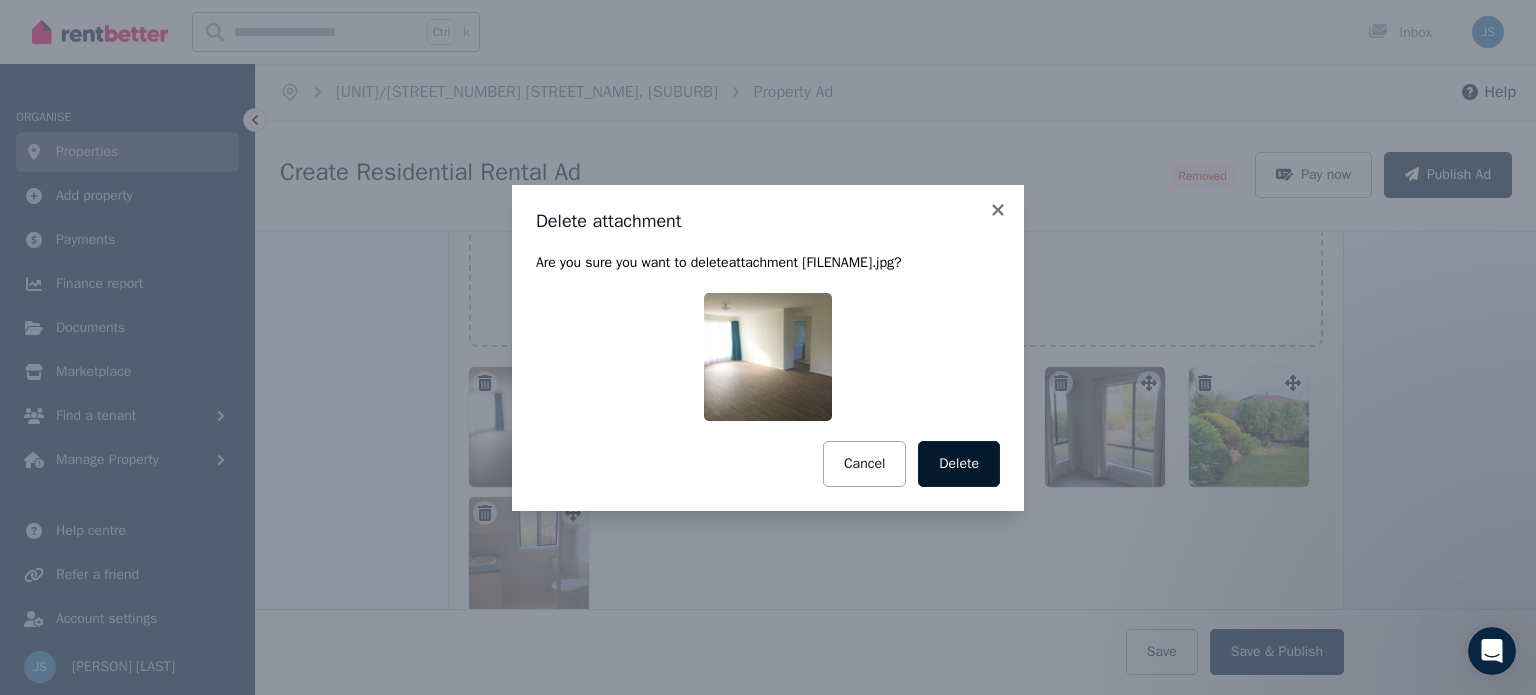 click on "Delete" at bounding box center [959, 464] 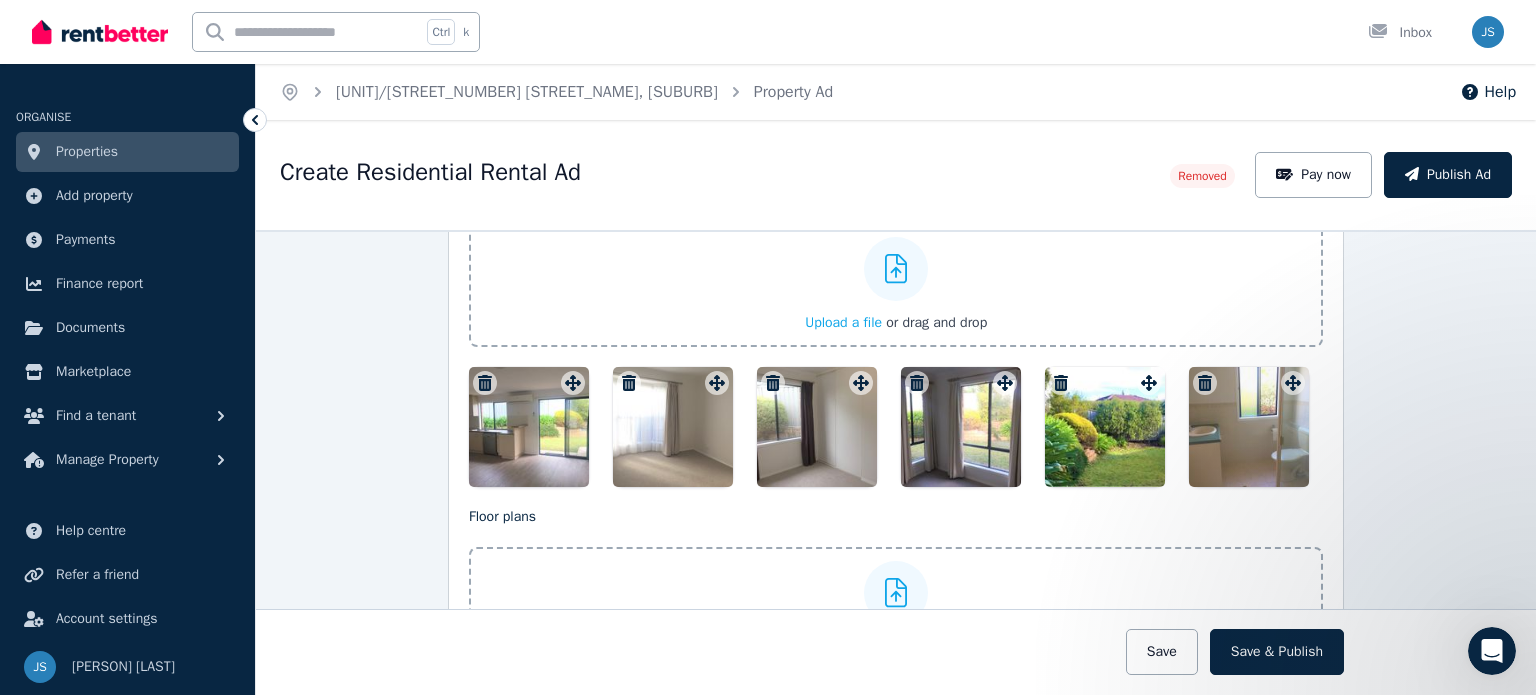 click 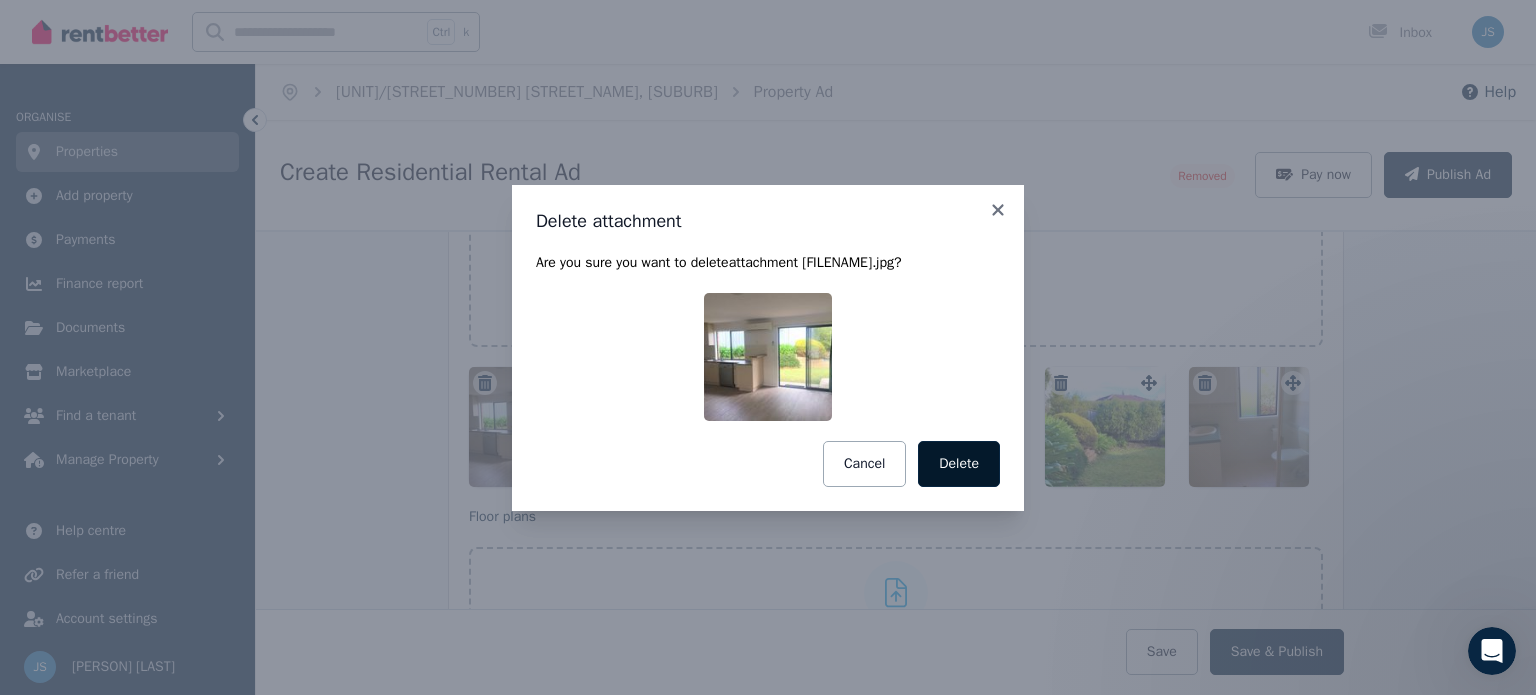 click on "Delete" at bounding box center (959, 464) 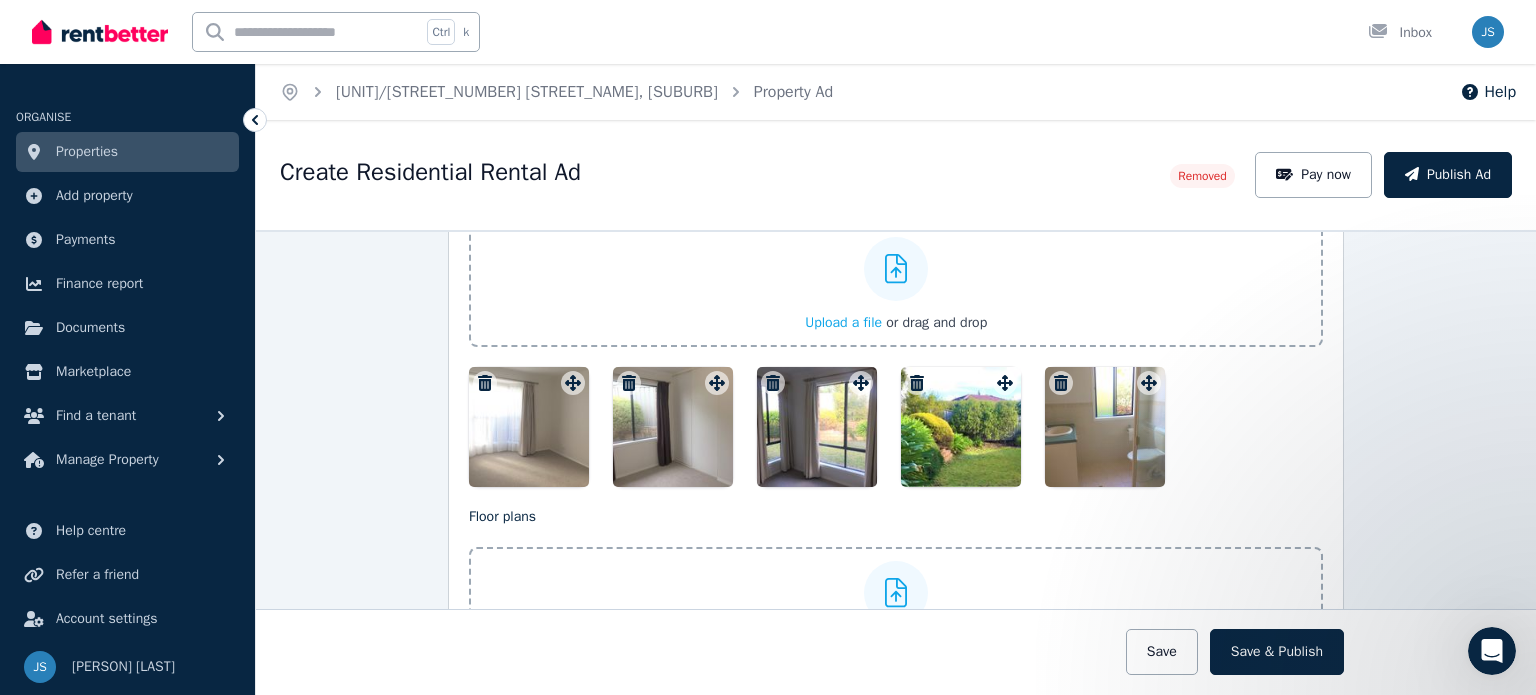 click 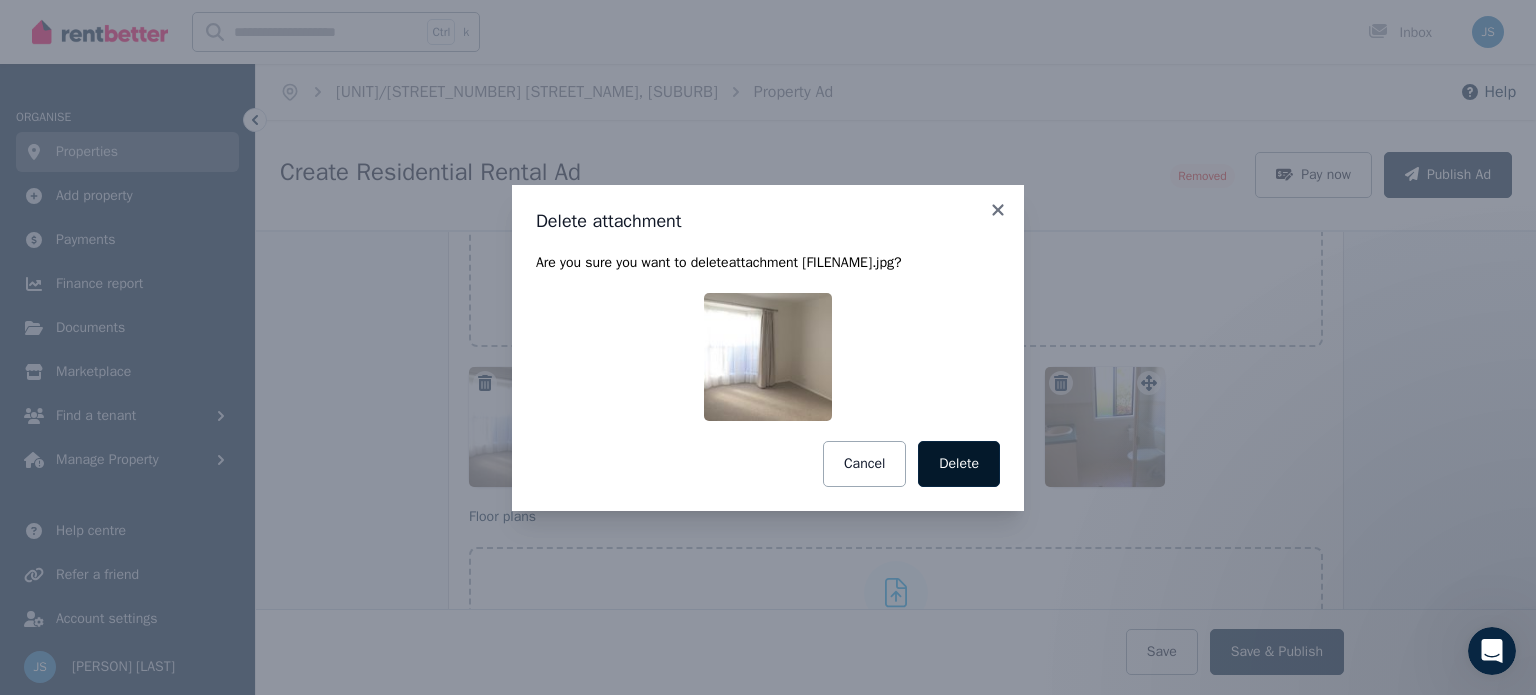 click on "Delete" at bounding box center [959, 464] 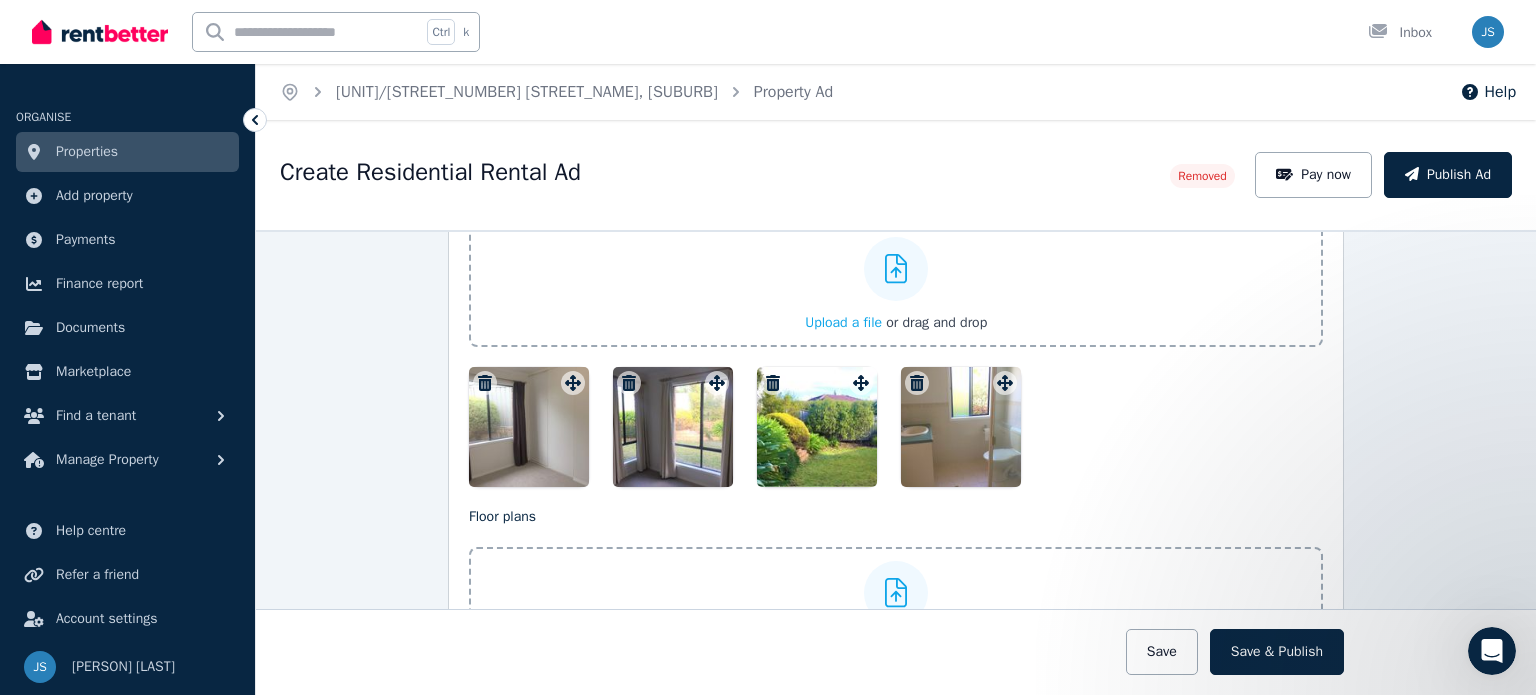 click 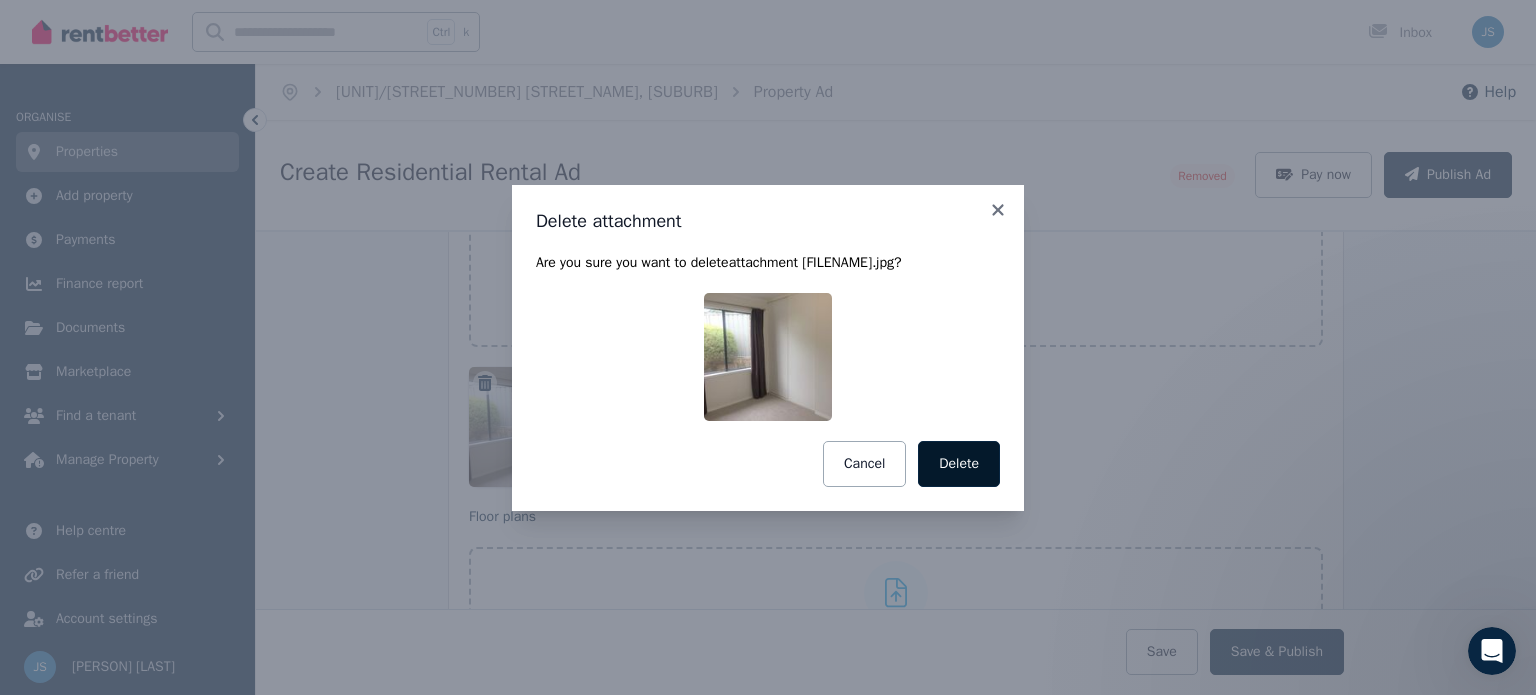 click on "Delete" at bounding box center (959, 464) 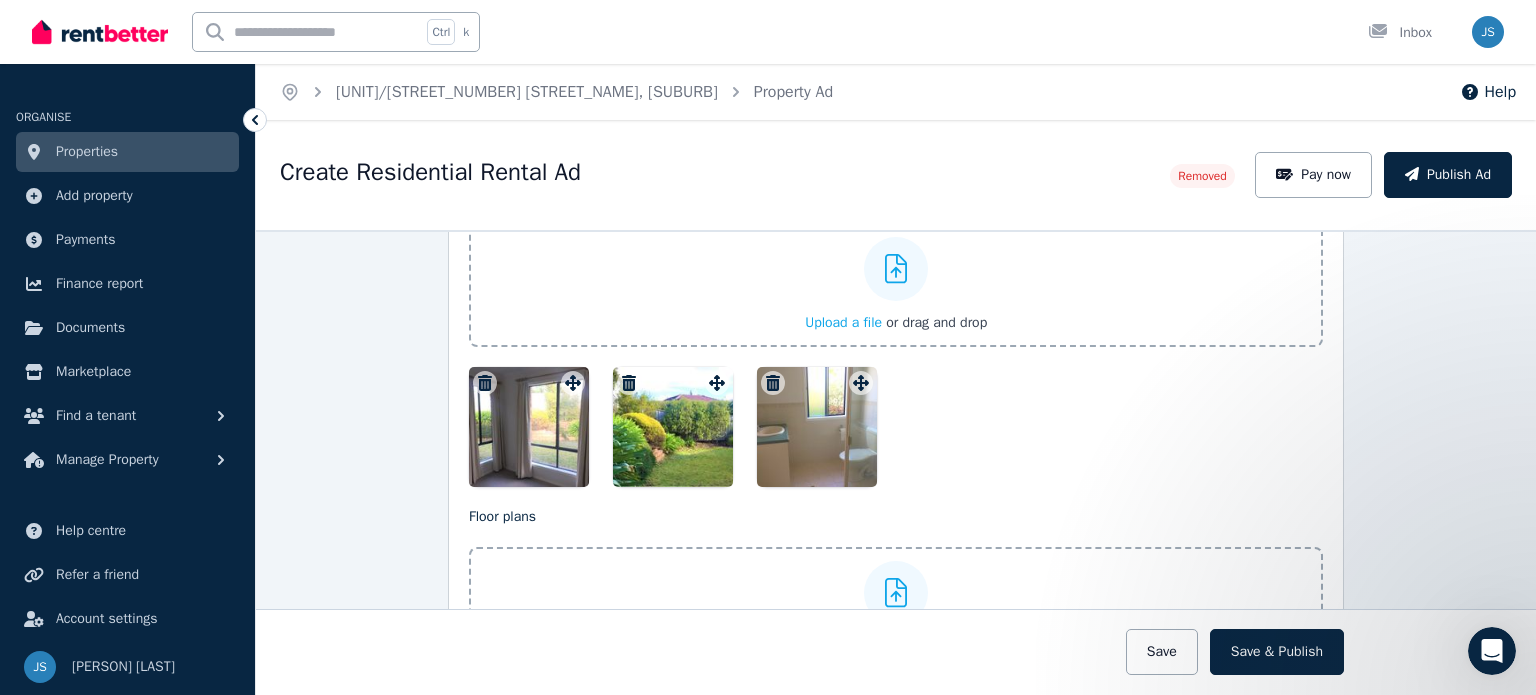 click 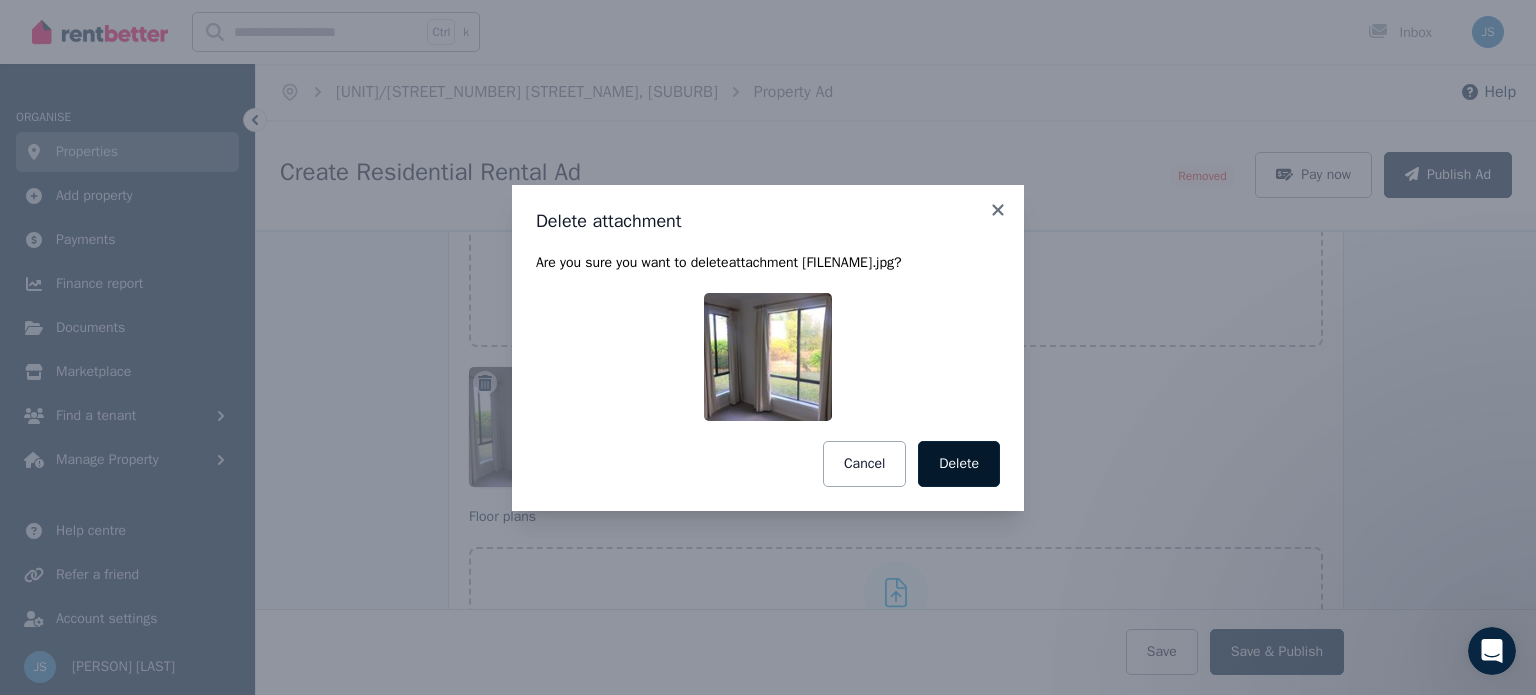 click on "Delete" at bounding box center (959, 464) 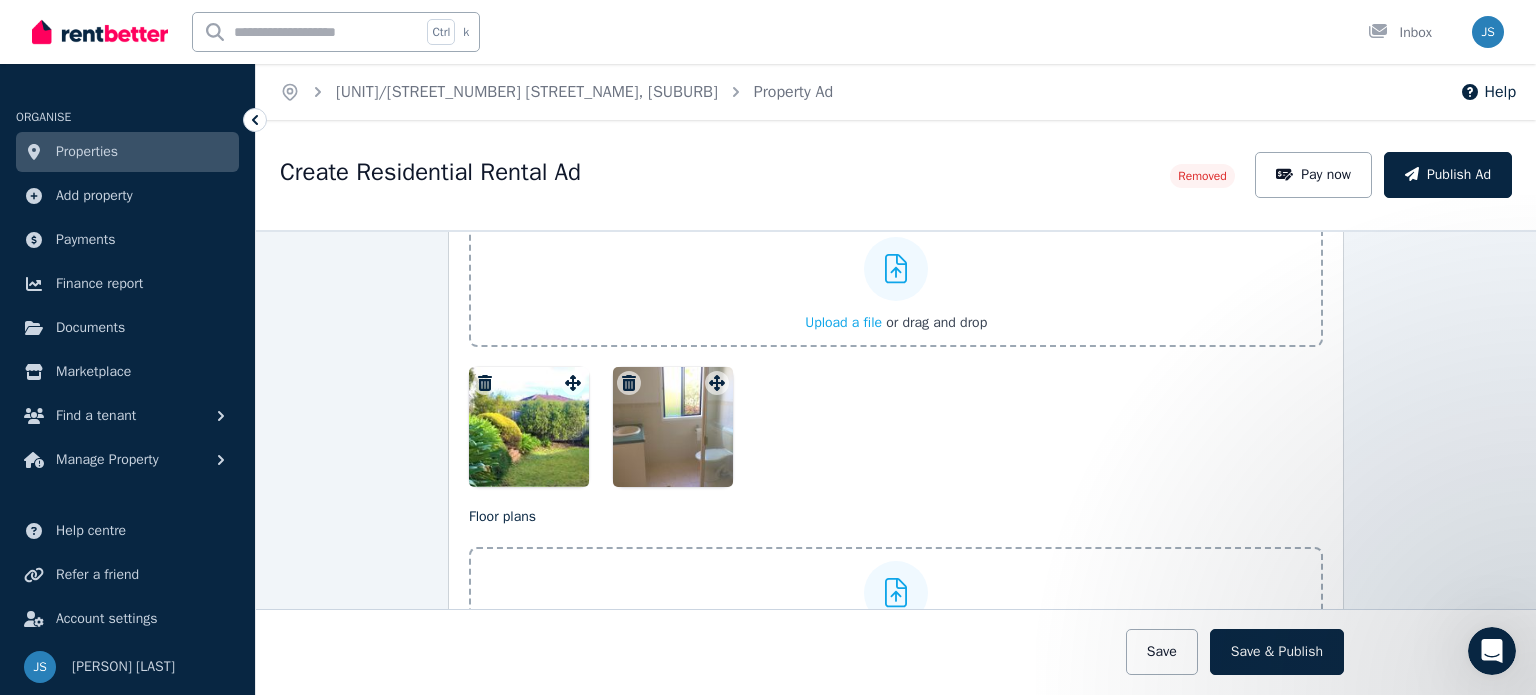 click 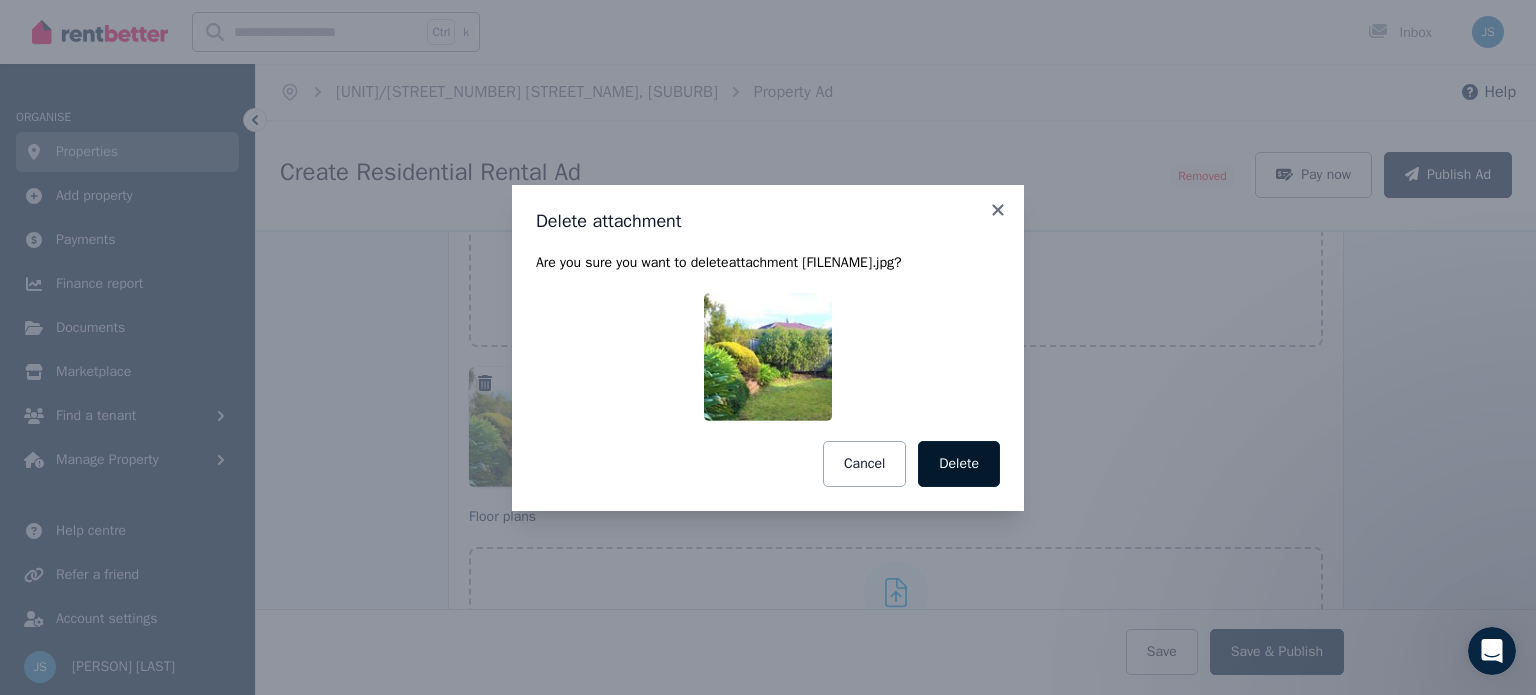 click on "Delete" at bounding box center (959, 464) 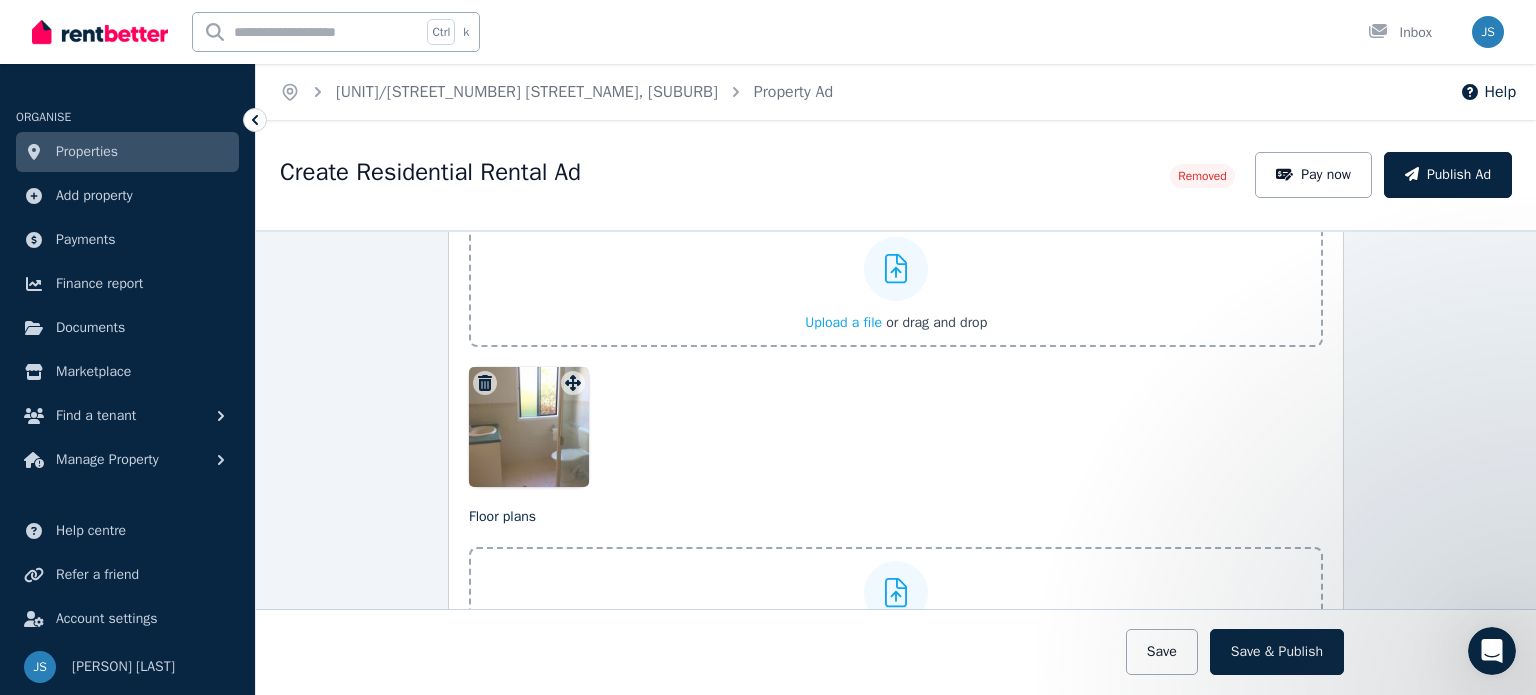 click 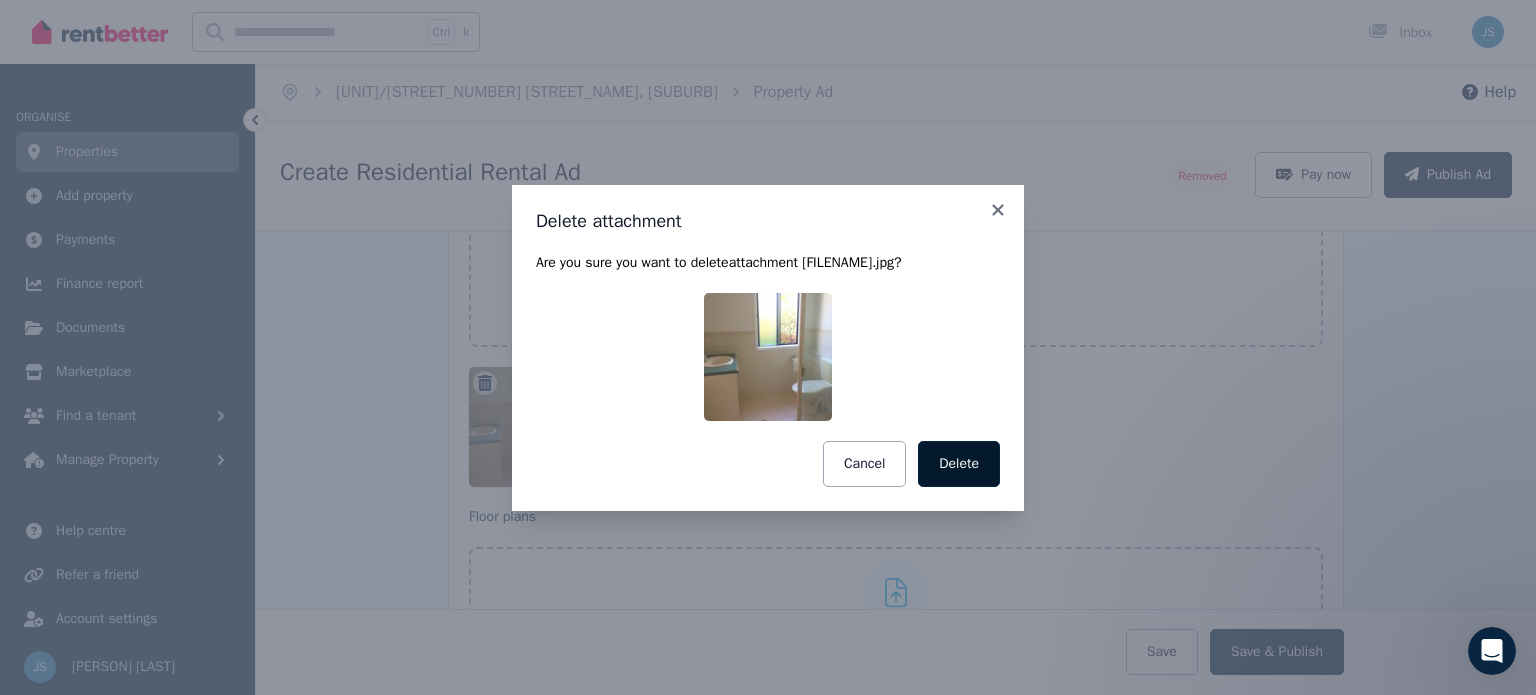 click on "Delete" at bounding box center (959, 464) 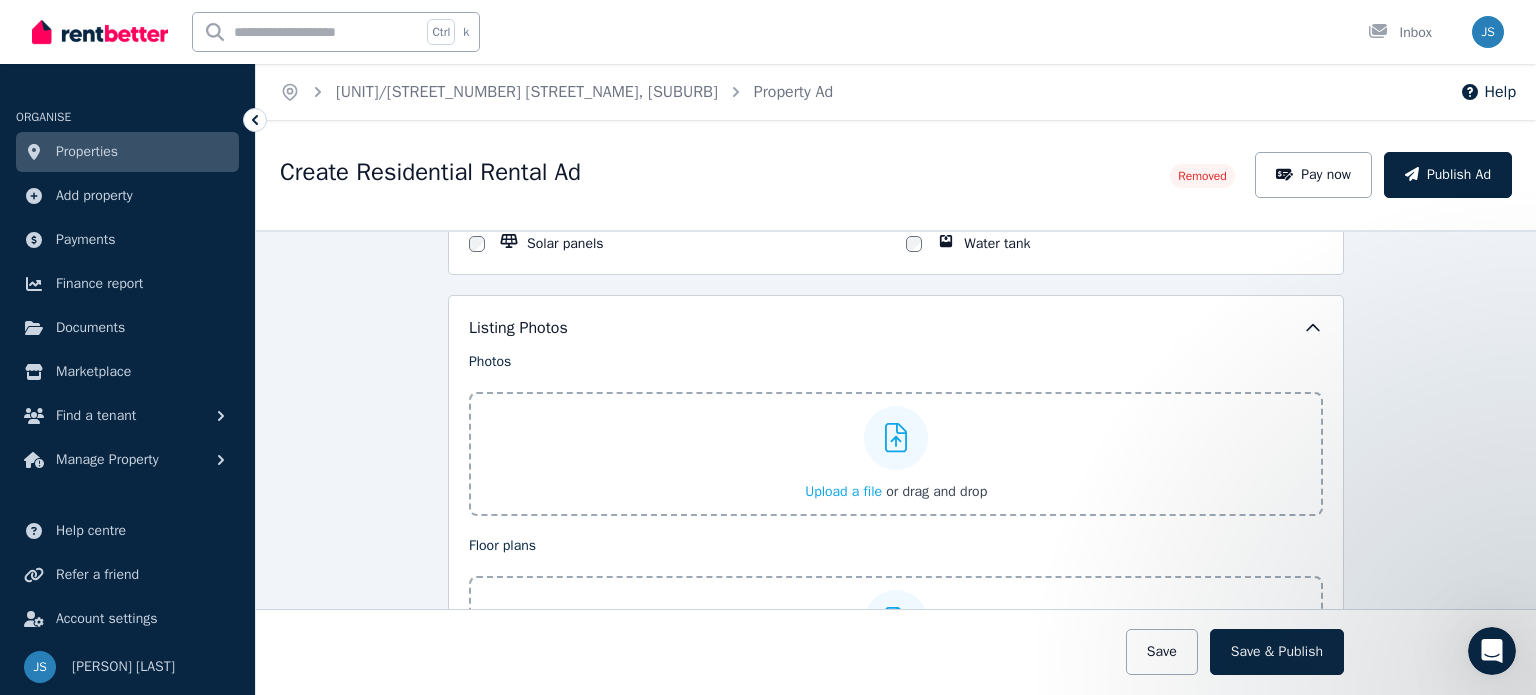 scroll, scrollTop: 2131, scrollLeft: 0, axis: vertical 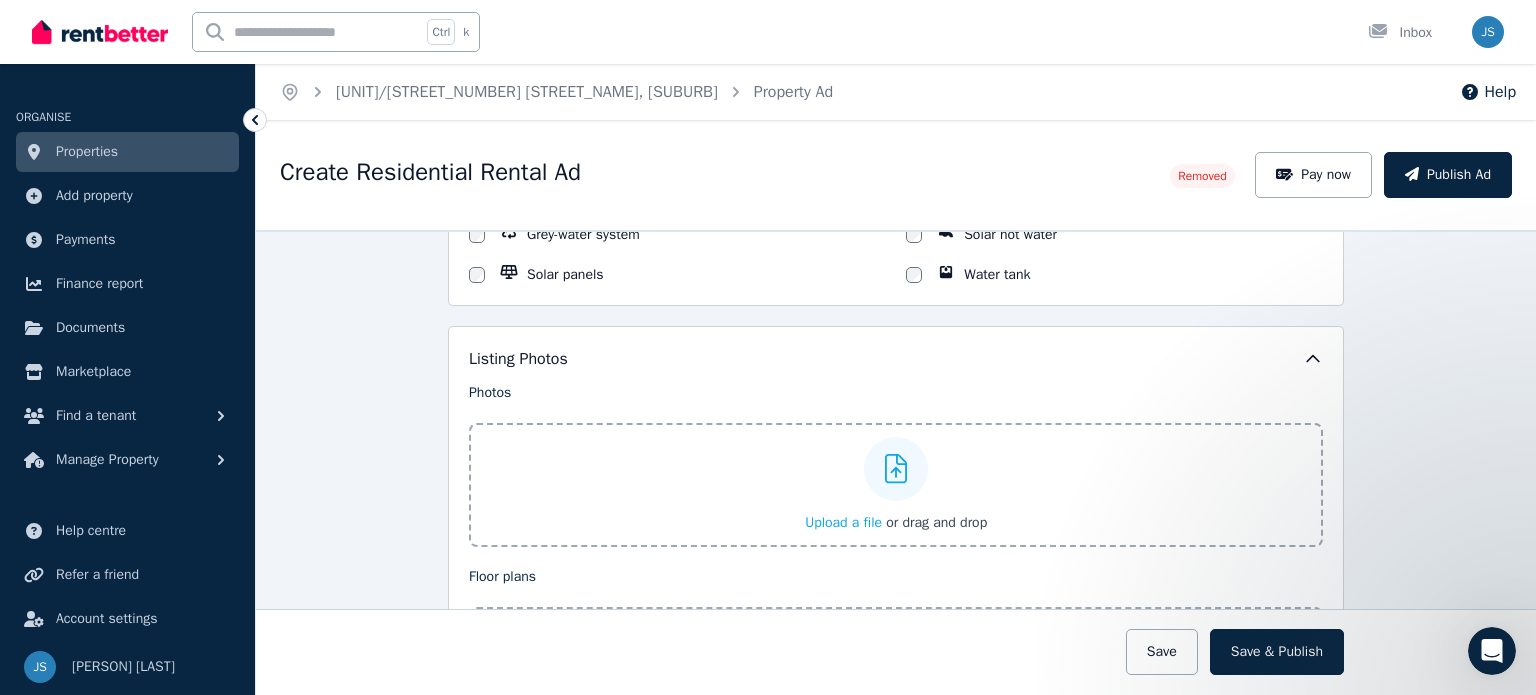 drag, startPoint x: 505, startPoint y: 447, endPoint x: 886, endPoint y: 455, distance: 381.08398 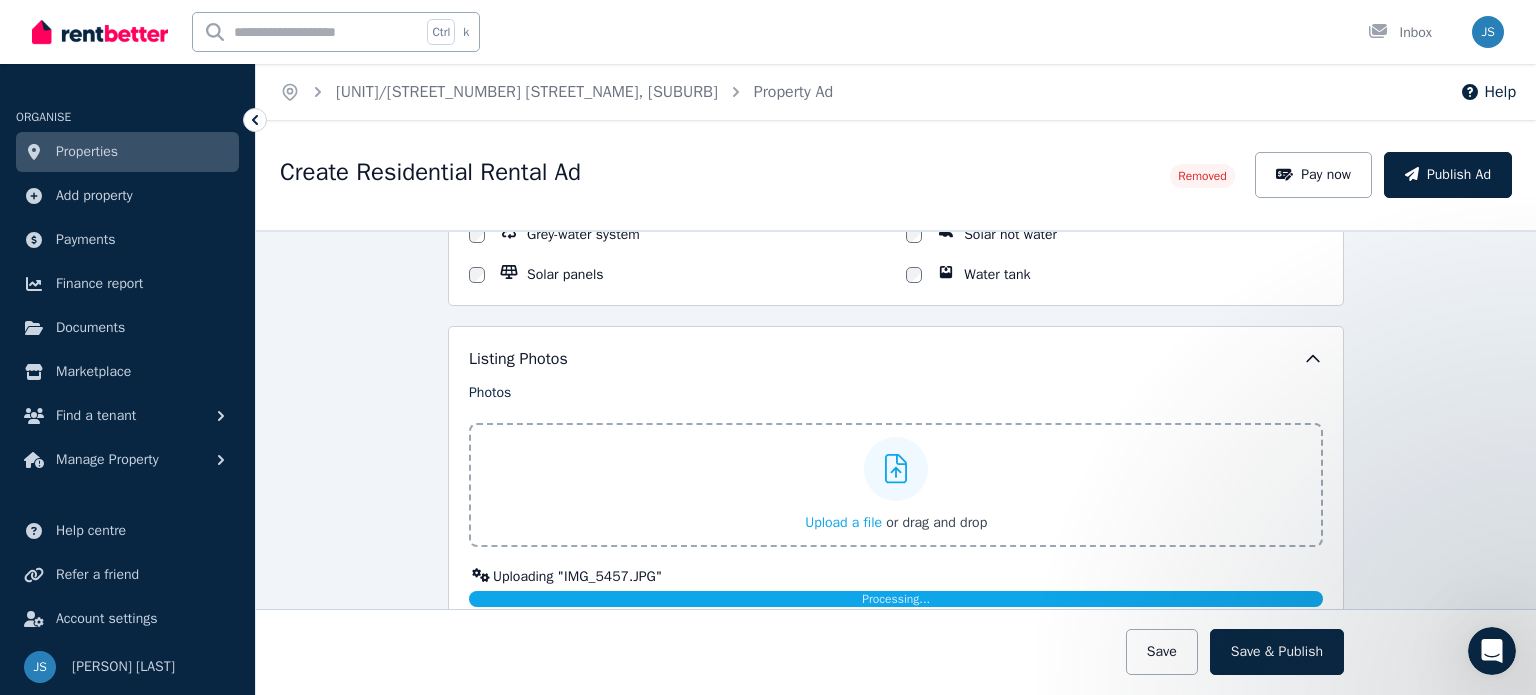 click on "Processing..." at bounding box center [896, 599] 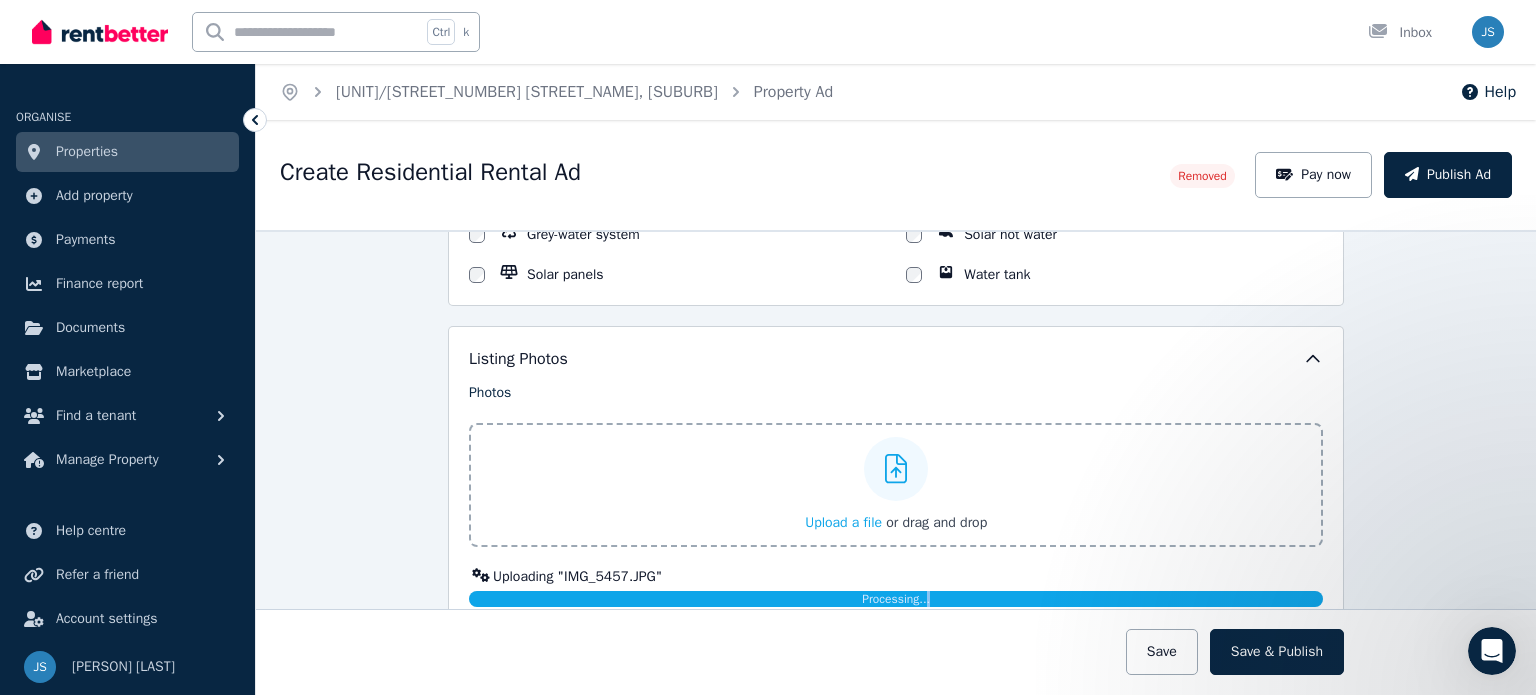 click on "Processing..." at bounding box center [896, 599] 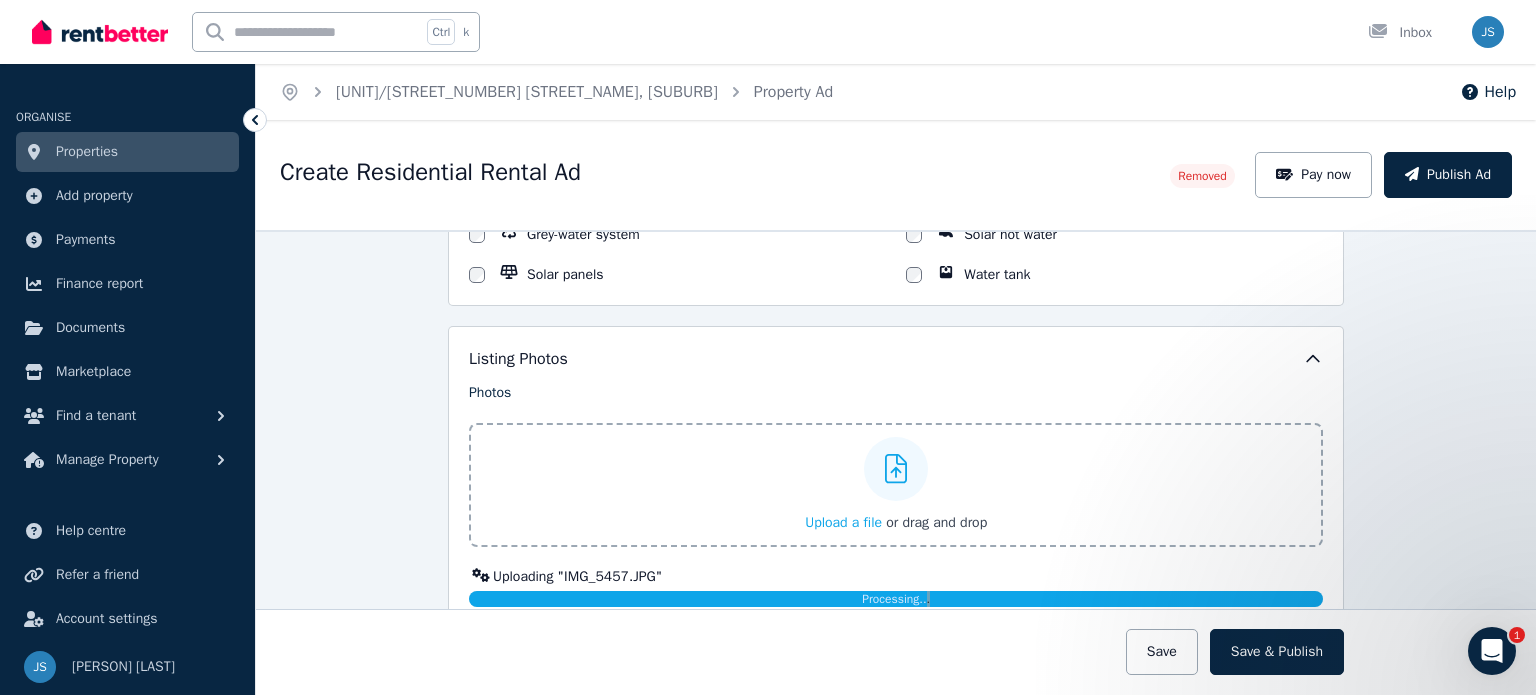 drag, startPoint x: 1519, startPoint y: 544, endPoint x: 1522, endPoint y: 614, distance: 70.064255 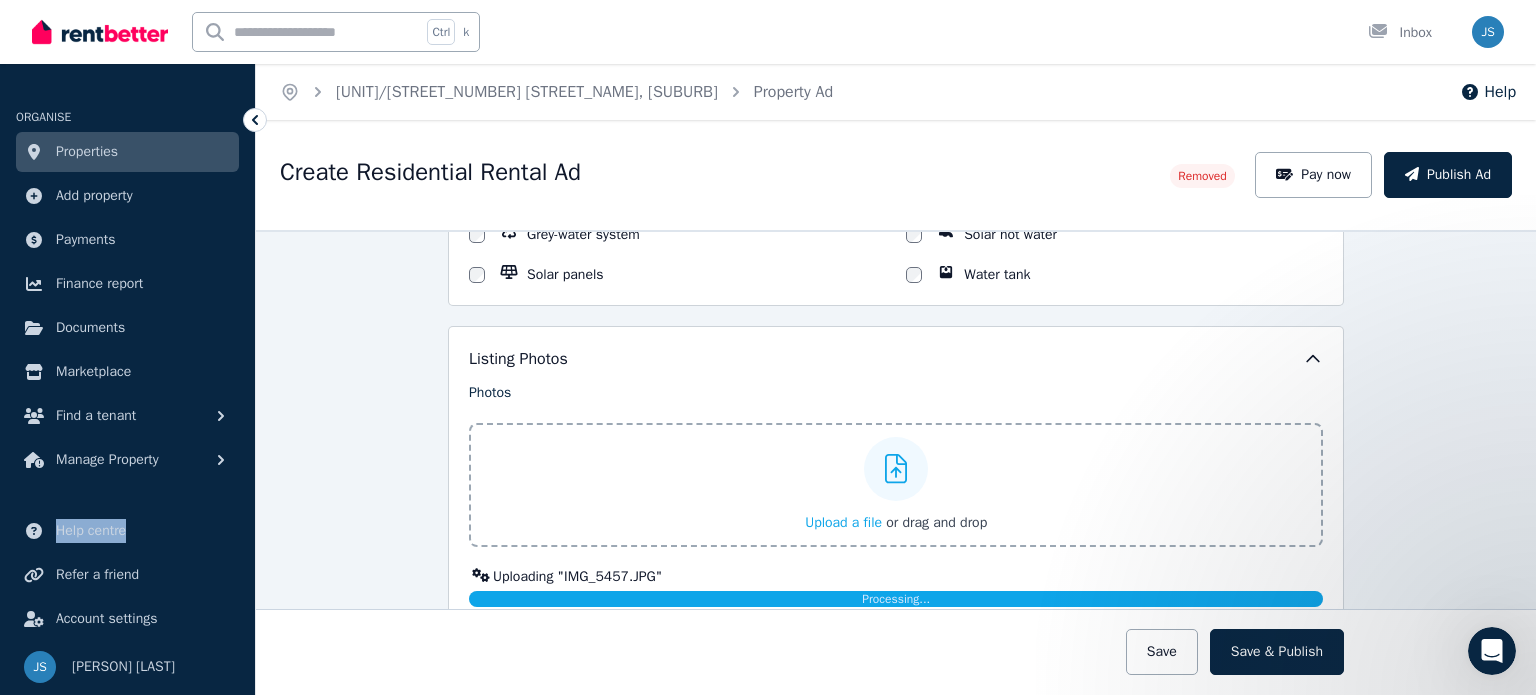 drag, startPoint x: 240, startPoint y: 468, endPoint x: 245, endPoint y: 538, distance: 70.178345 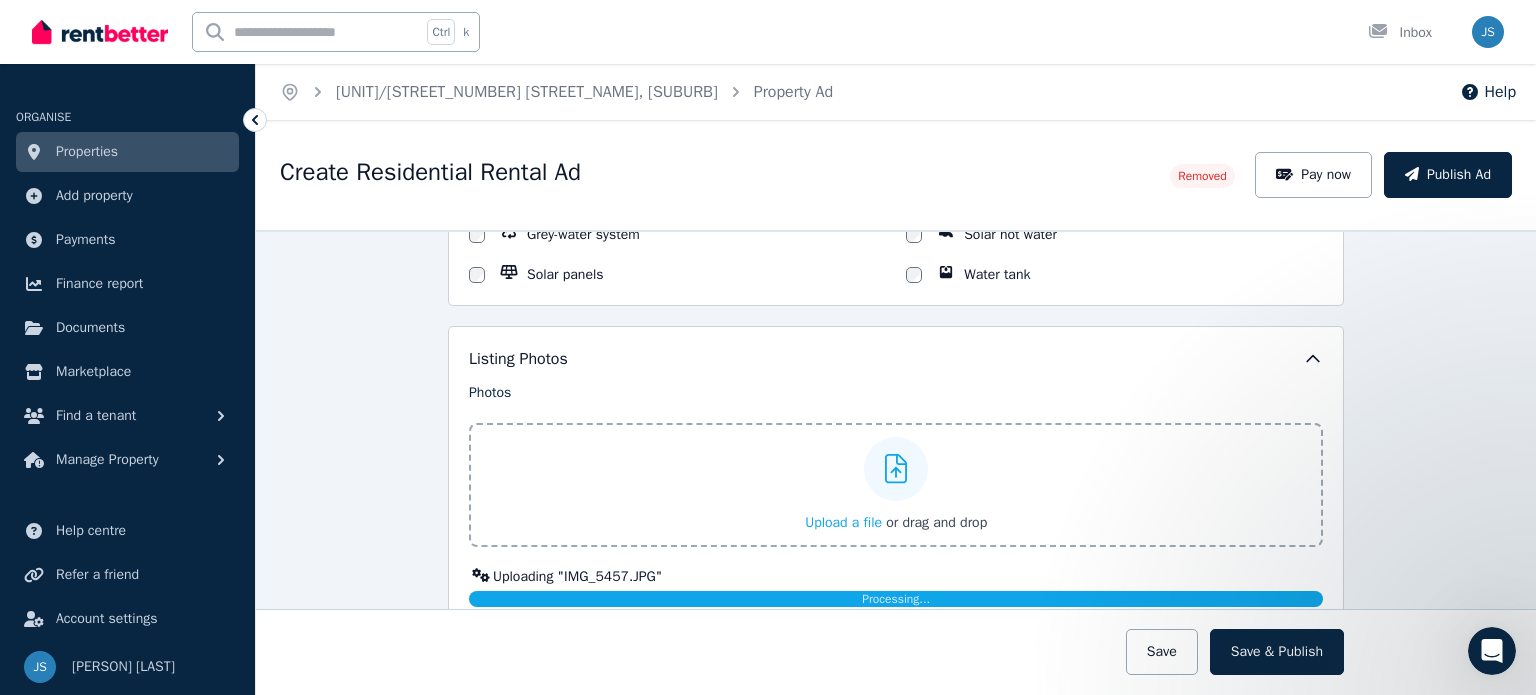 click on "Processing..." at bounding box center [896, 599] 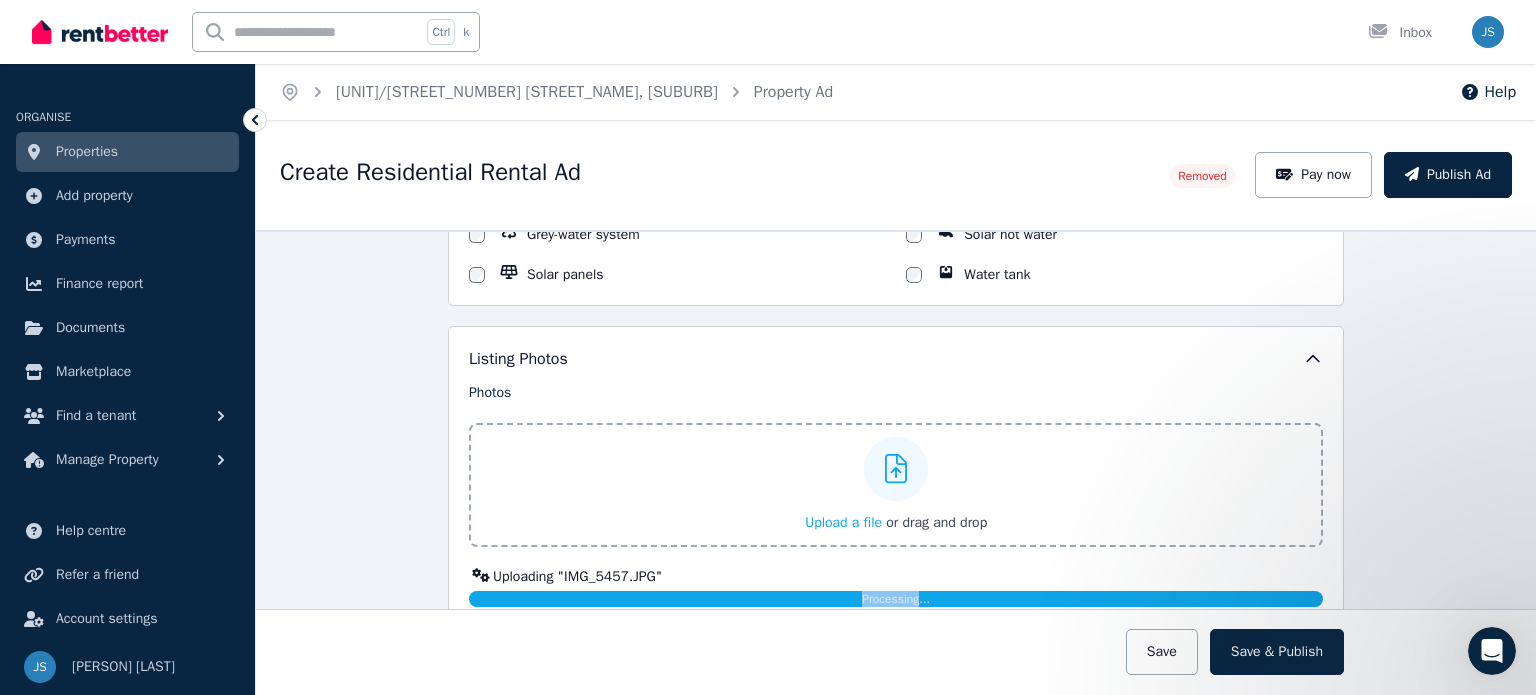 click on "Processing..." at bounding box center (896, 599) 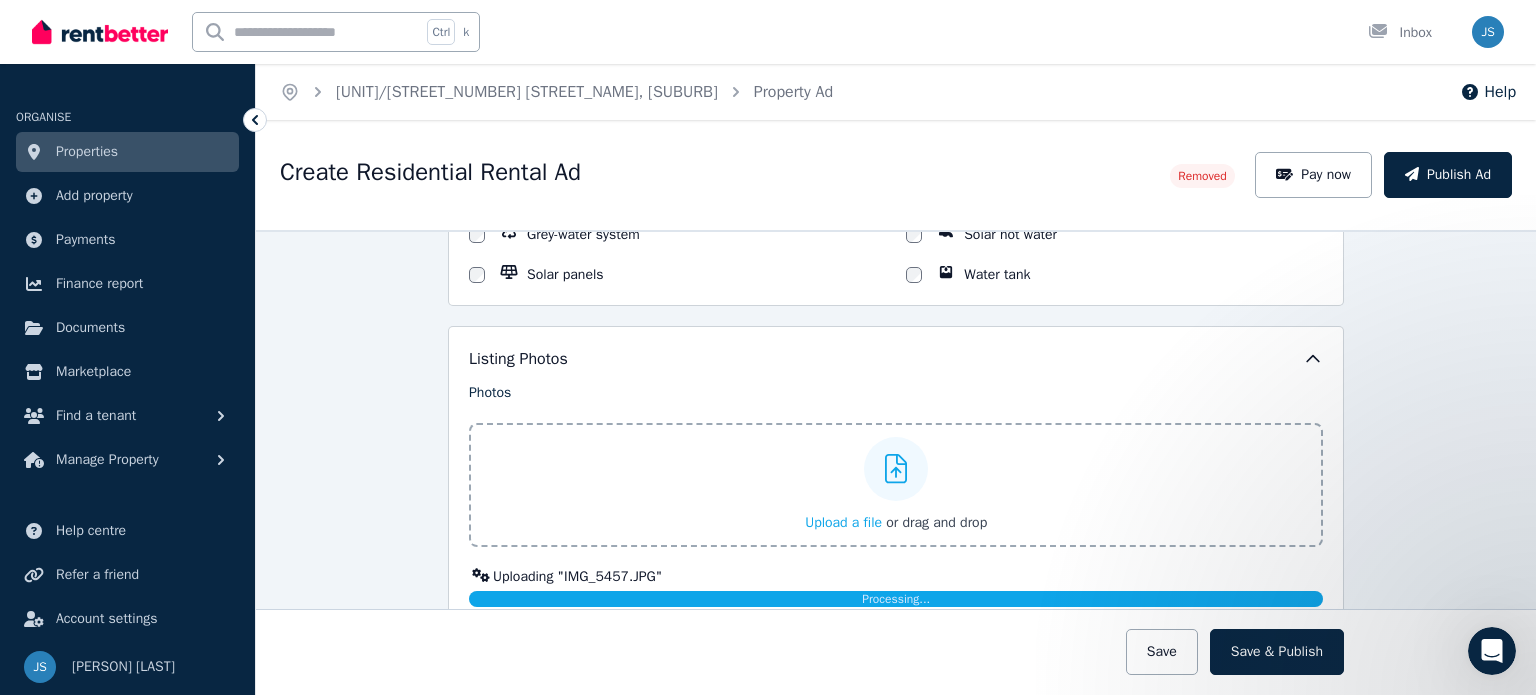 click on "Uploading   " IMG_5457.JPG " Processing..." at bounding box center (896, 587) 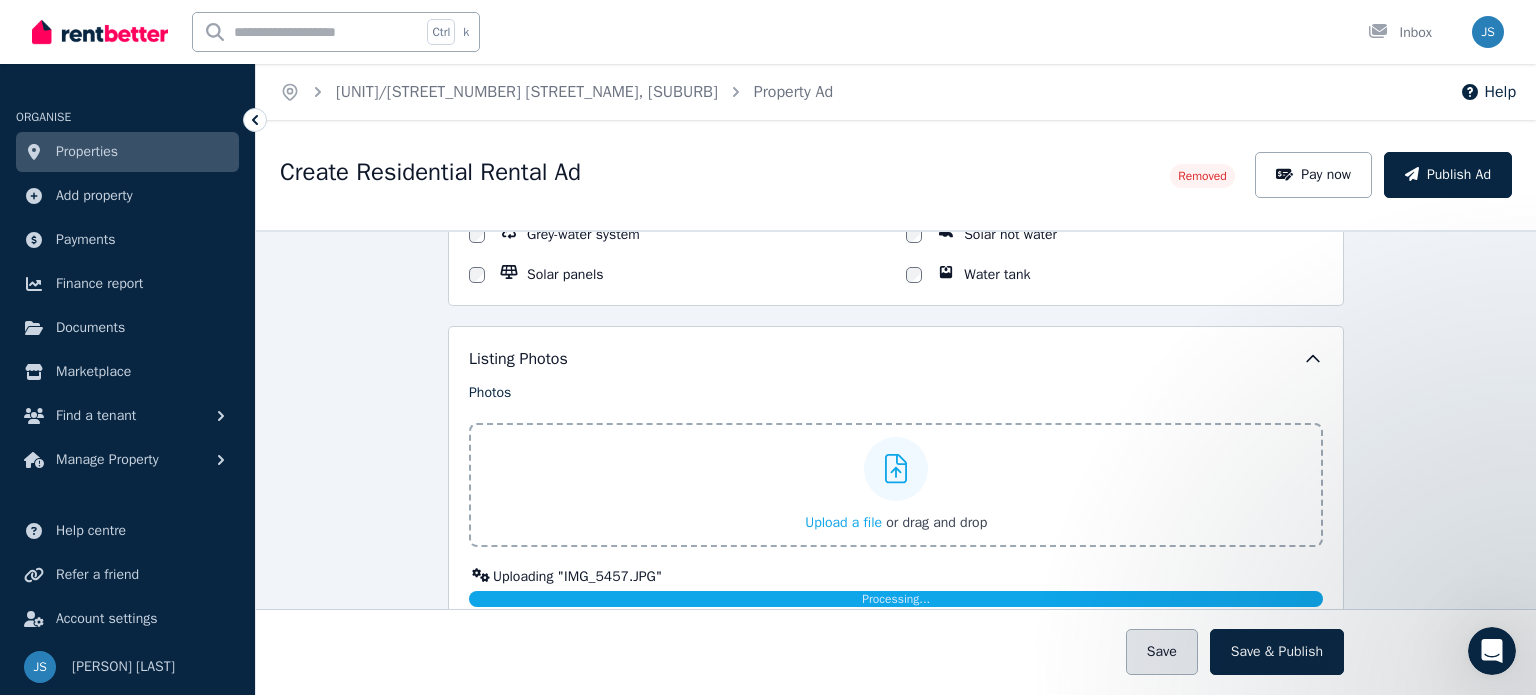 click on "Save" at bounding box center (1162, 652) 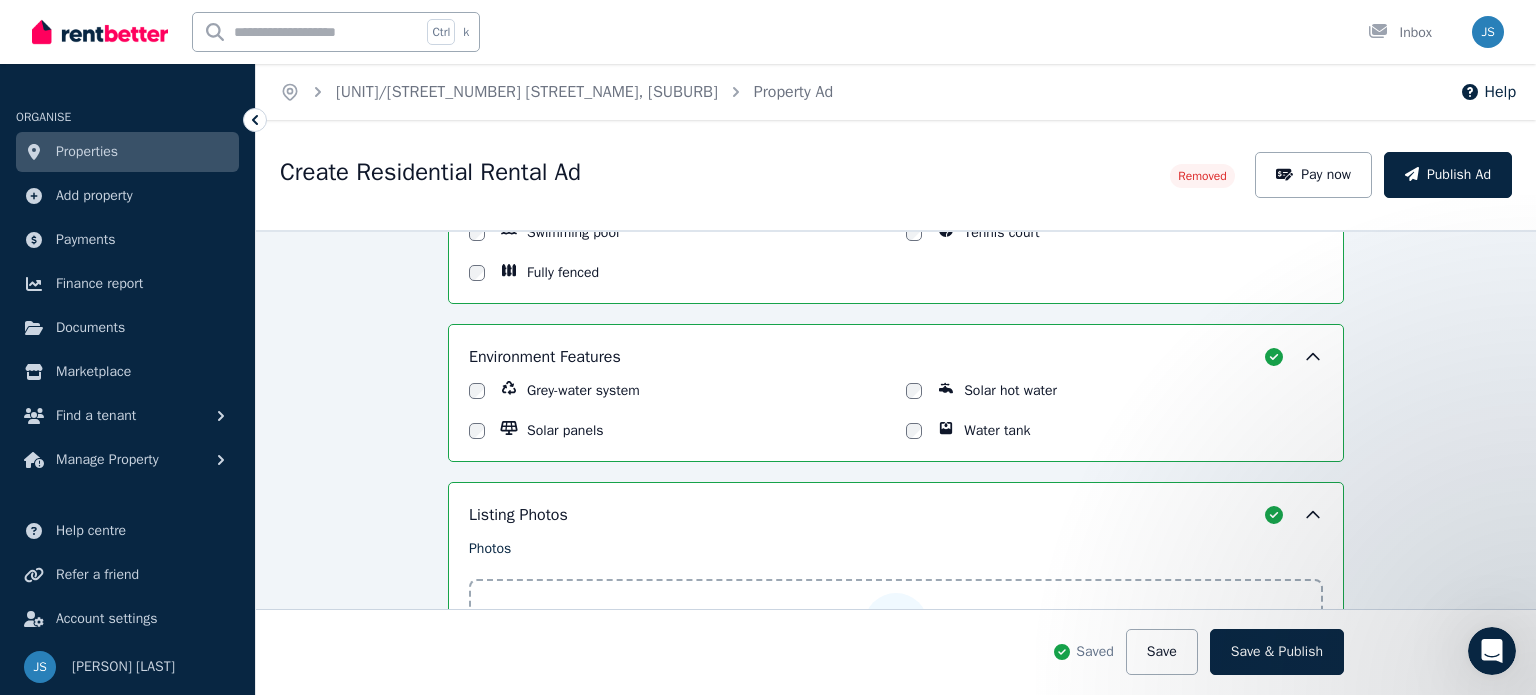 scroll, scrollTop: 2287, scrollLeft: 0, axis: vertical 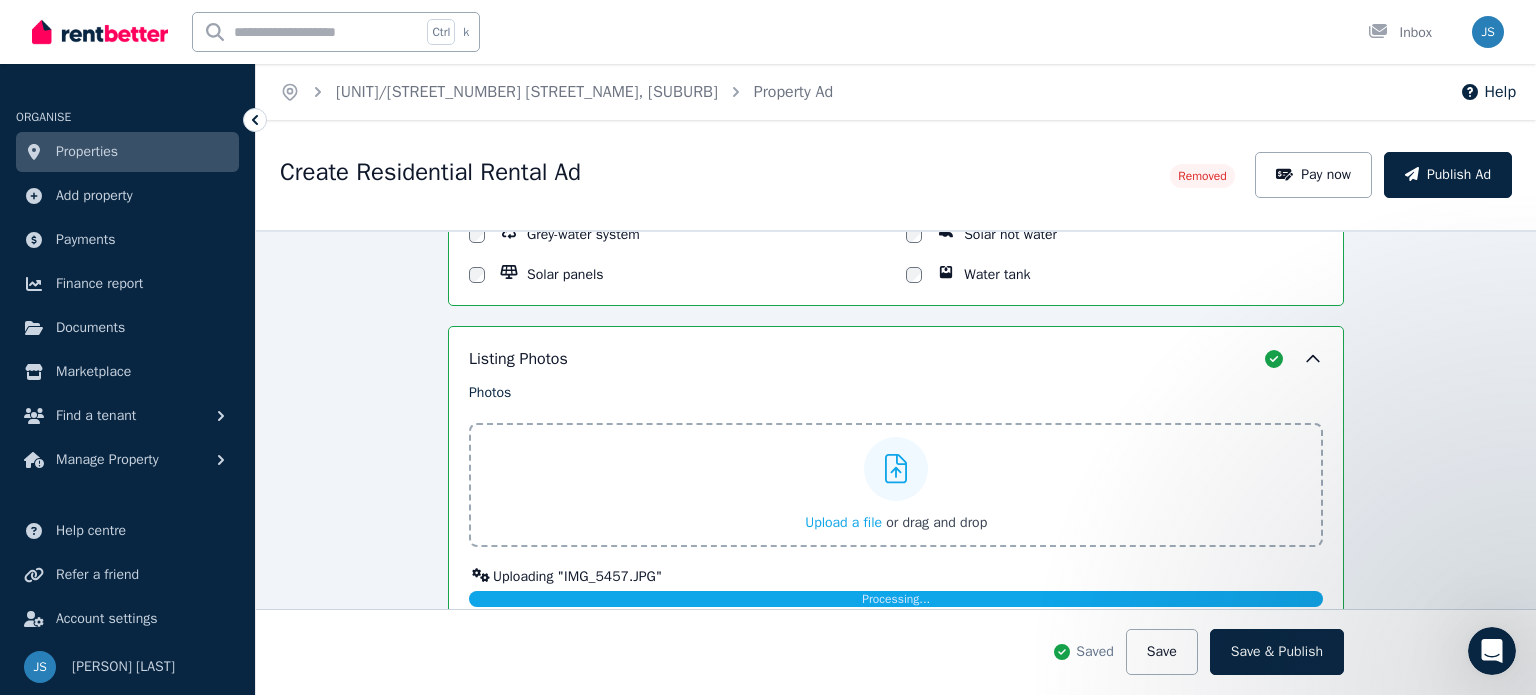 click 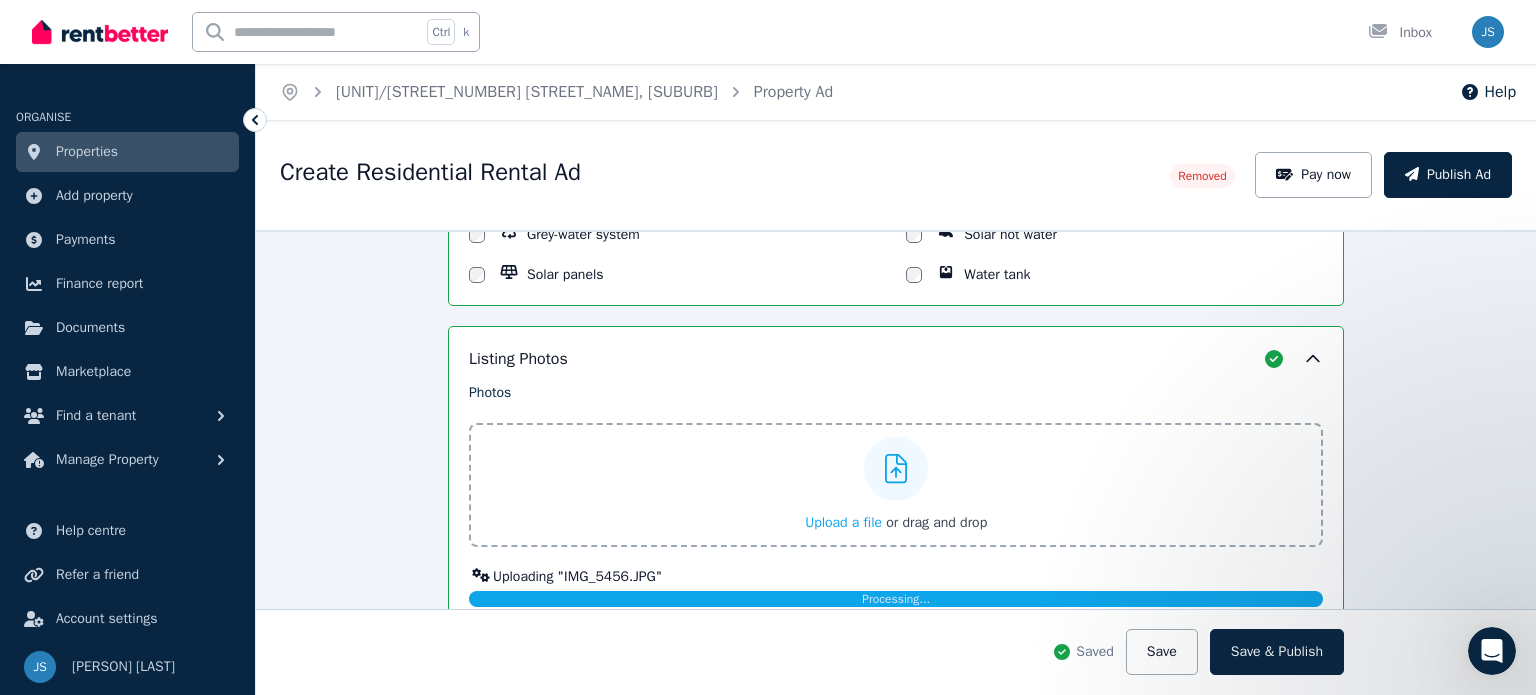 click 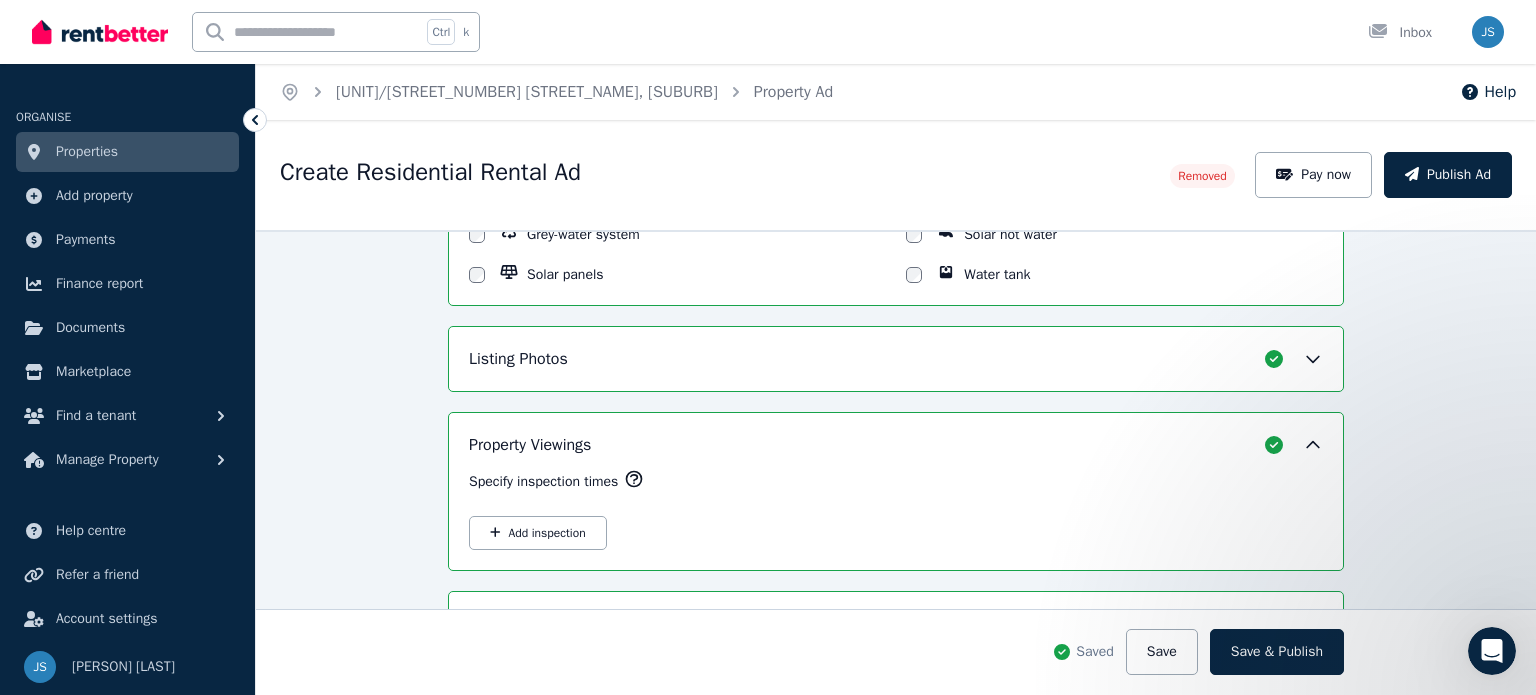 click 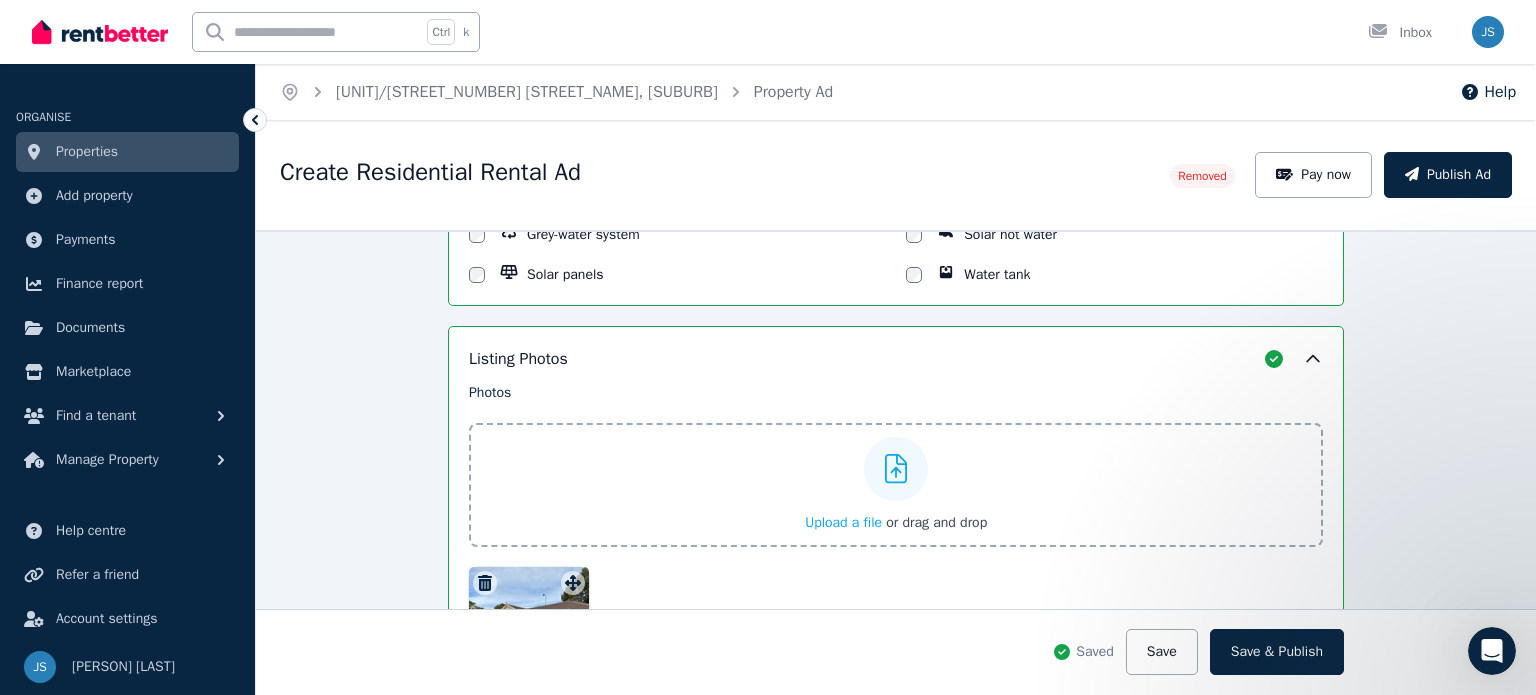 drag, startPoint x: 1522, startPoint y: 538, endPoint x: 1524, endPoint y: 591, distance: 53.037724 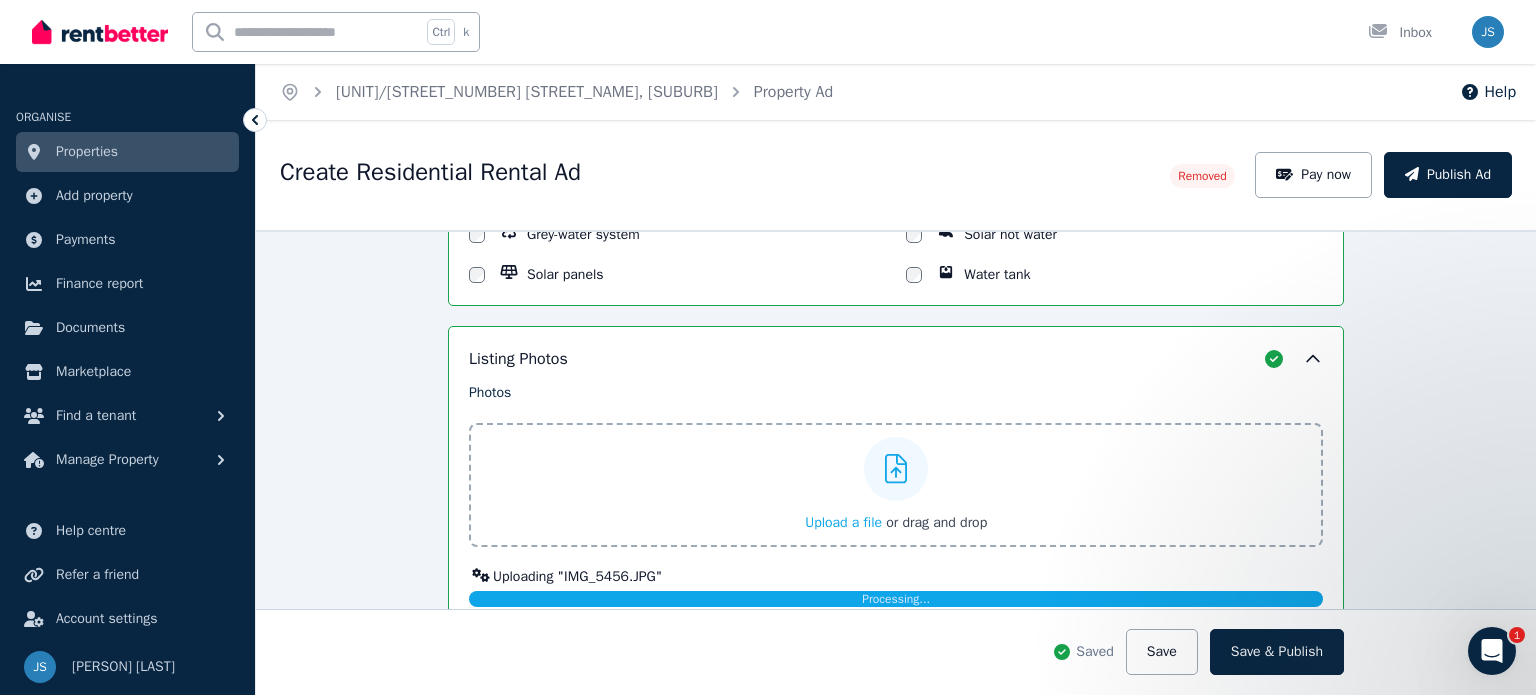 drag, startPoint x: 1520, startPoint y: 541, endPoint x: 1525, endPoint y: 608, distance: 67.18631 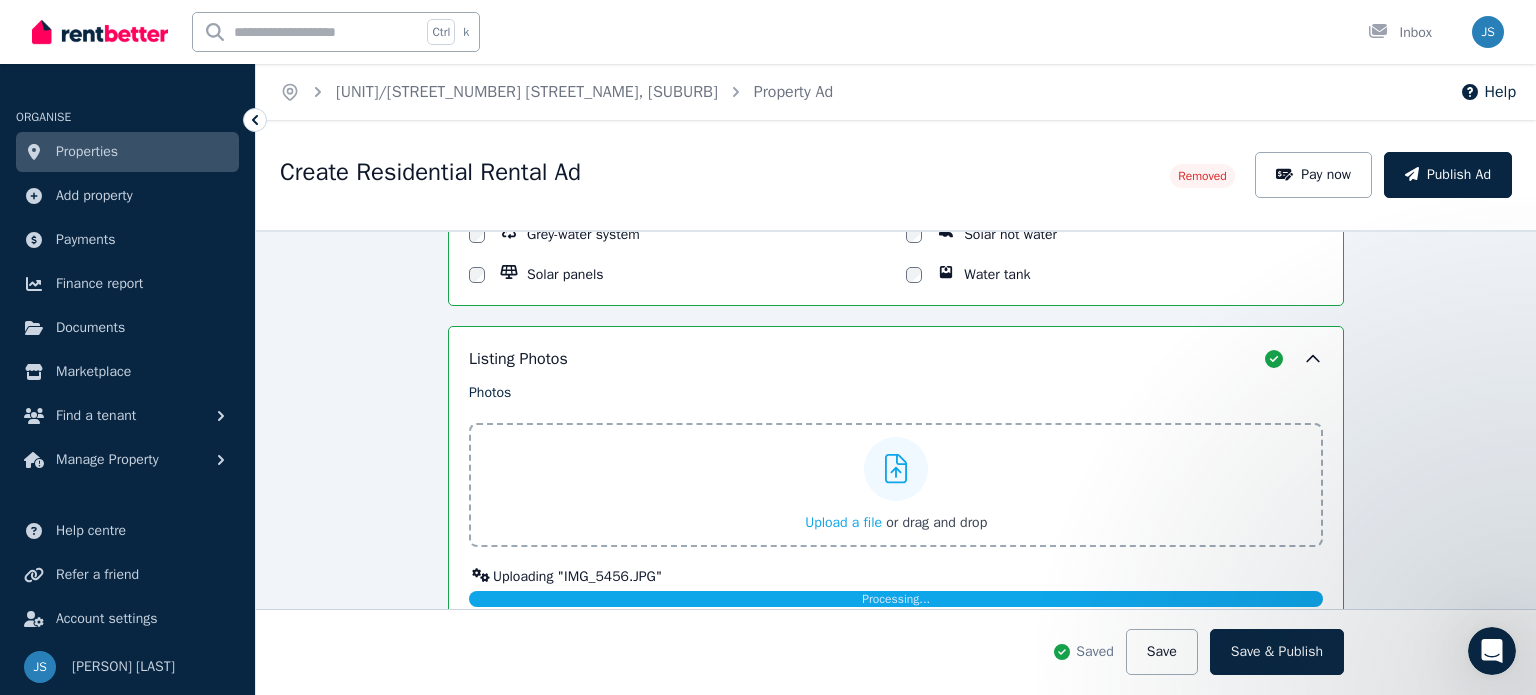 click on "Upload a file" at bounding box center [843, 522] 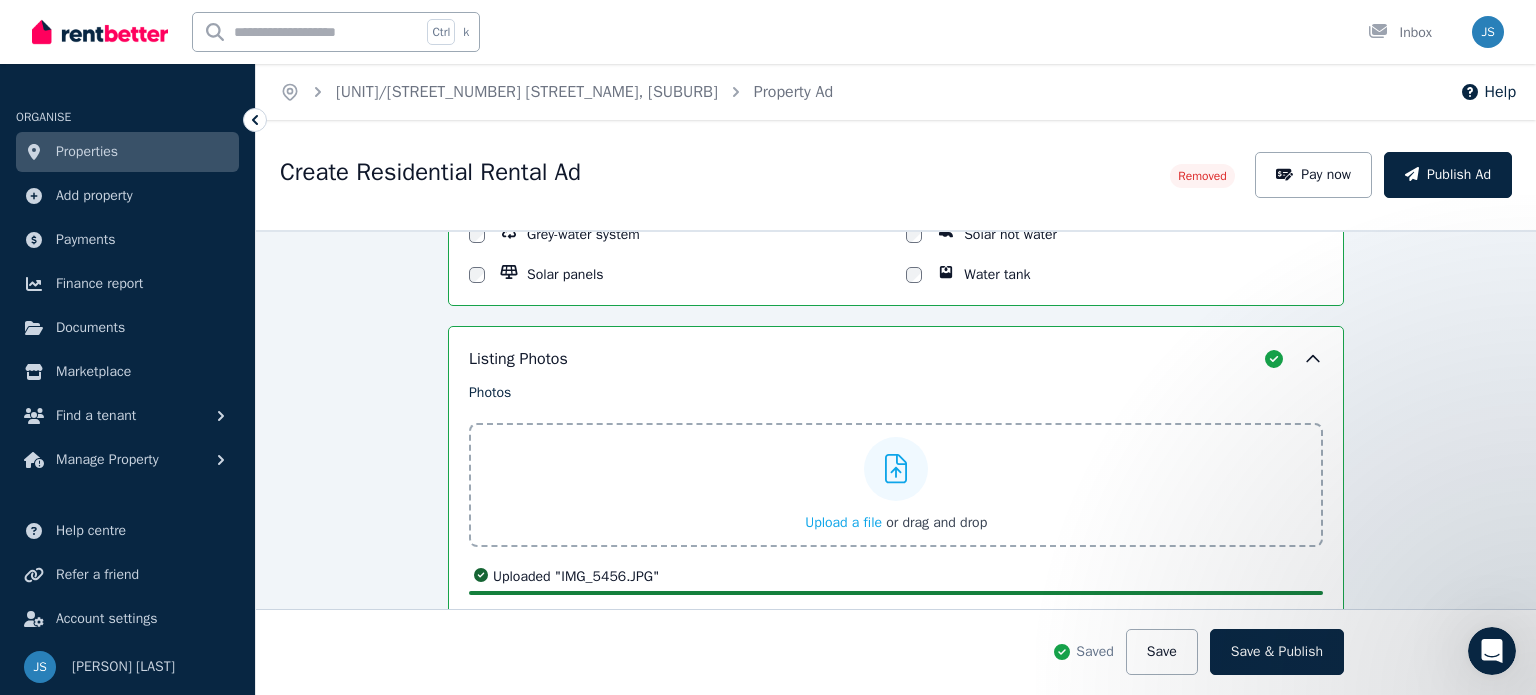 click on "Upload a file   or drag and drop" at bounding box center (896, 485) 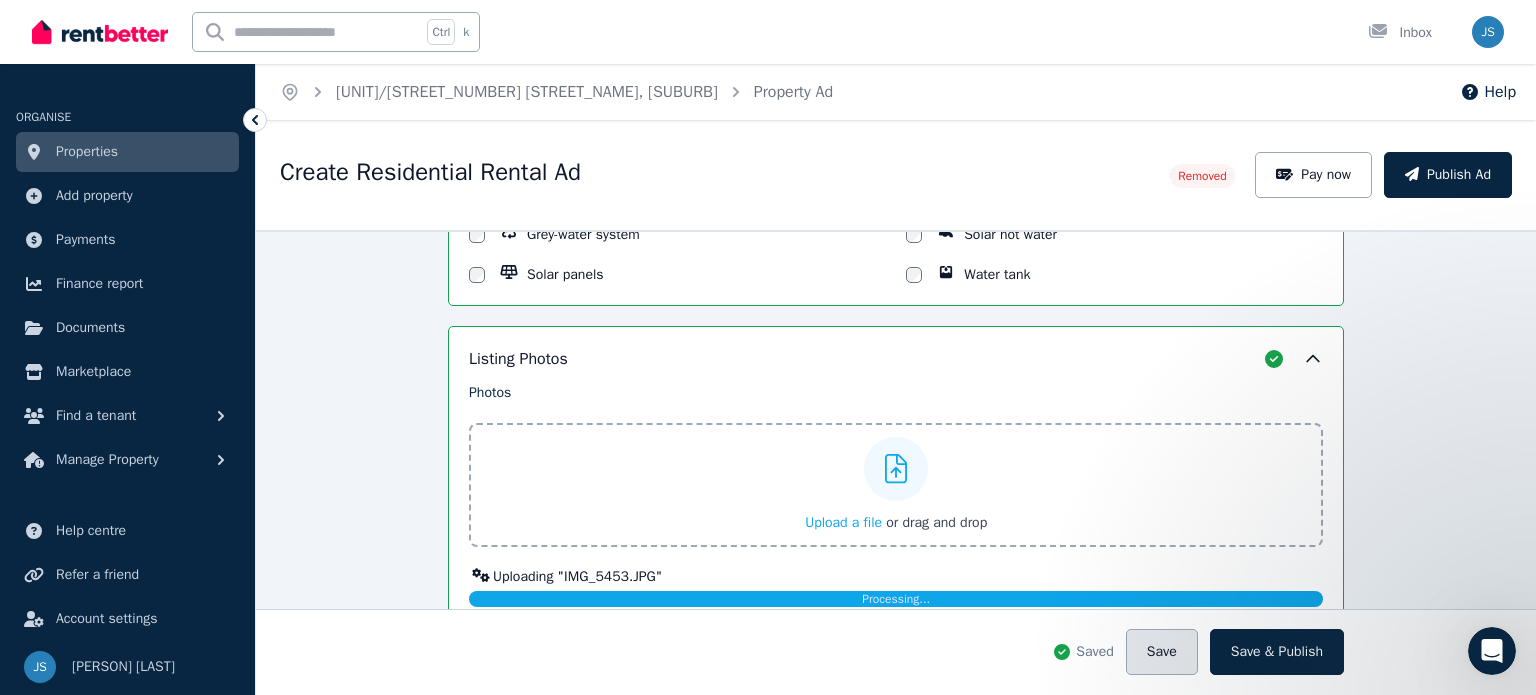 click on "Save" at bounding box center [1162, 652] 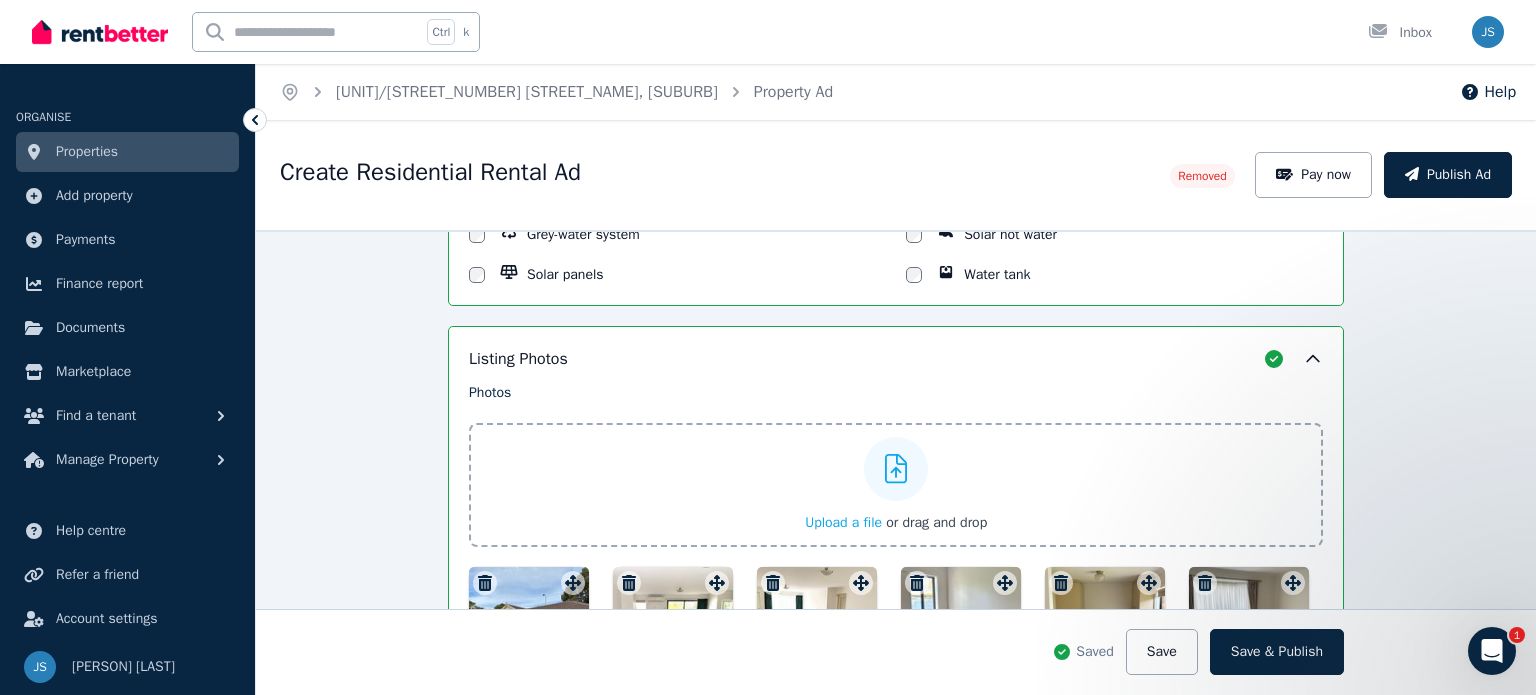 drag, startPoint x: 1520, startPoint y: 532, endPoint x: 1525, endPoint y: 582, distance: 50.24938 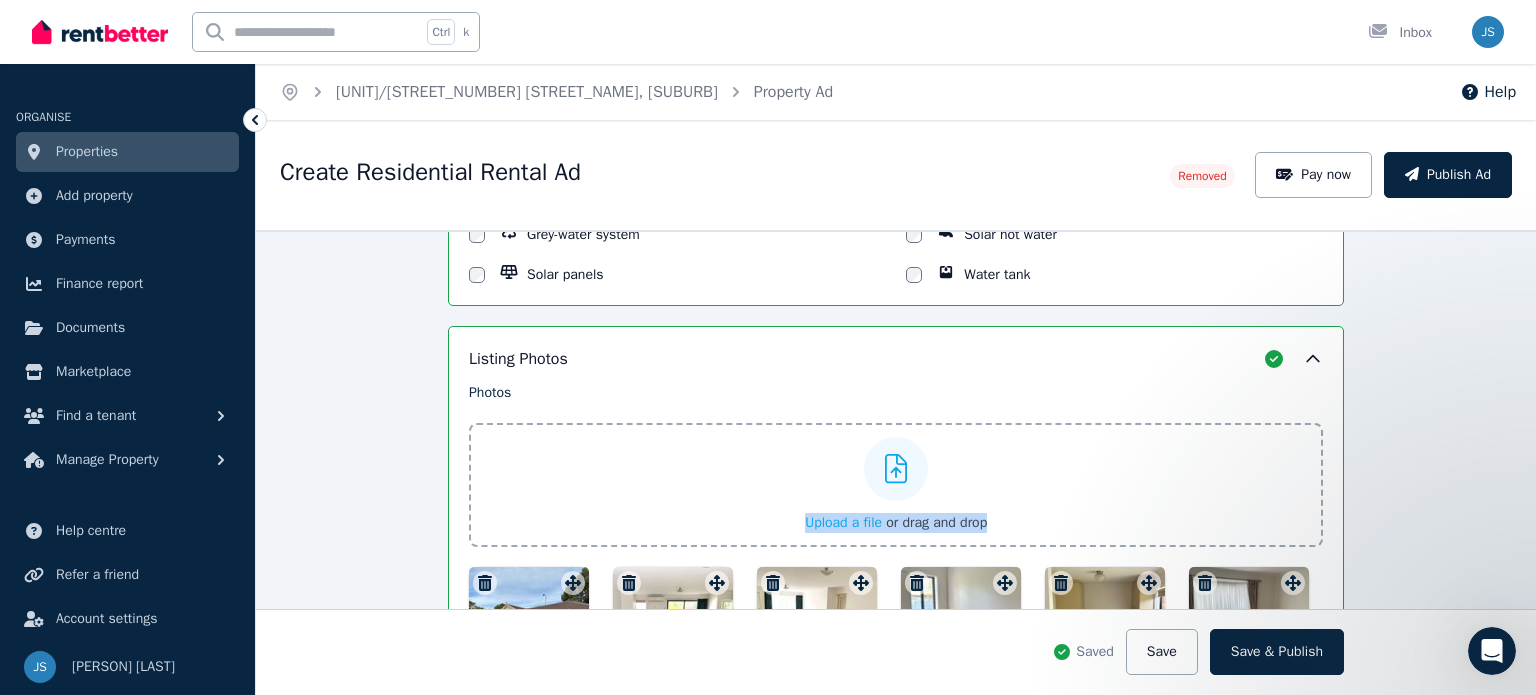 drag, startPoint x: 523, startPoint y: 589, endPoint x: 561, endPoint y: 458, distance: 136.40015 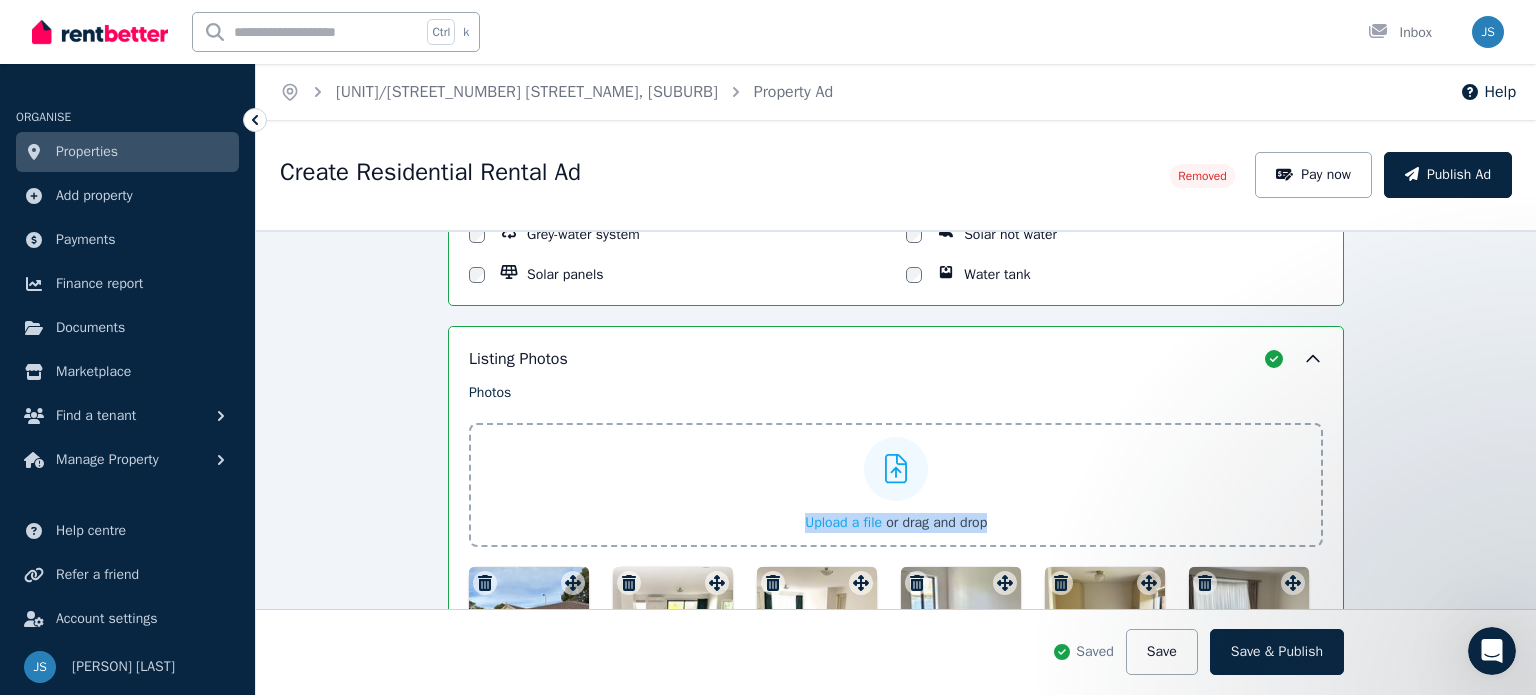 click on "Photos Upload a file   or drag and drop Uploaded   " IMG_5456.JPG " Uploaded   " IMG_5455.JPG " Uploaded   " IMG_5446.JPG " Uploaded   " IMG_5447.JPG " Uploaded   " IMG_5449.JPG " Uploaded   " IMG_5450.JPG " Uploaded   " IMG_5451.JPG " Uploaded   " IMG_5453.JPG " Uploaded   " IMG_5454.JPG "
To pick up a draggable item, press the space bar.
While dragging, use the arrow keys to move the item.
Press space again to drop the item in its new position, or press escape to cancel." at bounding box center (896, 600) 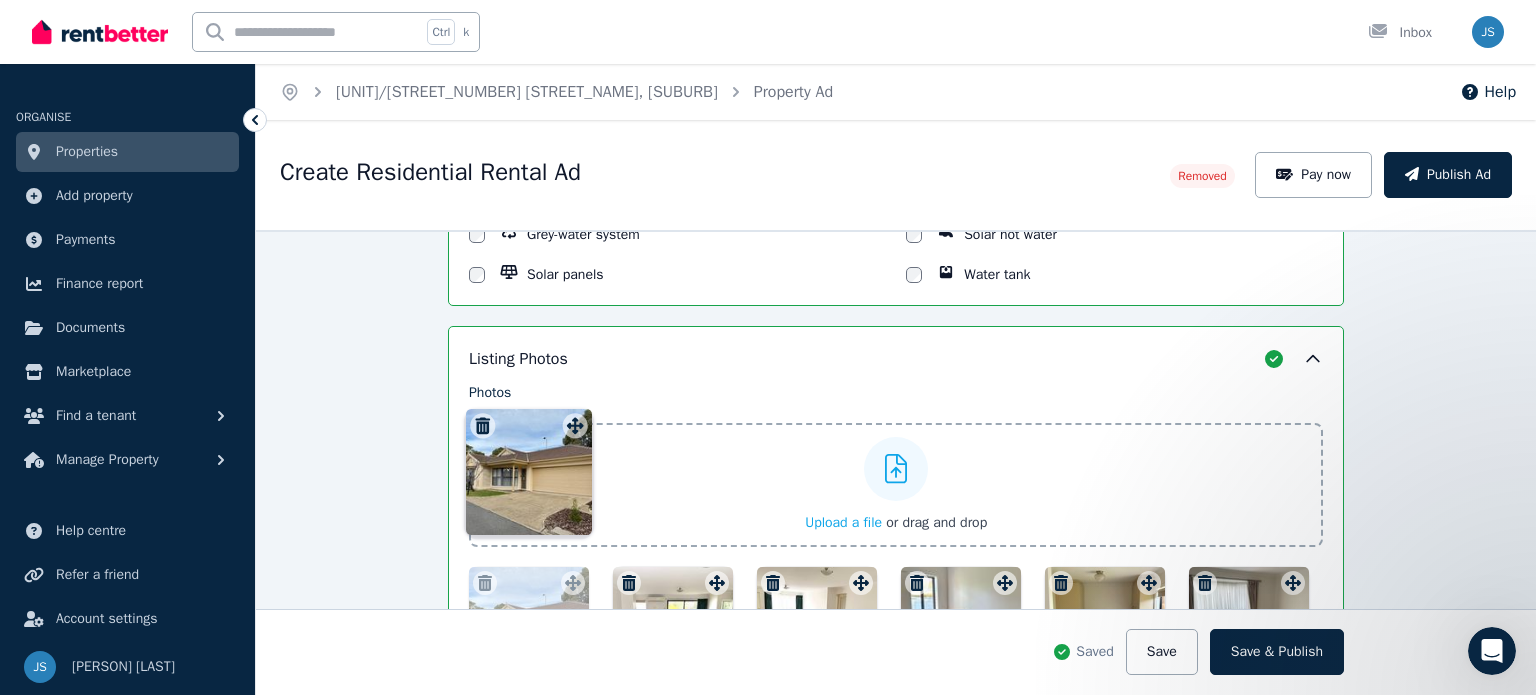 drag, startPoint x: 563, startPoint y: 574, endPoint x: 571, endPoint y: 409, distance: 165.19383 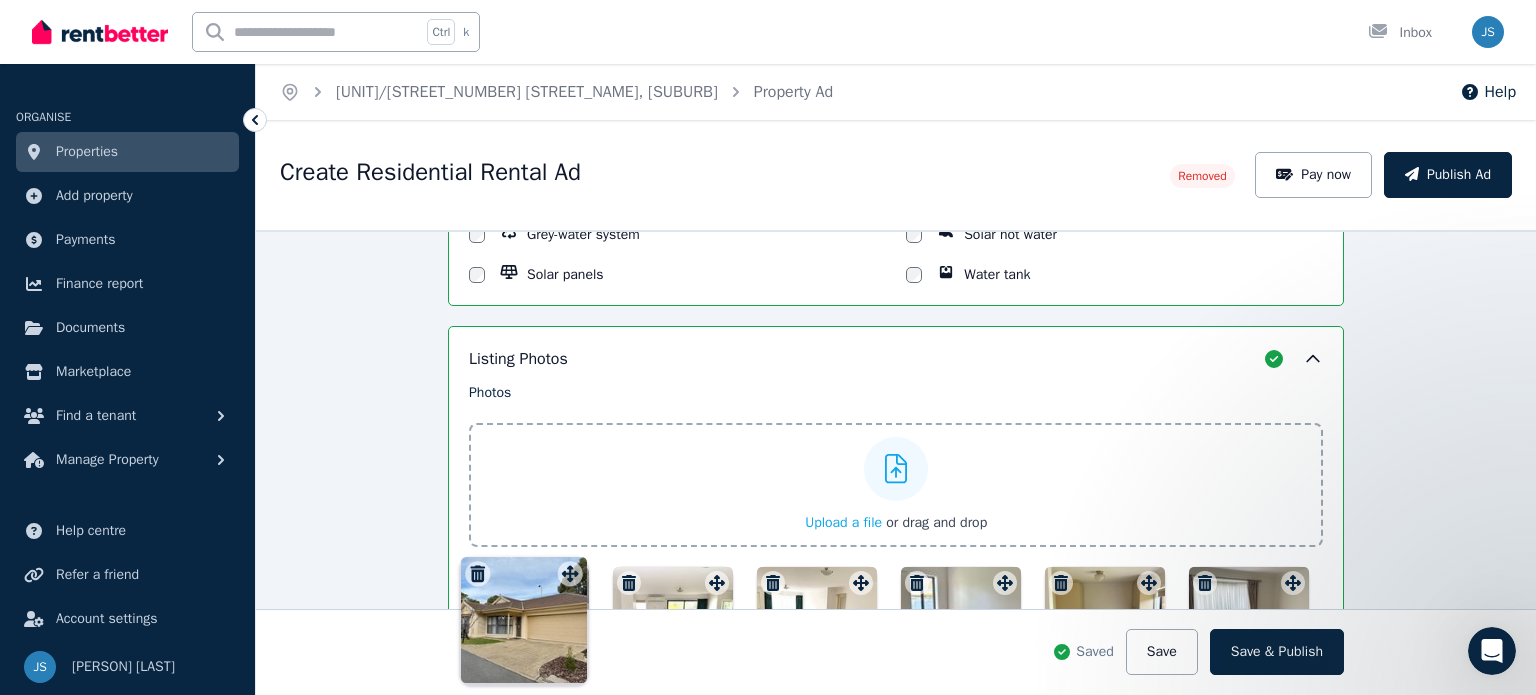 click on "Photos Upload a file   or drag and drop Uploaded   " IMG_5456.JPG " Uploaded   " IMG_5455.JPG " Uploaded   " IMG_5446.JPG " Uploaded   " IMG_5447.JPG " Uploaded   " IMG_5449.JPG " Uploaded   " IMG_5450.JPG " Uploaded   " IMG_5451.JPG " Uploaded   " IMG_5453.JPG " Uploaded   " IMG_5454.JPG "
To pick up a draggable item, press the space bar.
While dragging, use the arrow keys to move the item.
Press space again to drop the item in its new position, or press escape to cancel.
Draggable item [UUID] was moved over droppable area [UUID]." at bounding box center (896, 600) 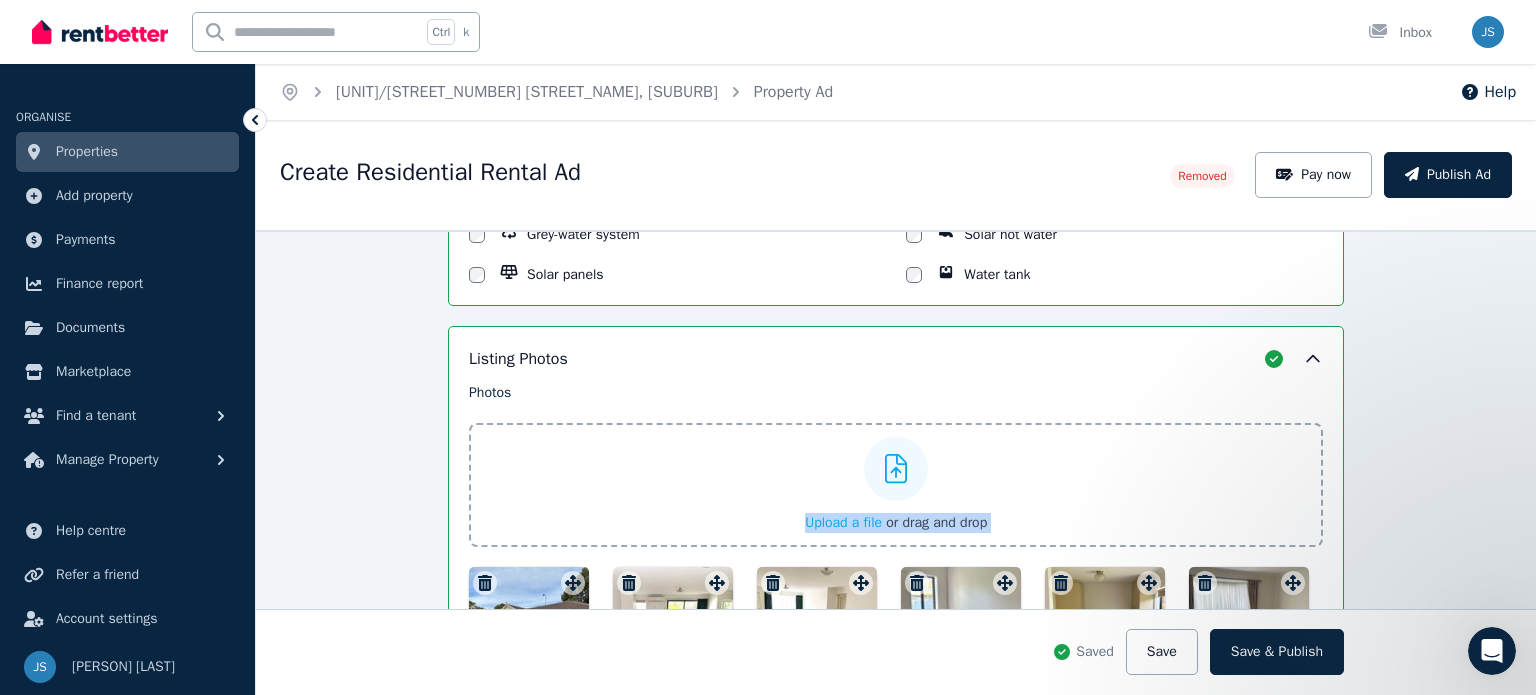 drag, startPoint x: 530, startPoint y: 586, endPoint x: 573, endPoint y: 447, distance: 145.49915 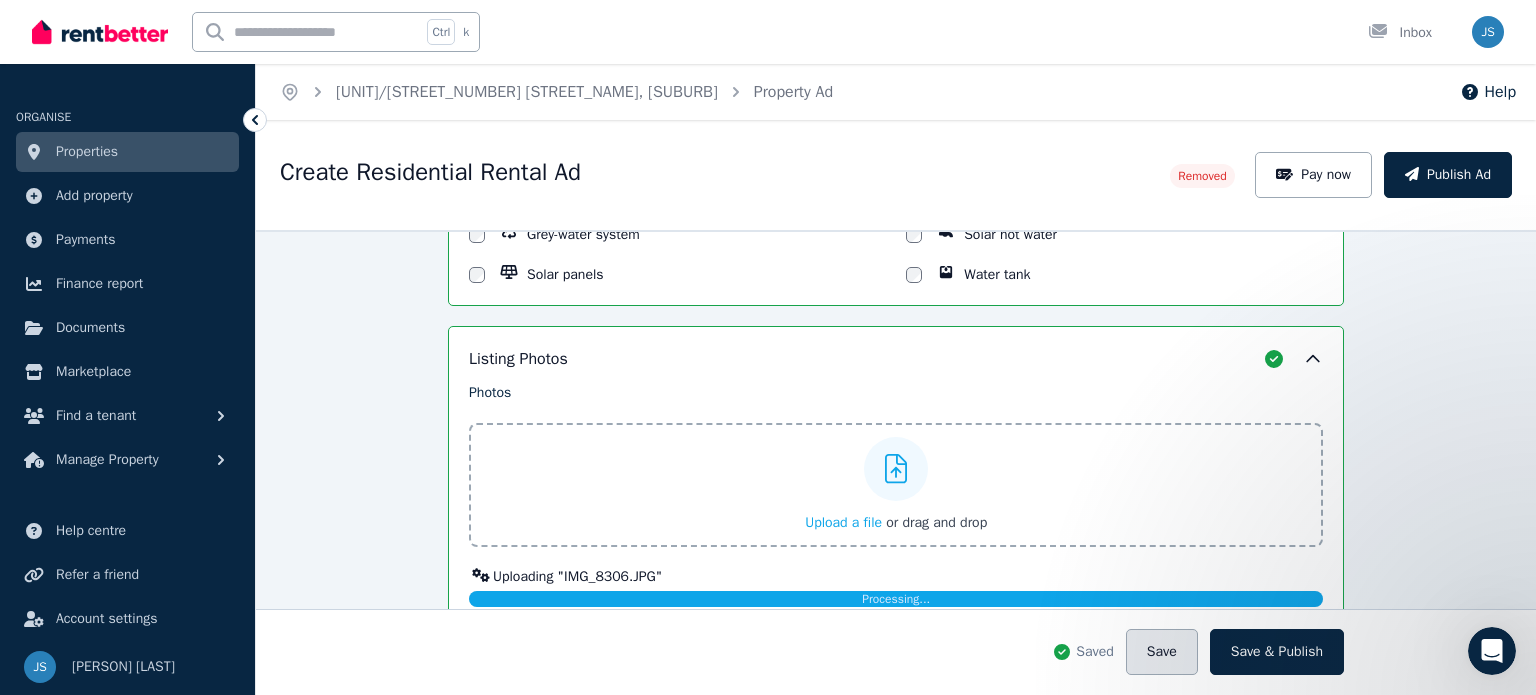click on "Save" at bounding box center (1162, 652) 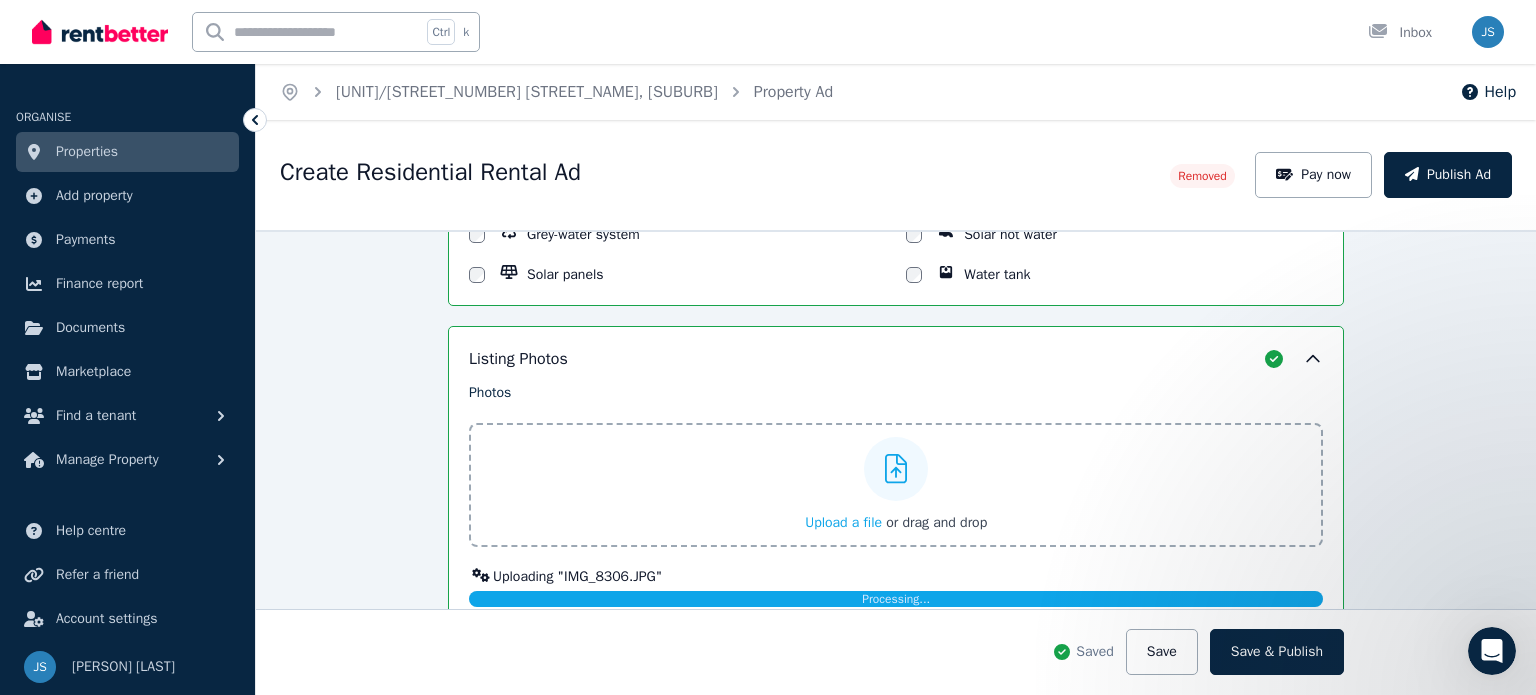 click on "Upload a file" at bounding box center (843, 522) 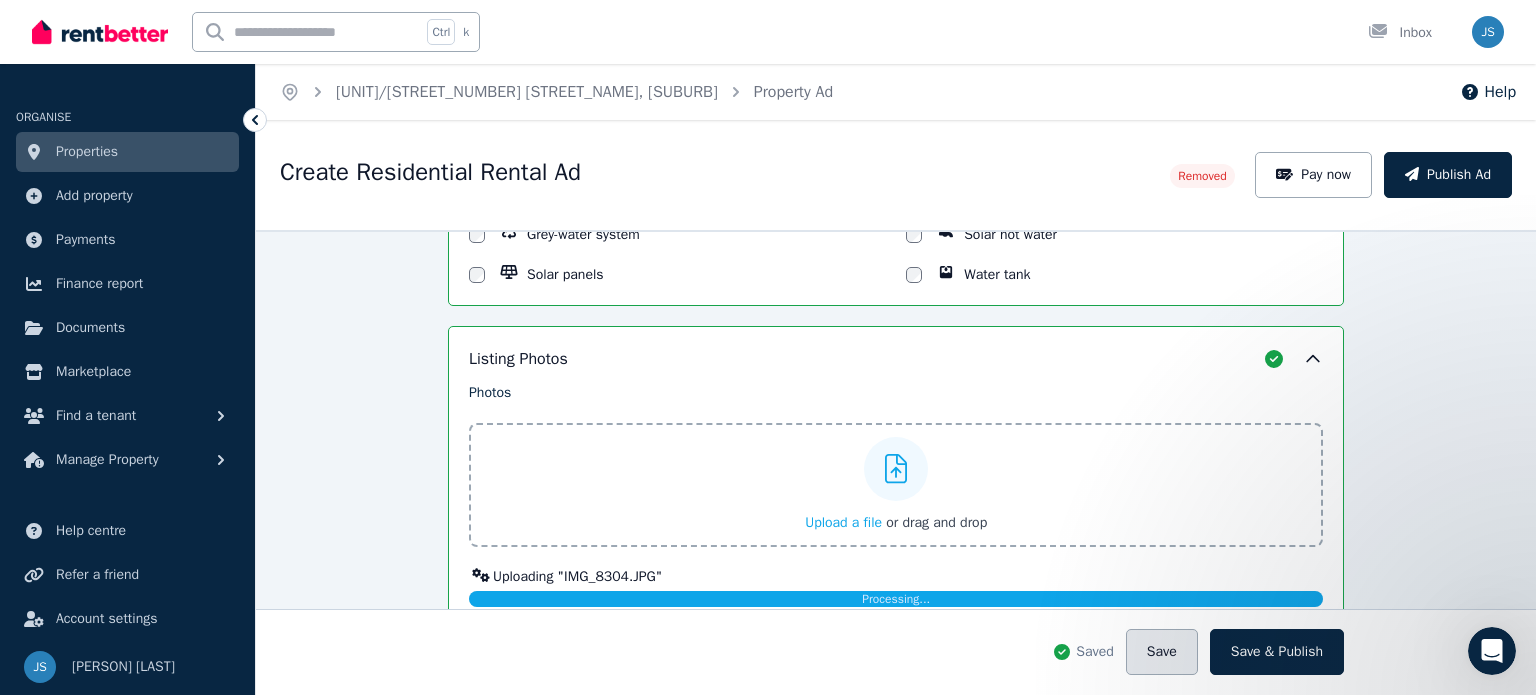click on "Save" at bounding box center (1162, 652) 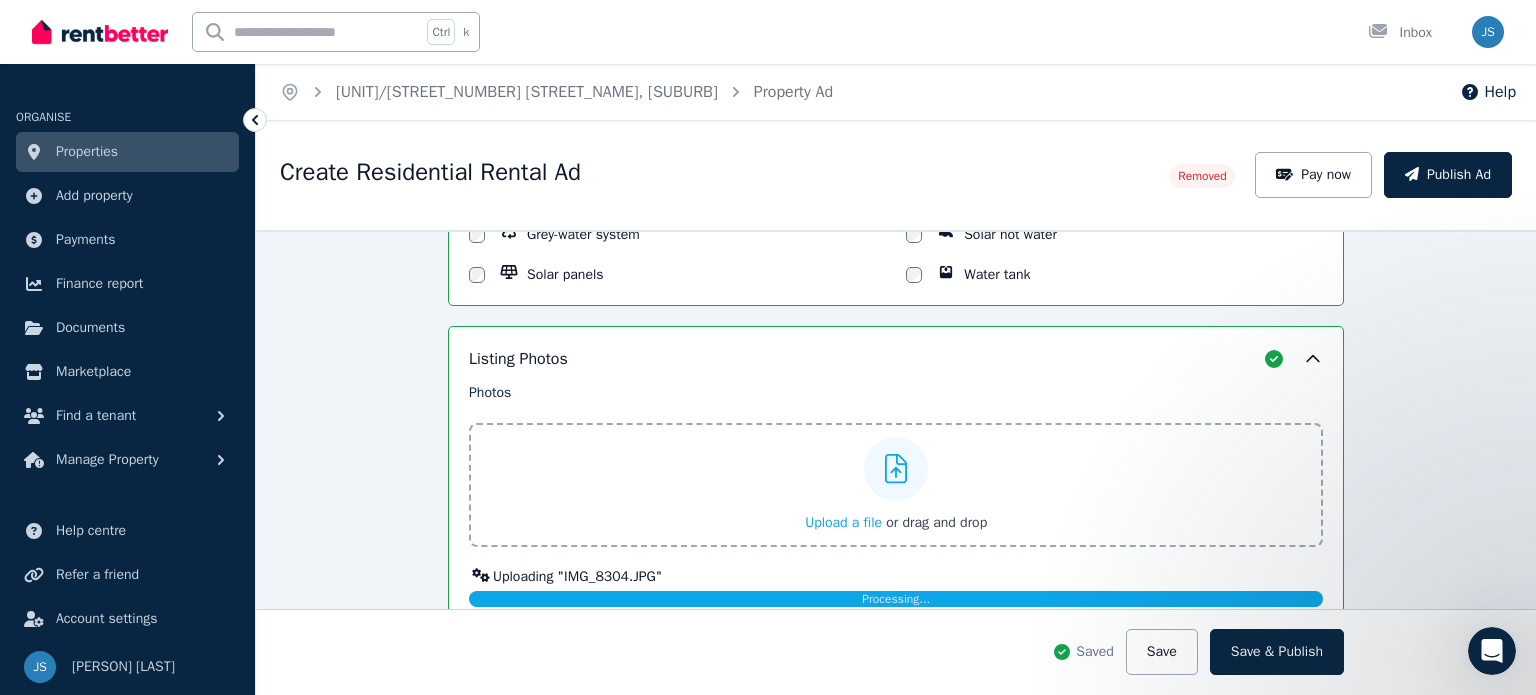 drag, startPoint x: 1518, startPoint y: 518, endPoint x: 1518, endPoint y: 623, distance: 105 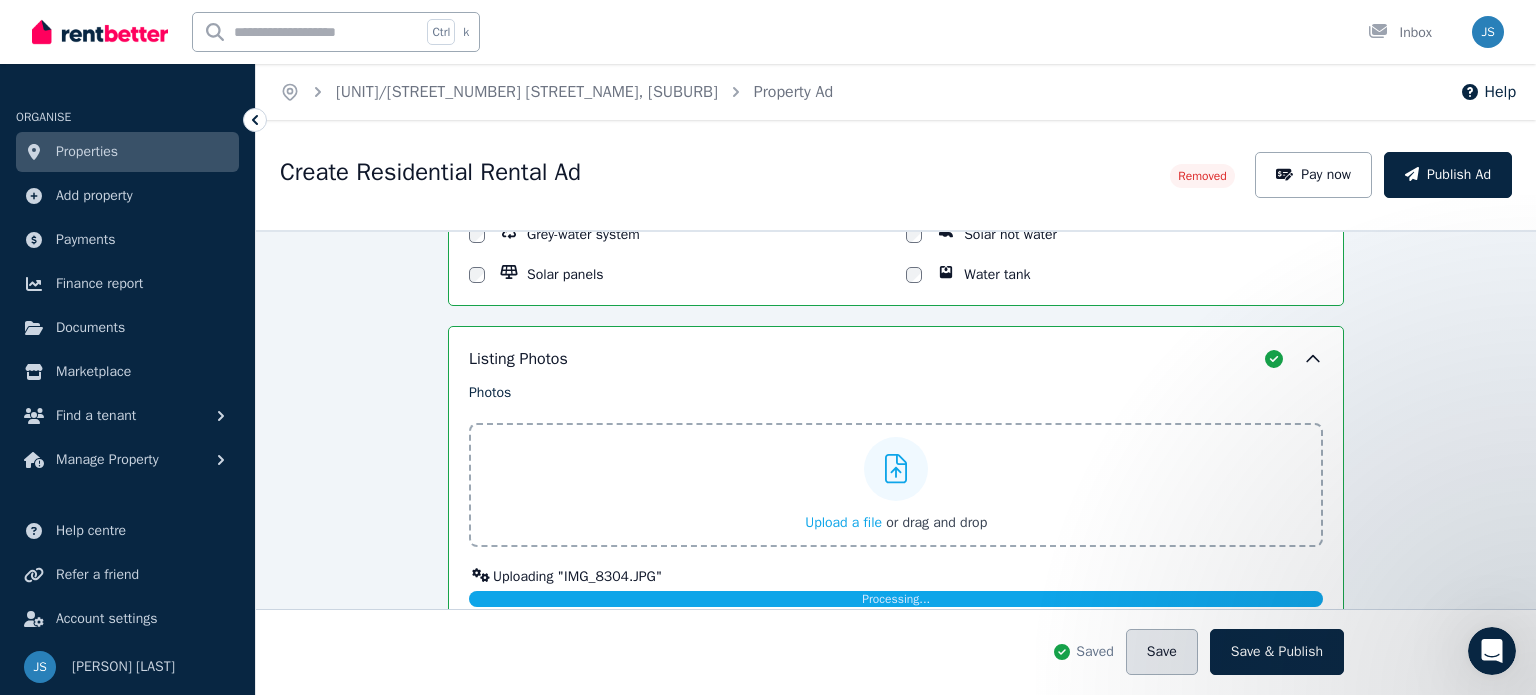 click on "Save" at bounding box center (1162, 652) 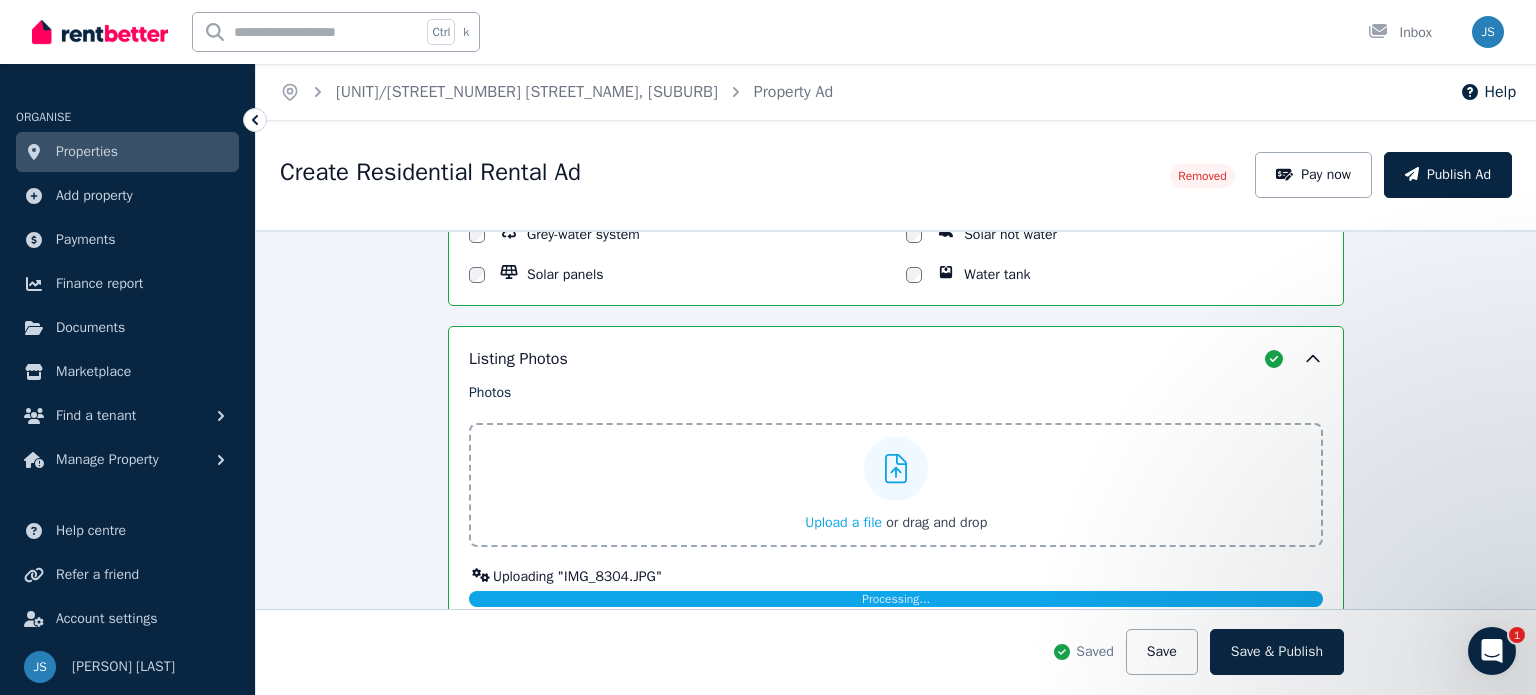 drag, startPoint x: 1519, startPoint y: 522, endPoint x: 1525, endPoint y: 295, distance: 227.07928 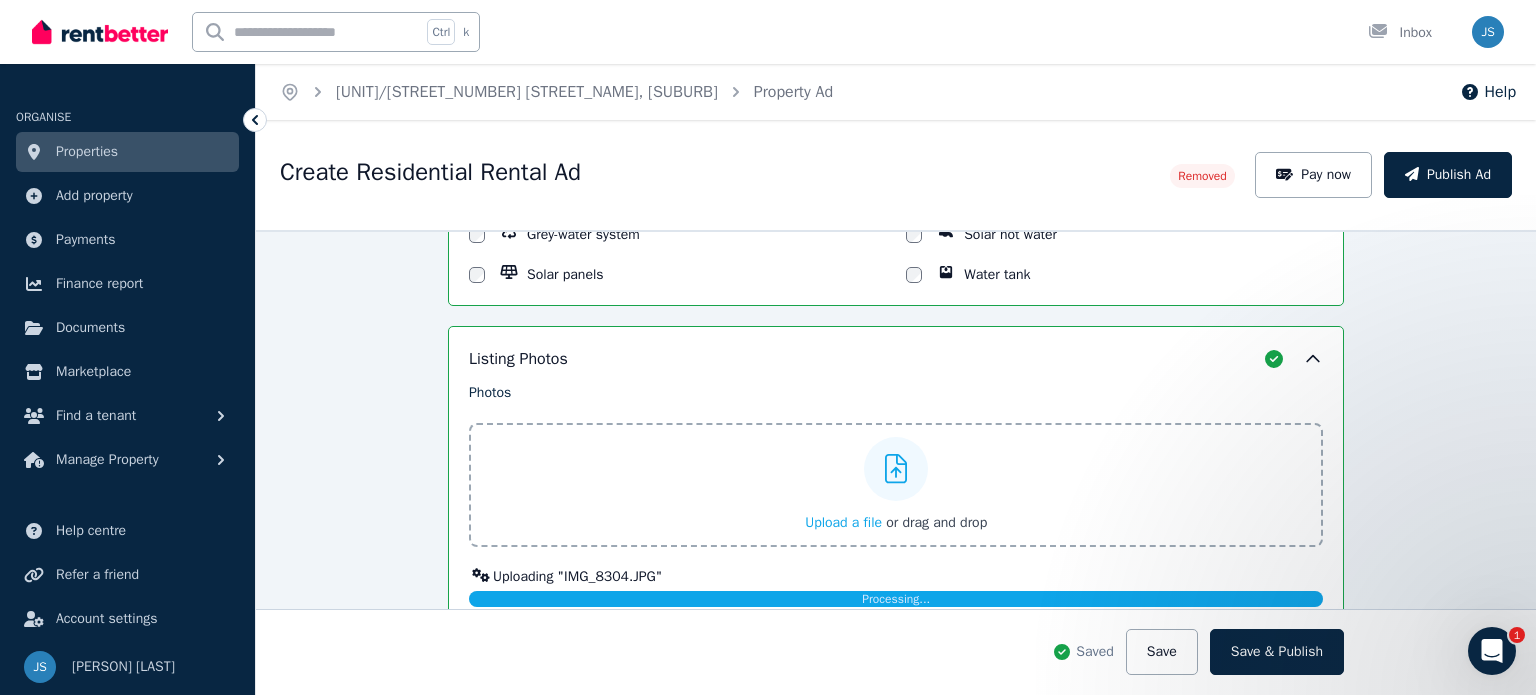 click 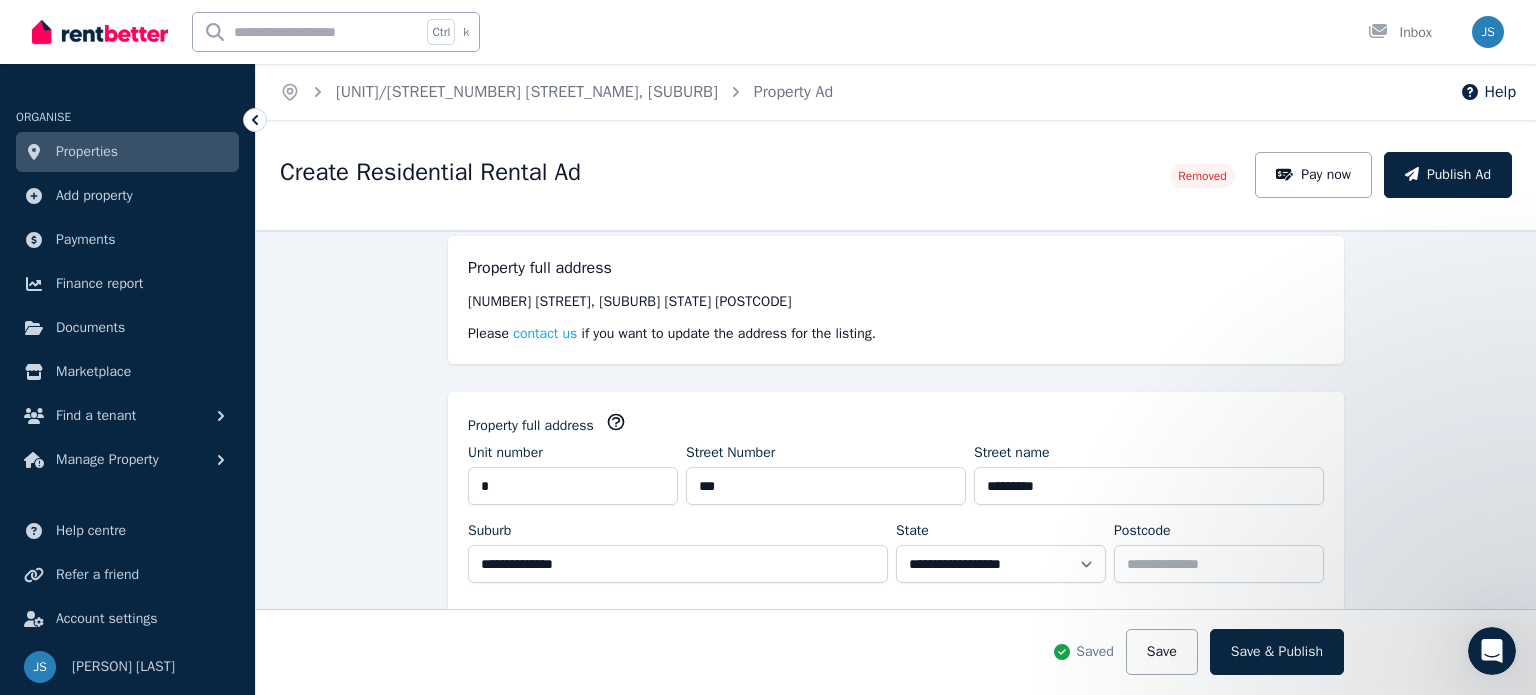 scroll, scrollTop: 0, scrollLeft: 0, axis: both 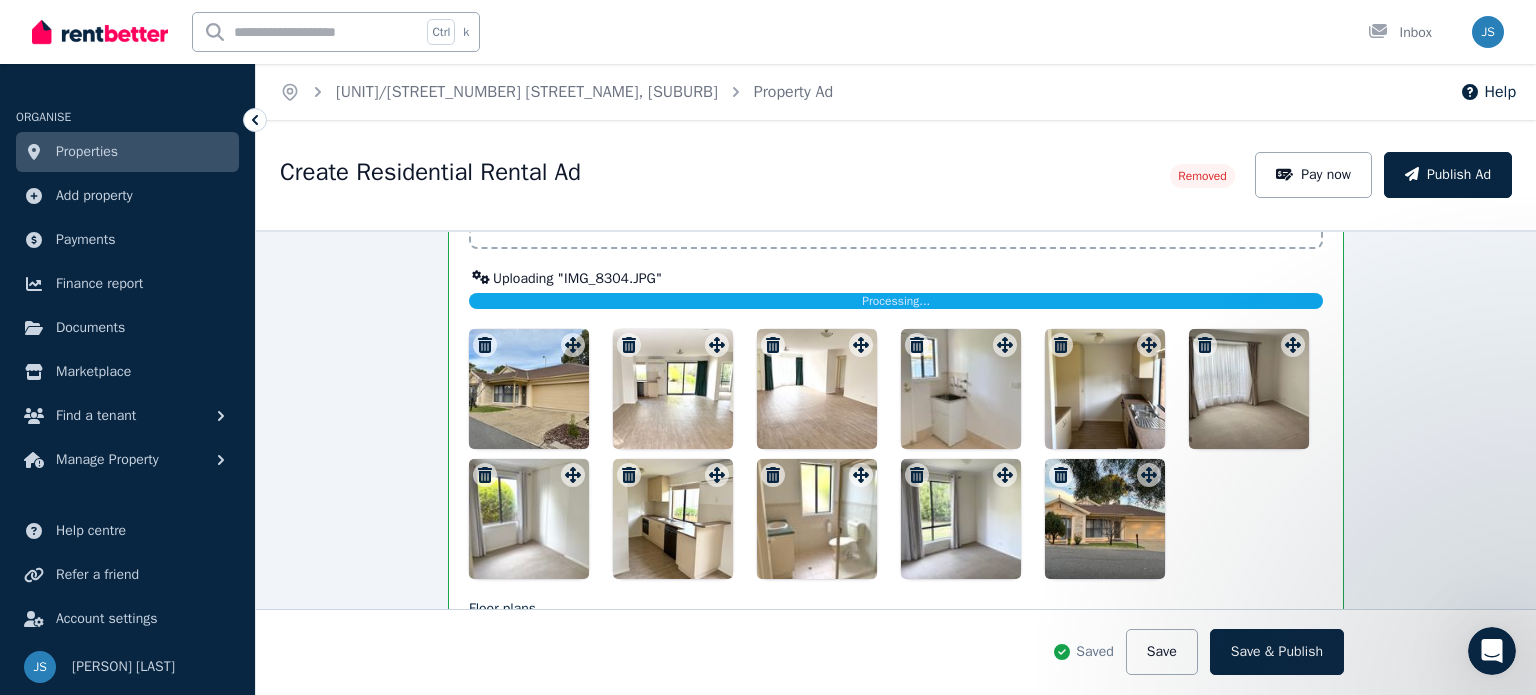 drag, startPoint x: 1528, startPoint y: 402, endPoint x: 378, endPoint y: 54, distance: 1201.5007 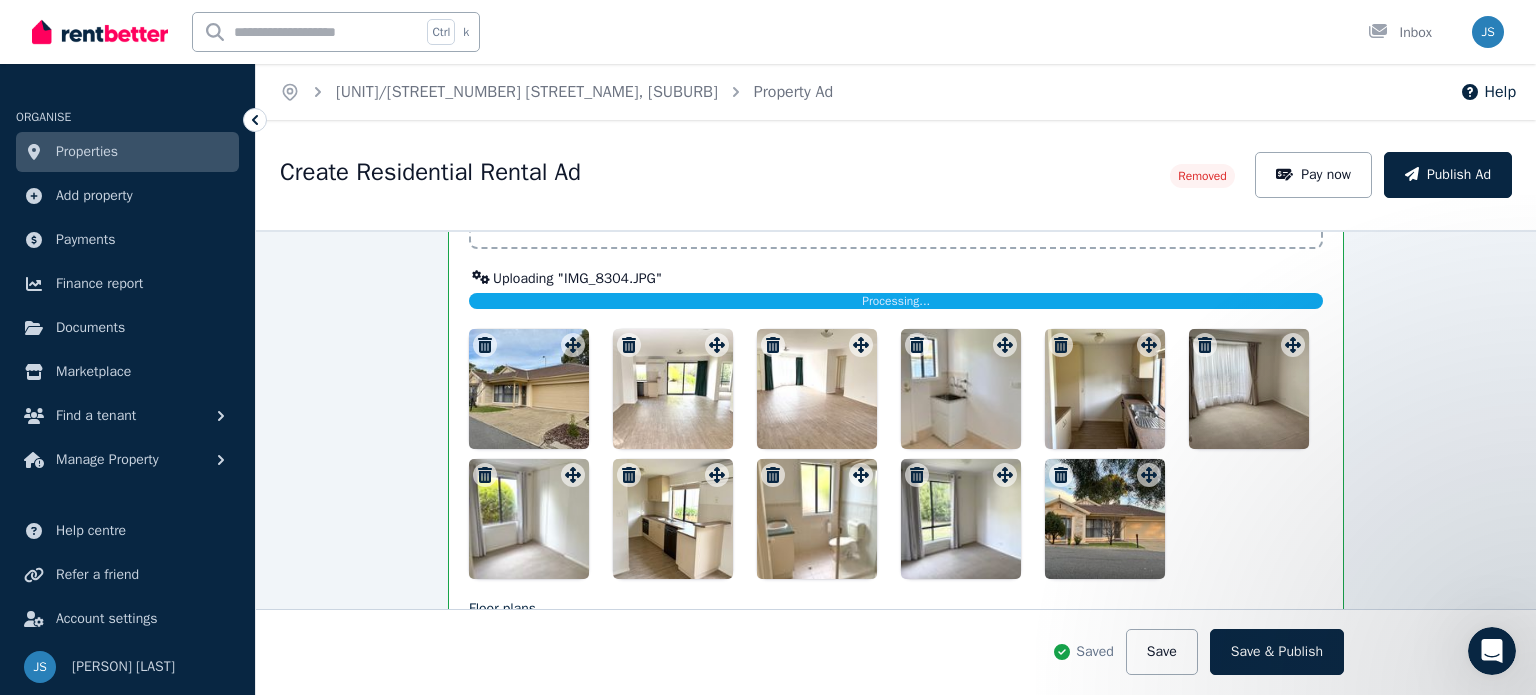 drag, startPoint x: 1104, startPoint y: 517, endPoint x: 897, endPoint y: 471, distance: 212.04953 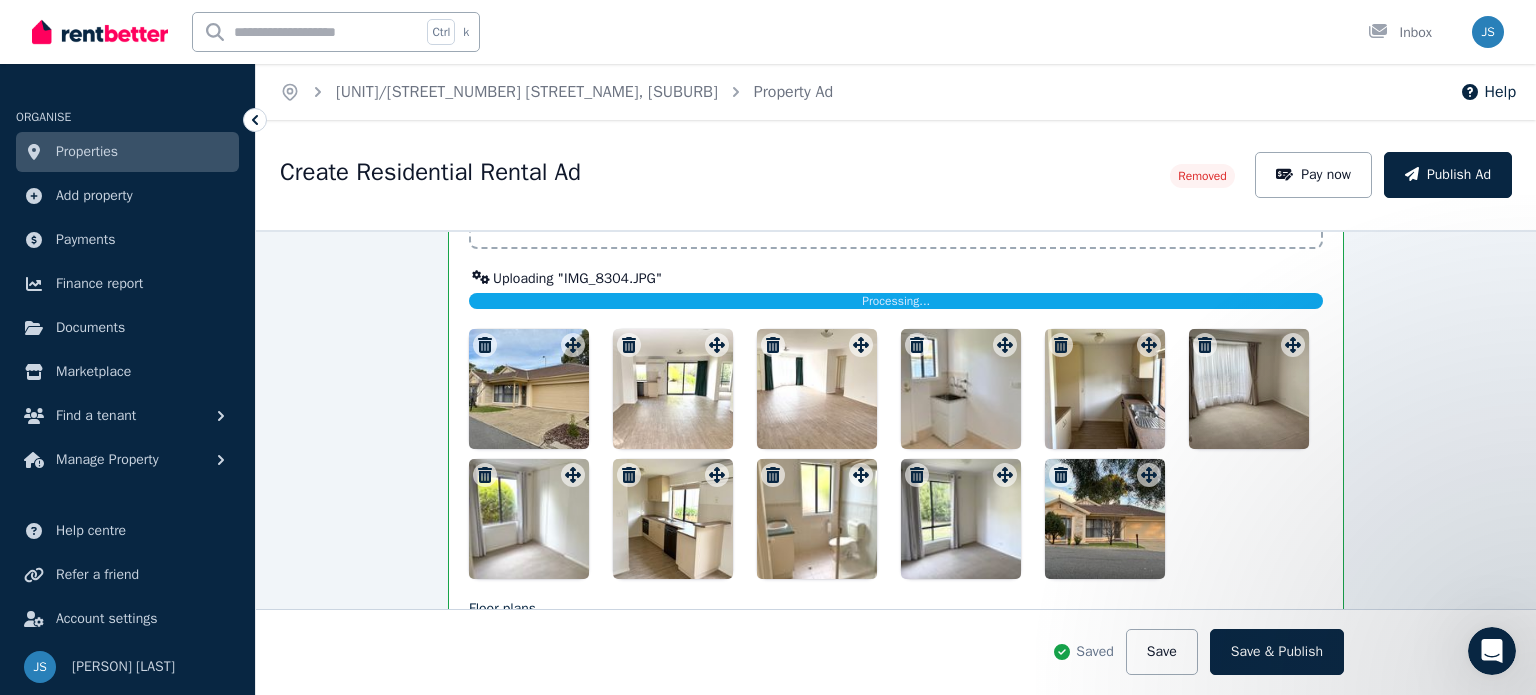 click at bounding box center (896, 454) 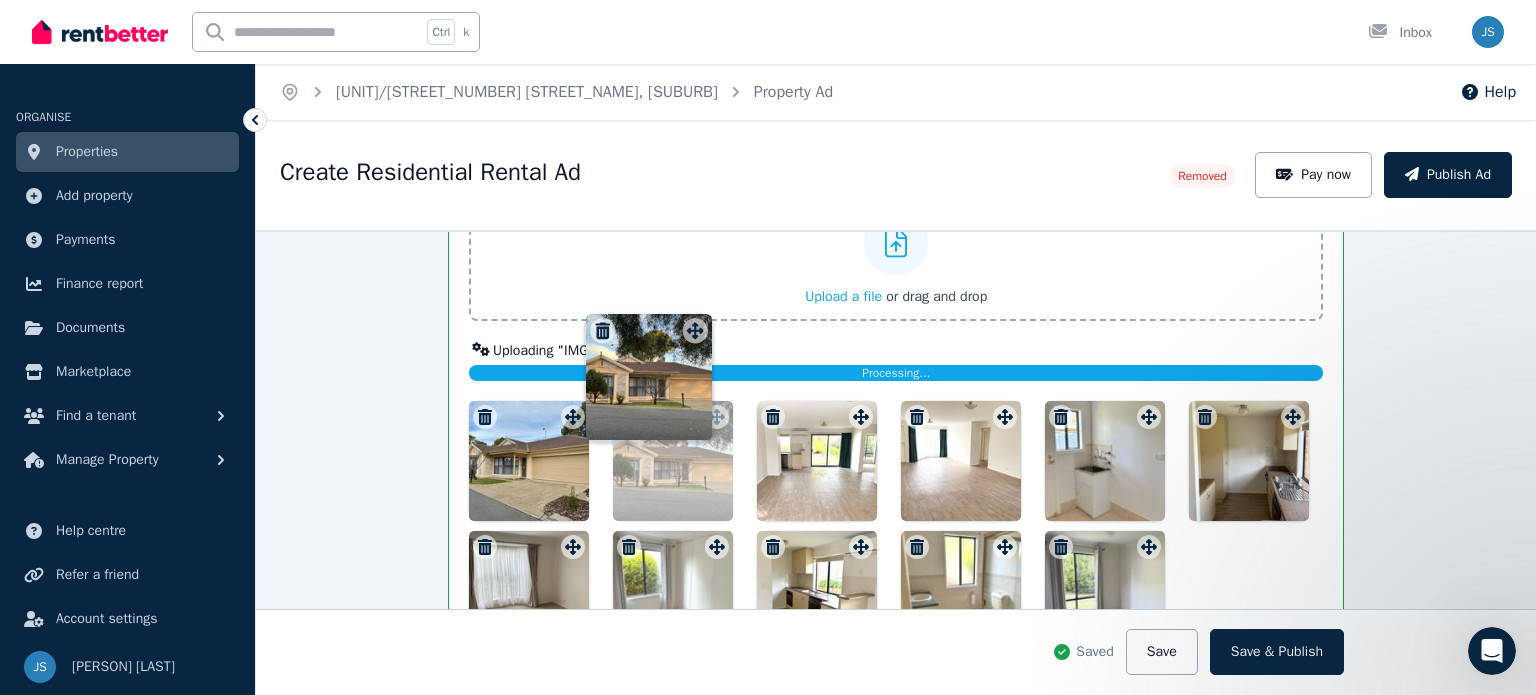scroll, scrollTop: 2505, scrollLeft: 0, axis: vertical 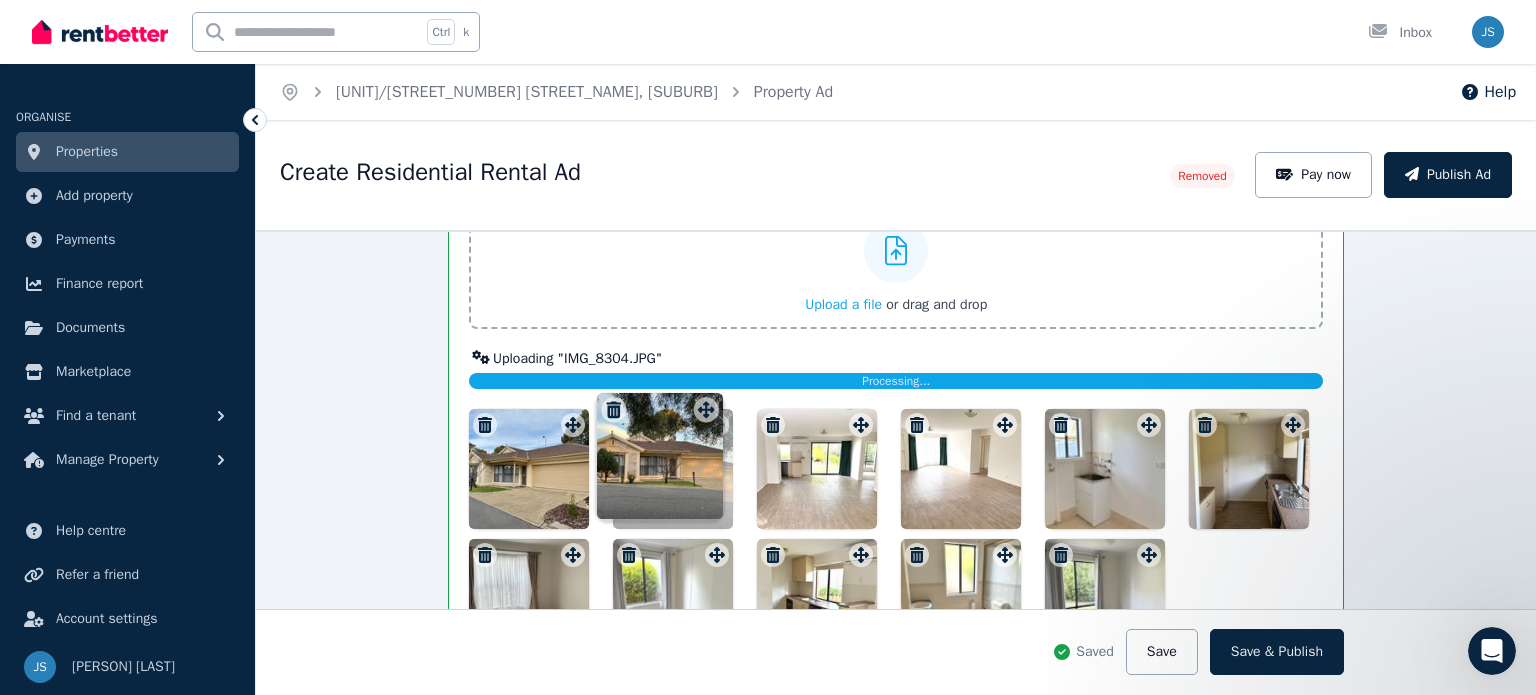 drag, startPoint x: 1142, startPoint y: 469, endPoint x: 705, endPoint y: 397, distance: 442.89163 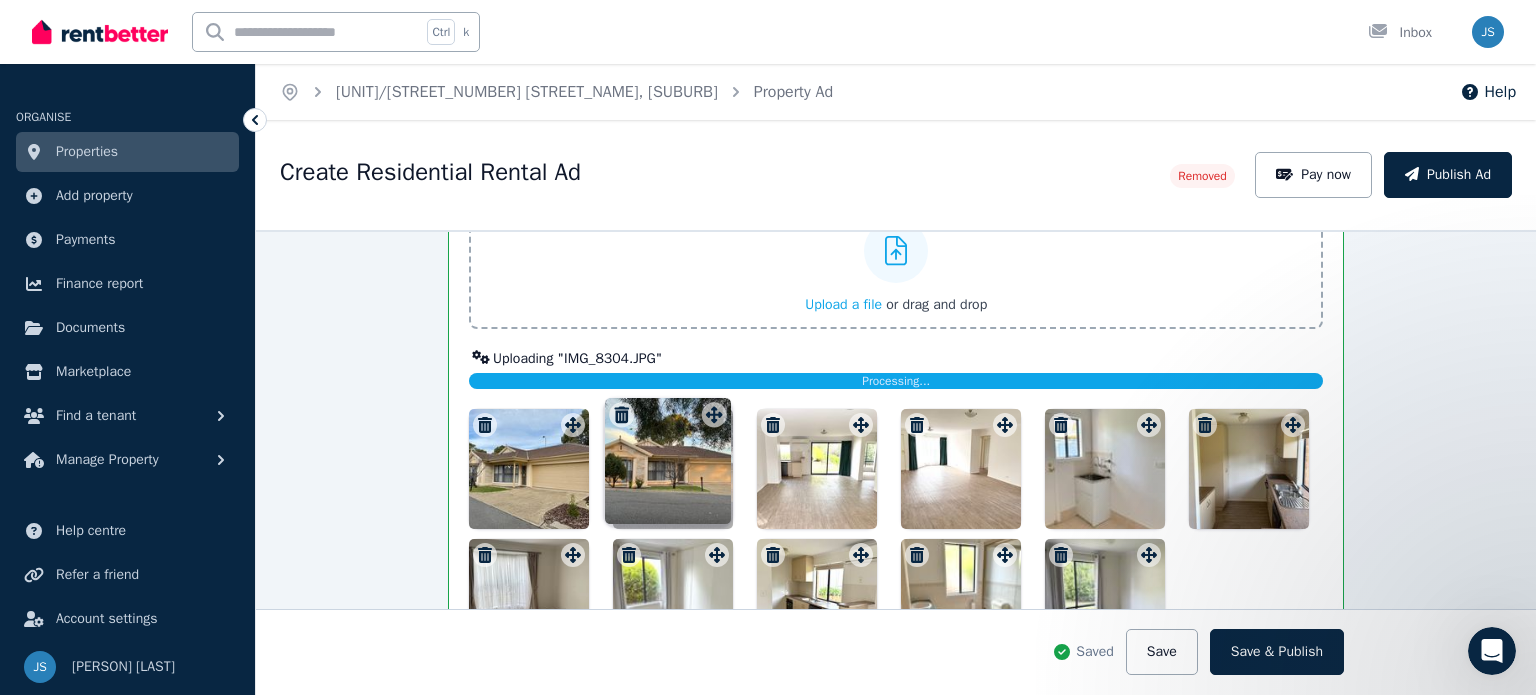 click on "Photos Upload a file   or drag and drop Uploaded   " IMG_5456.JPG " Uploaded   " IMG_5455.JPG " Uploaded   " IMG_5446.JPG " Uploaded   " IMG_5447.JPG " Uploaded   " IMG_5449.JPG " Uploaded   " IMG_5450.JPG " Uploaded   " IMG_5451.JPG " Uploaded   " IMG_5453.JPG " Uploaded   " IMG_5454.JPG " Uploaded   " IMG_8306.JPG " Uploading   " IMG_8304.JPG " Processing...
To pick up a draggable item, press the space bar.
While dragging, use the arrow keys to move the item.
Press space again to drop the item in its new position, or press escape to cancel.
Draggable item cfb3ec73-e259-40e4-b6f6-5a2194889eef was moved over droppable area 5a0a12f9-4d95-4f54-84a2-9025595111fc." at bounding box center [896, 412] 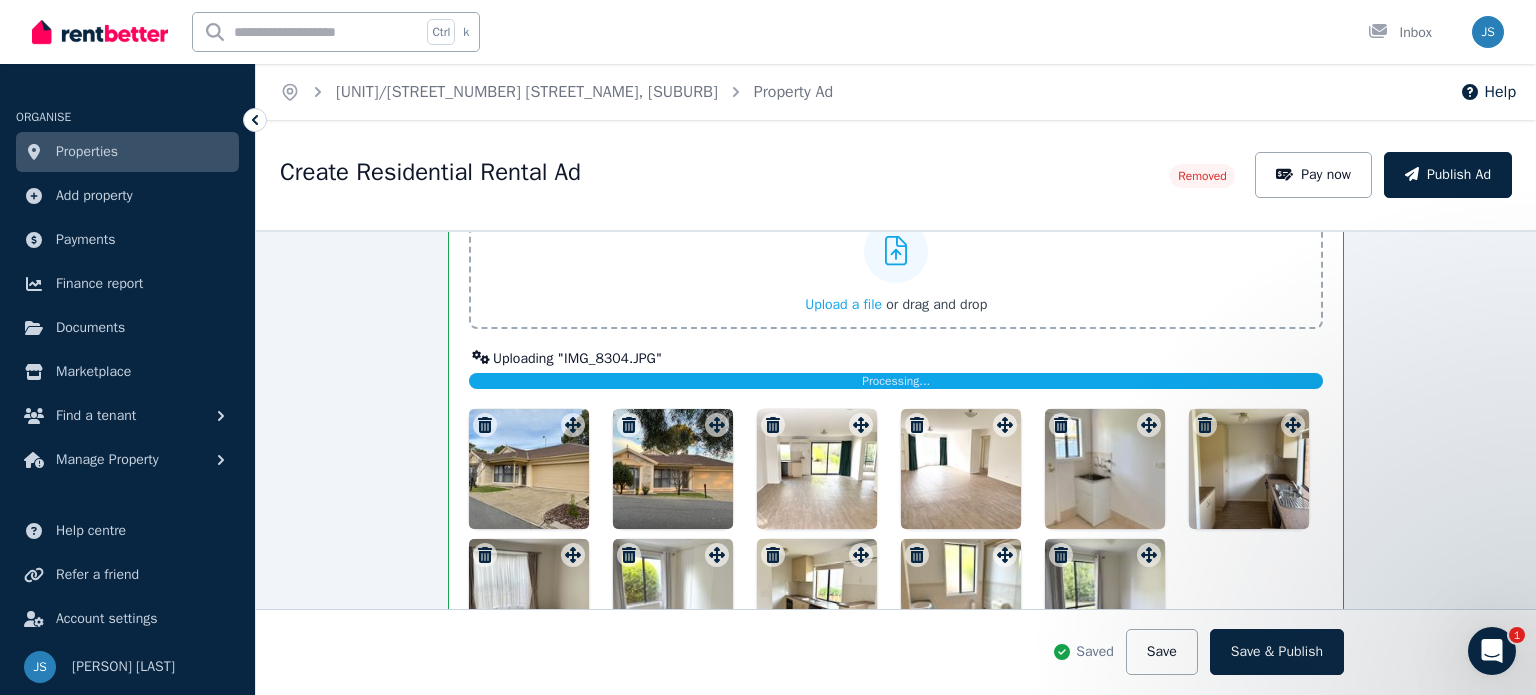 drag, startPoint x: 1518, startPoint y: 553, endPoint x: 1509, endPoint y: 609, distance: 56.718605 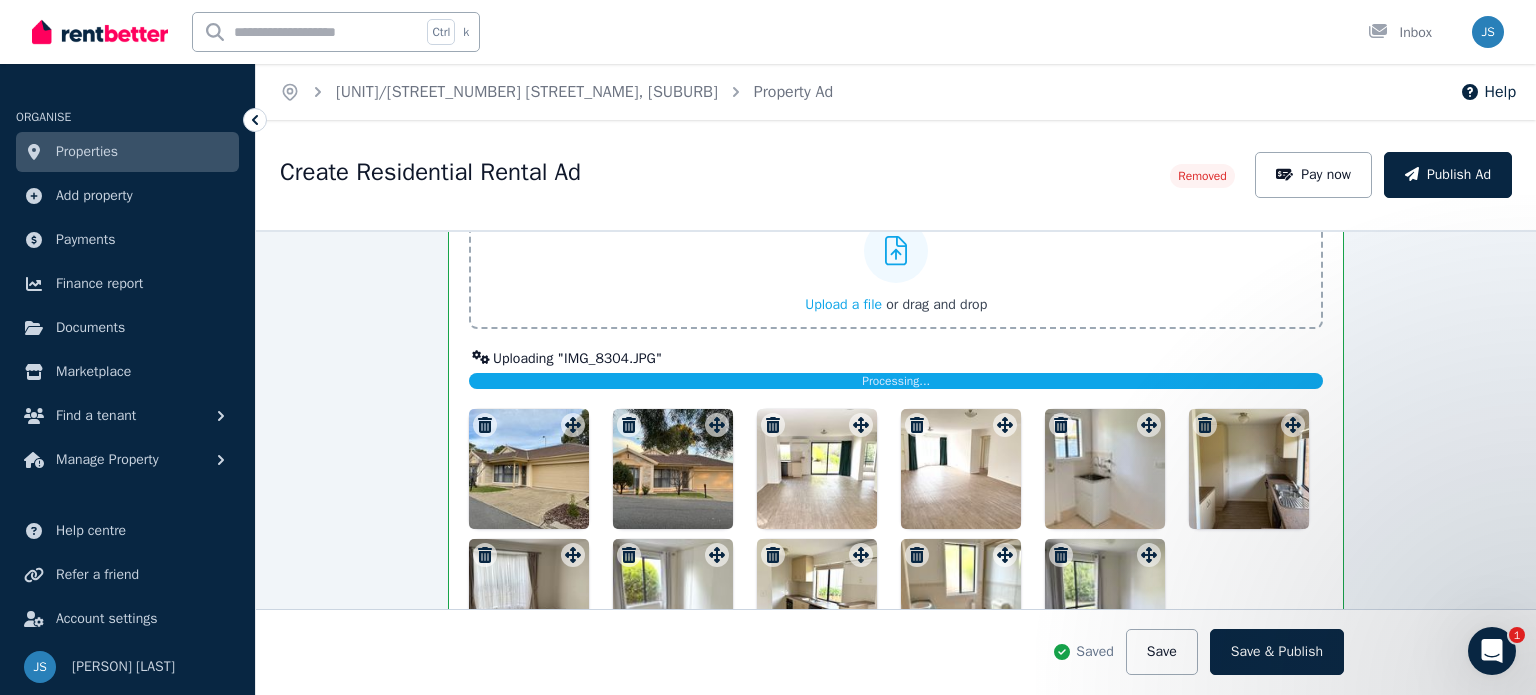 click at bounding box center (1336, 584) 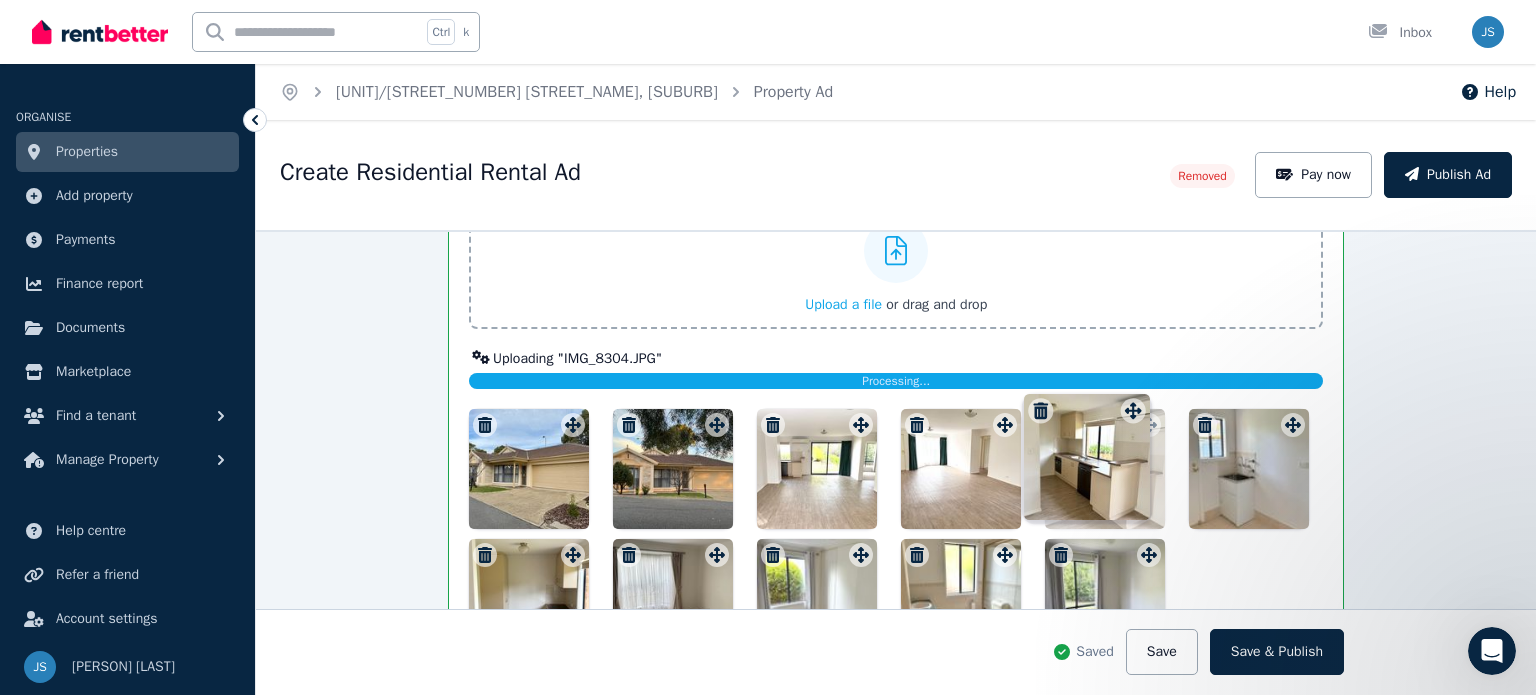 drag, startPoint x: 856, startPoint y: 550, endPoint x: 1134, endPoint y: 399, distance: 316.36212 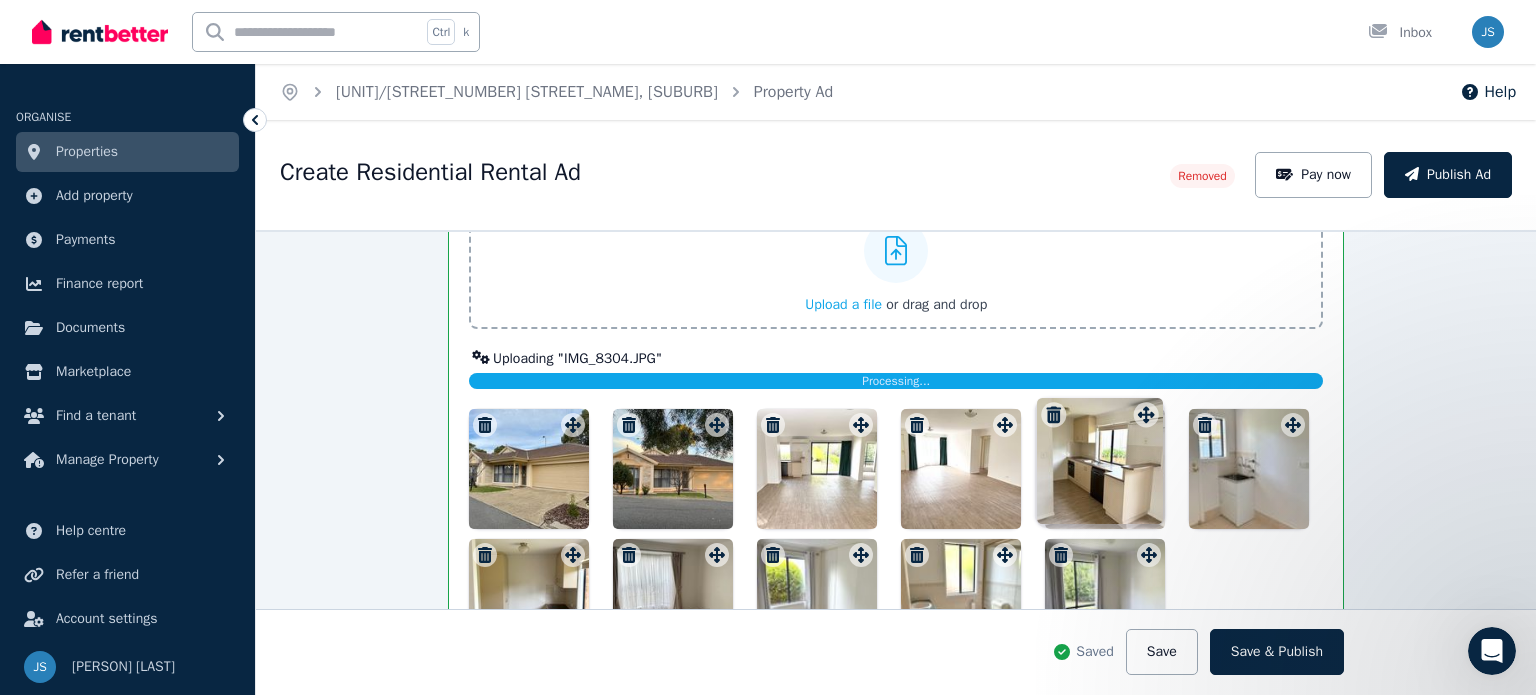 click on "Photos Upload a file   or drag and drop Uploaded   " IMG_5456.JPG " Uploaded   " IMG_5455.JPG " Uploaded   " IMG_5446.JPG " Uploaded   " IMG_5447.JPG " Uploaded   " IMG_5449.JPG " Uploaded   " IMG_5450.JPG " Uploaded   " IMG_5451.JPG " Uploaded   " IMG_5453.JPG " Uploaded   " IMG_5454.JPG " Uploaded   " IMG_8306.JPG " Uploading   " IMG_8304.JPG " Processing...
To pick up a draggable item, press the space bar.
While dragging, use the arrow keys to move the item.
Press space again to drop the item in its new position, or press escape to cancel.
Draggable item [UUID] was moved over droppable area [UUID]." at bounding box center (896, 412) 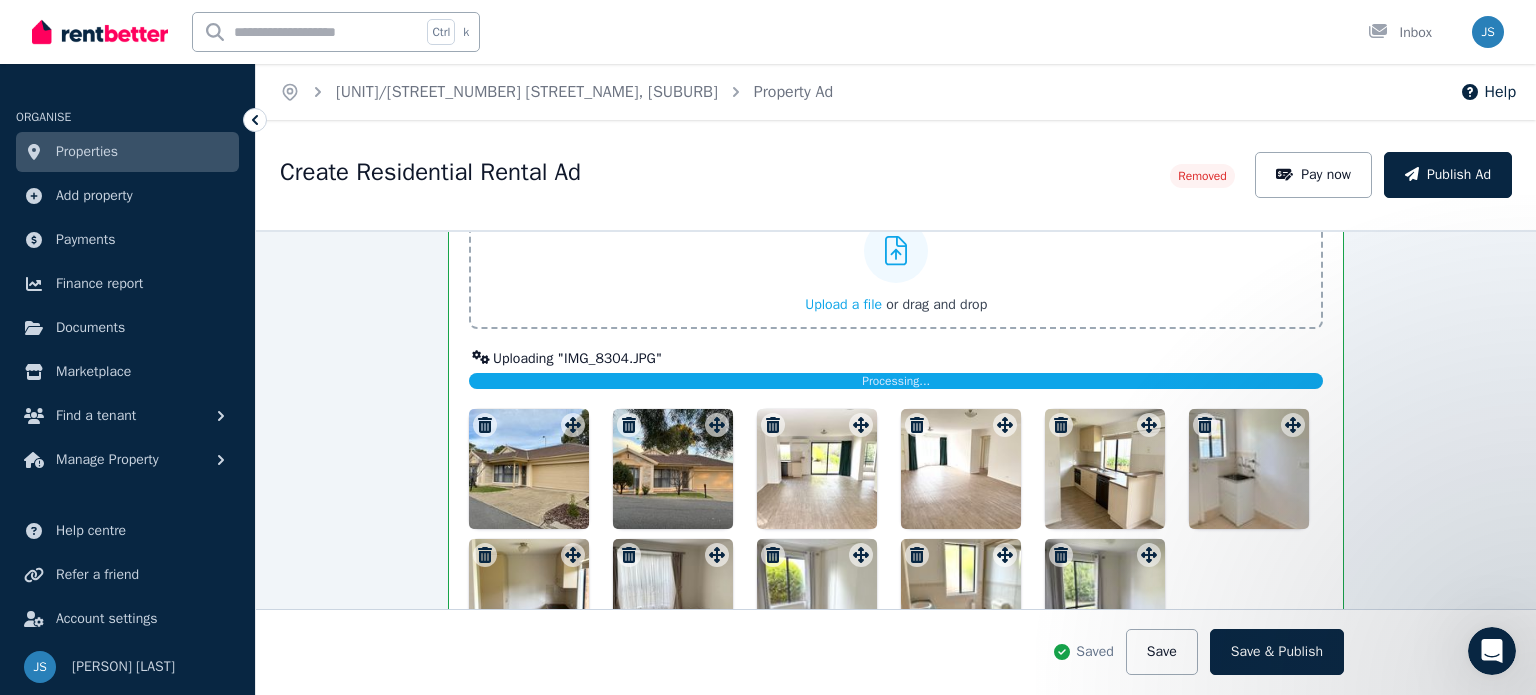drag, startPoint x: 517, startPoint y: 570, endPoint x: 876, endPoint y: 391, distance: 401.15085 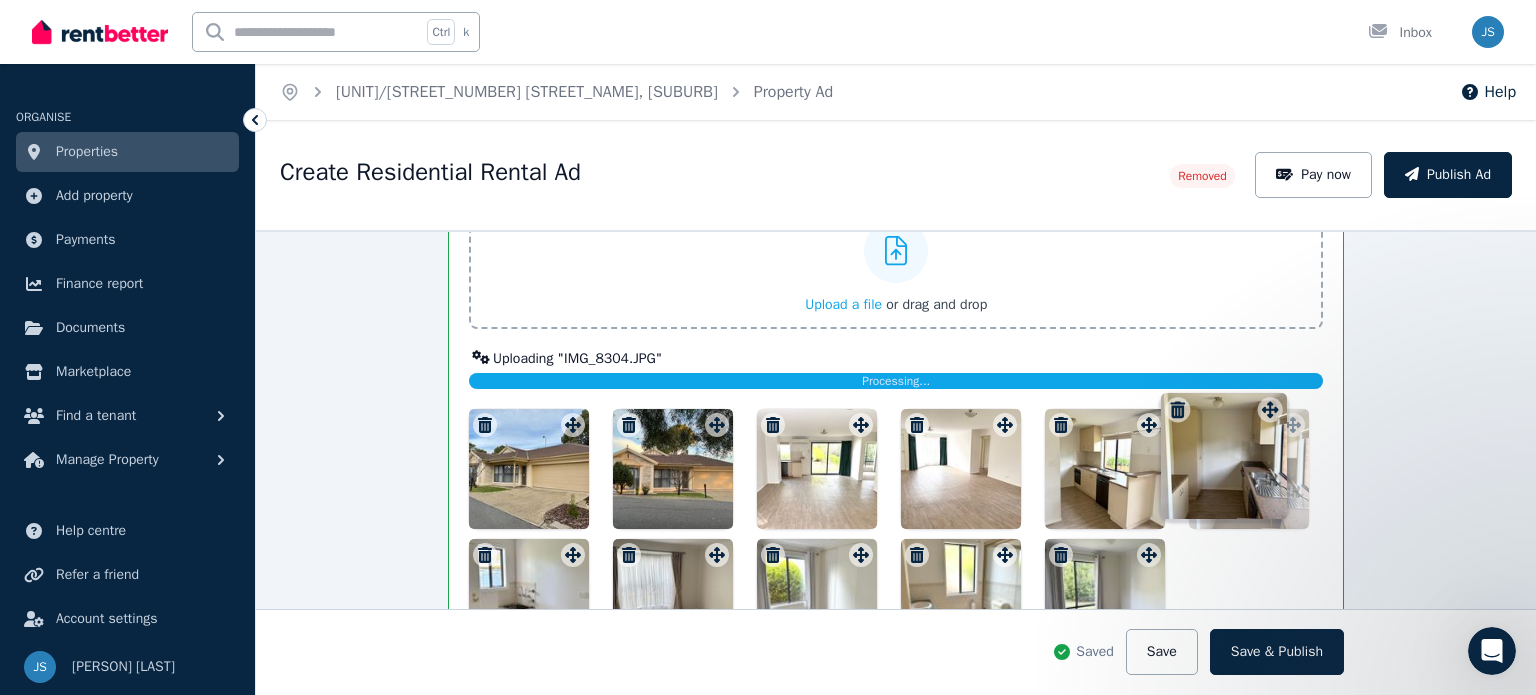 drag, startPoint x: 566, startPoint y: 550, endPoint x: 1269, endPoint y: 398, distance: 719.24475 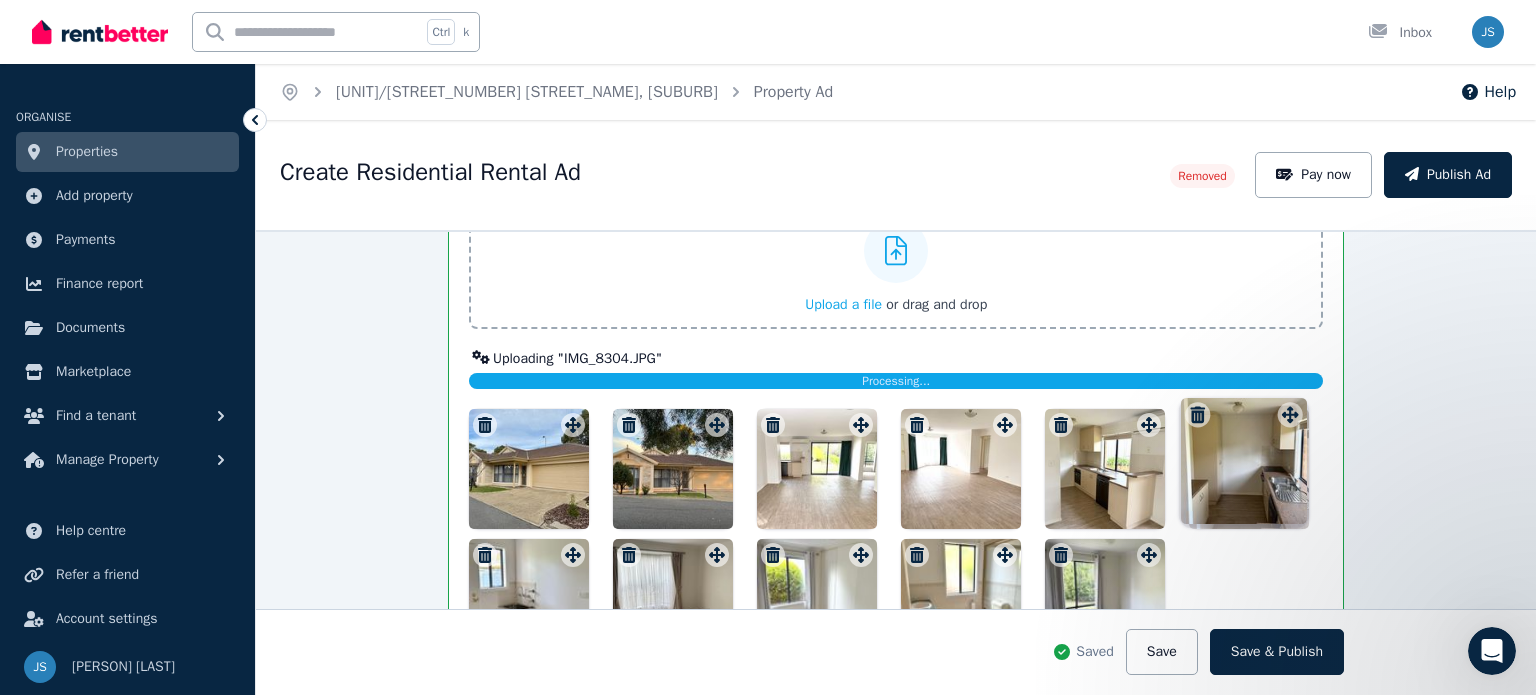 click on "Photos Upload a file   or drag and drop Uploaded   " IMG_5456.JPG " Uploaded   " IMG_5455.JPG " Uploaded   " IMG_5446.JPG " Uploaded   " IMG_5447.JPG " Uploaded   " IMG_5449.JPG " Uploaded   " IMG_5450.JPG " Uploaded   " IMG_5451.JPG " Uploaded   " IMG_5453.JPG " Uploaded   " IMG_5454.JPG " Uploaded   " IMG_8306.JPG " Uploading   " IMG_8304.JPG " Processing...
To pick up a draggable item, press the space bar.
While dragging, use the arrow keys to move the item.
Press space again to drop the item in its new position, or press escape to cancel.
Draggable item [UUID] was moved over droppable area [UUID]." at bounding box center (896, 412) 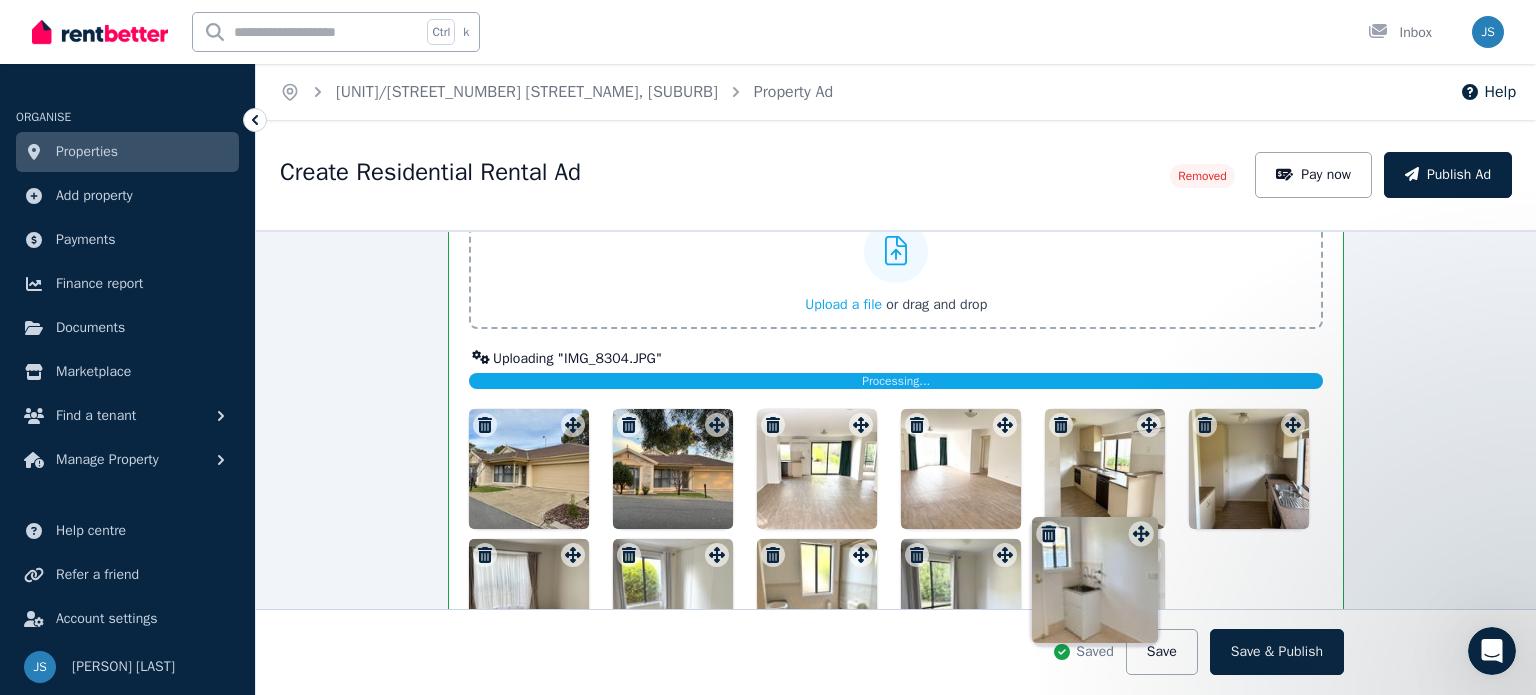 drag, startPoint x: 1707, startPoint y: 1052, endPoint x: 1225, endPoint y: 521, distance: 717.13666 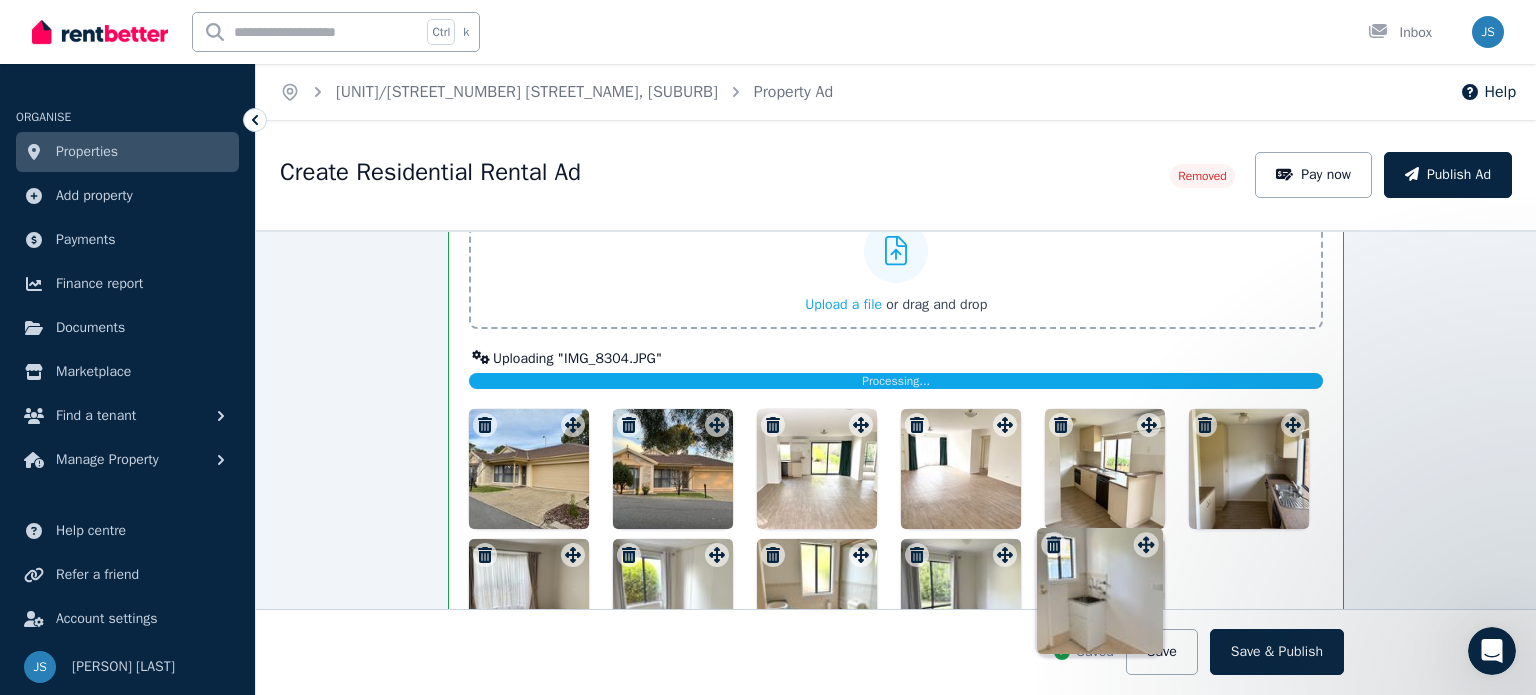 click at bounding box center (1146, 545) 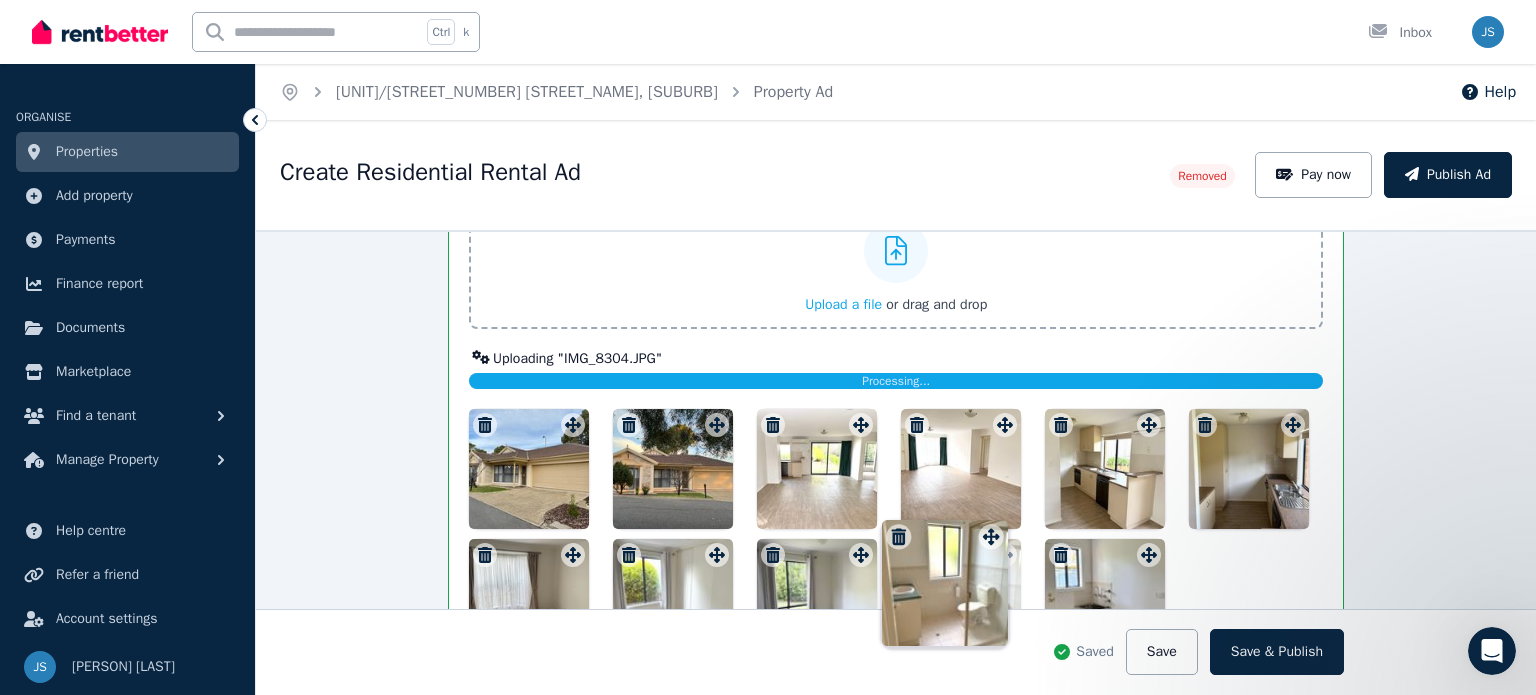 drag, startPoint x: 856, startPoint y: 546, endPoint x: 992, endPoint y: 521, distance: 138.2787 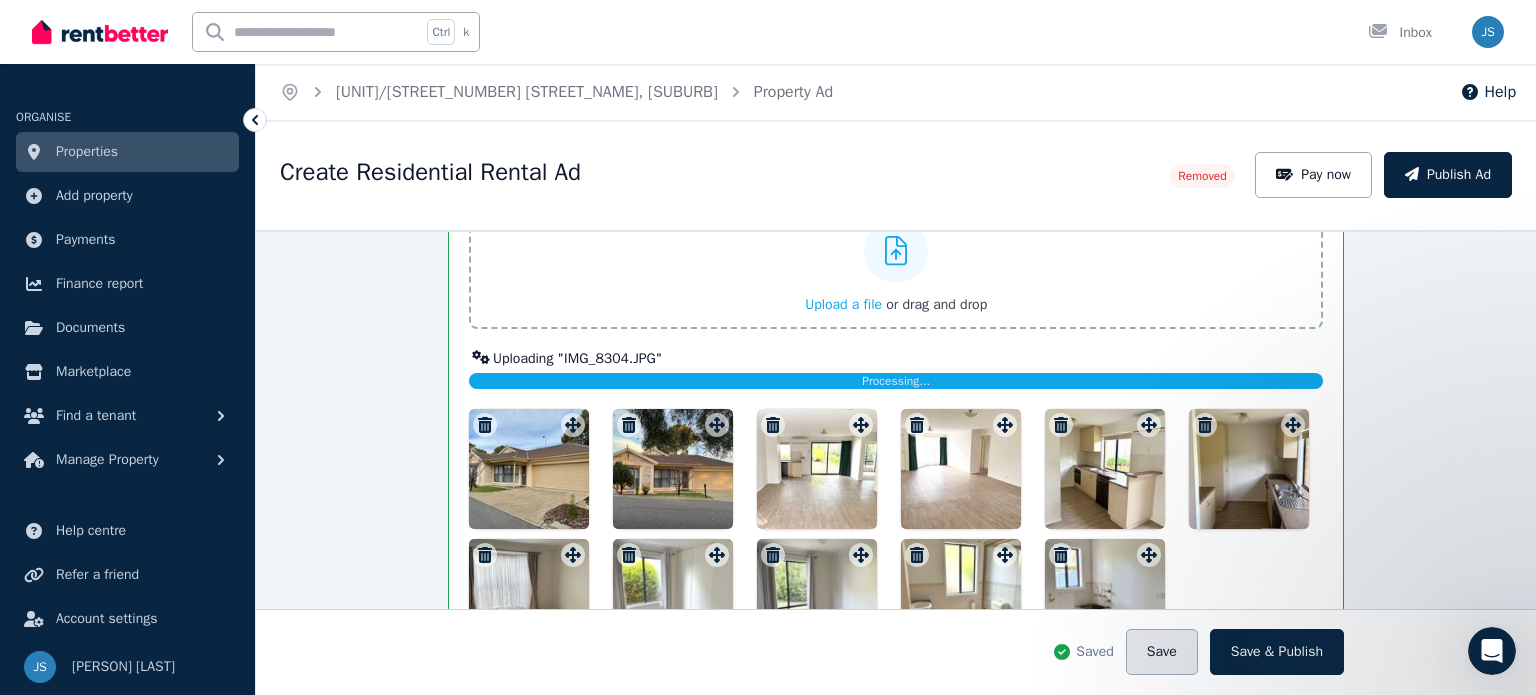 click on "Save" at bounding box center (1162, 652) 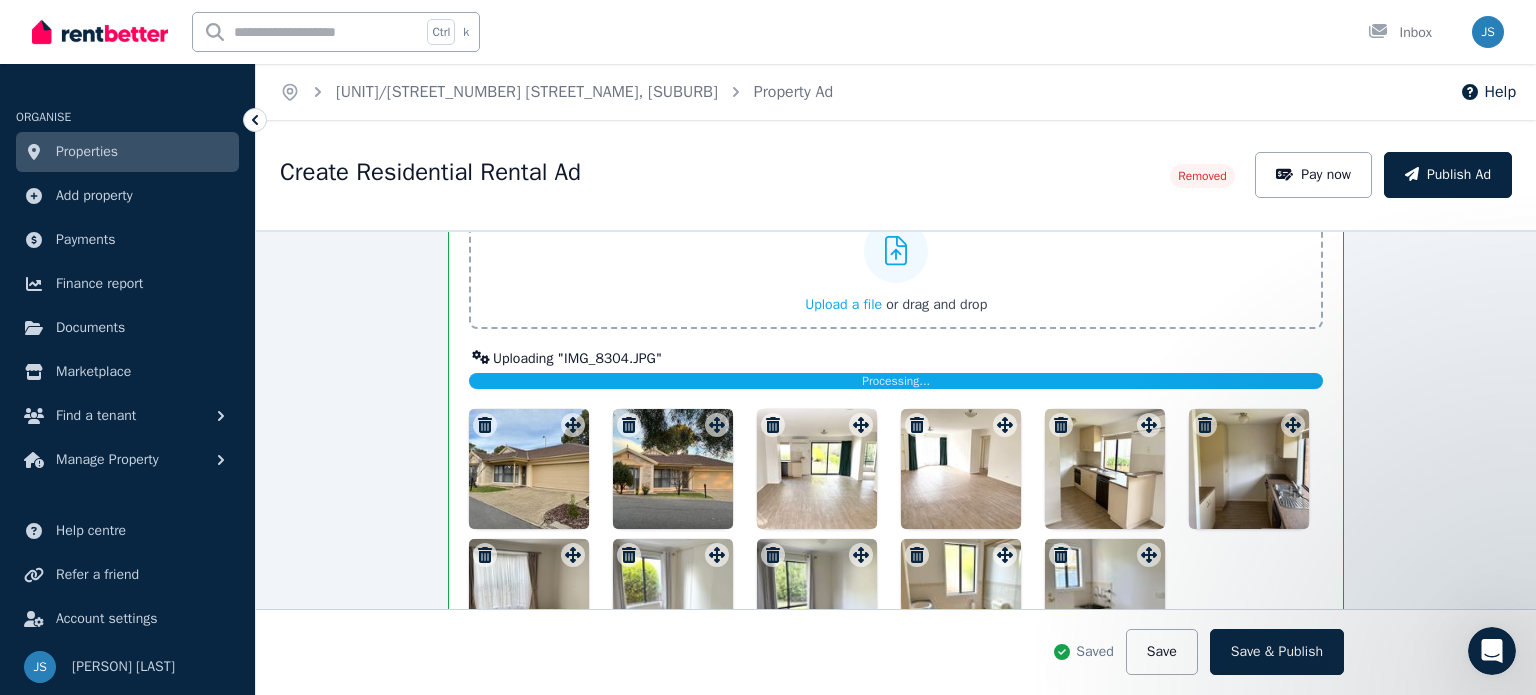 click on "Upload a file" at bounding box center [843, 304] 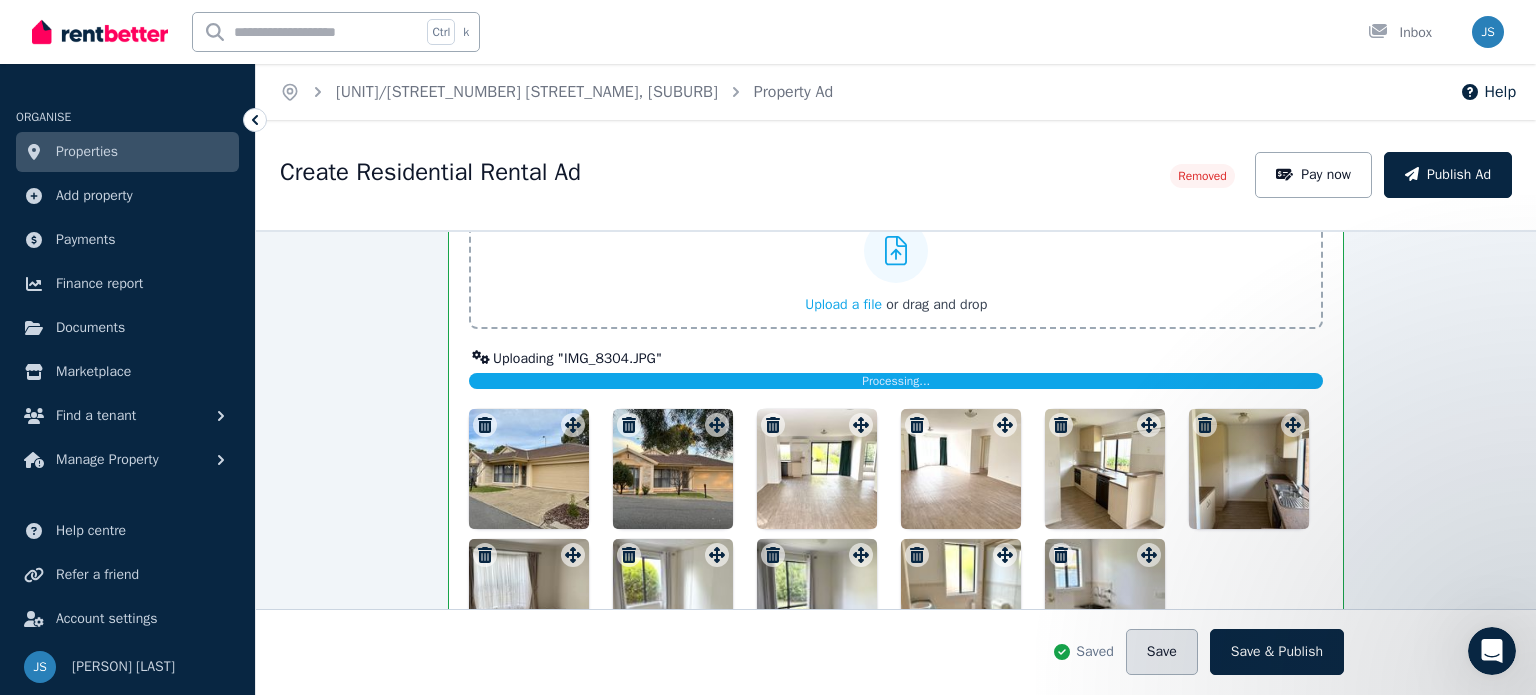 click on "Save" at bounding box center (1162, 652) 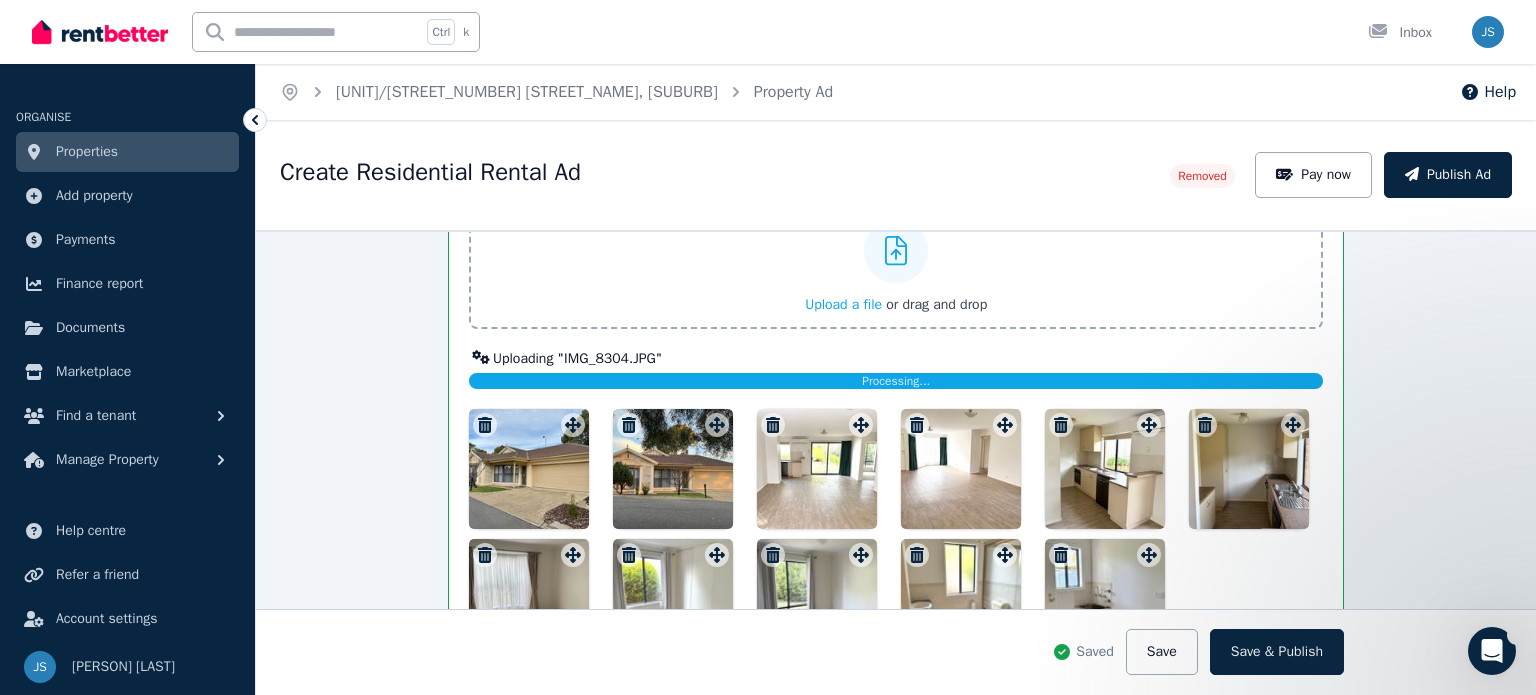 click at bounding box center [1336, 584] 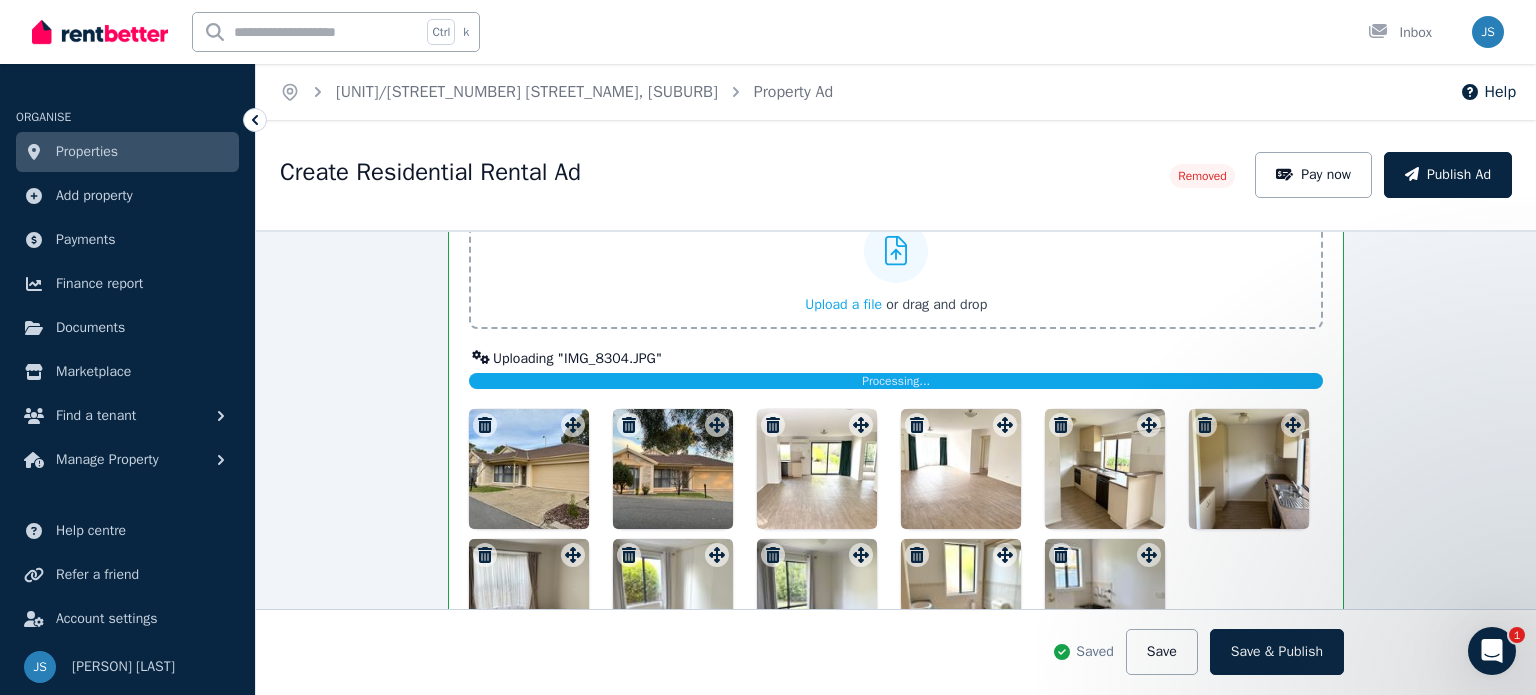 drag, startPoint x: 1518, startPoint y: 539, endPoint x: 1525, endPoint y: 608, distance: 69.354164 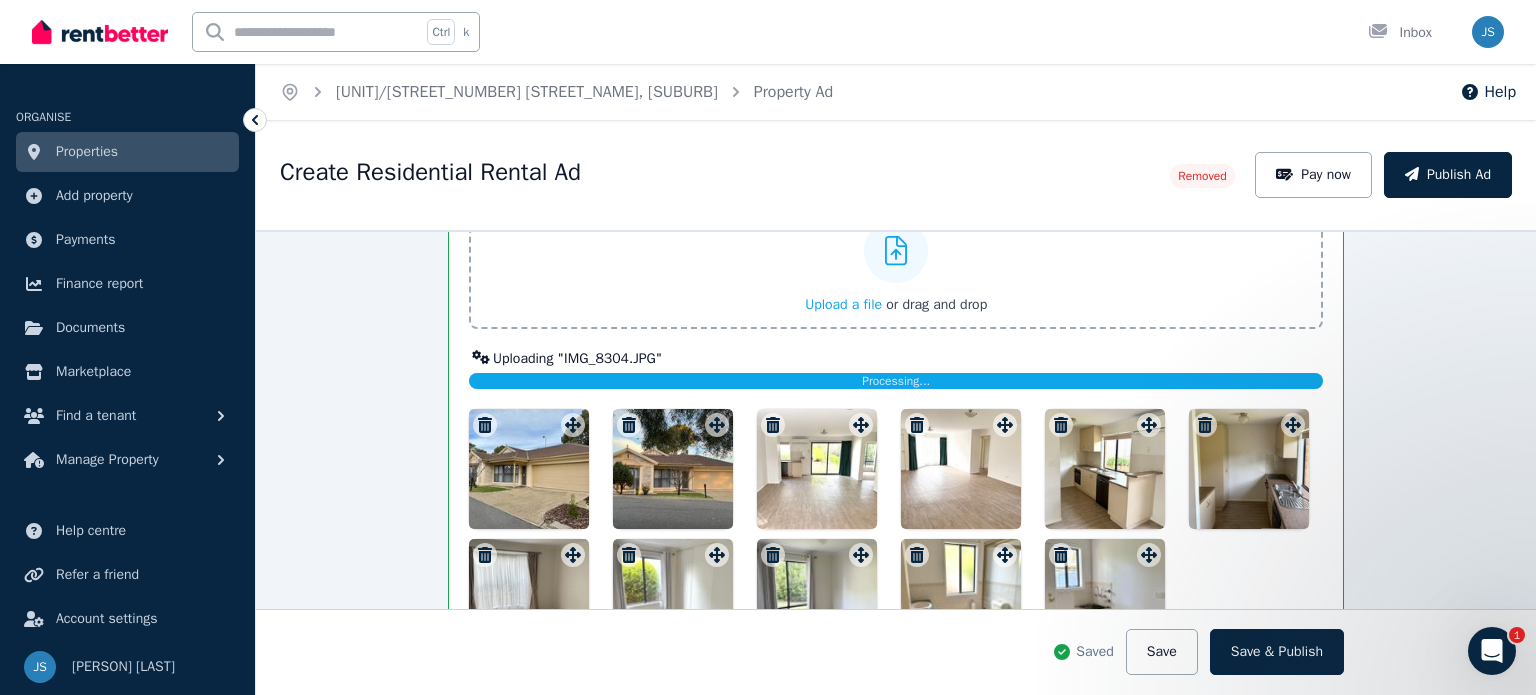click at bounding box center [1336, 571] 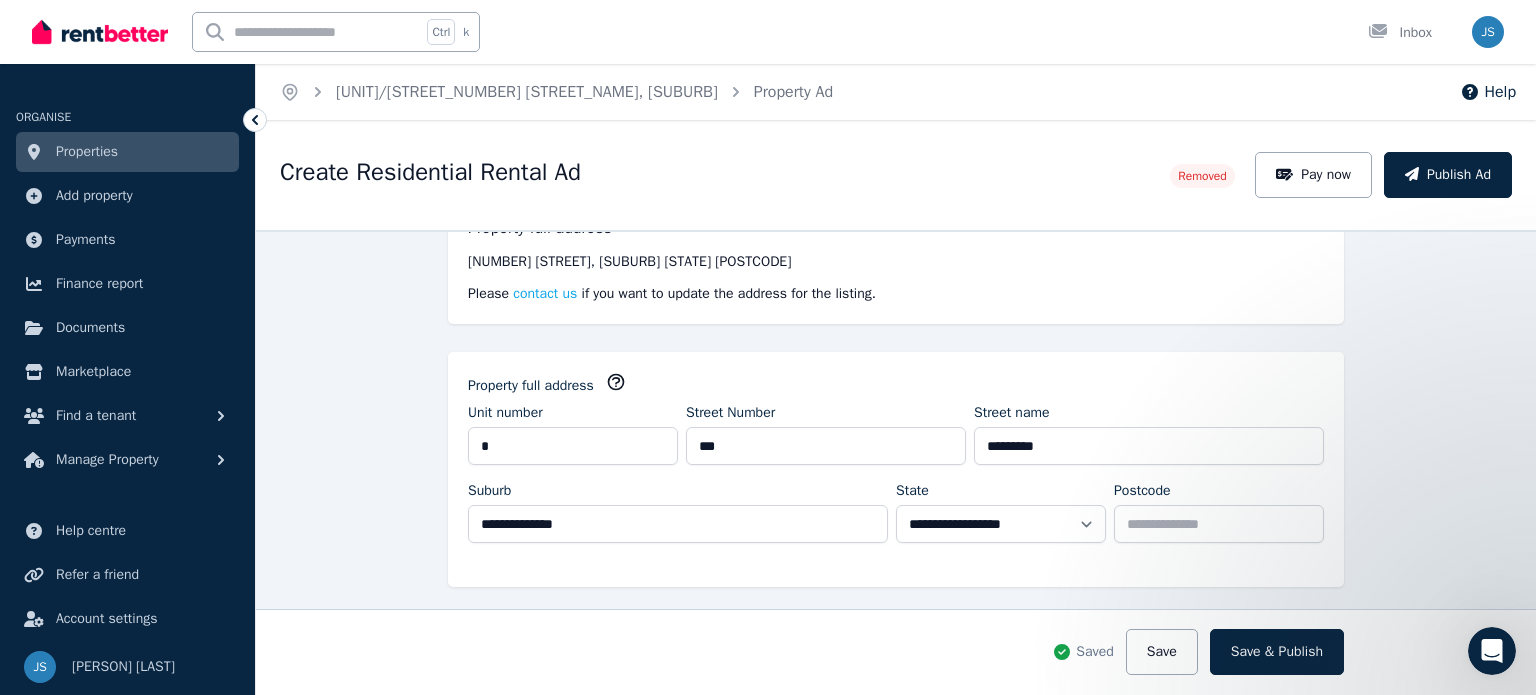 scroll, scrollTop: 8, scrollLeft: 0, axis: vertical 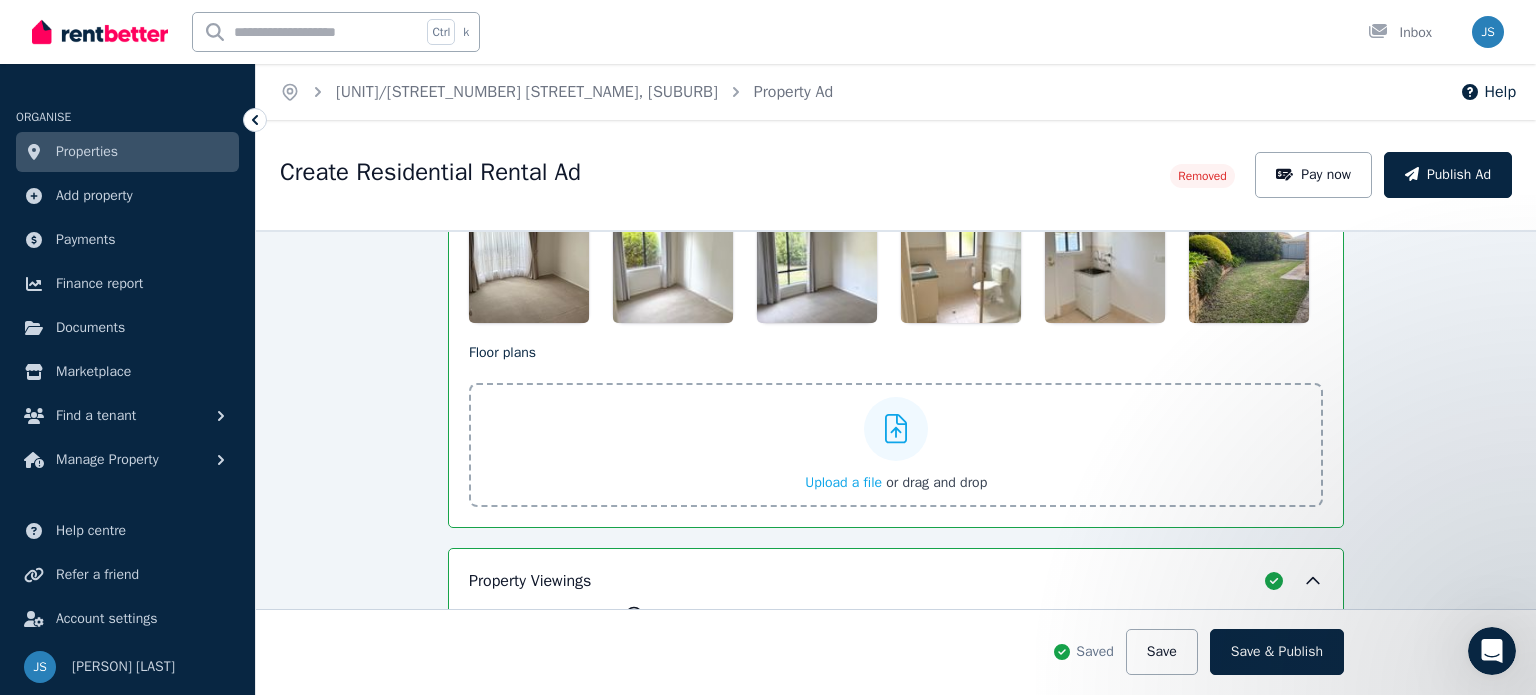 click on "Upload a file   or drag and drop" at bounding box center (896, 445) 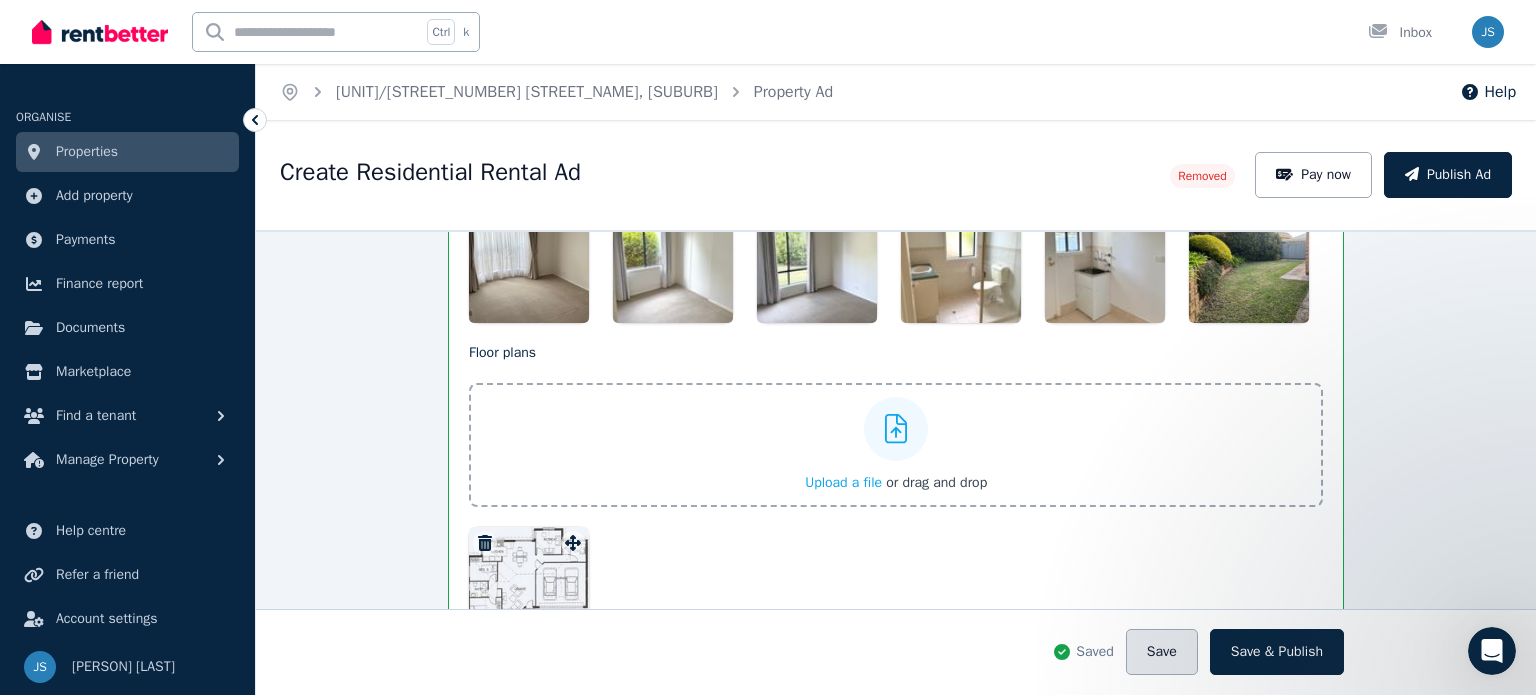 click on "Save" at bounding box center (1162, 652) 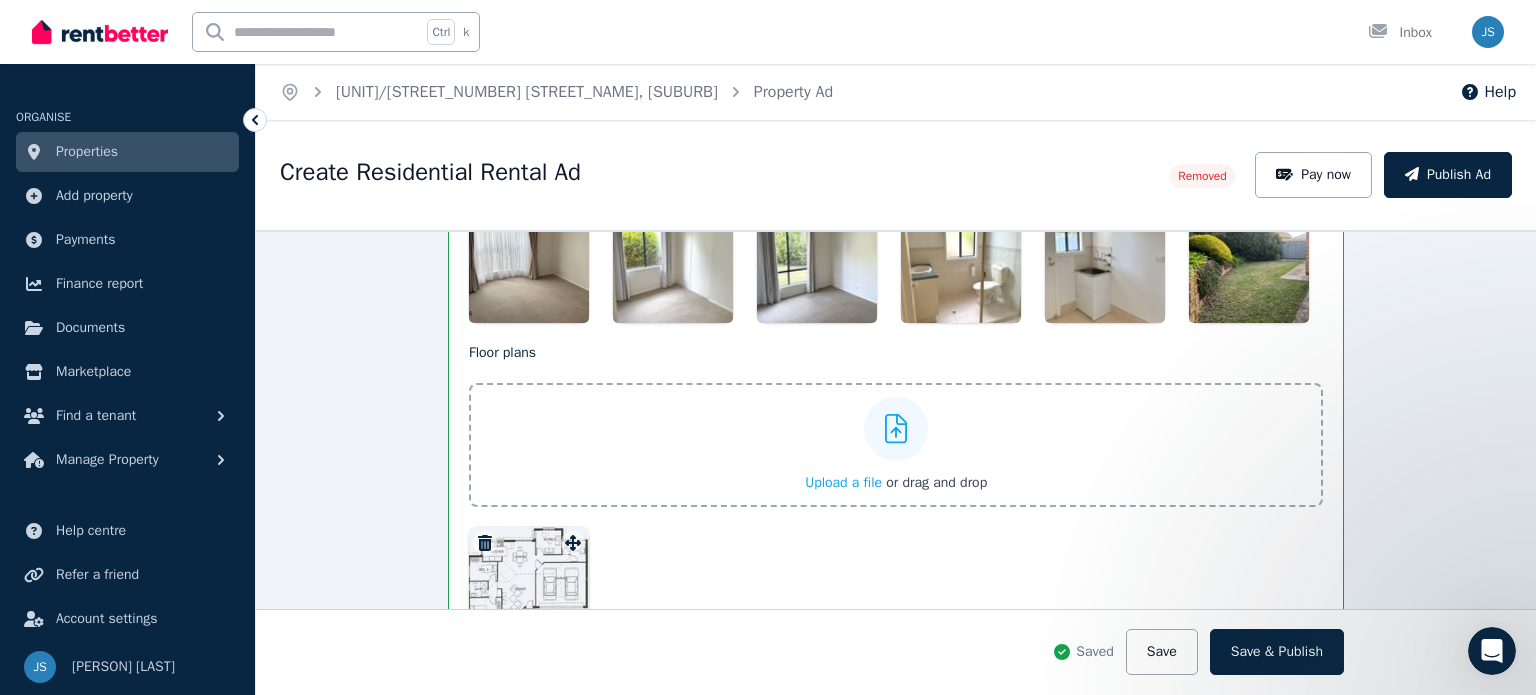 drag, startPoint x: 1518, startPoint y: 569, endPoint x: 1521, endPoint y: 605, distance: 36.124783 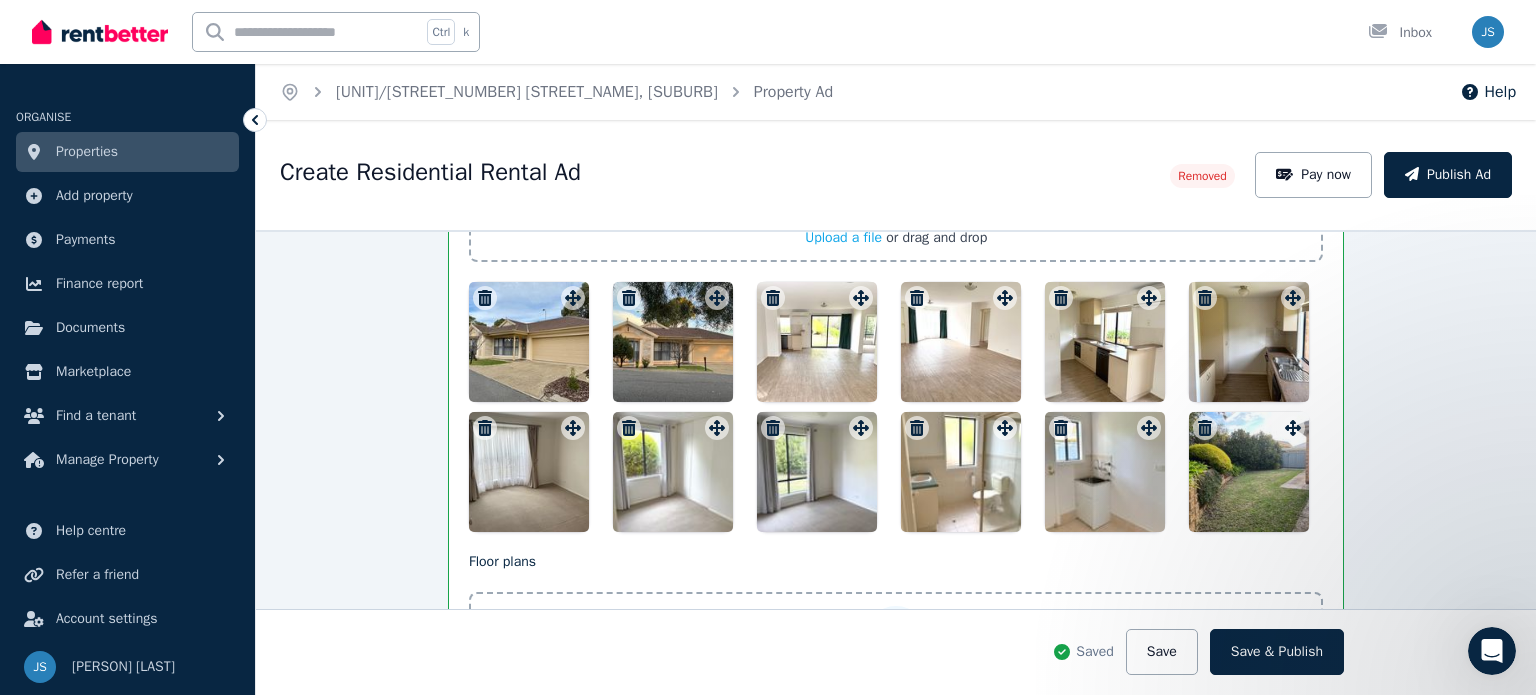 scroll, scrollTop: 2541, scrollLeft: 0, axis: vertical 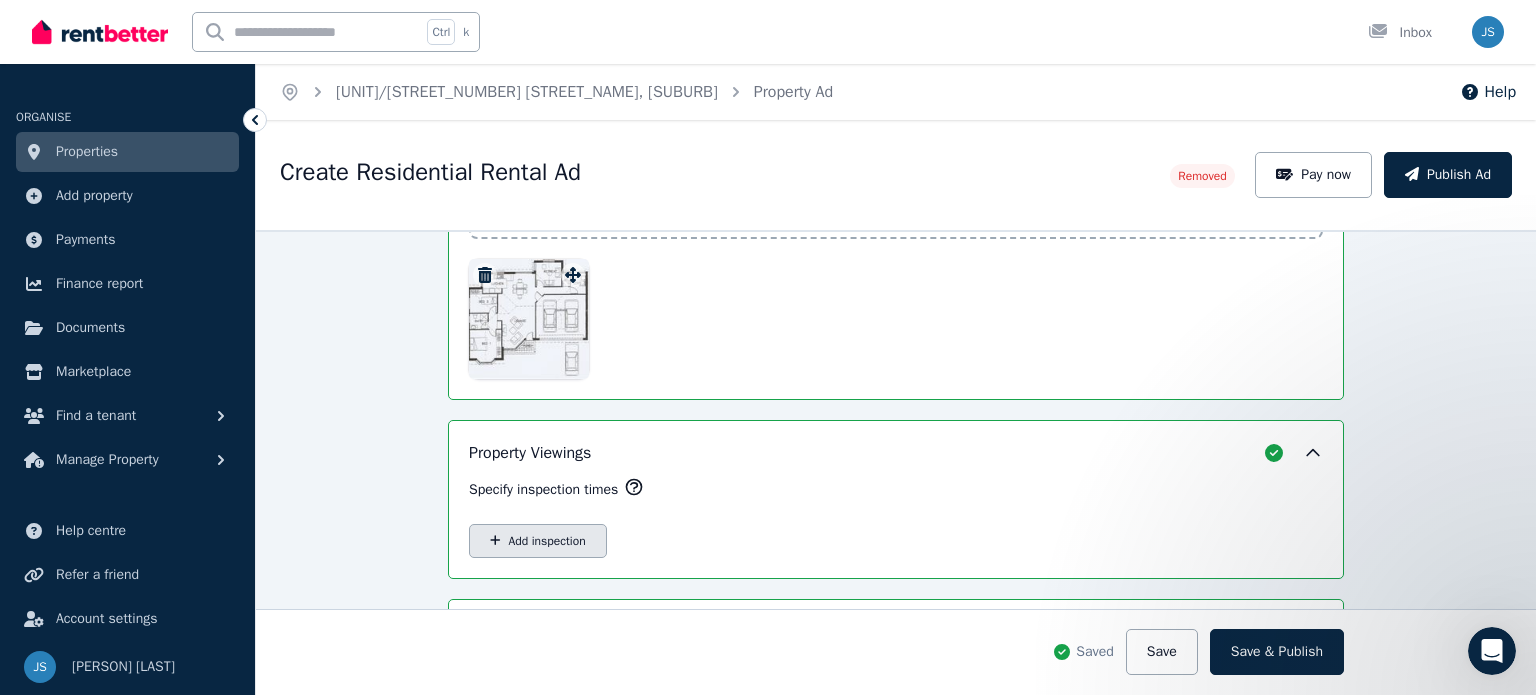 click on "Add inspection" at bounding box center (538, 541) 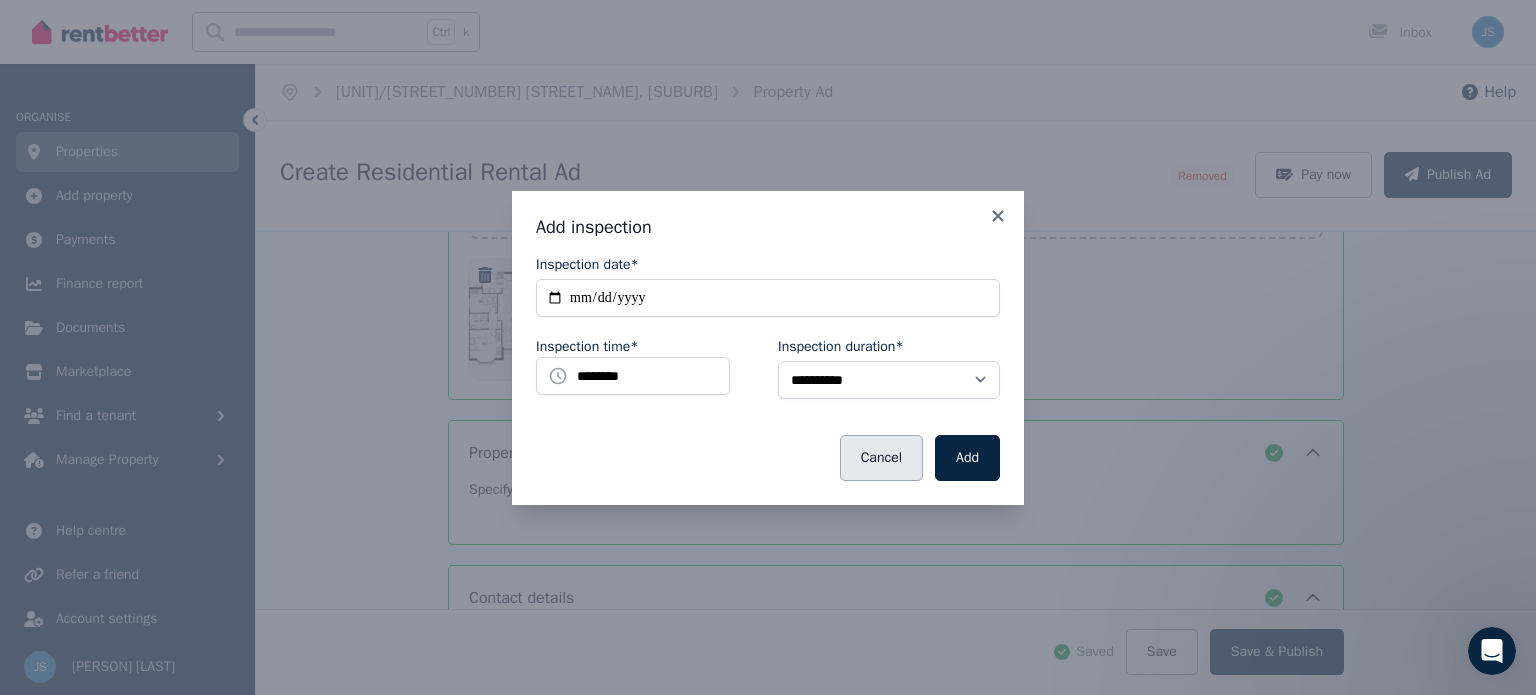 click on "Cancel" at bounding box center [881, 458] 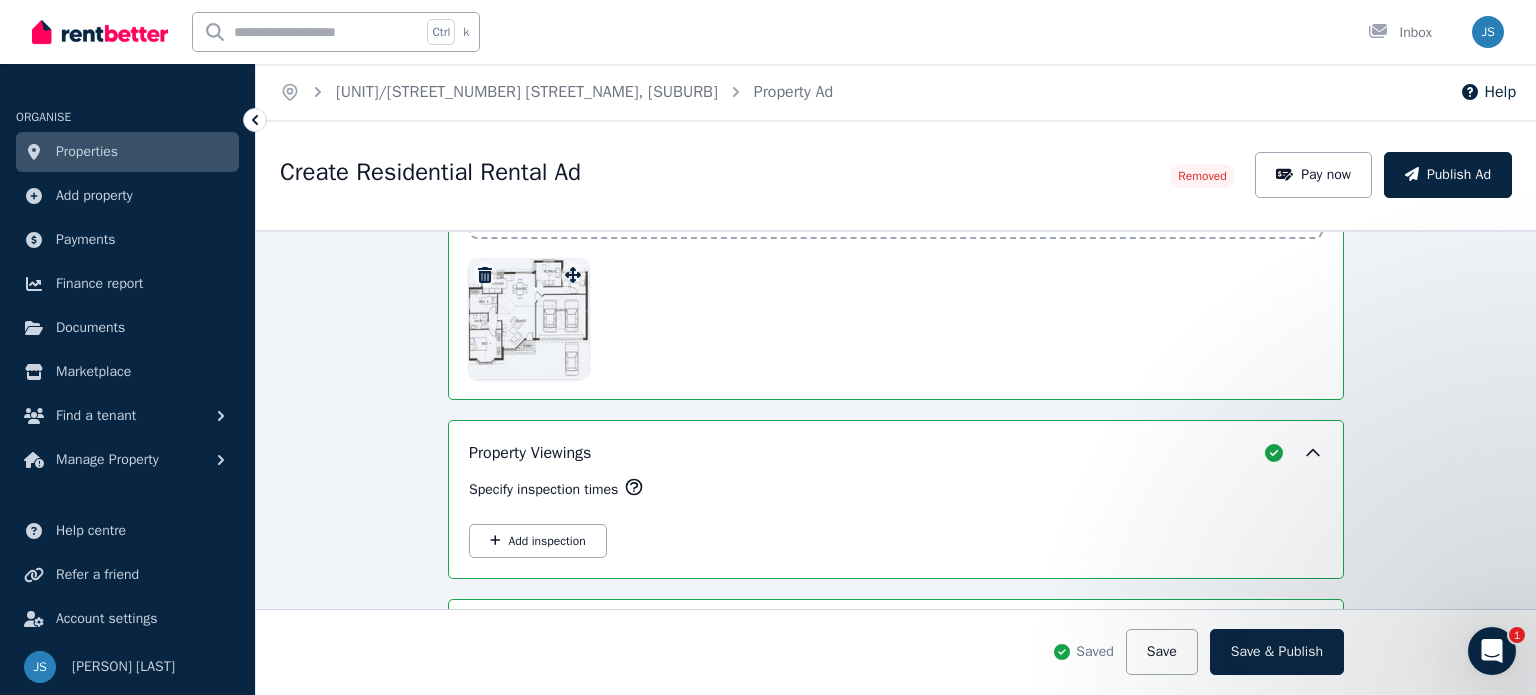 drag, startPoint x: 1520, startPoint y: 609, endPoint x: 1523, endPoint y: 477, distance: 132.03409 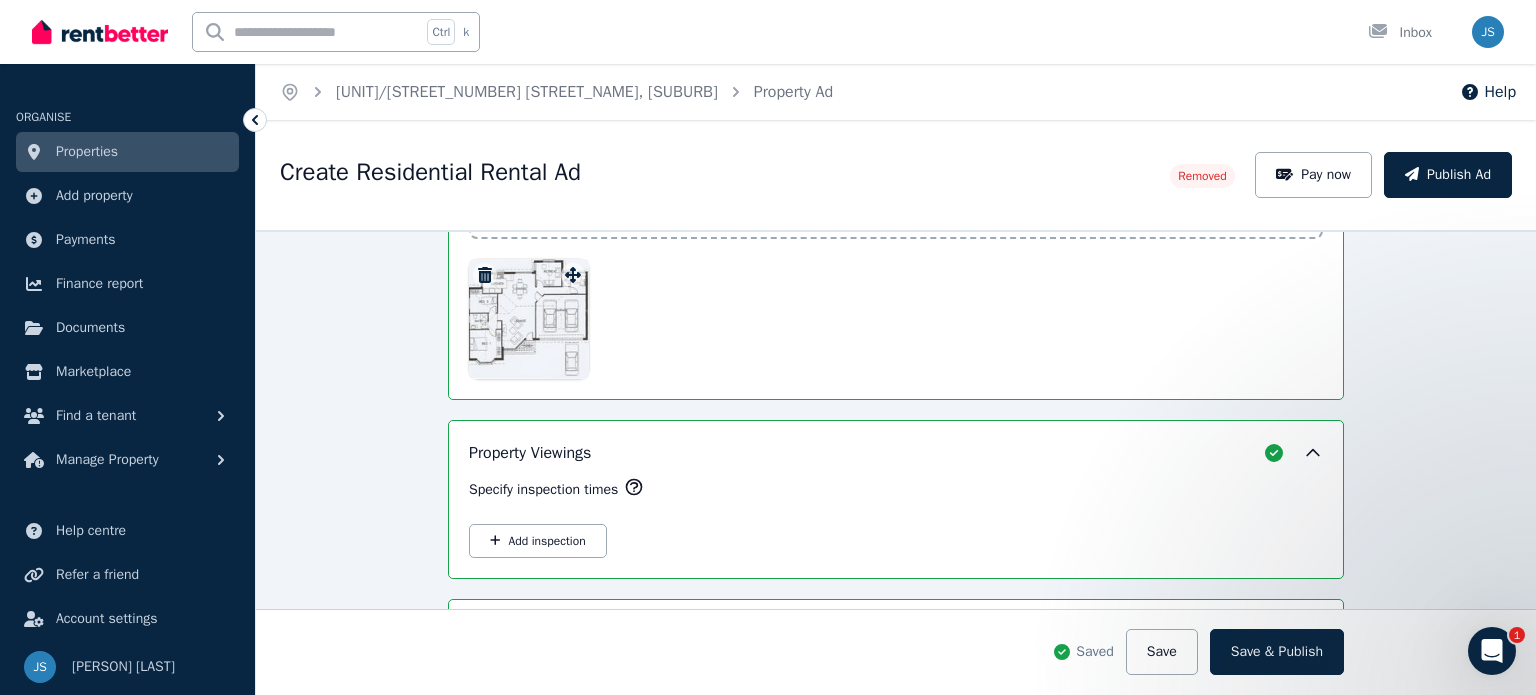 click 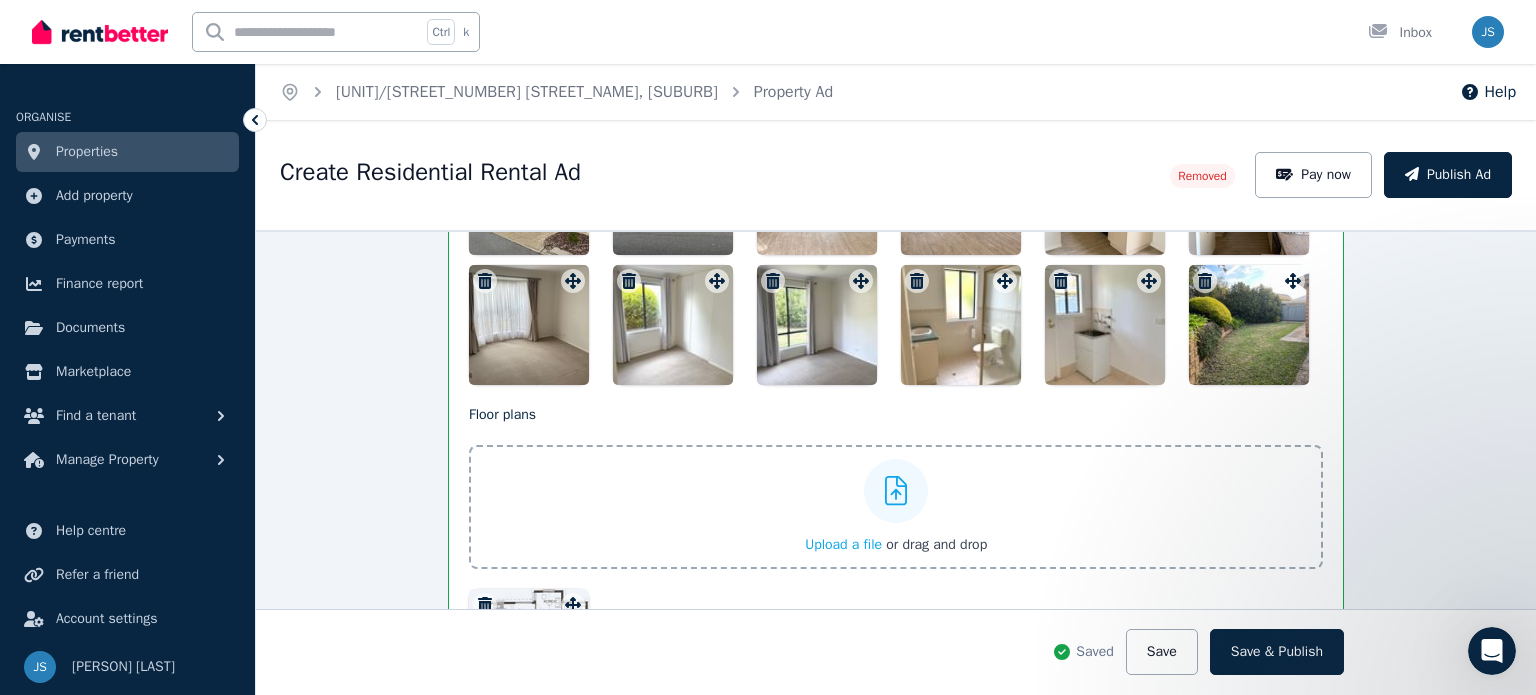 scroll, scrollTop: 2689, scrollLeft: 0, axis: vertical 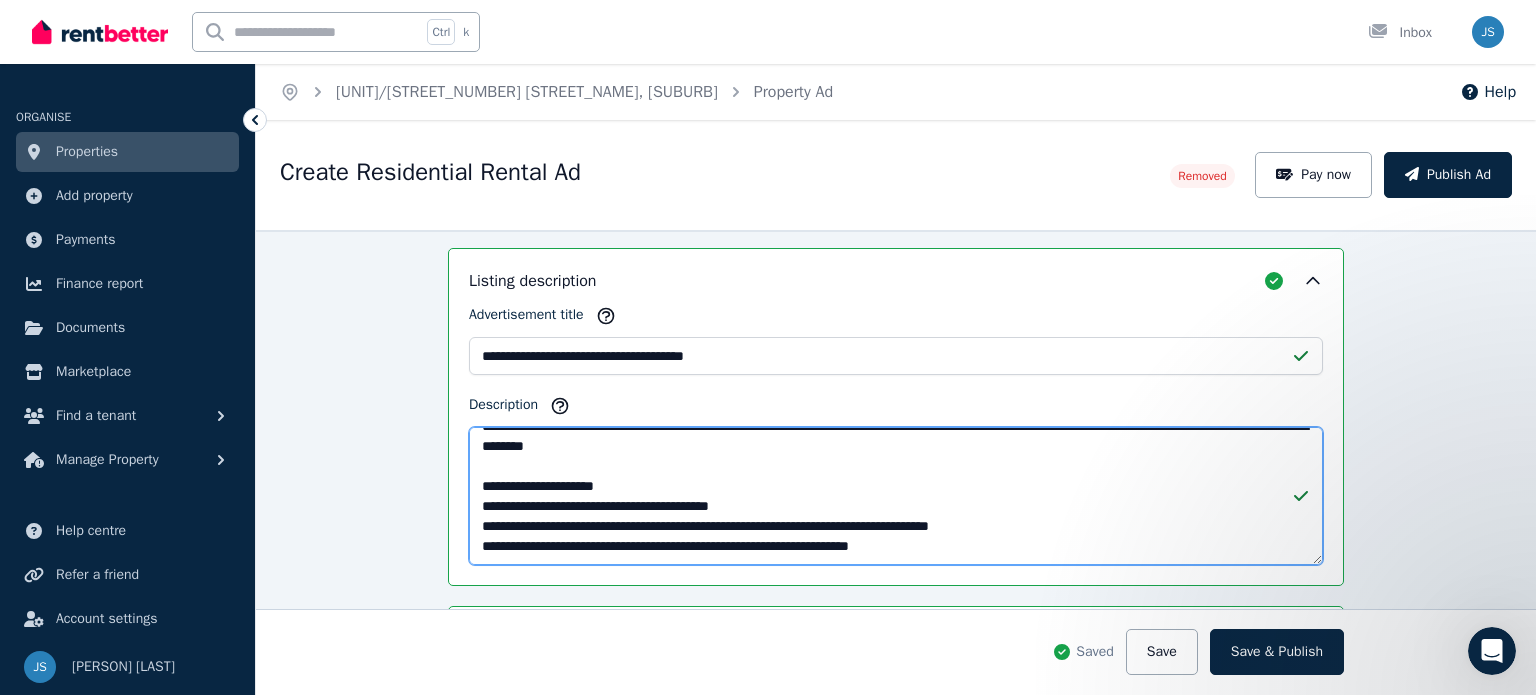 click on "Description" at bounding box center (896, 496) 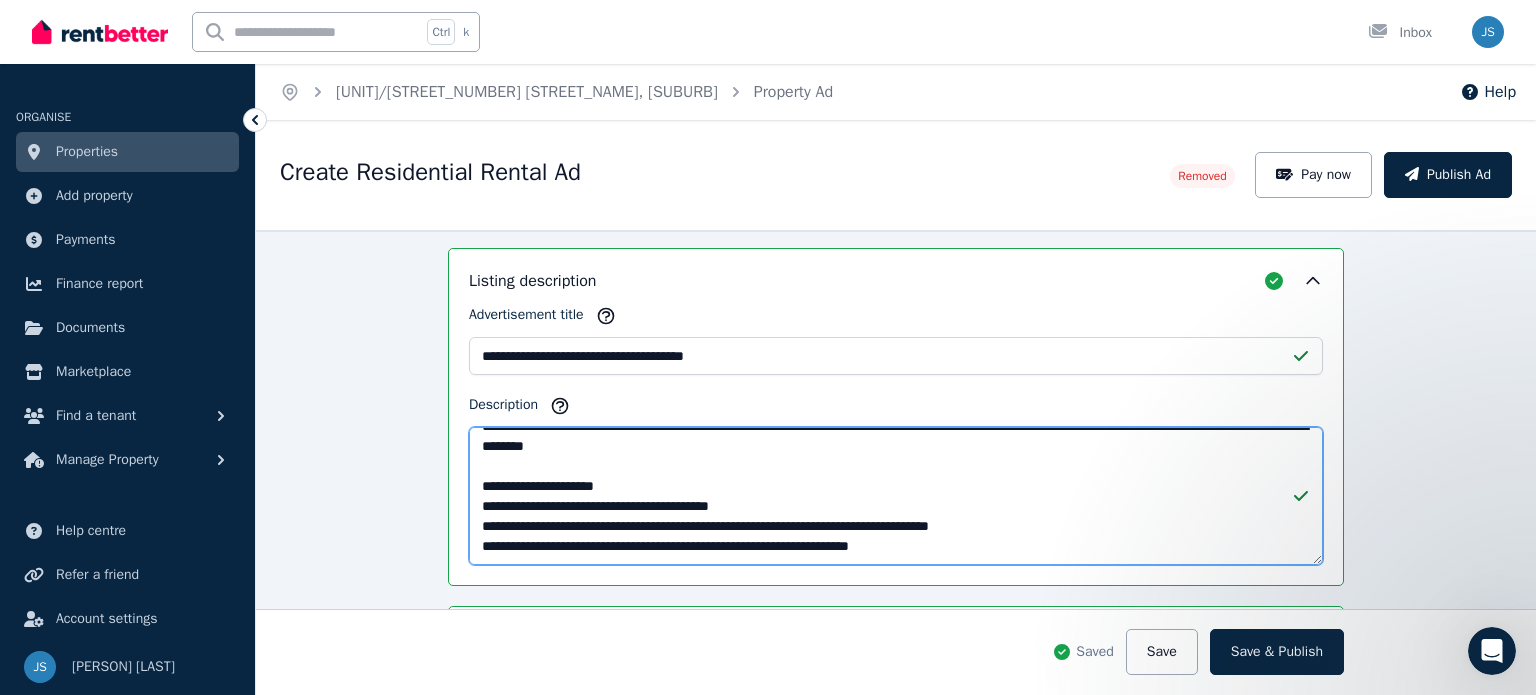 scroll, scrollTop: 200, scrollLeft: 0, axis: vertical 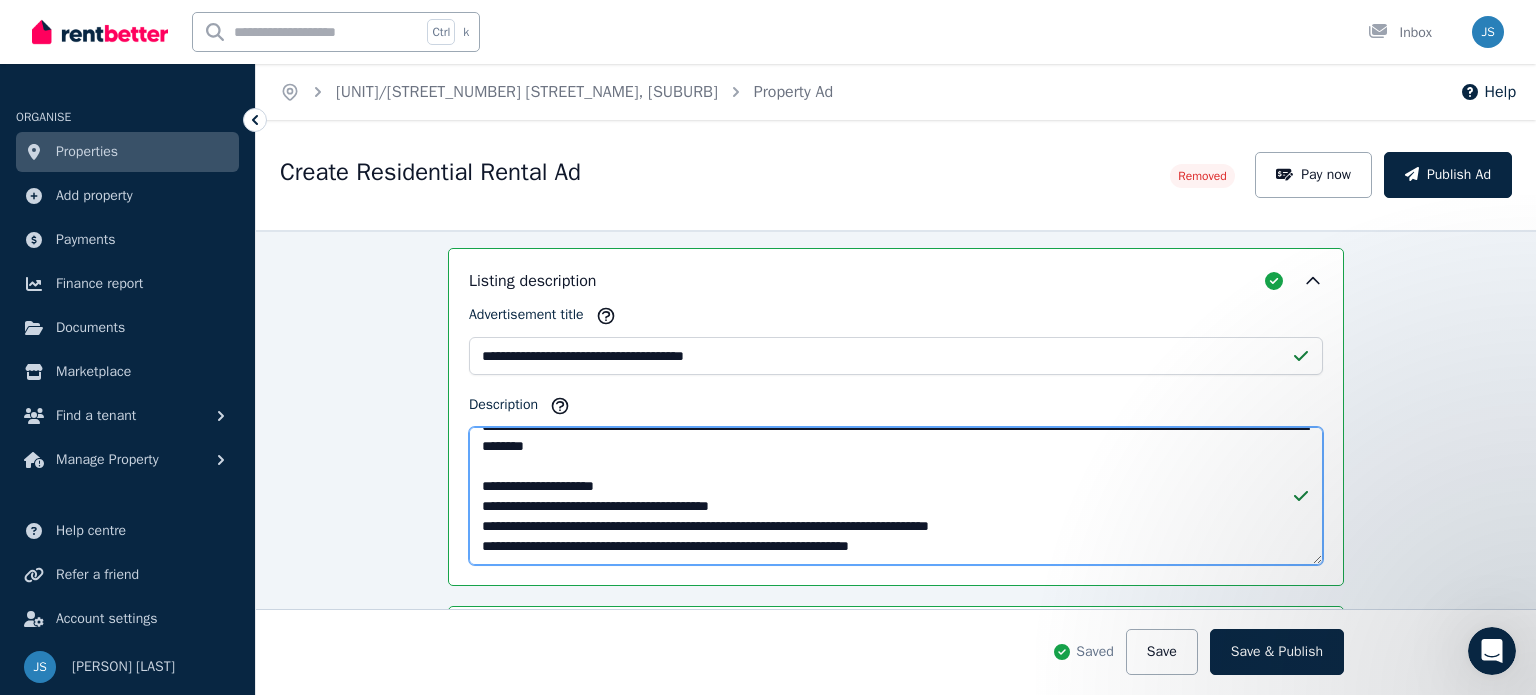 click on "Description" at bounding box center (896, 496) 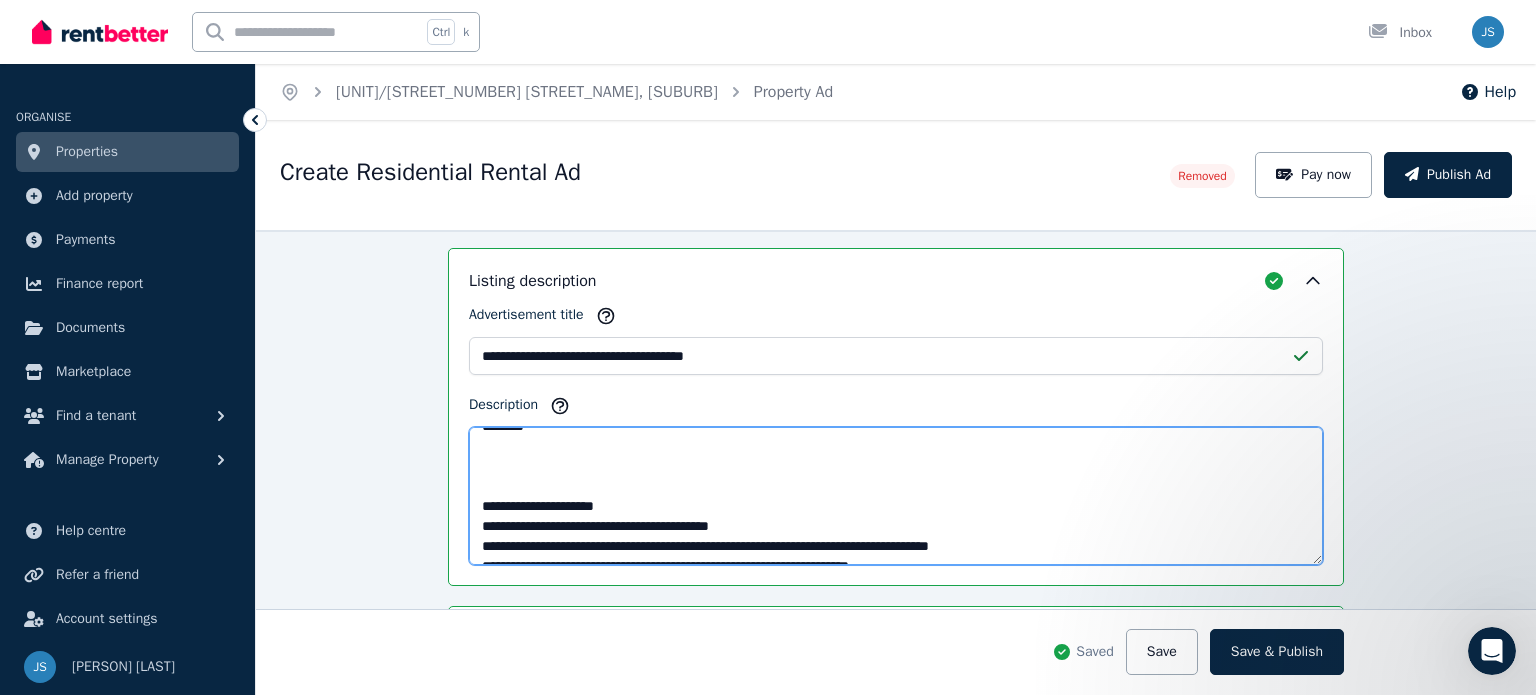 scroll, scrollTop: 240, scrollLeft: 0, axis: vertical 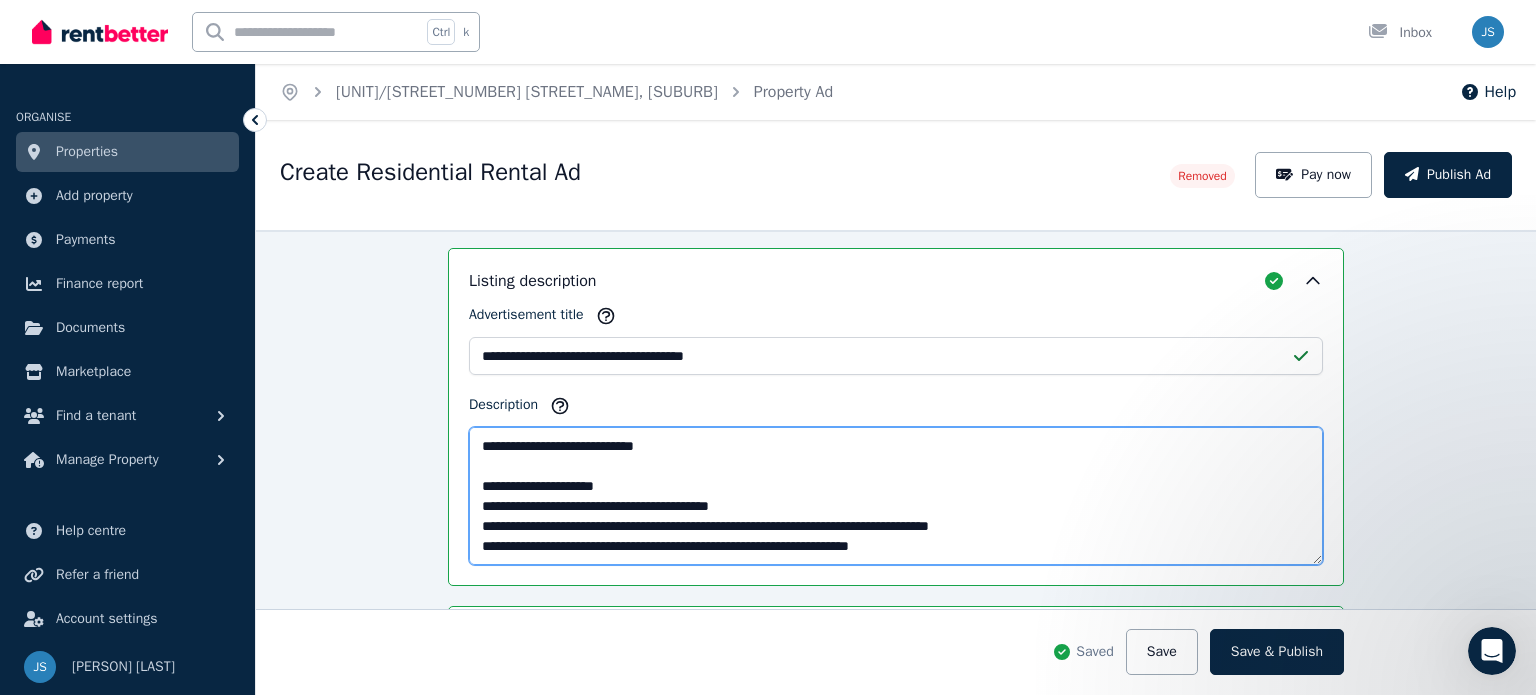 drag, startPoint x: 640, startPoint y: 496, endPoint x: 472, endPoint y: 491, distance: 168.07439 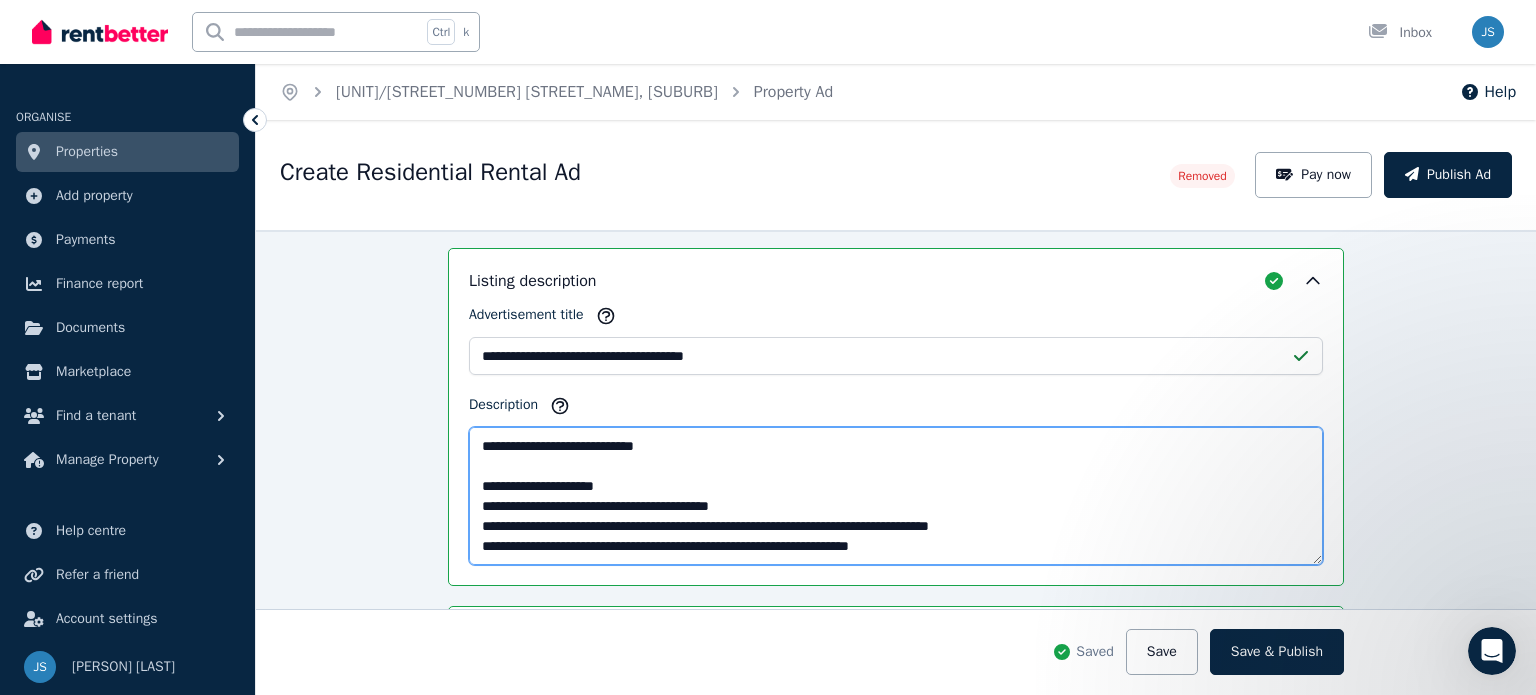 click on "Description" at bounding box center [896, 496] 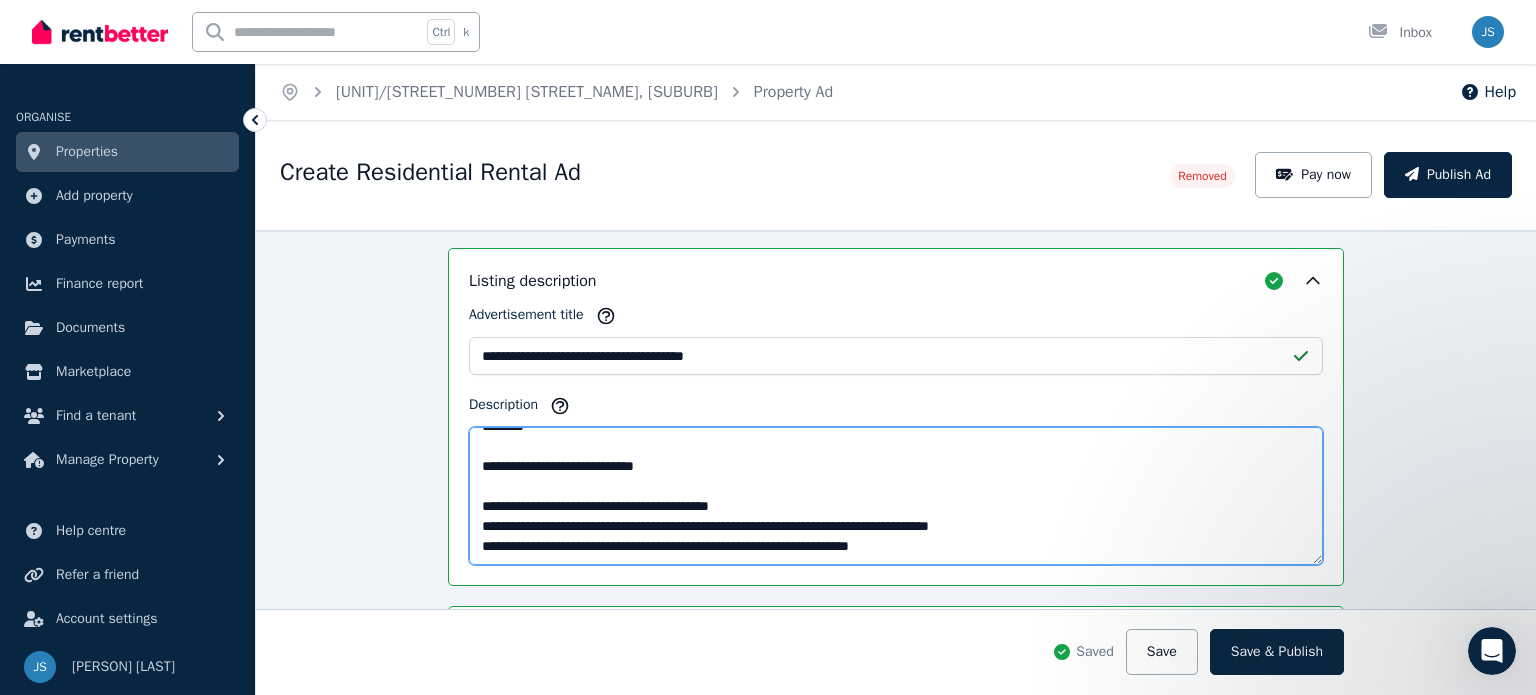 drag, startPoint x: 1065, startPoint y: 519, endPoint x: 476, endPoint y: 516, distance: 589.0076 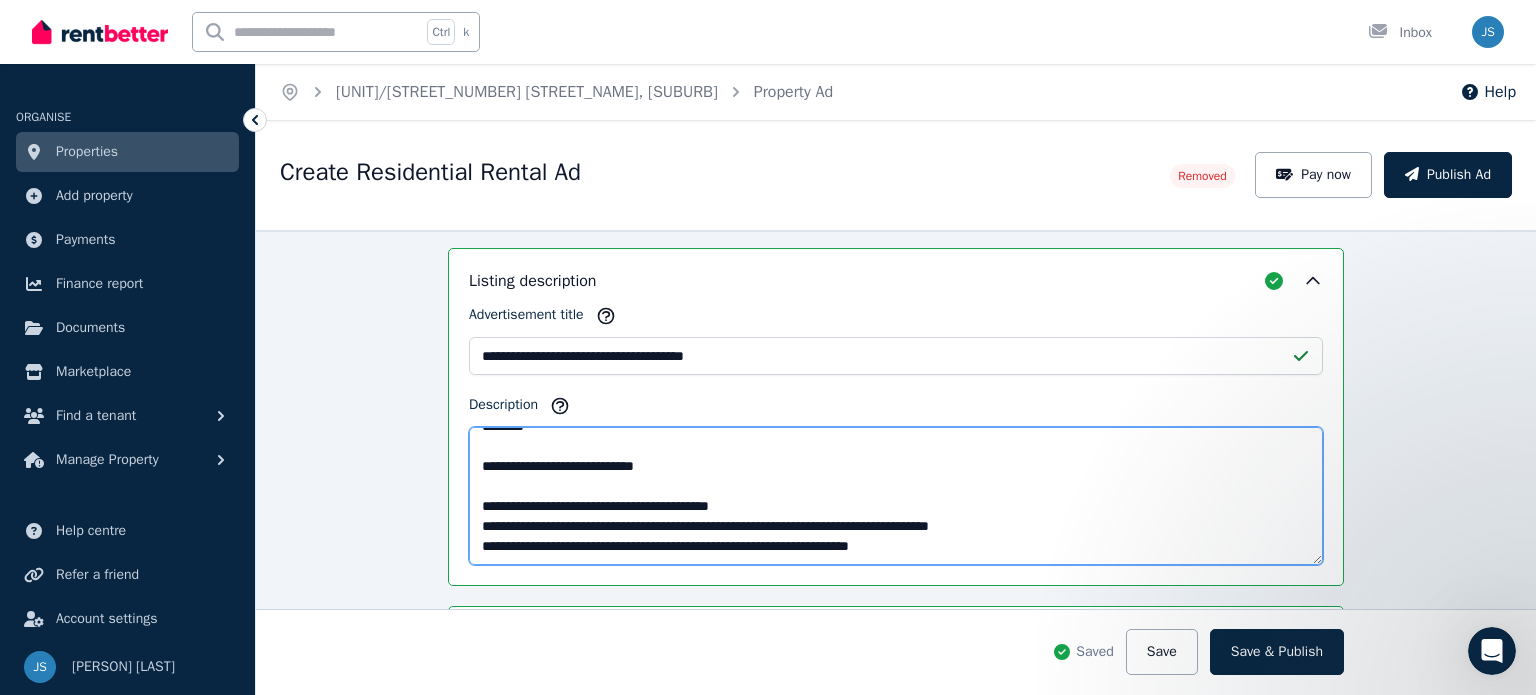 click on "Description" at bounding box center [896, 496] 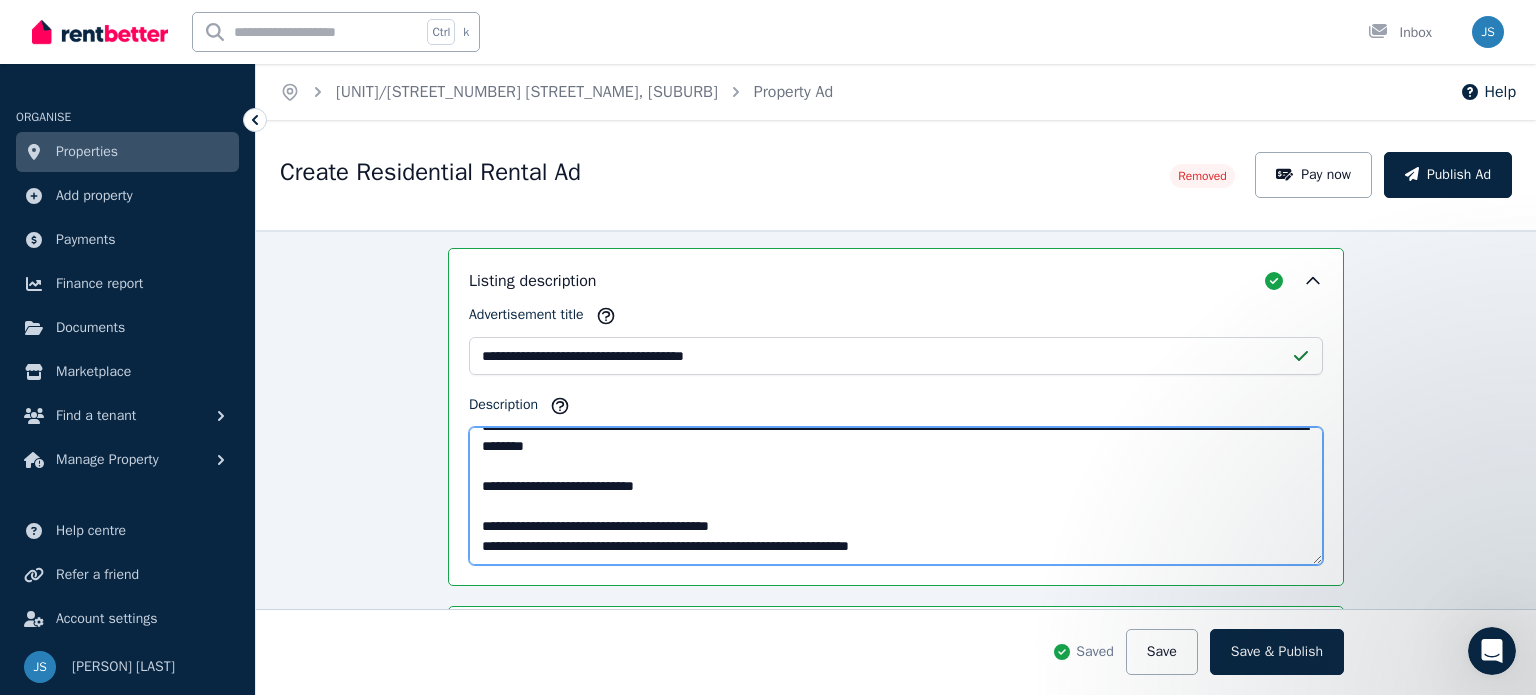 click on "Description" at bounding box center (896, 496) 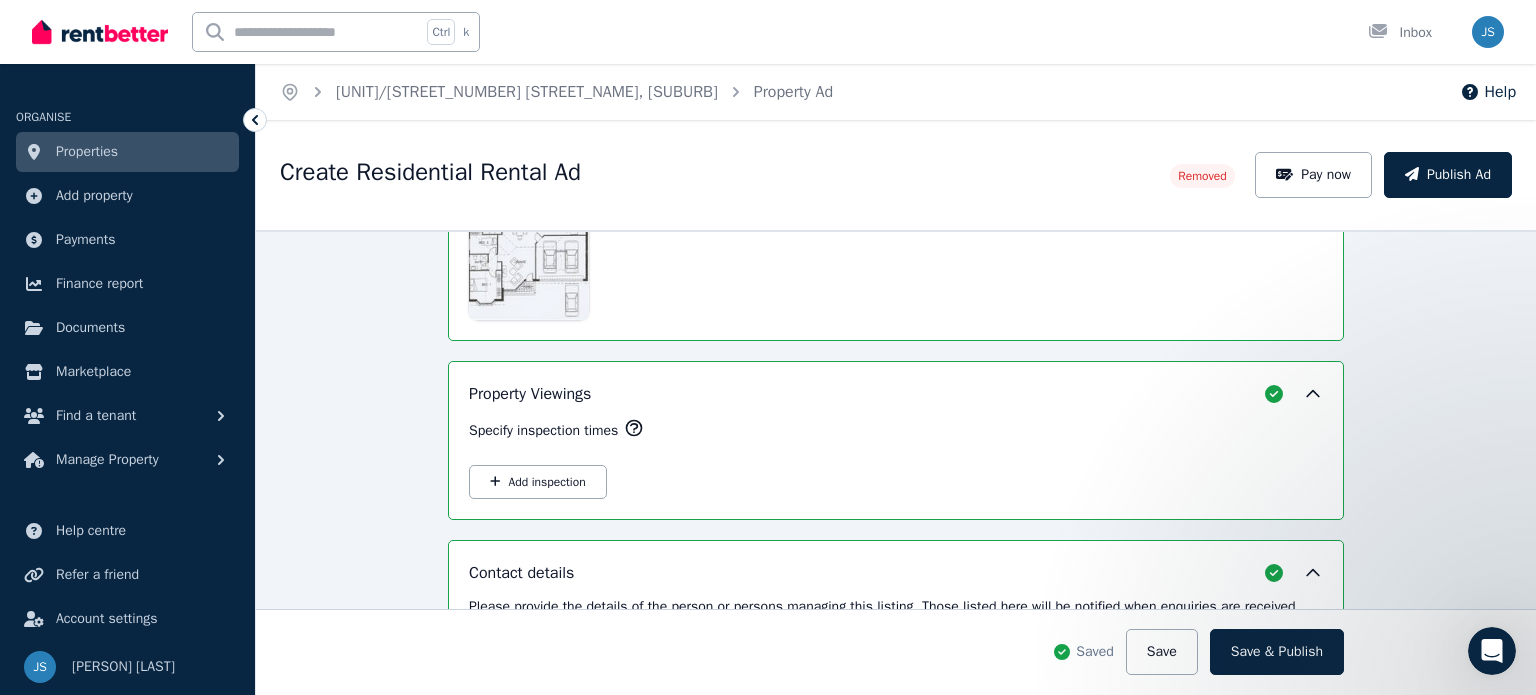 scroll, scrollTop: 3203, scrollLeft: 0, axis: vertical 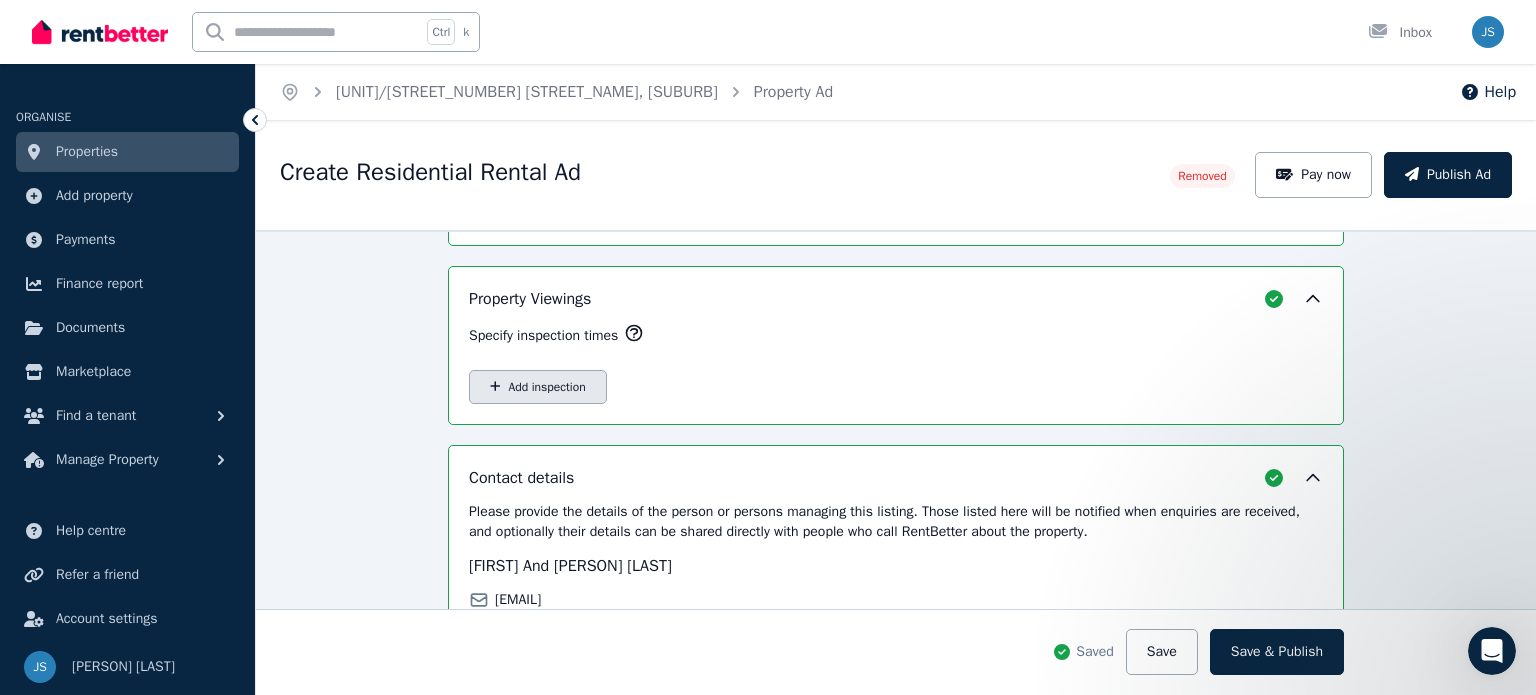 type on "**********" 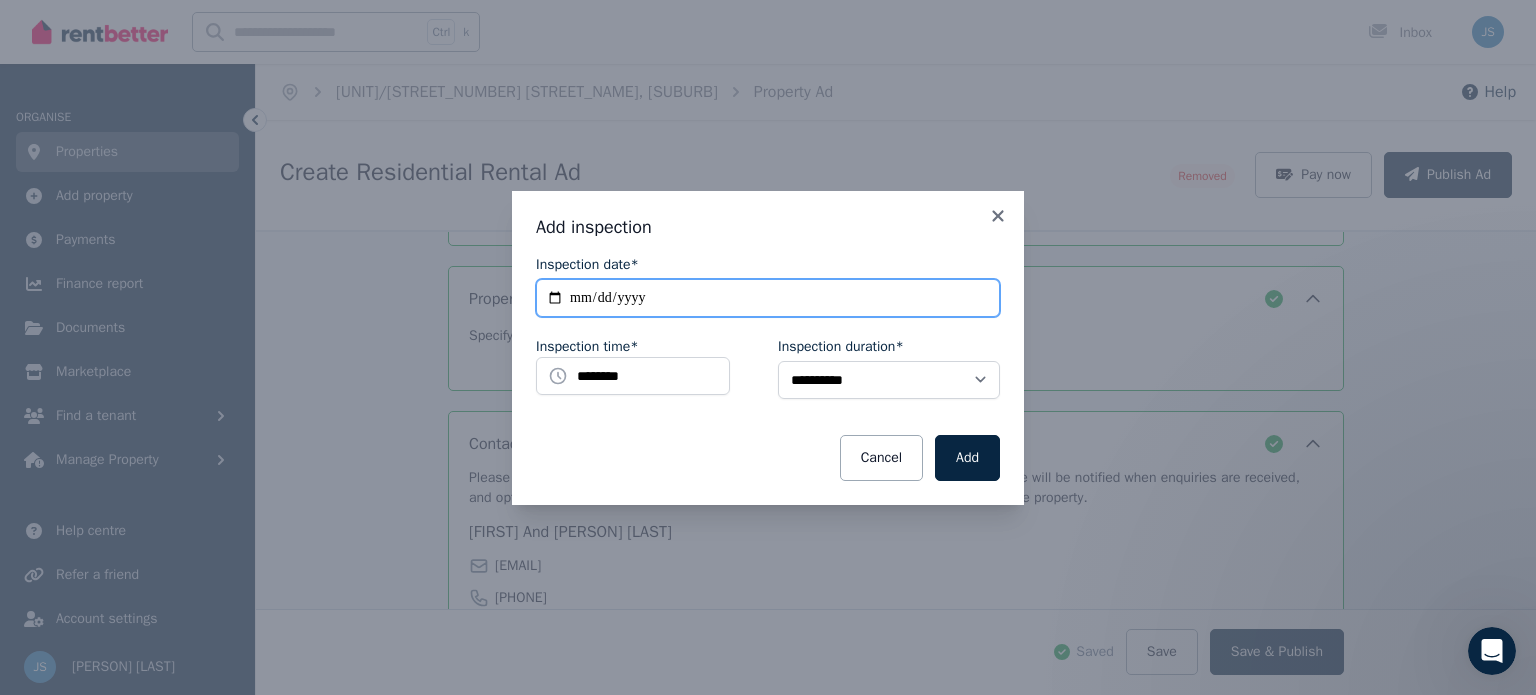 click on "**********" at bounding box center (768, 298) 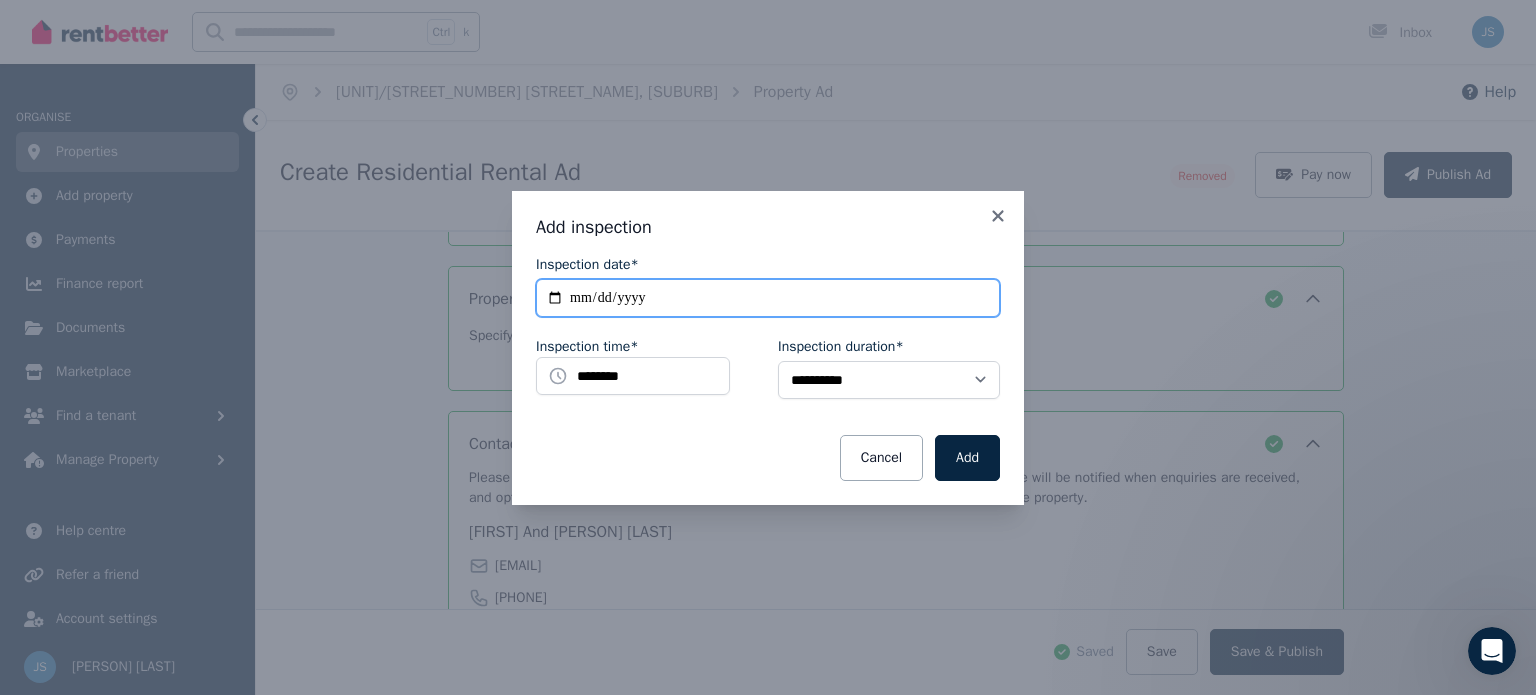 type on "**********" 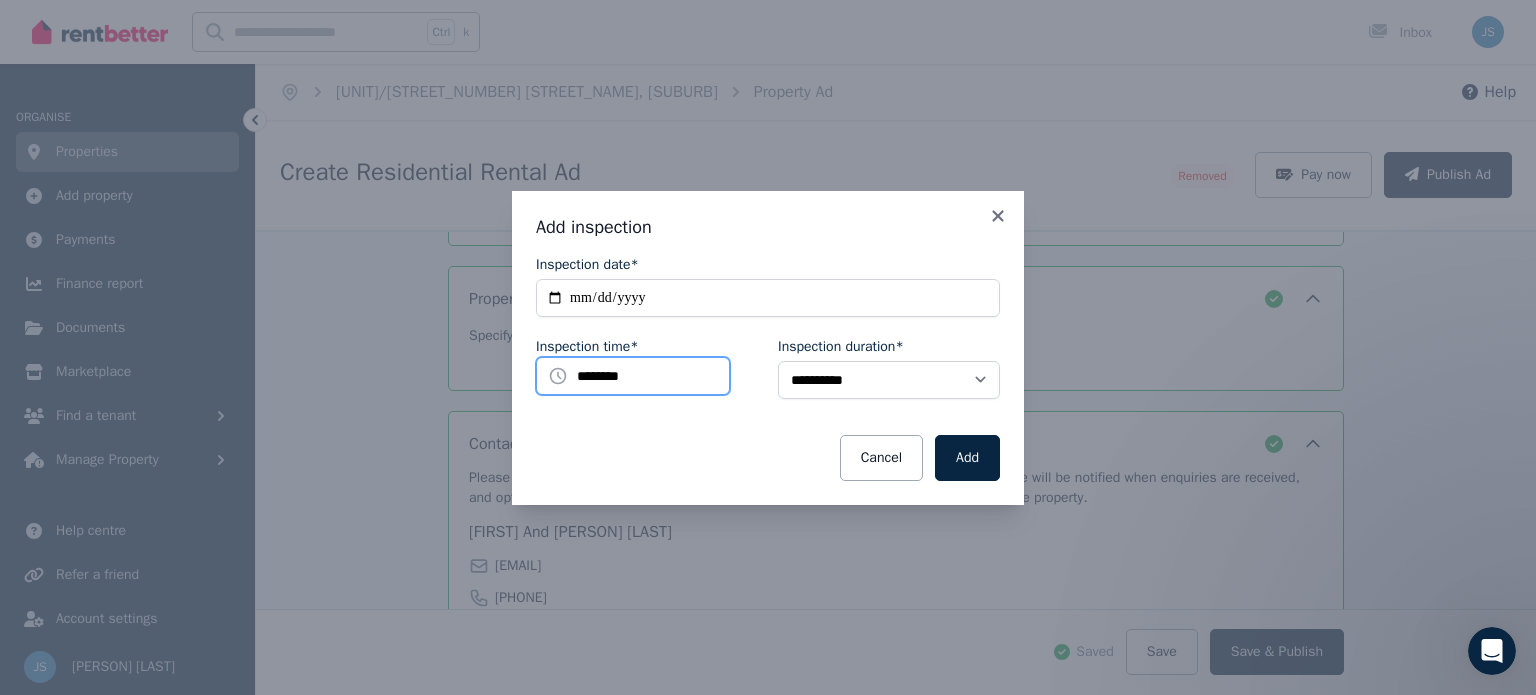 click on "********" at bounding box center (633, 376) 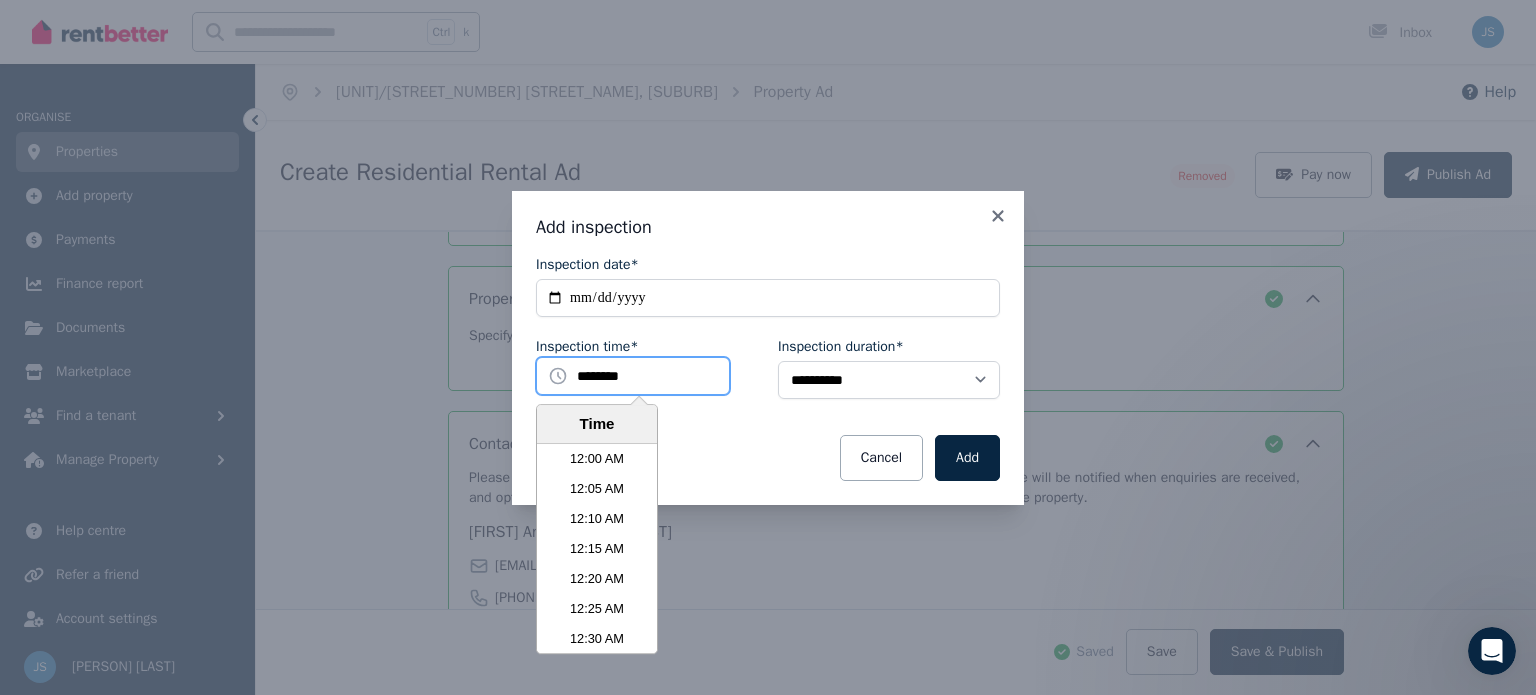 scroll, scrollTop: 3690, scrollLeft: 0, axis: vertical 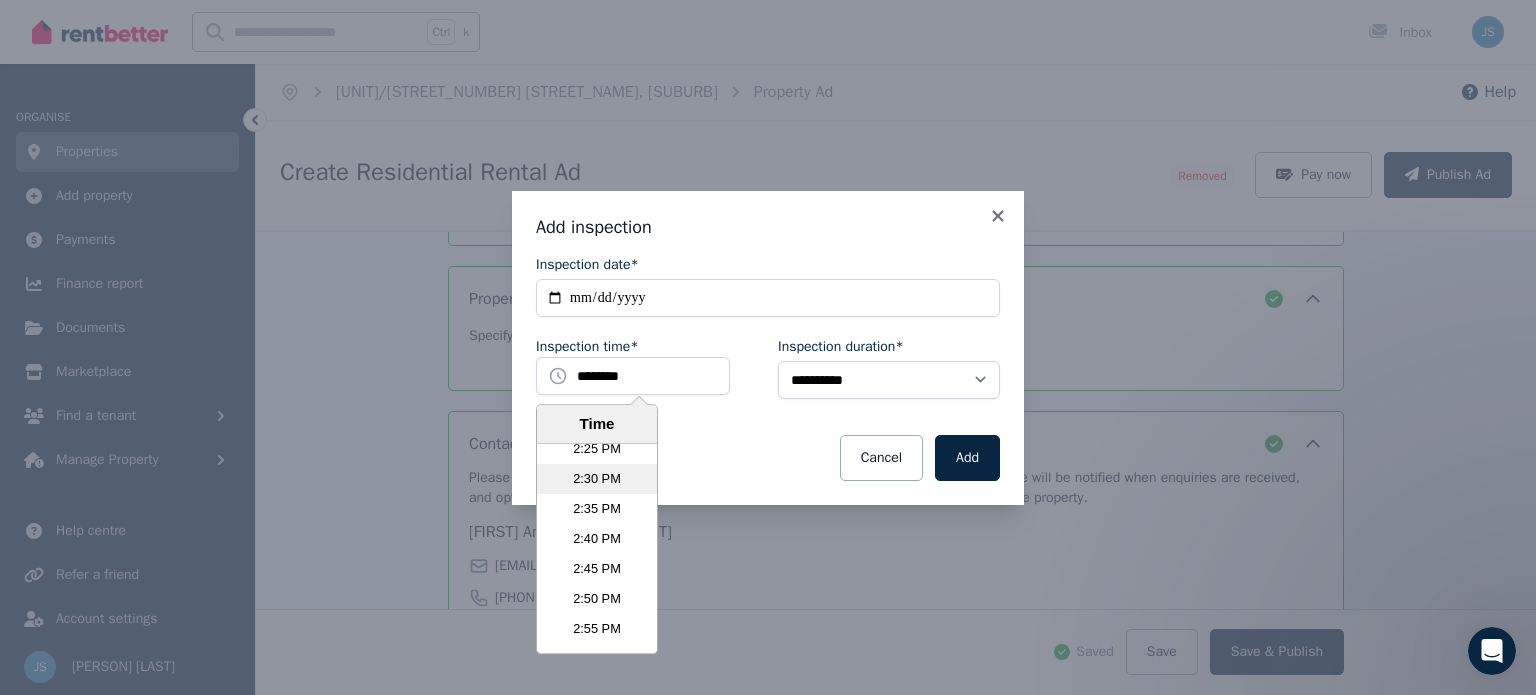 click on "2:30 PM" at bounding box center [597, 479] 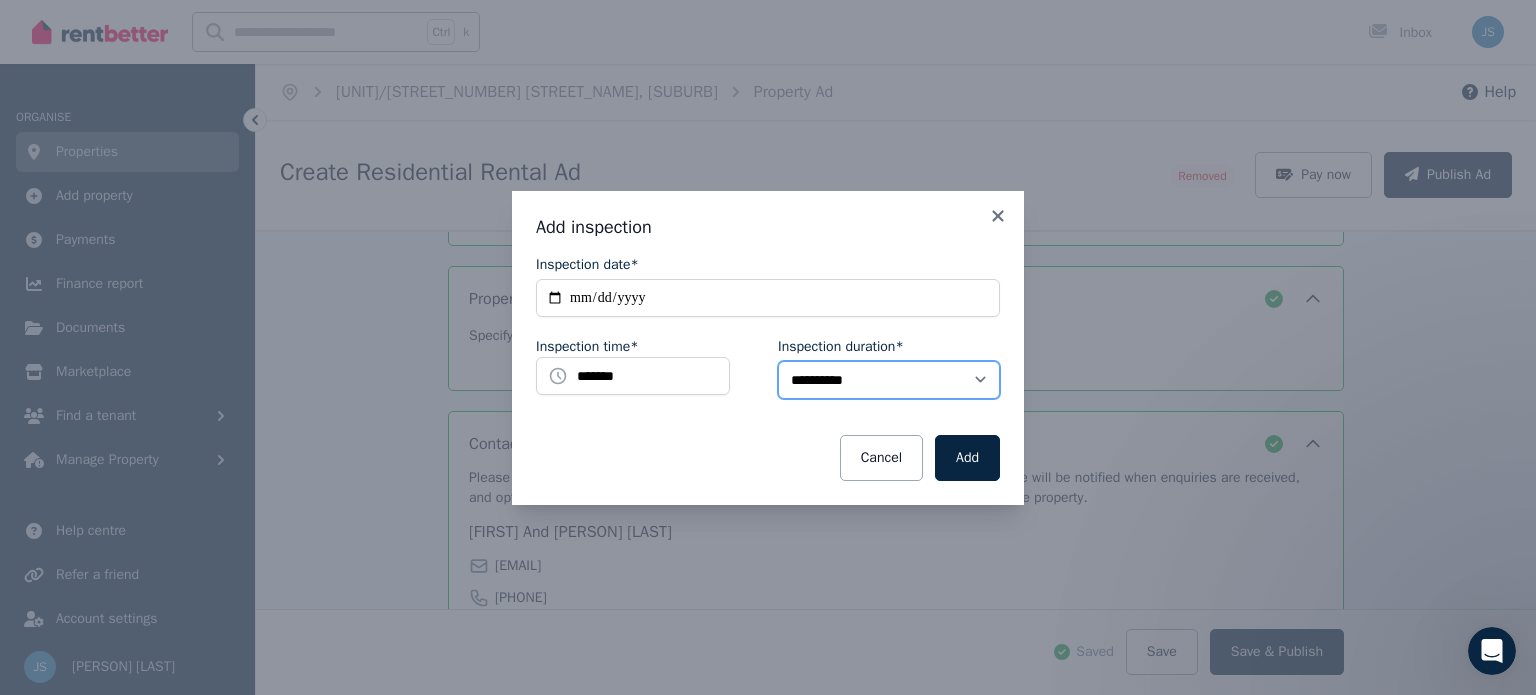 click on "**********" at bounding box center (889, 380) 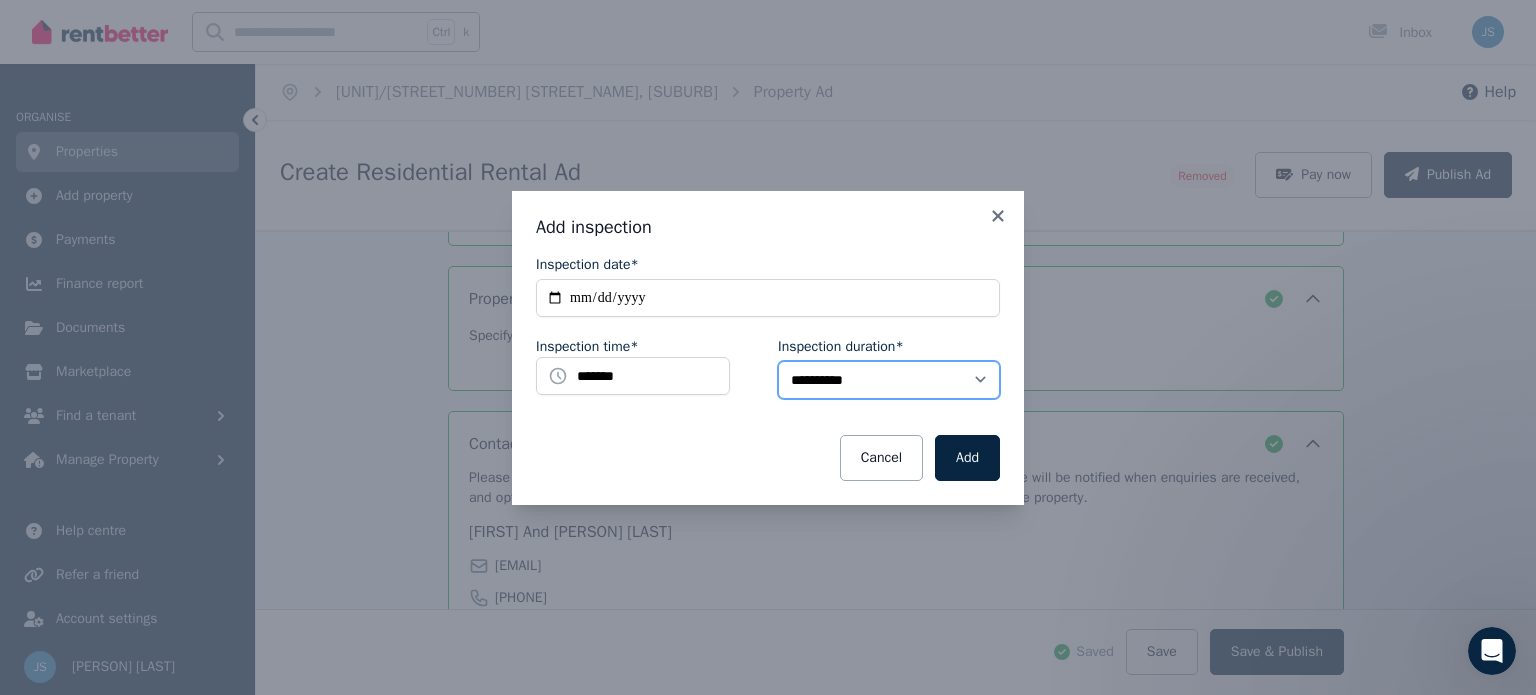 select on "**" 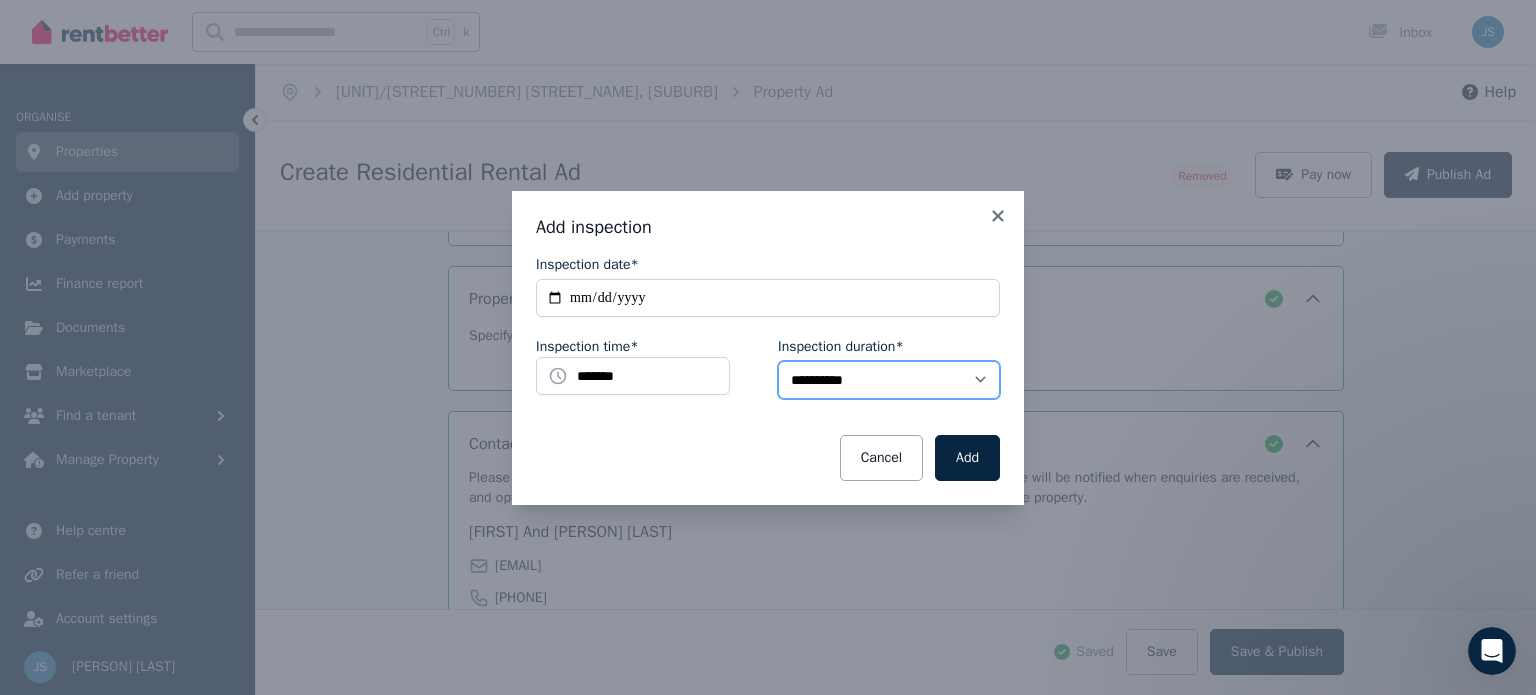 click on "**********" at bounding box center (889, 380) 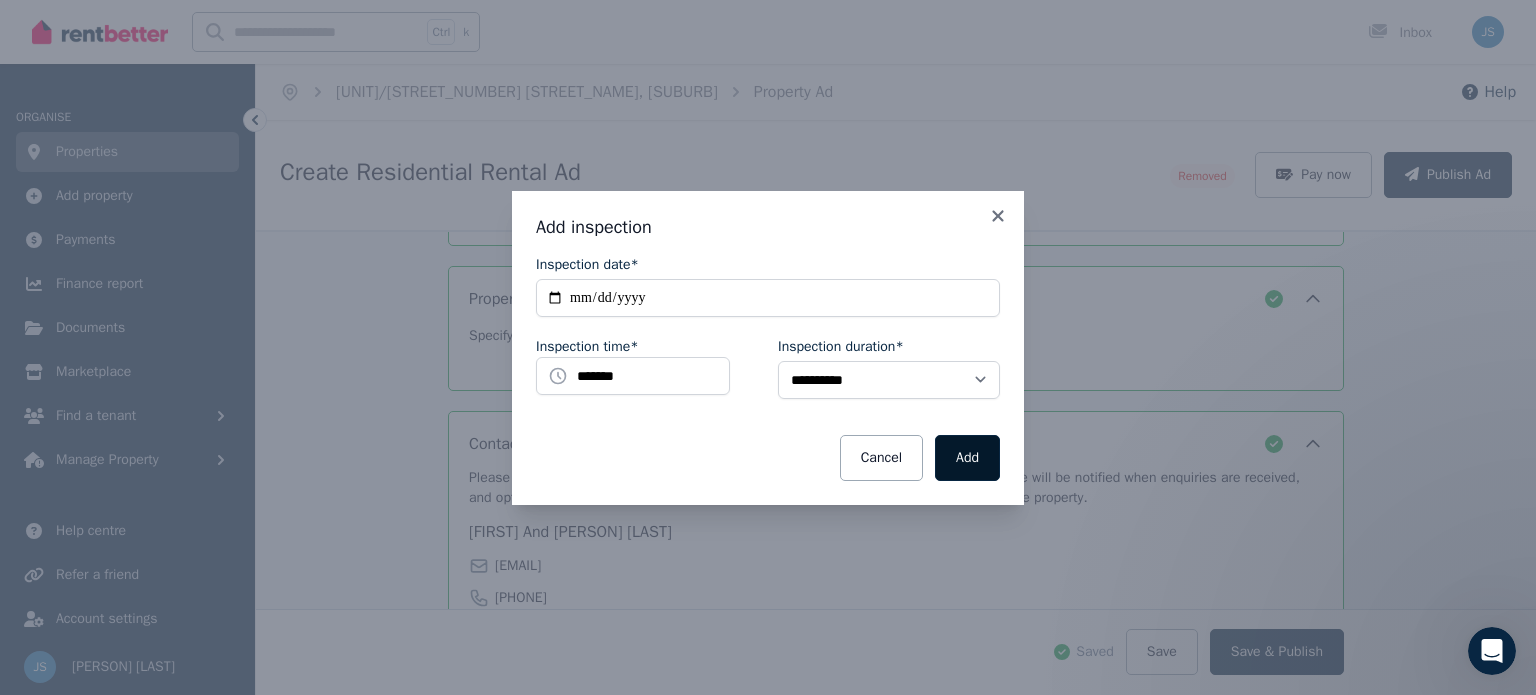 click on "Add" at bounding box center (967, 458) 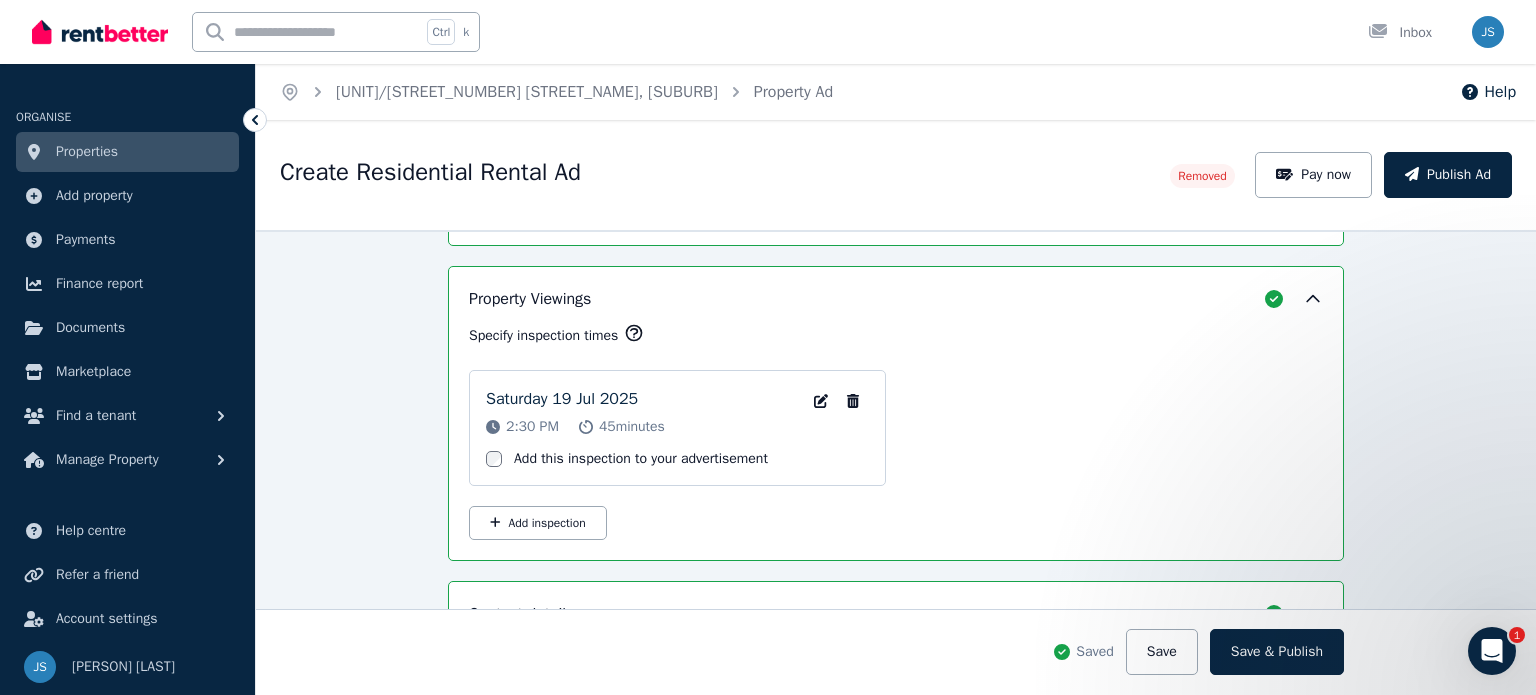 drag, startPoint x: 1519, startPoint y: 604, endPoint x: 1518, endPoint y: 634, distance: 30.016663 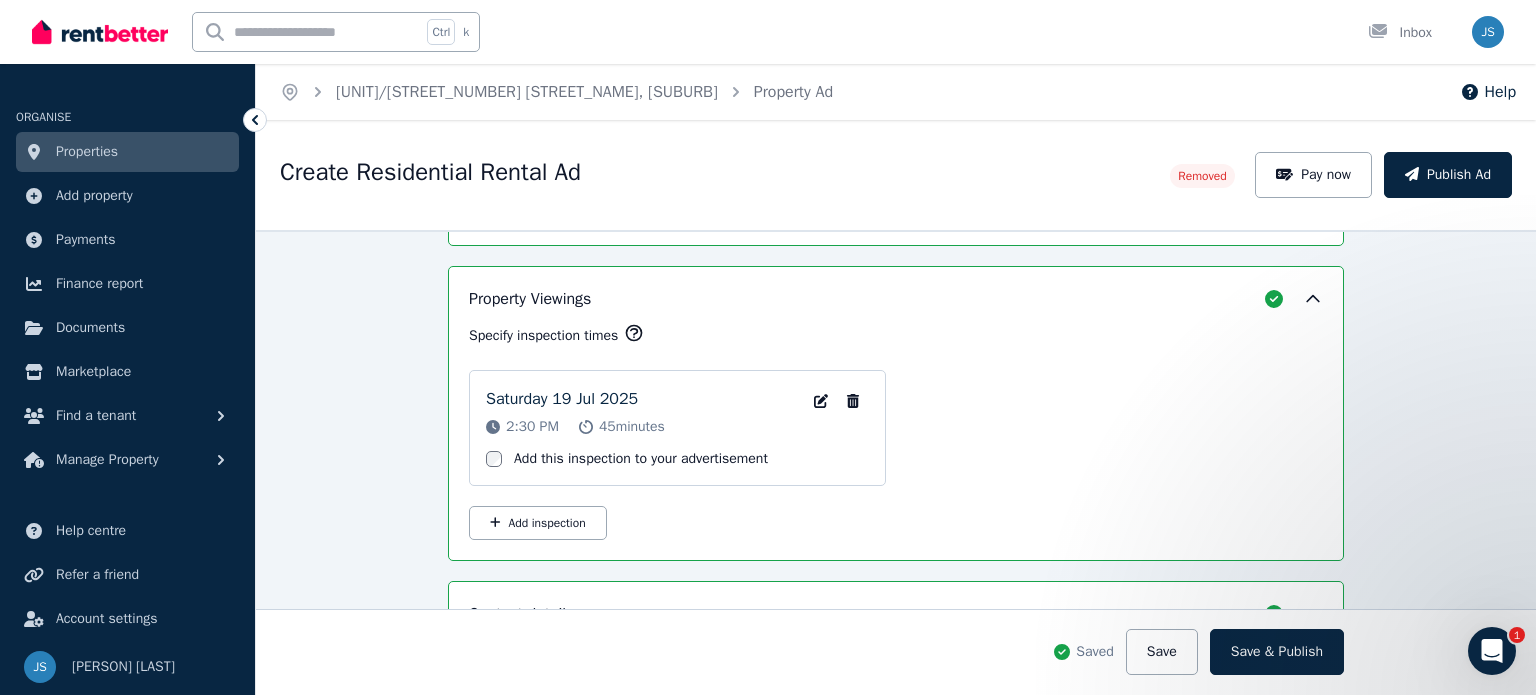click at bounding box center [1336, 584] 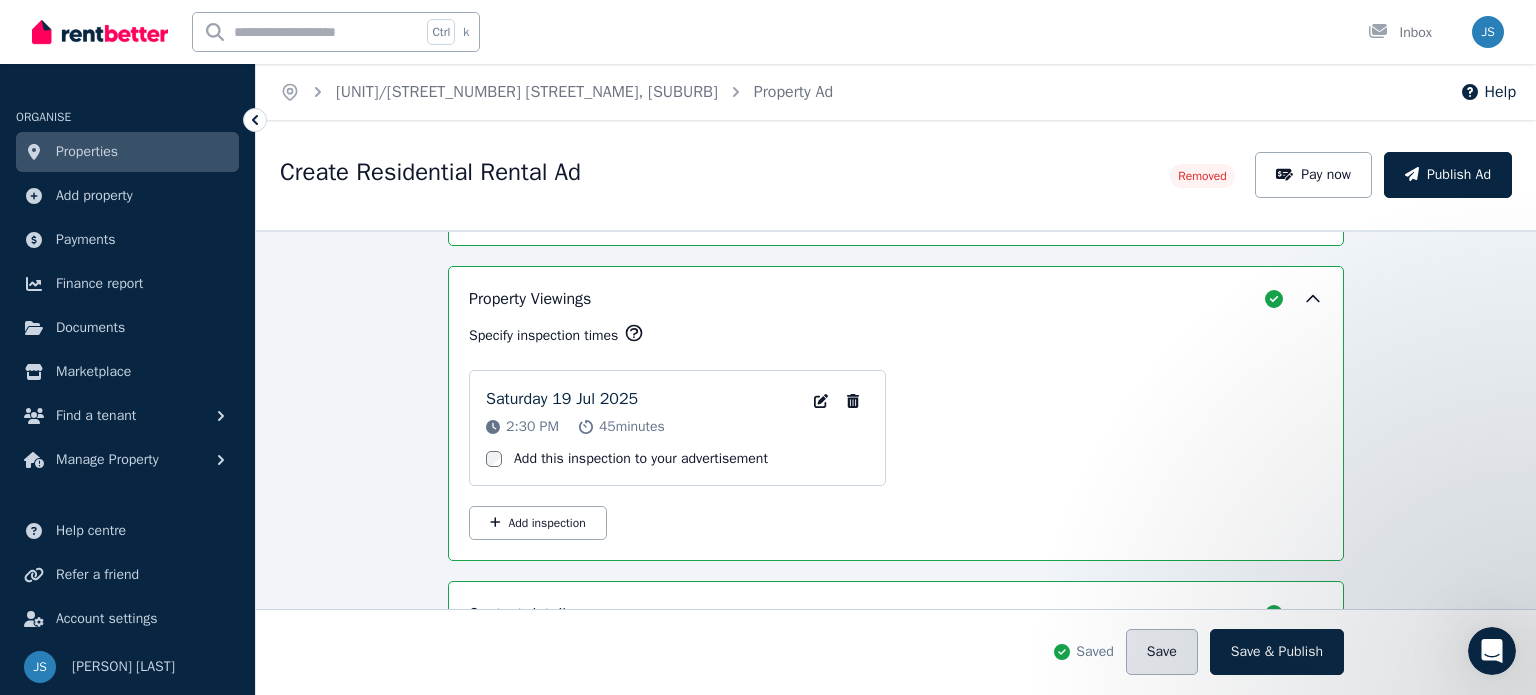 click on "Save" at bounding box center (1162, 652) 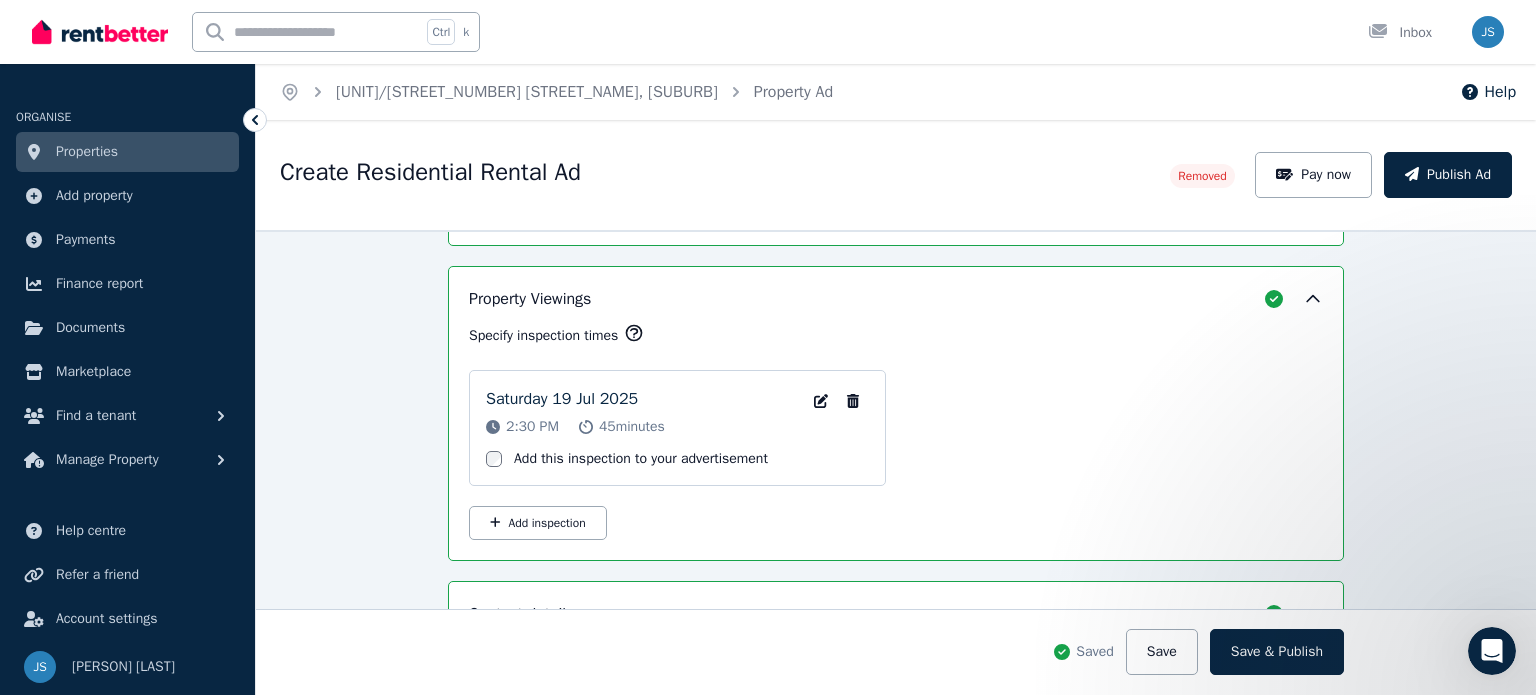 drag, startPoint x: 1520, startPoint y: 603, endPoint x: 1525, endPoint y: 665, distance: 62.201286 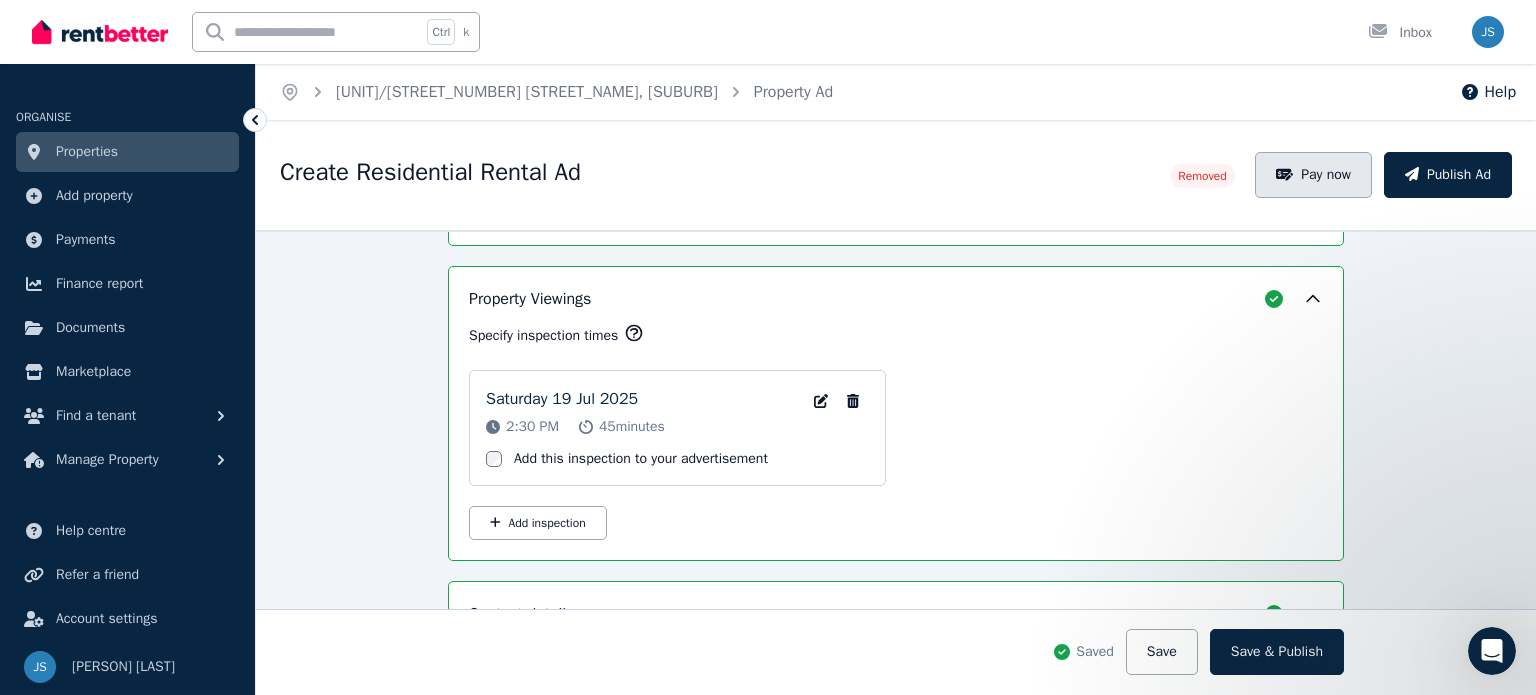 click on "Pay now" at bounding box center [1313, 175] 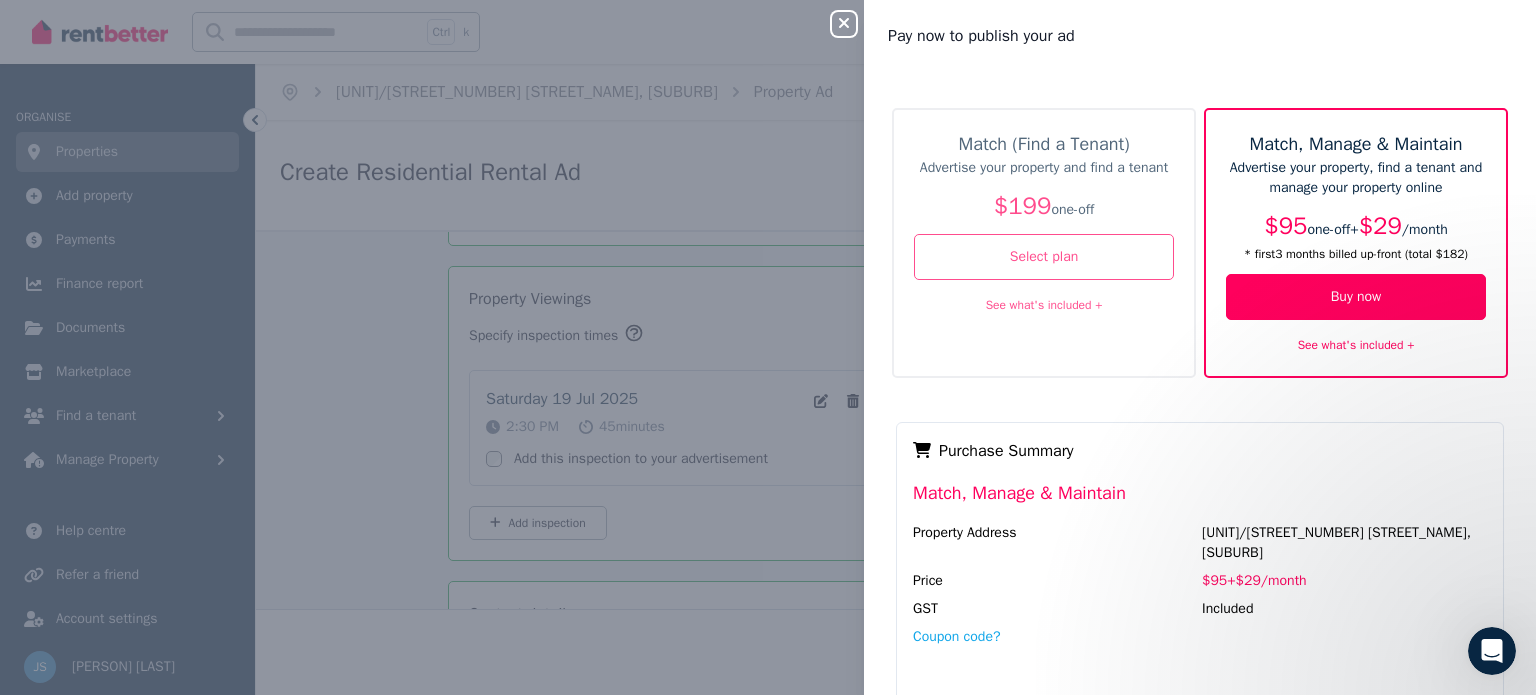 click on "See what's included +" at bounding box center [1044, 305] 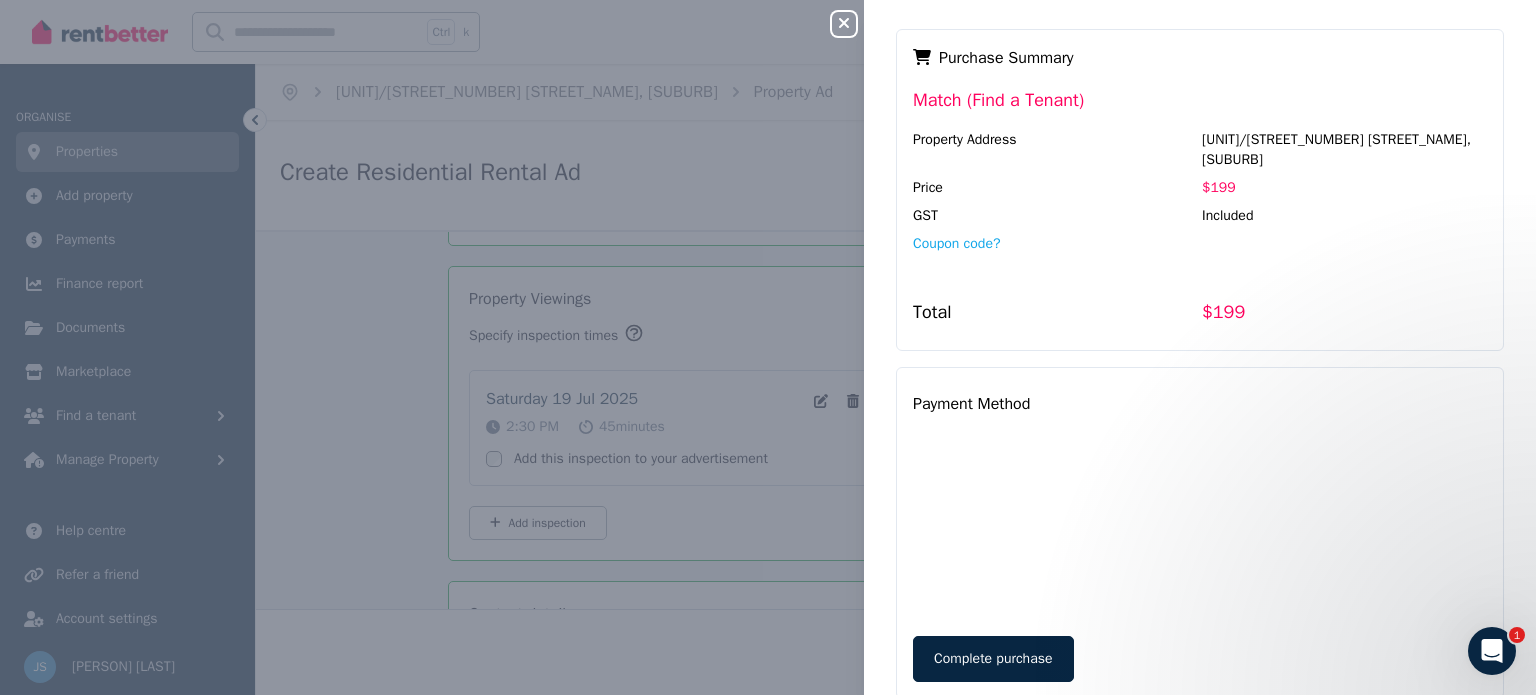 scroll, scrollTop: 517, scrollLeft: 0, axis: vertical 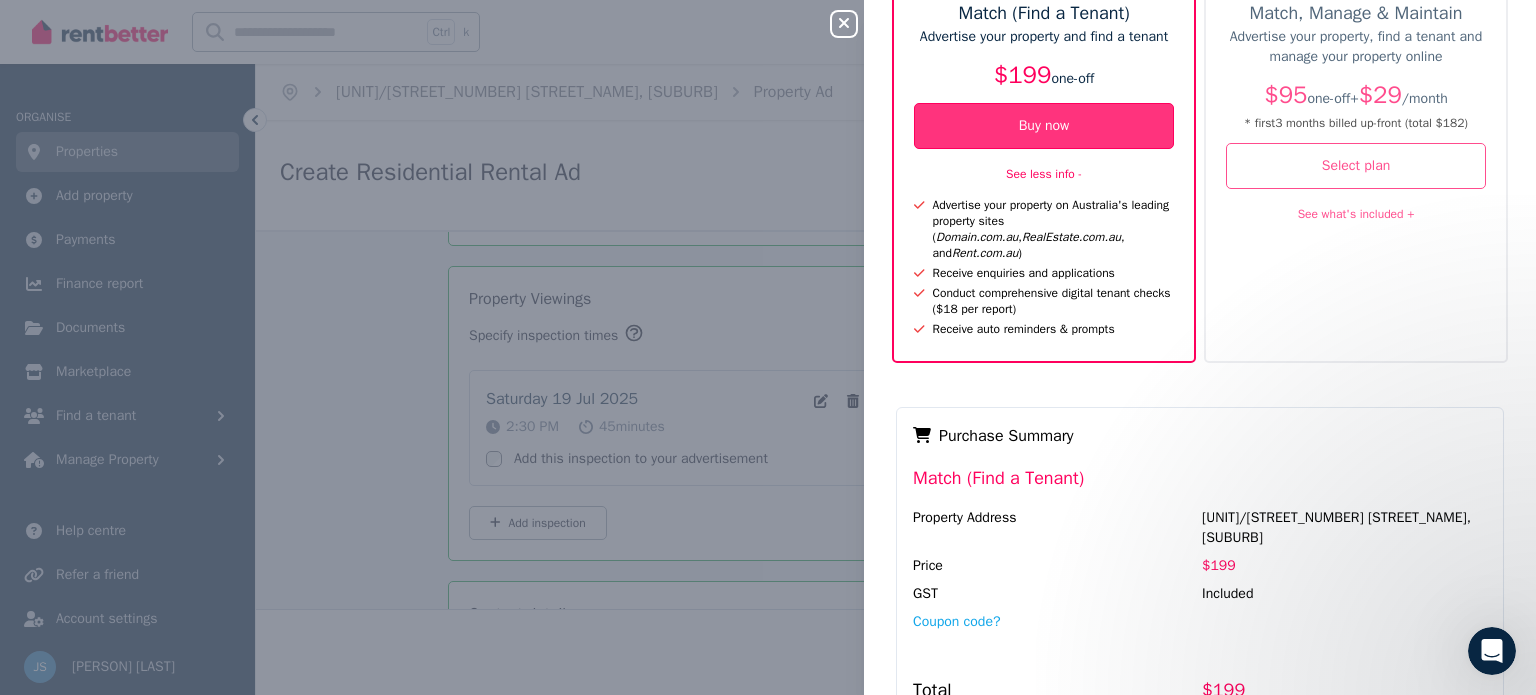 click on "Buy now" at bounding box center [1044, 126] 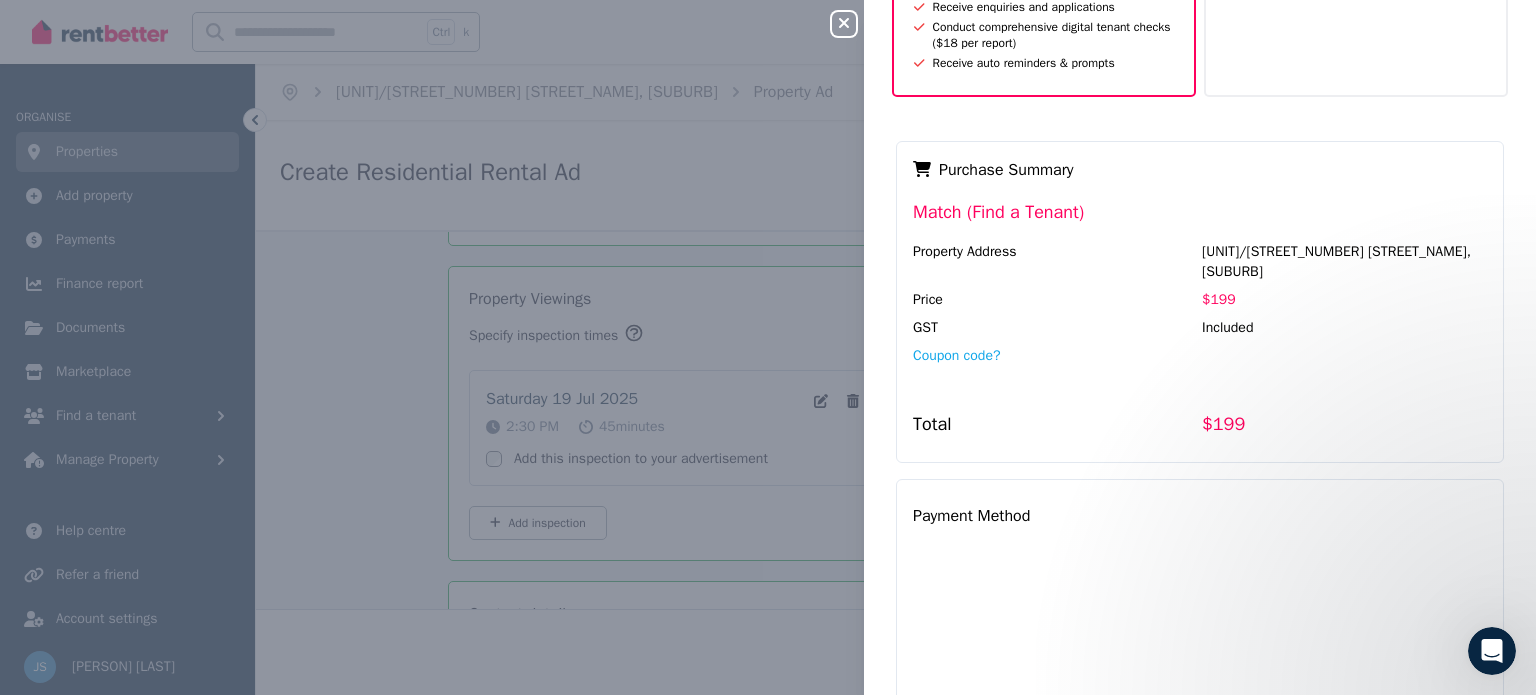 scroll, scrollTop: 468, scrollLeft: 0, axis: vertical 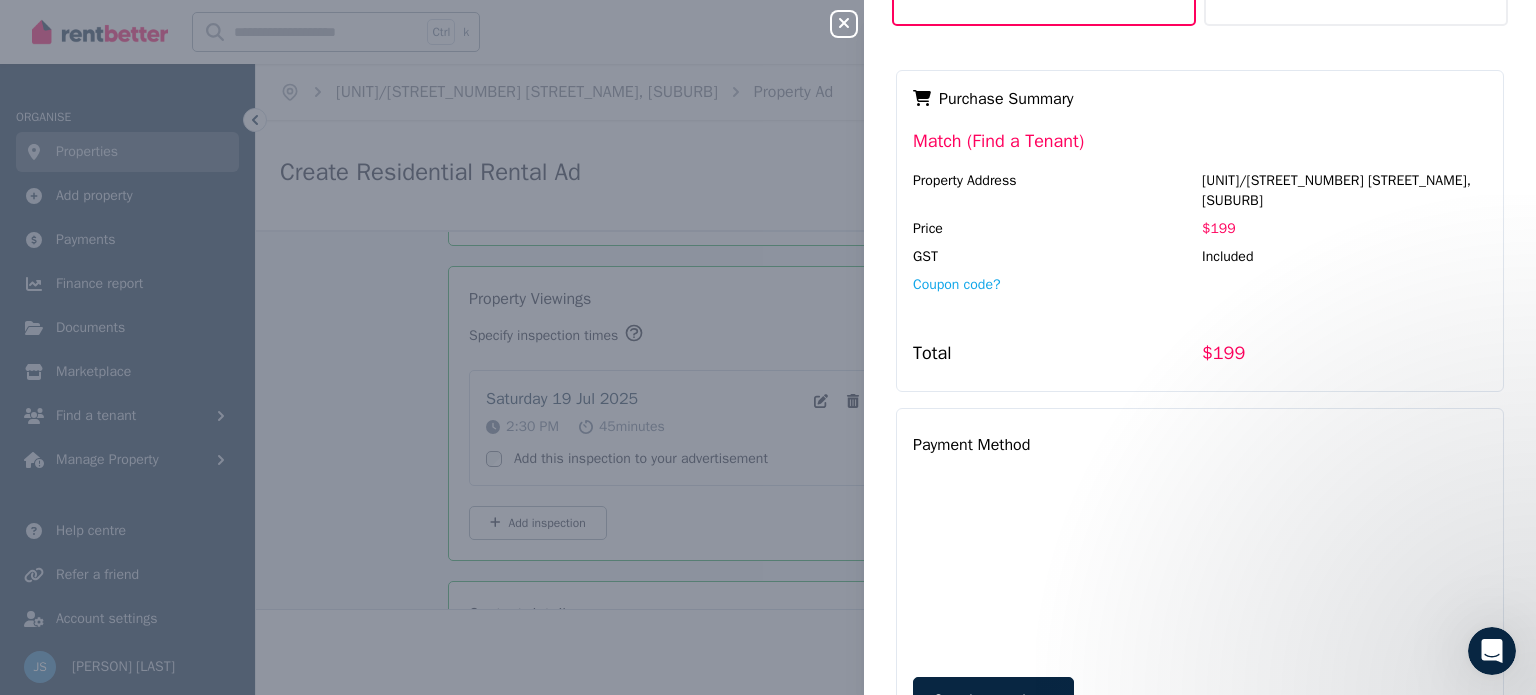 drag, startPoint x: 1517, startPoint y: 560, endPoint x: 2660, endPoint y: 1183, distance: 1301.7595 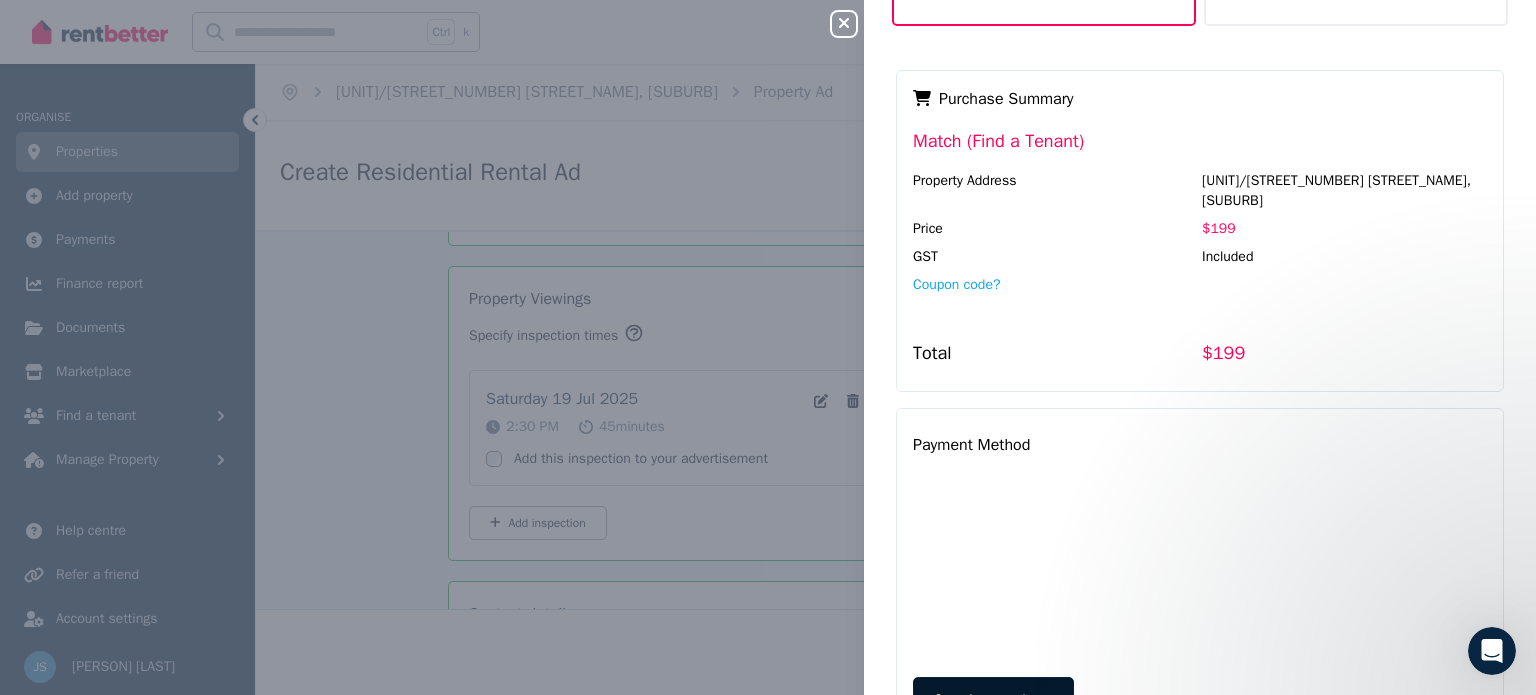 click on "Complete purchase" at bounding box center [993, 700] 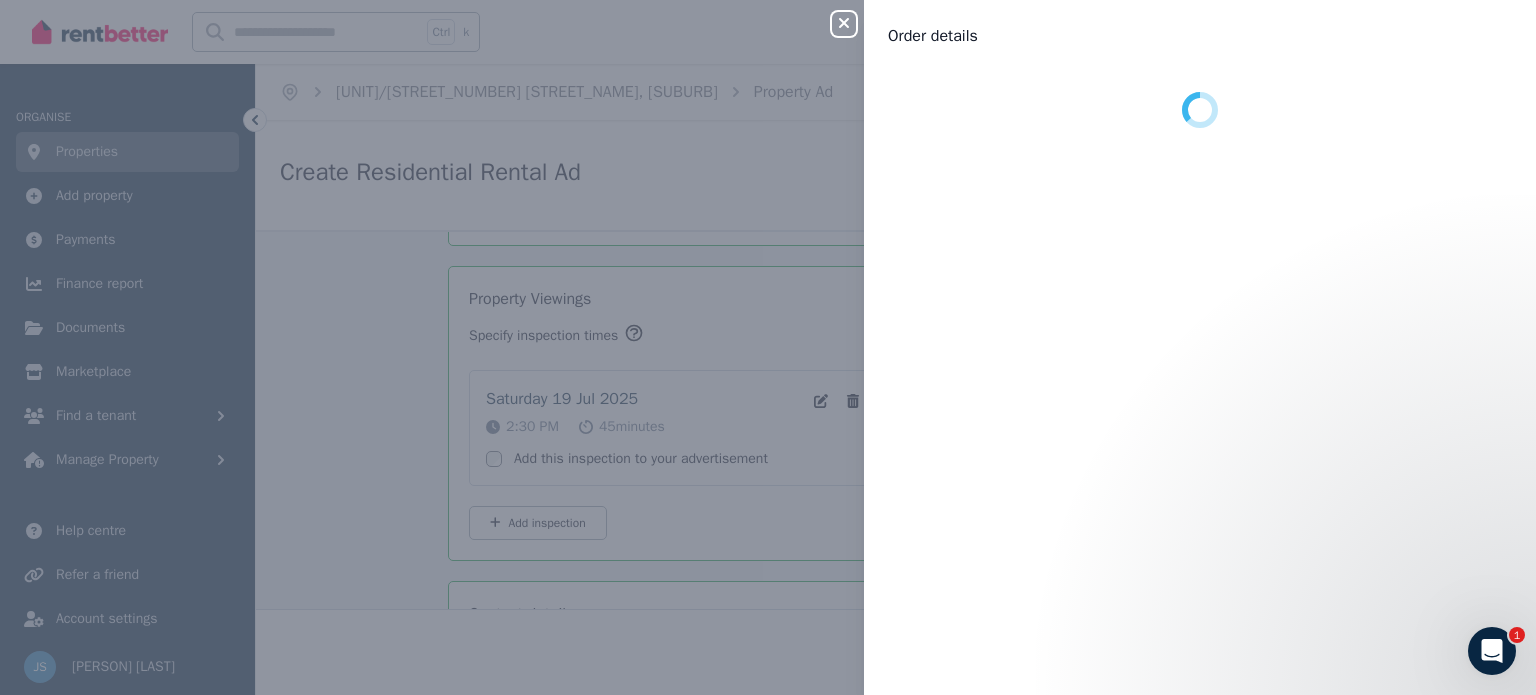 scroll, scrollTop: 0, scrollLeft: 0, axis: both 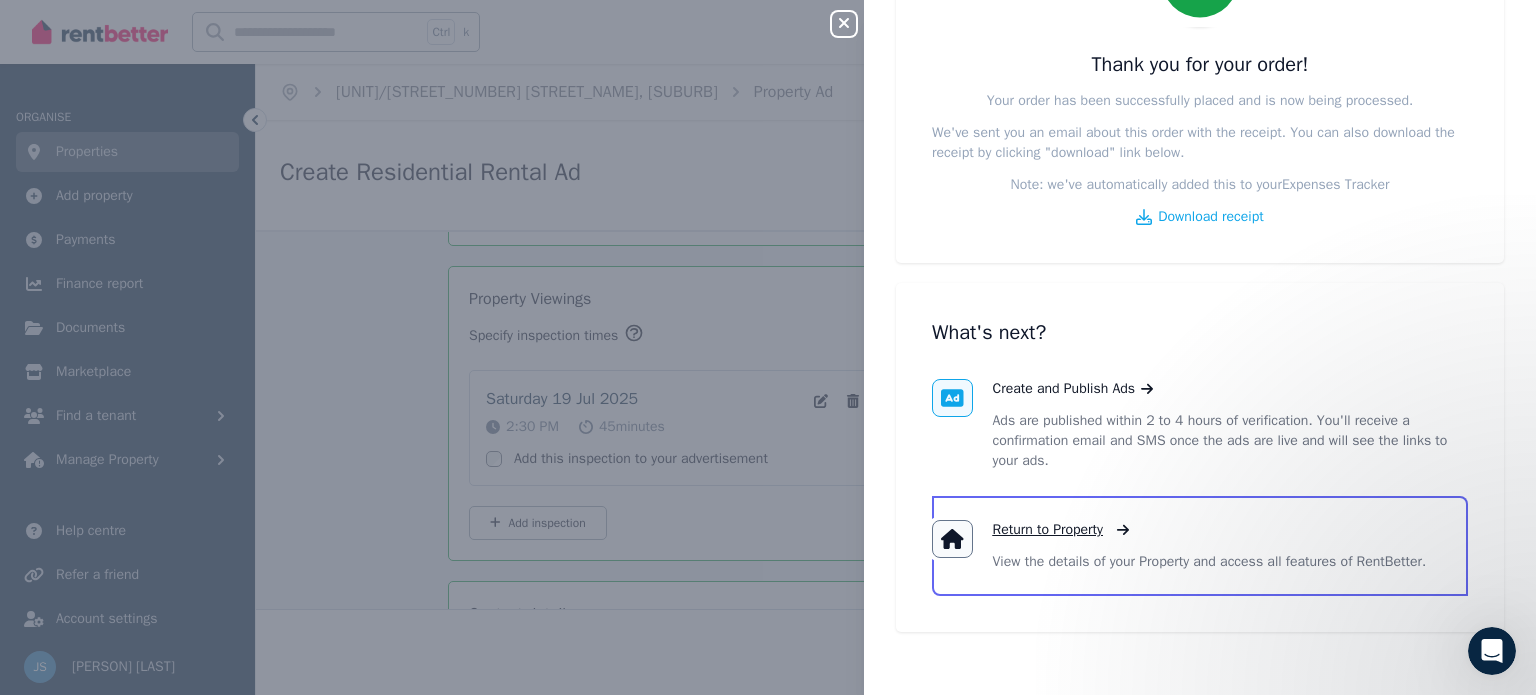 click on "Return to Property" at bounding box center [1048, 530] 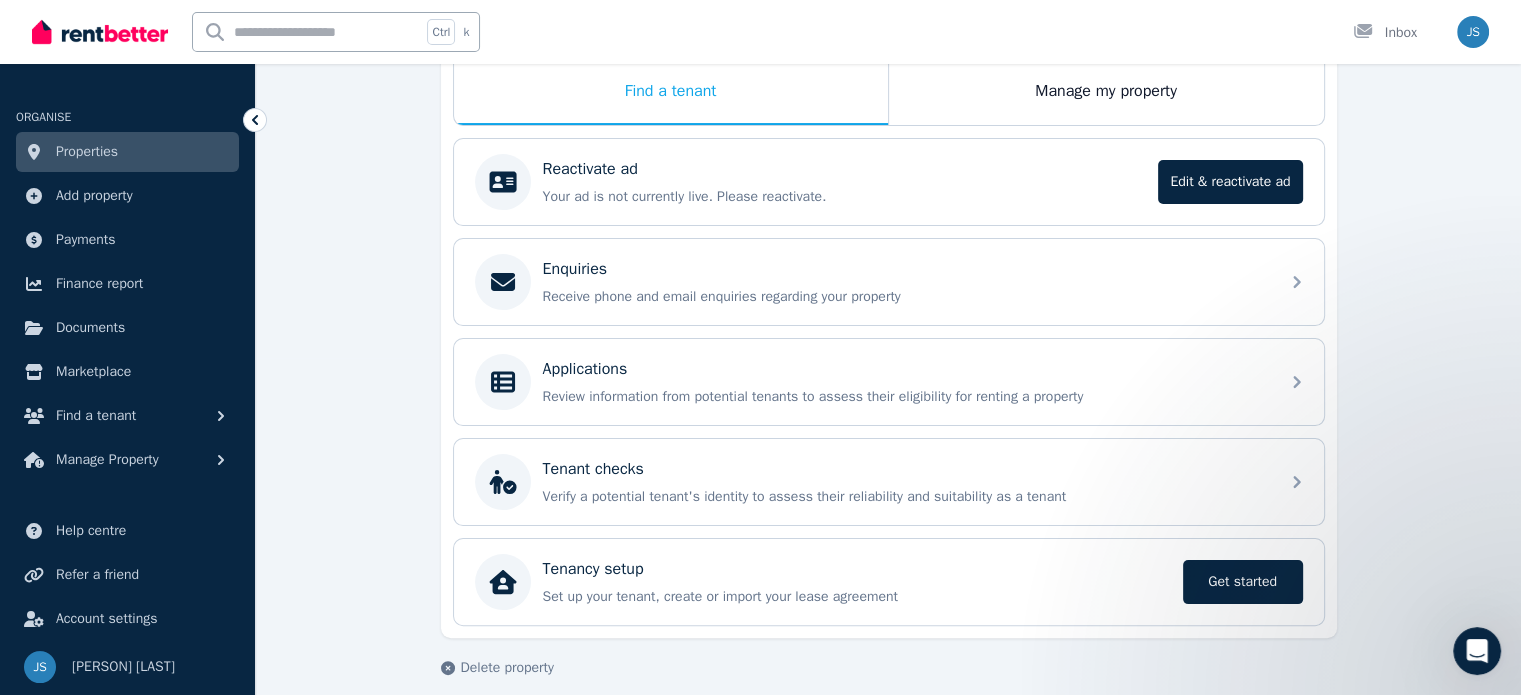 scroll, scrollTop: 351, scrollLeft: 0, axis: vertical 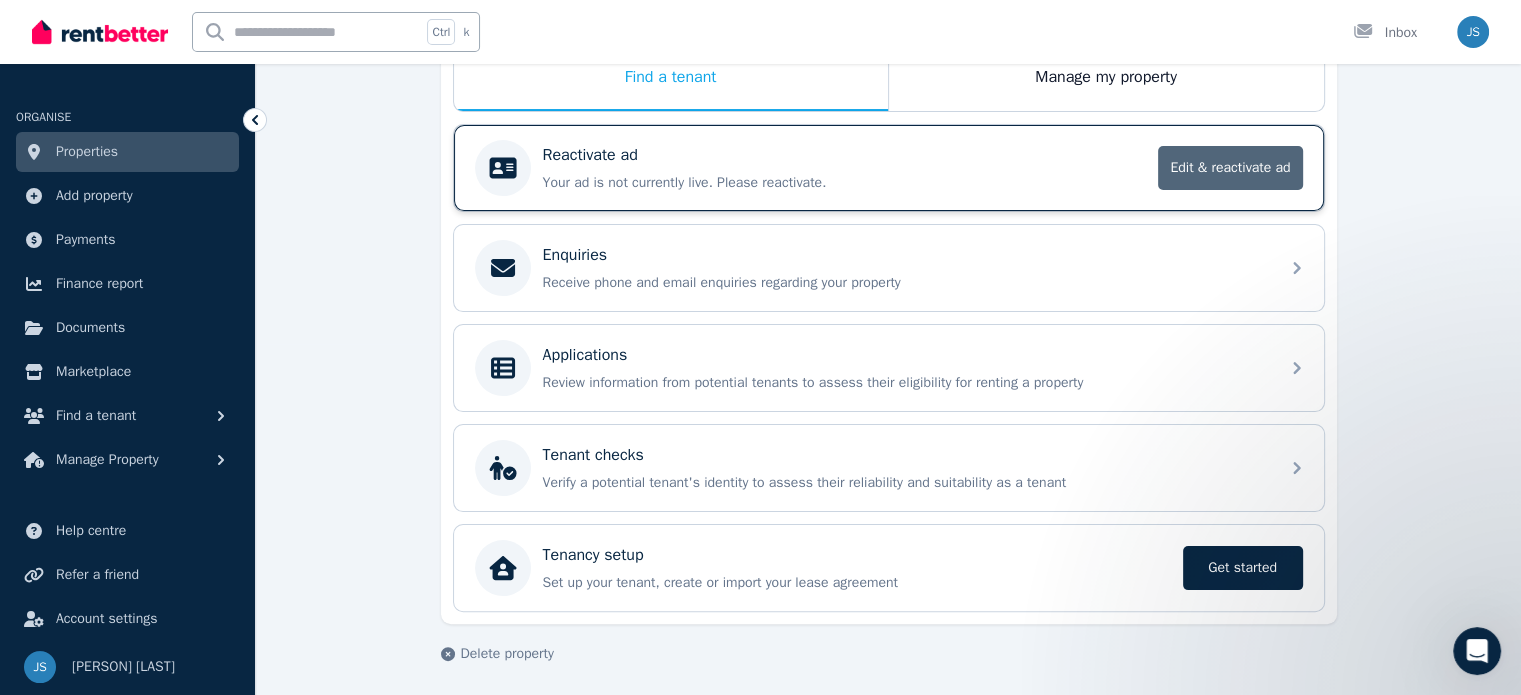 click on "Edit & reactivate ad" at bounding box center (1230, 168) 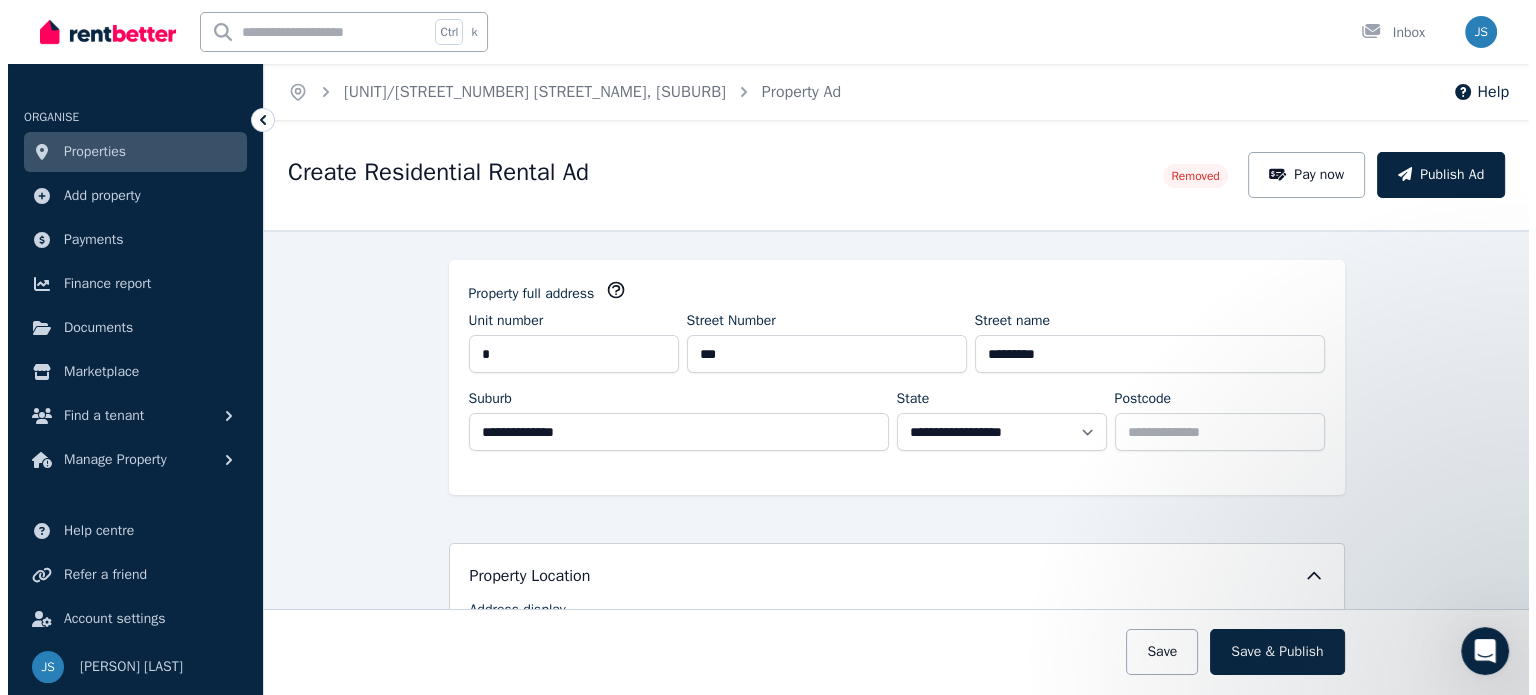 scroll, scrollTop: 0, scrollLeft: 0, axis: both 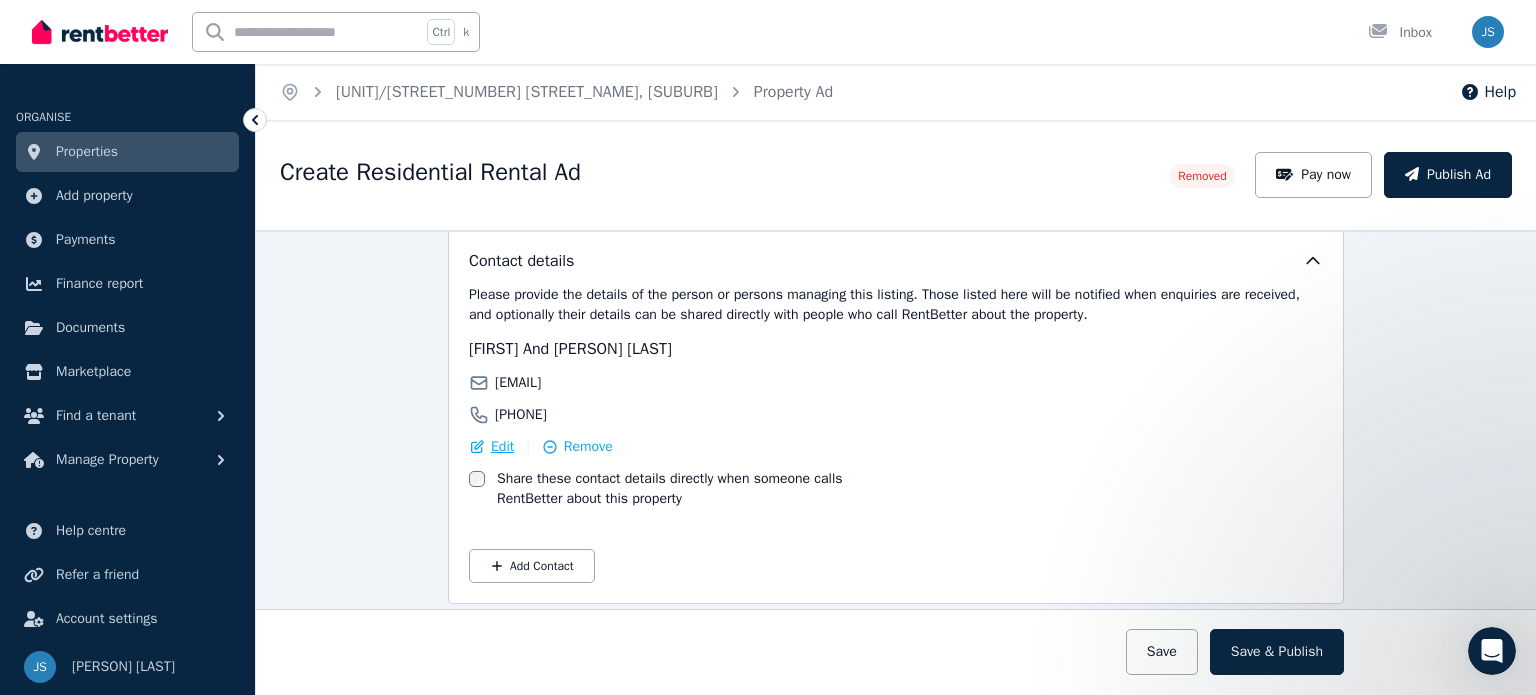 click on "Edit" at bounding box center (502, 447) 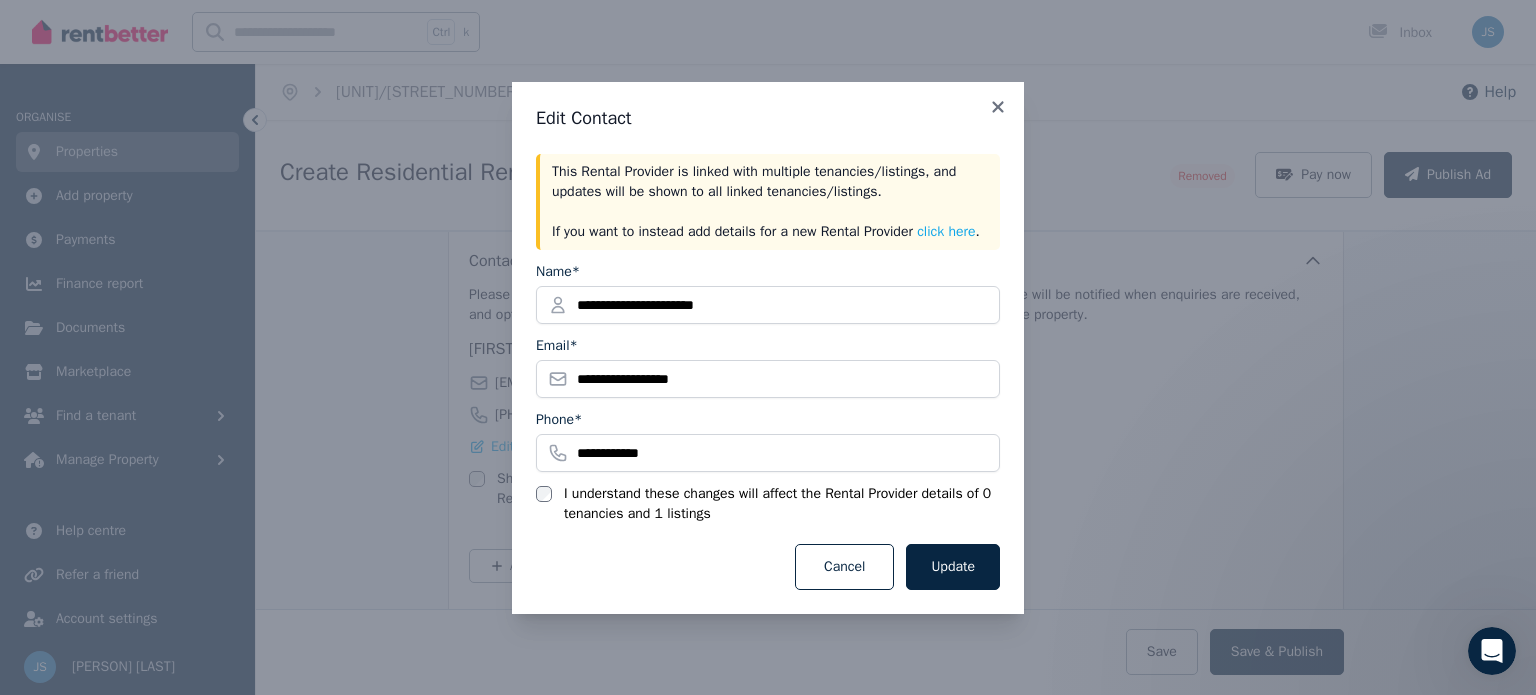 drag, startPoint x: 806, startPoint y: 97, endPoint x: 918, endPoint y: 115, distance: 113.43721 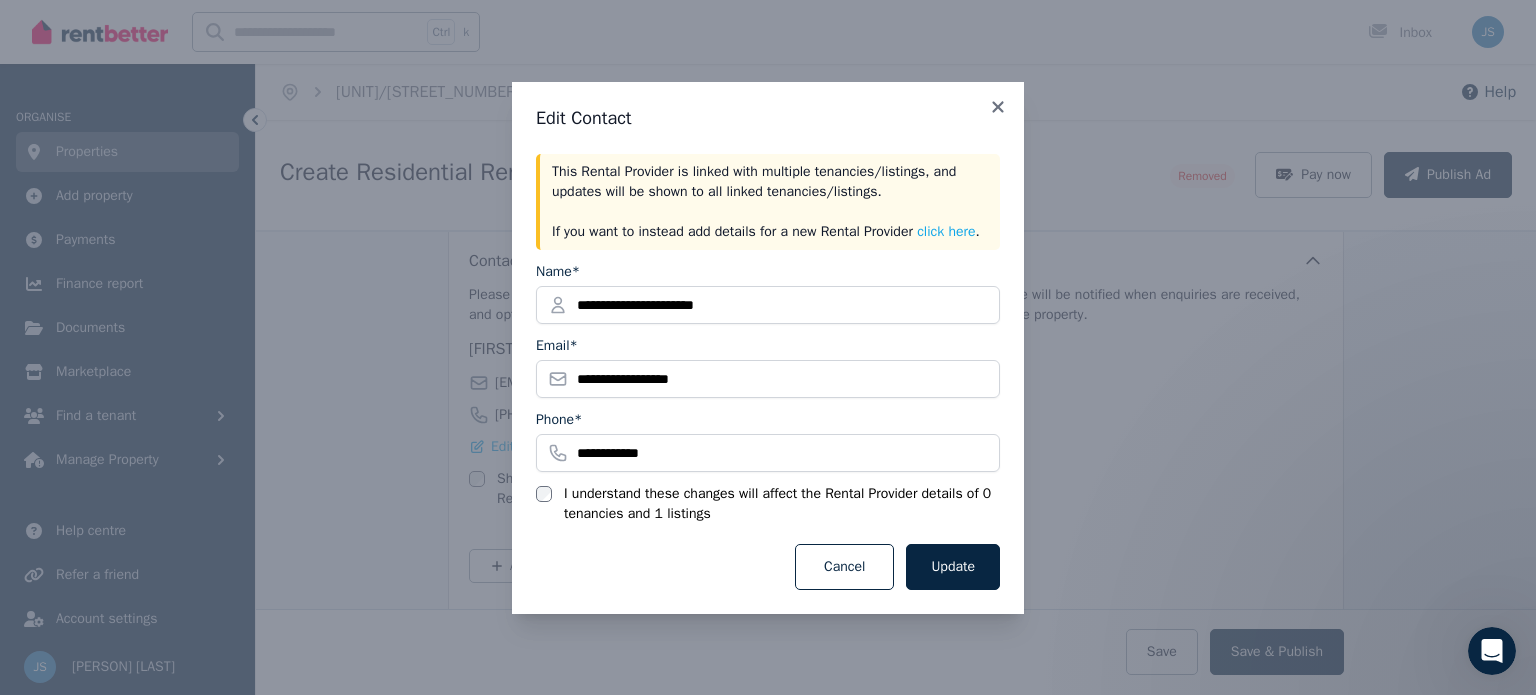 click on "**********" at bounding box center (768, 348) 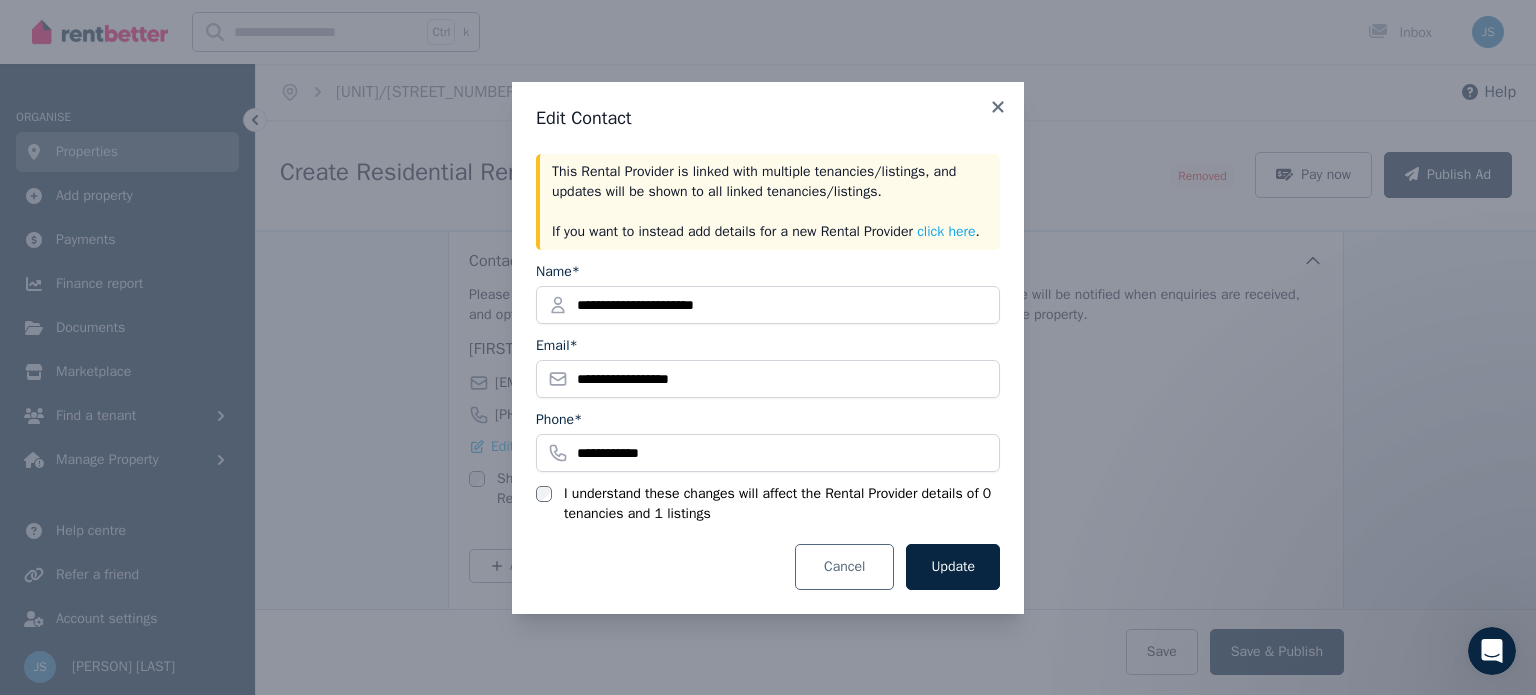 click on "Cancel" at bounding box center [844, 567] 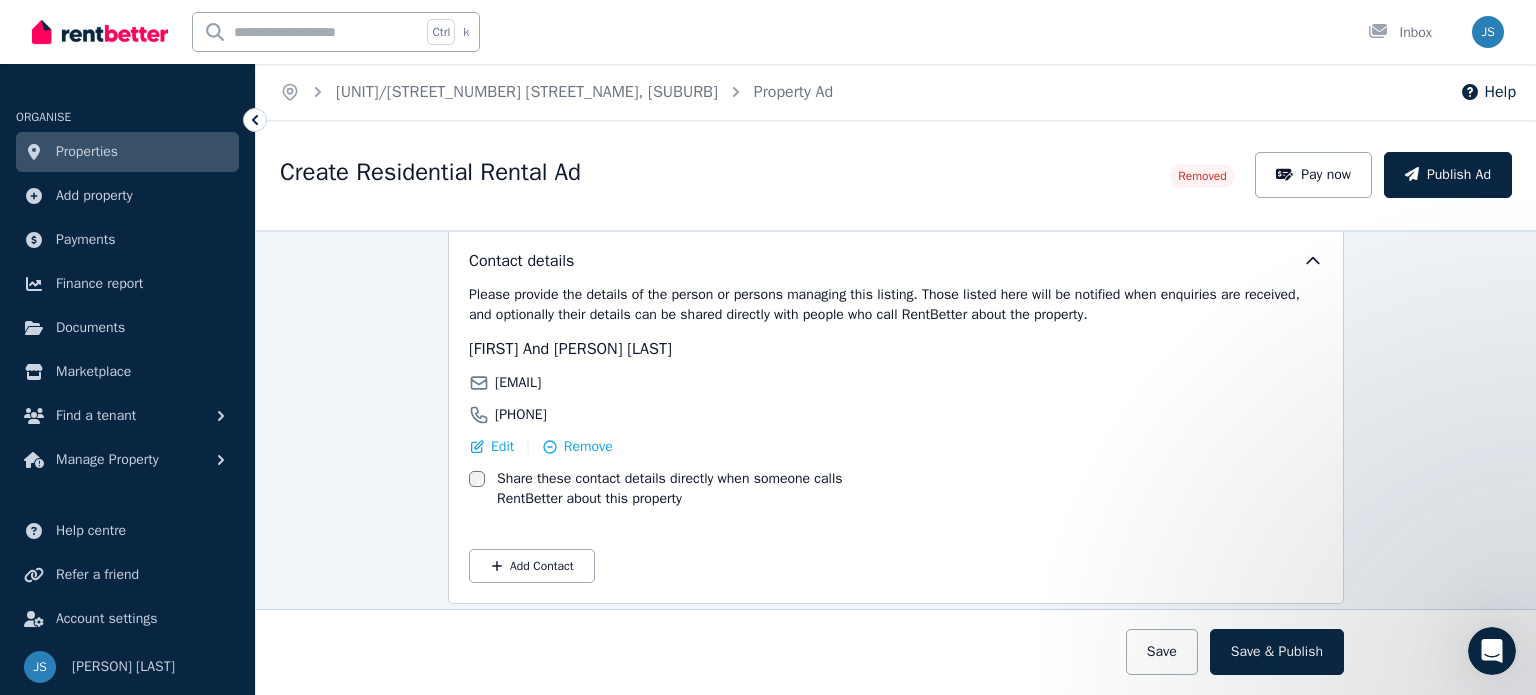 click on "[FIRST] And [PERSON] [LAST]" at bounding box center [570, 349] 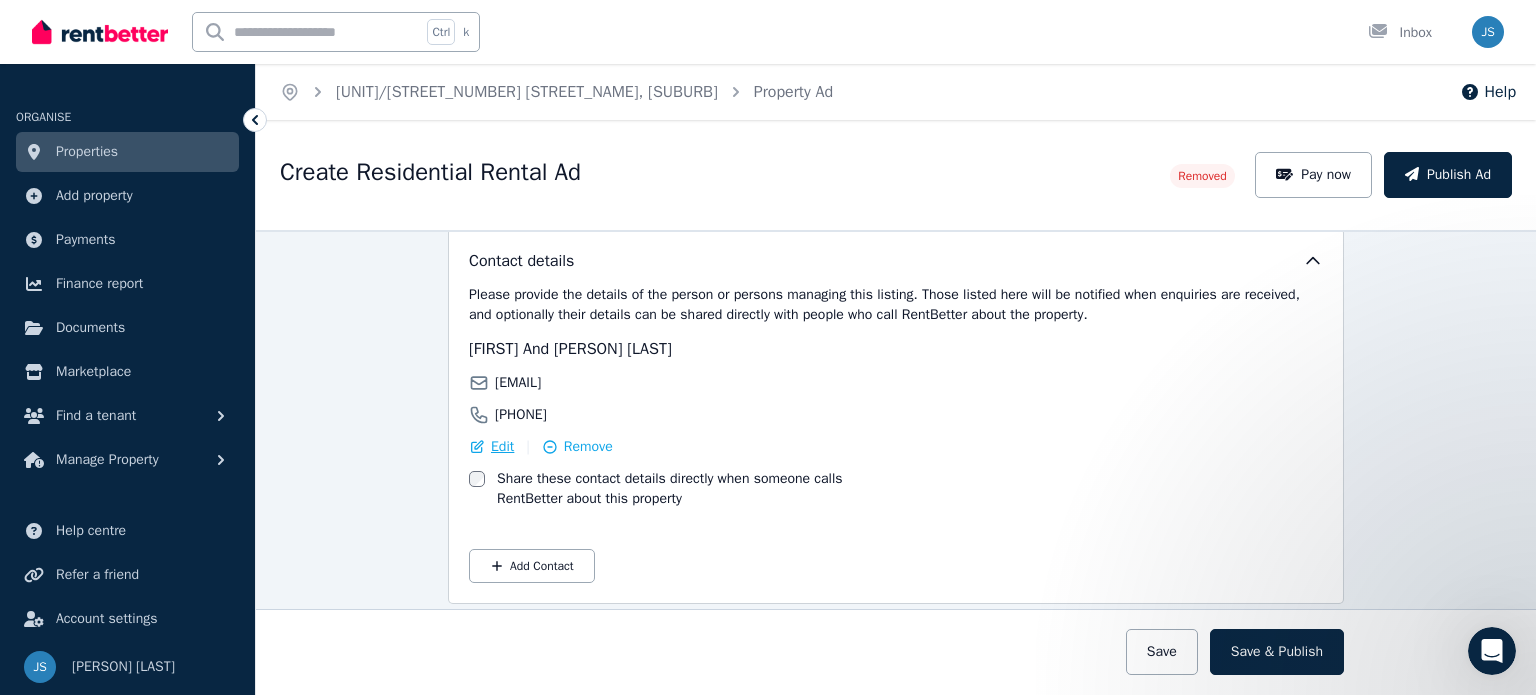 click on "Edit" at bounding box center [491, 447] 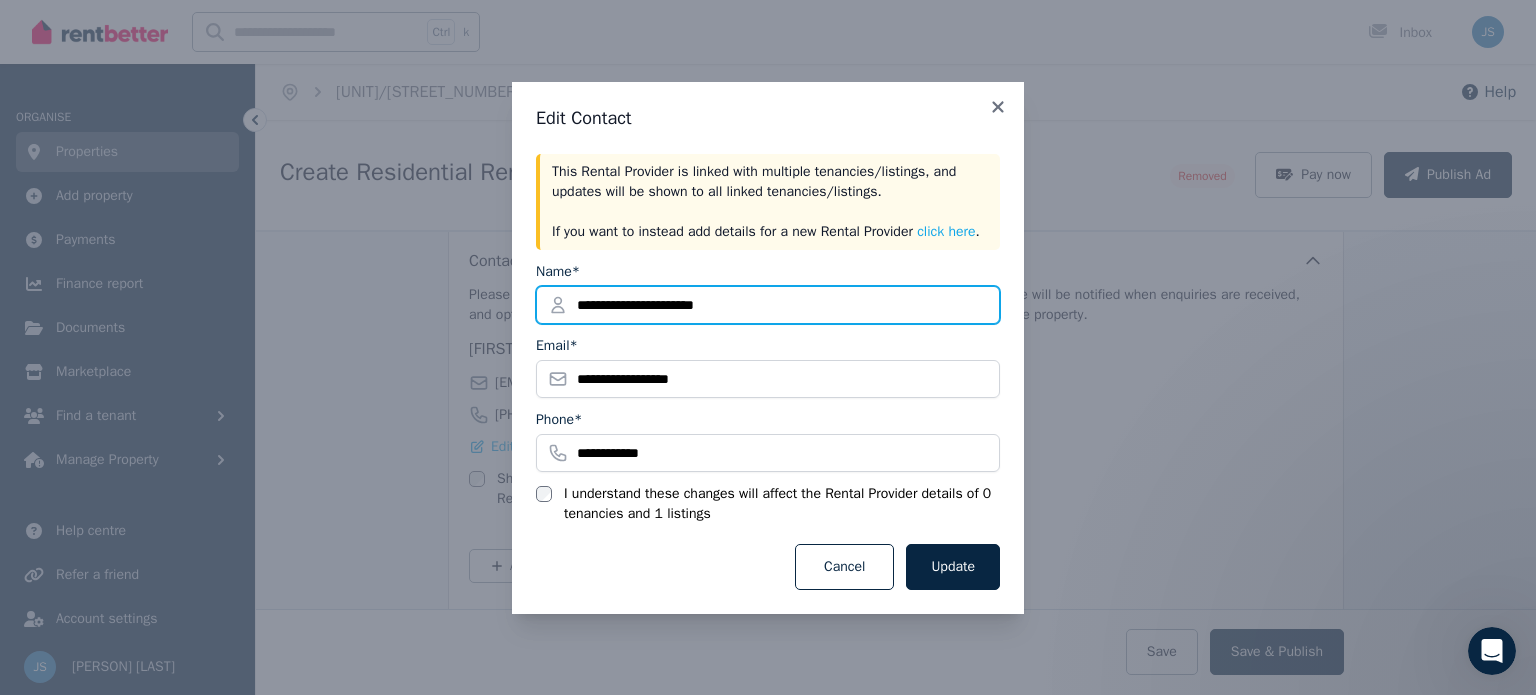 click on "**********" at bounding box center [768, 305] 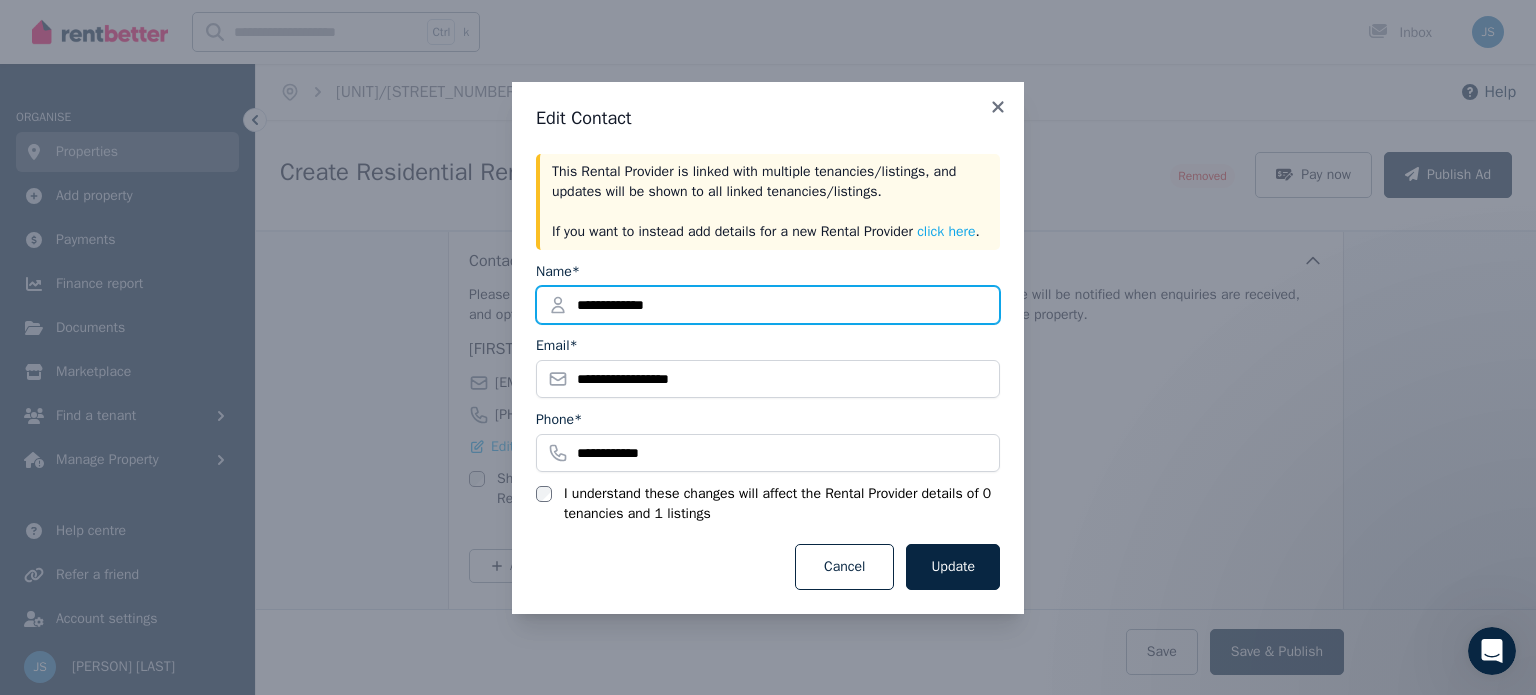 type on "**********" 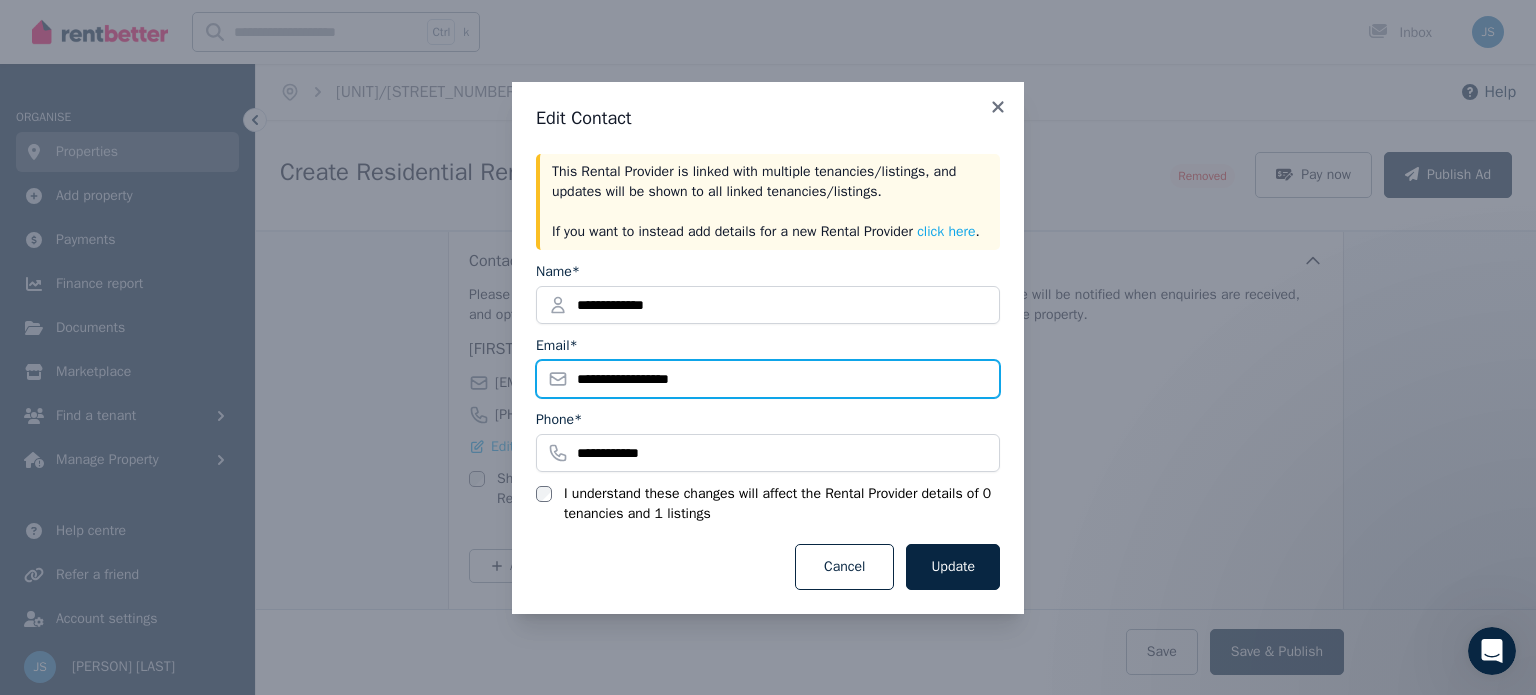 drag, startPoint x: 724, startPoint y: 379, endPoint x: 576, endPoint y: 381, distance: 148.01352 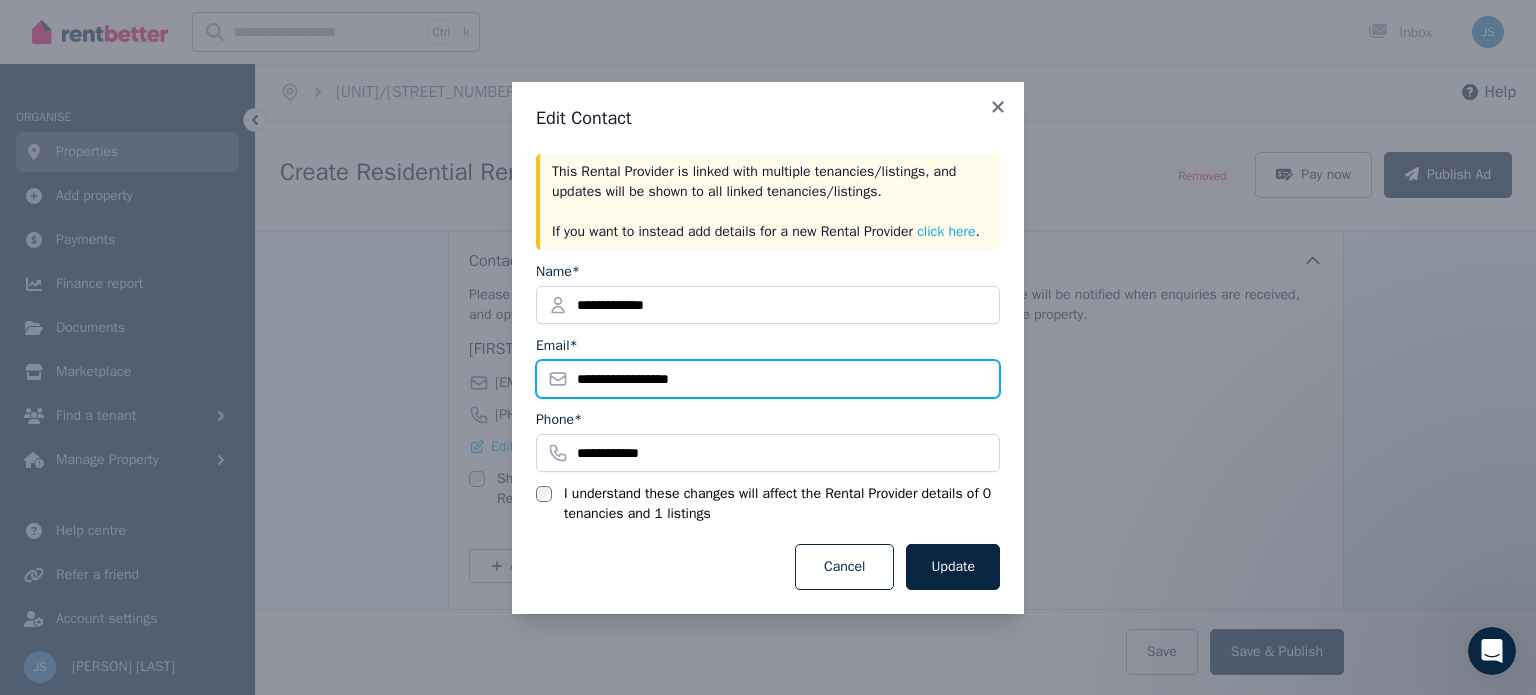 click on "**********" at bounding box center (768, 379) 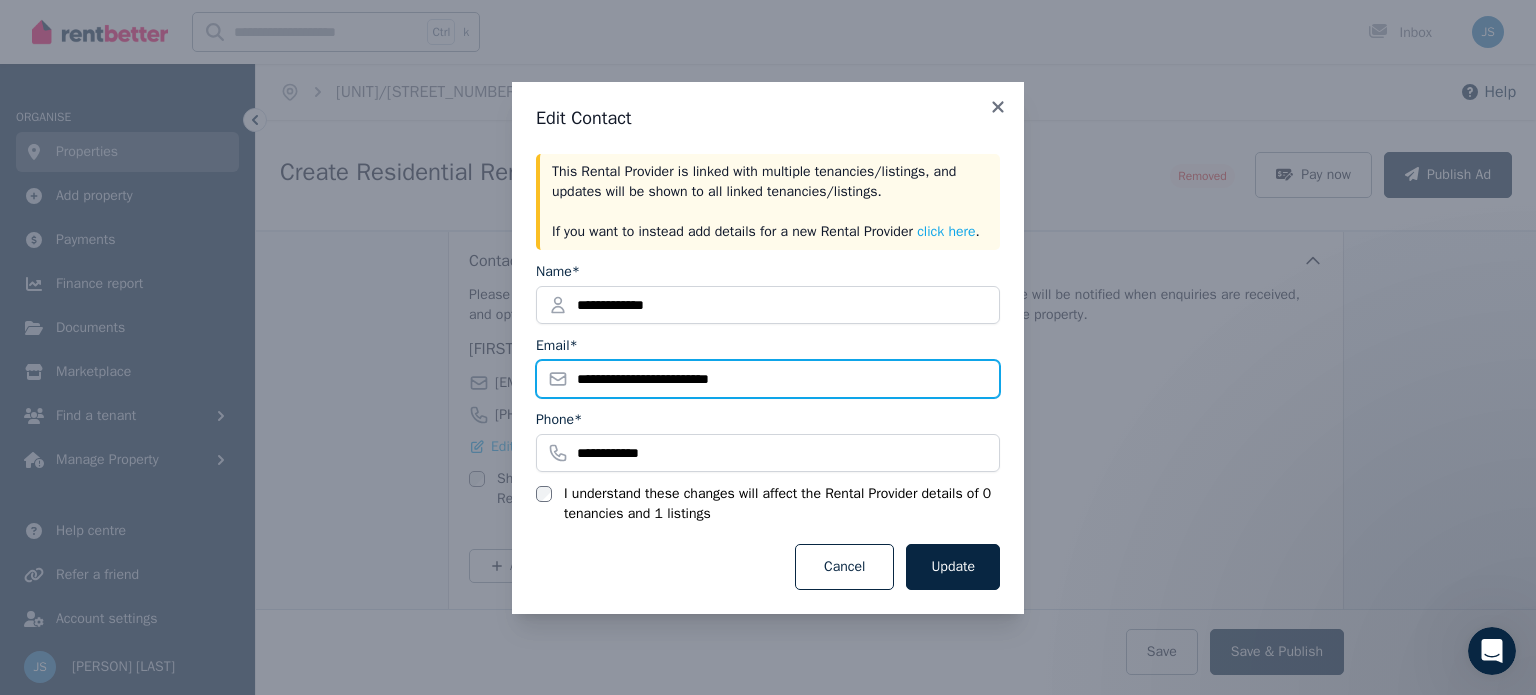 type on "**********" 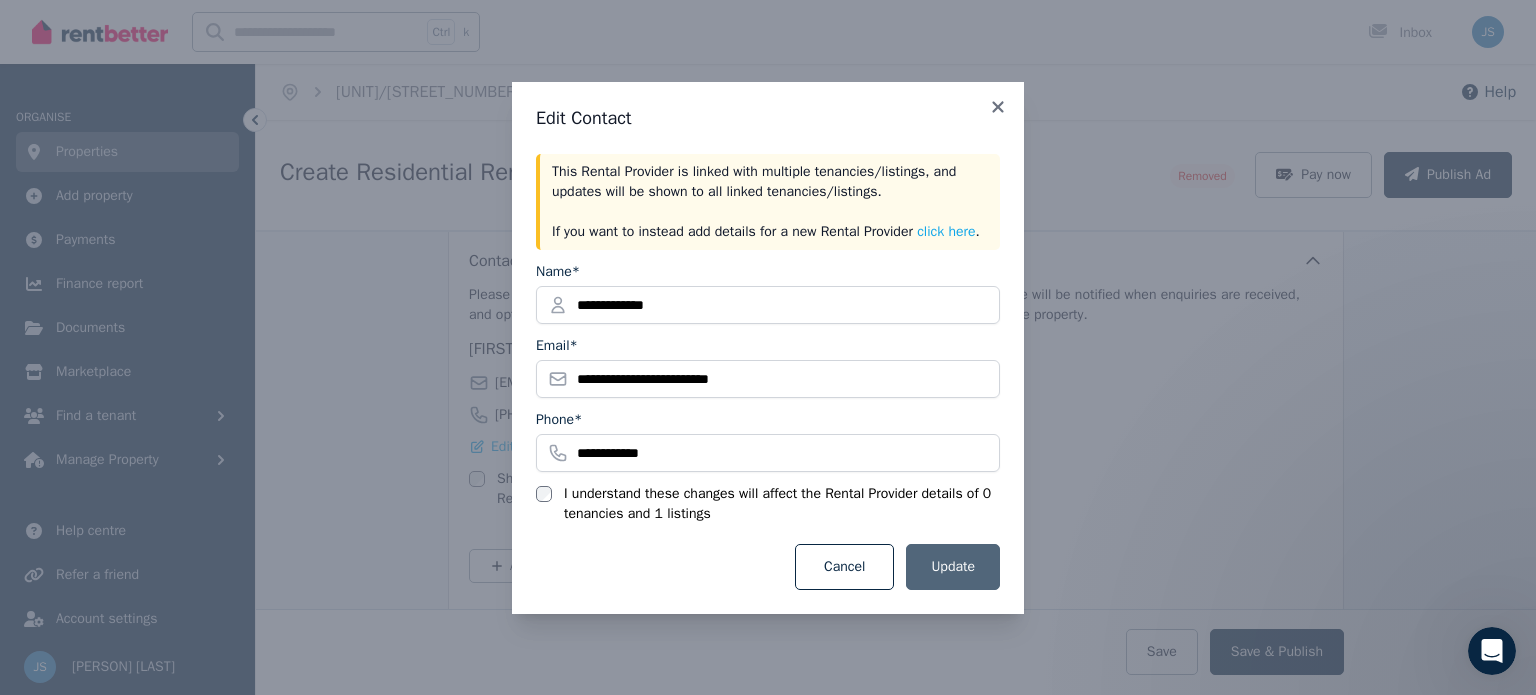 click on "Update" at bounding box center [953, 567] 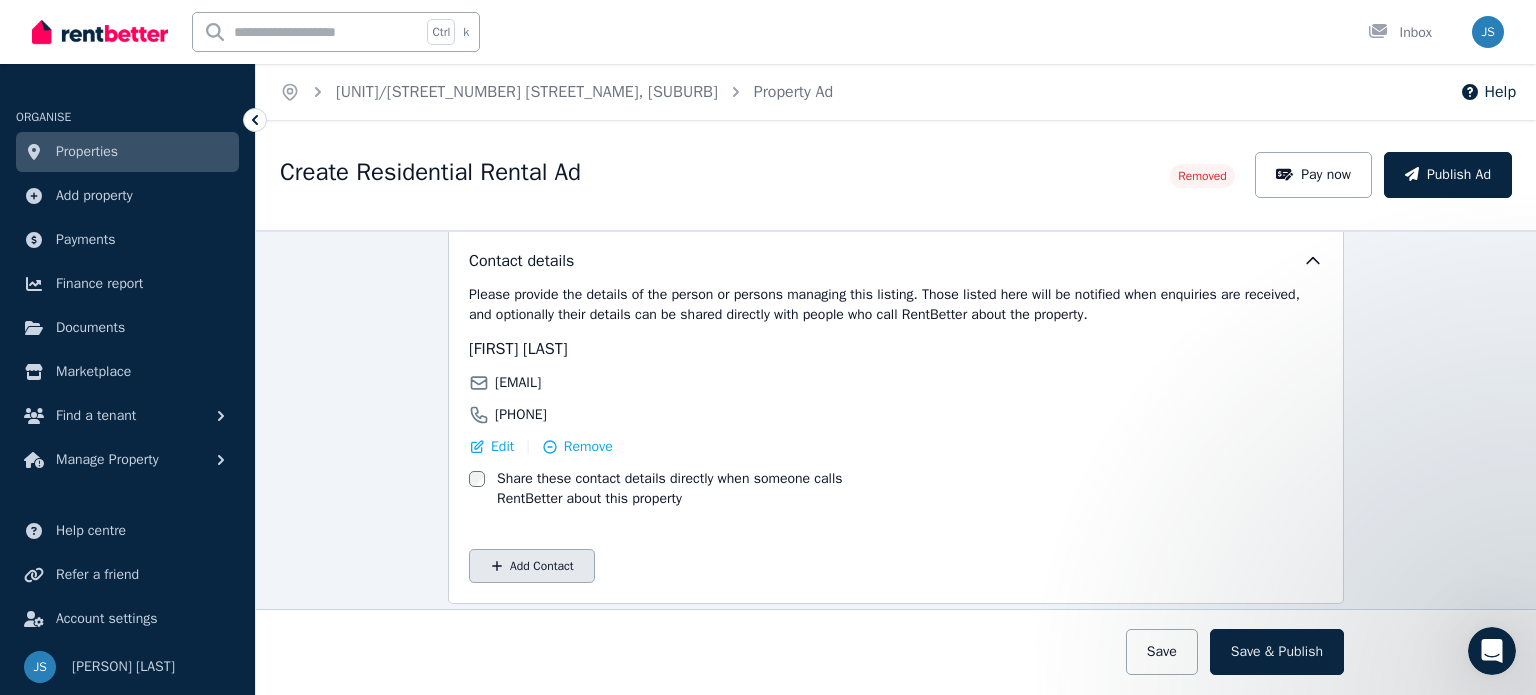click on "Add   Contact" at bounding box center [532, 566] 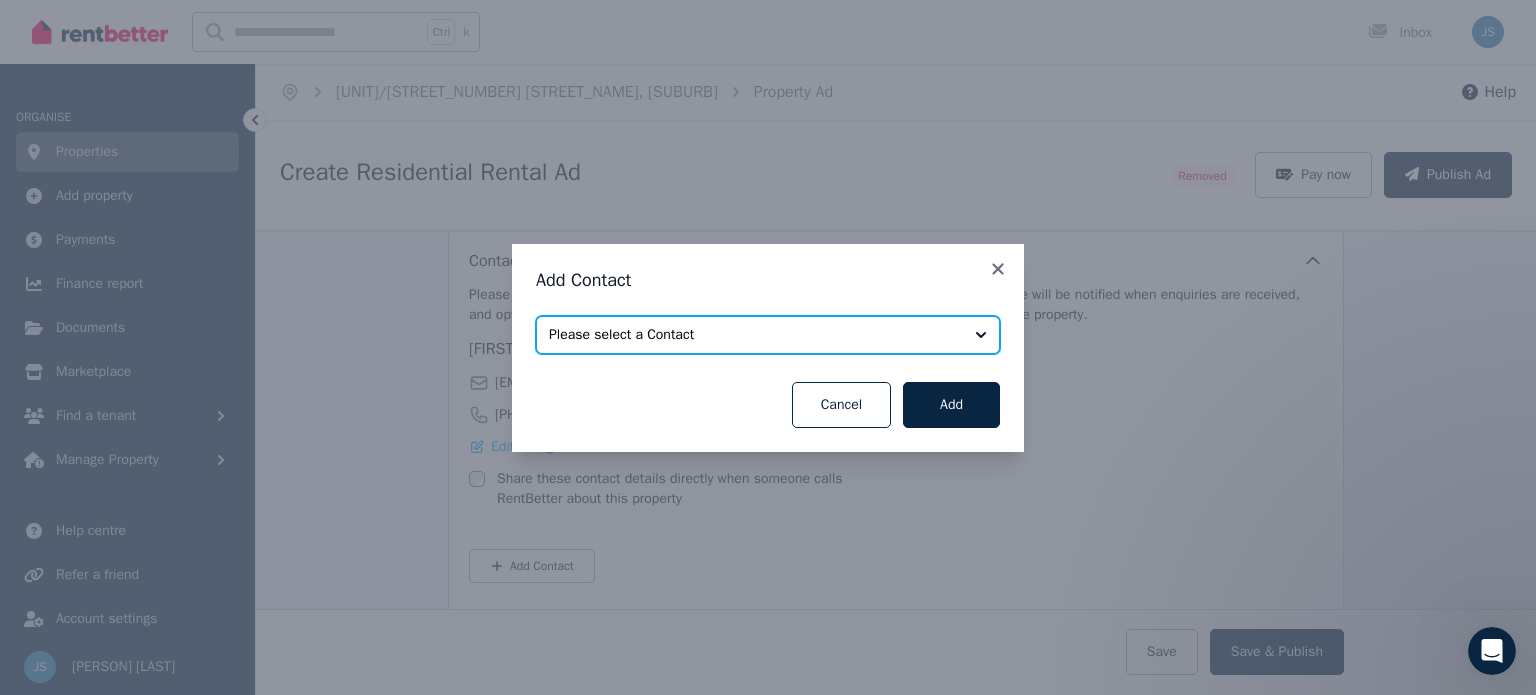 click on "Please select a Contact" at bounding box center [768, 335] 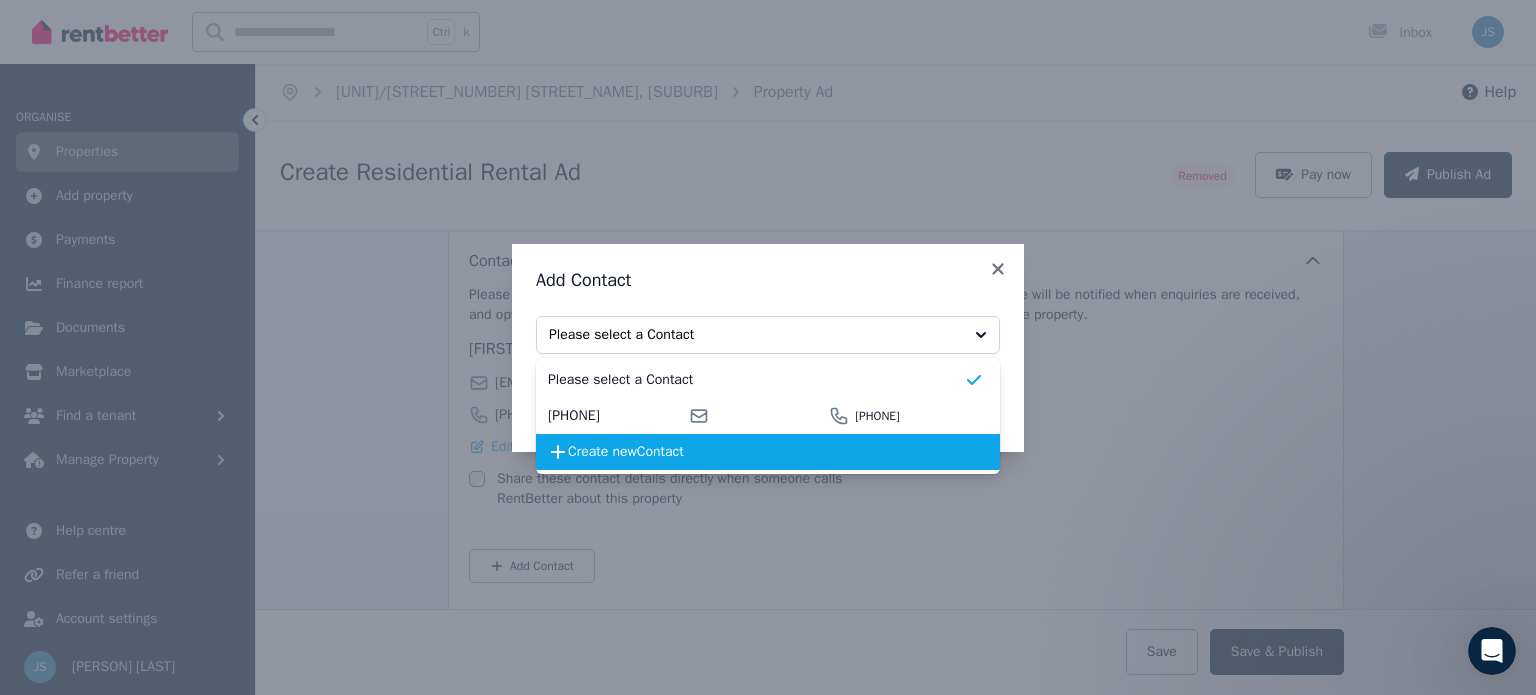 click on "Create new  Contact" at bounding box center (766, 452) 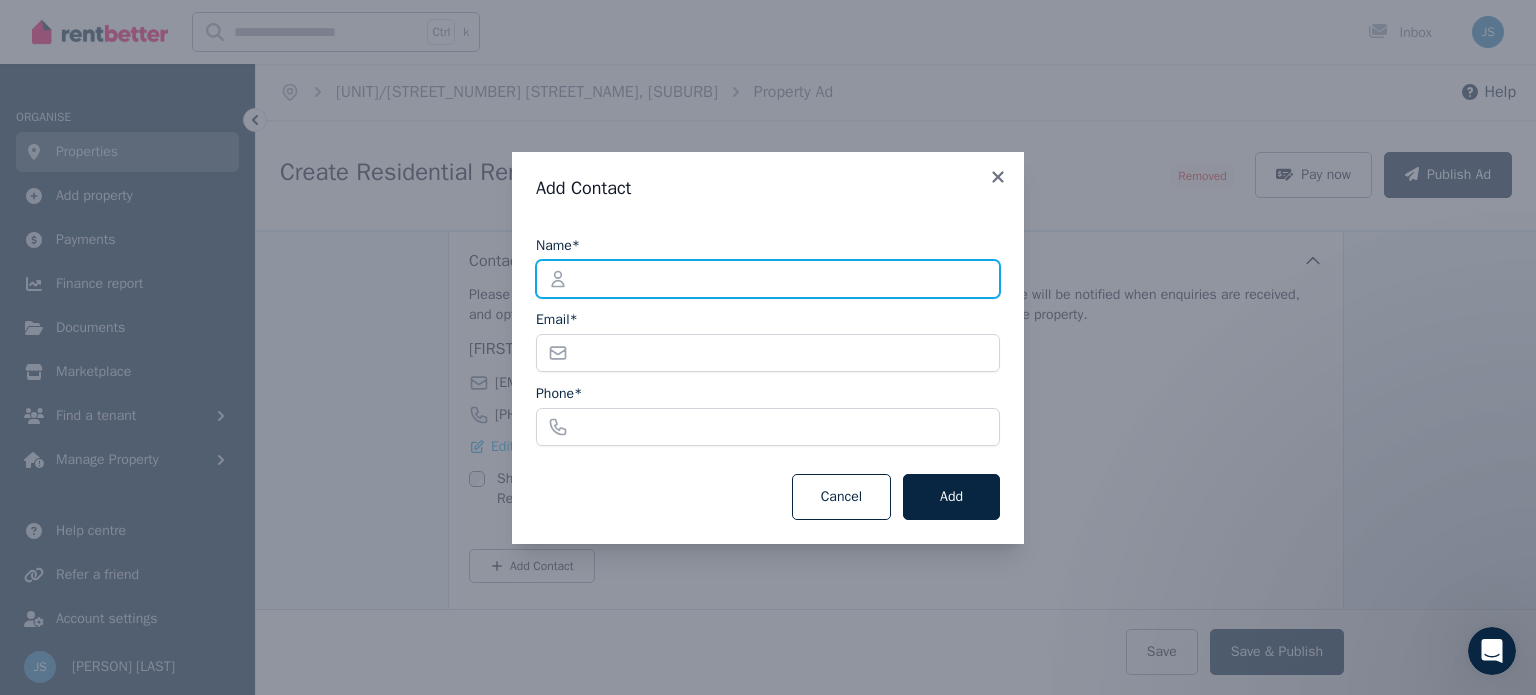 click on "Name*" at bounding box center (768, 279) 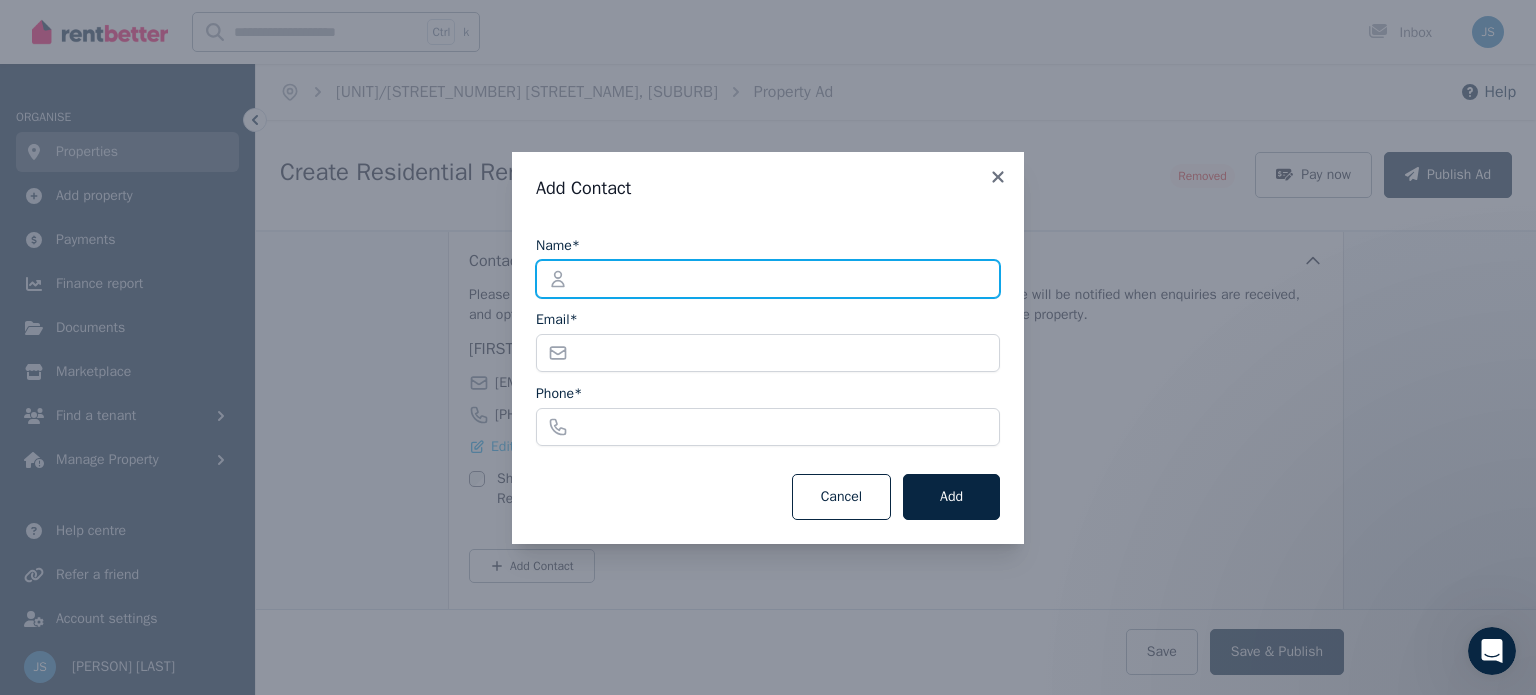 type on "**********" 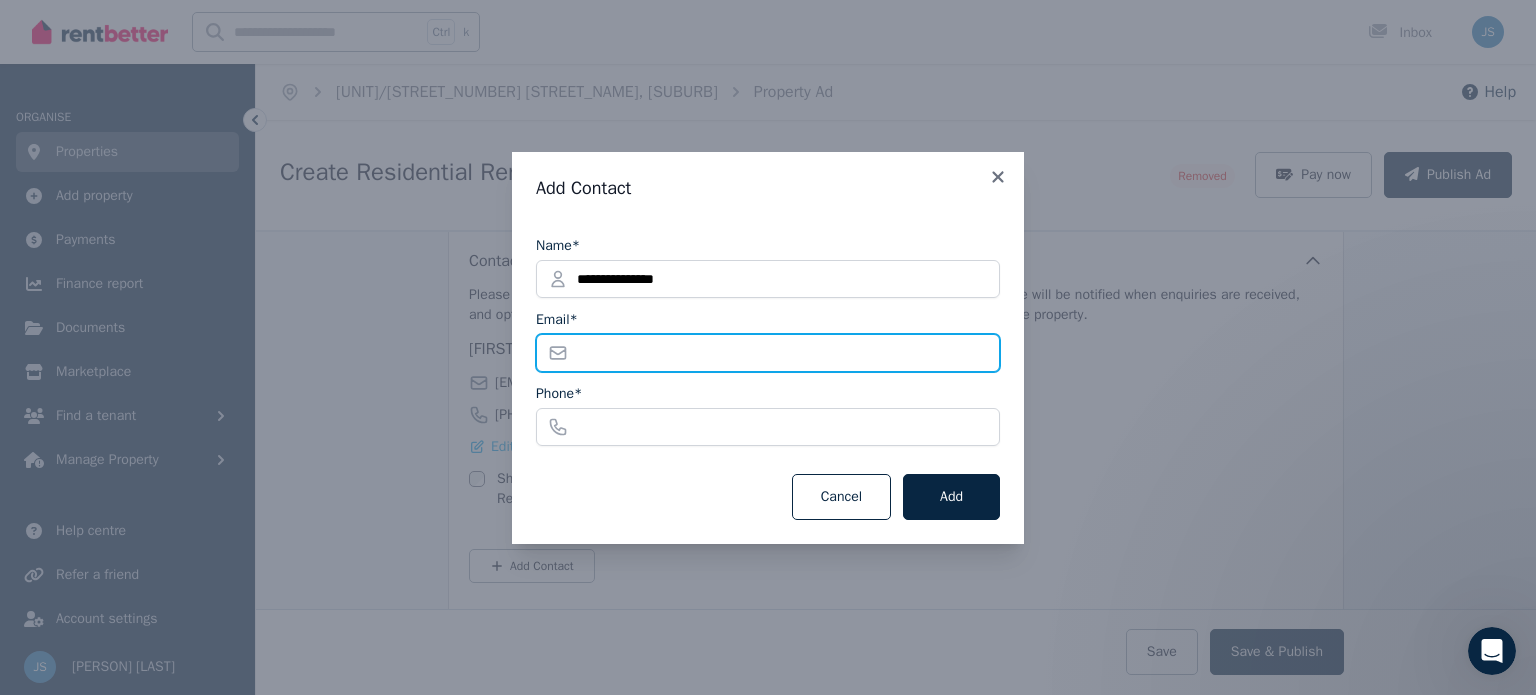 type on "**********" 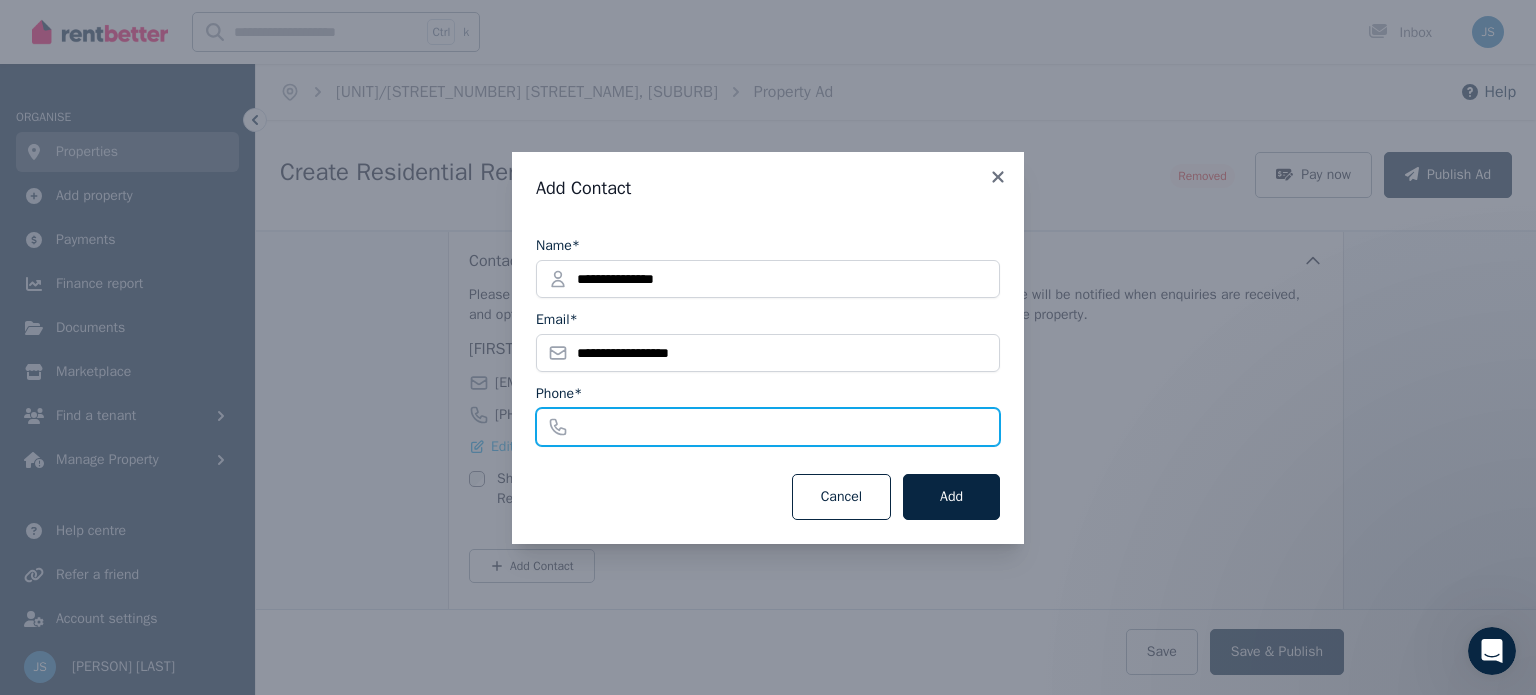 type on "**********" 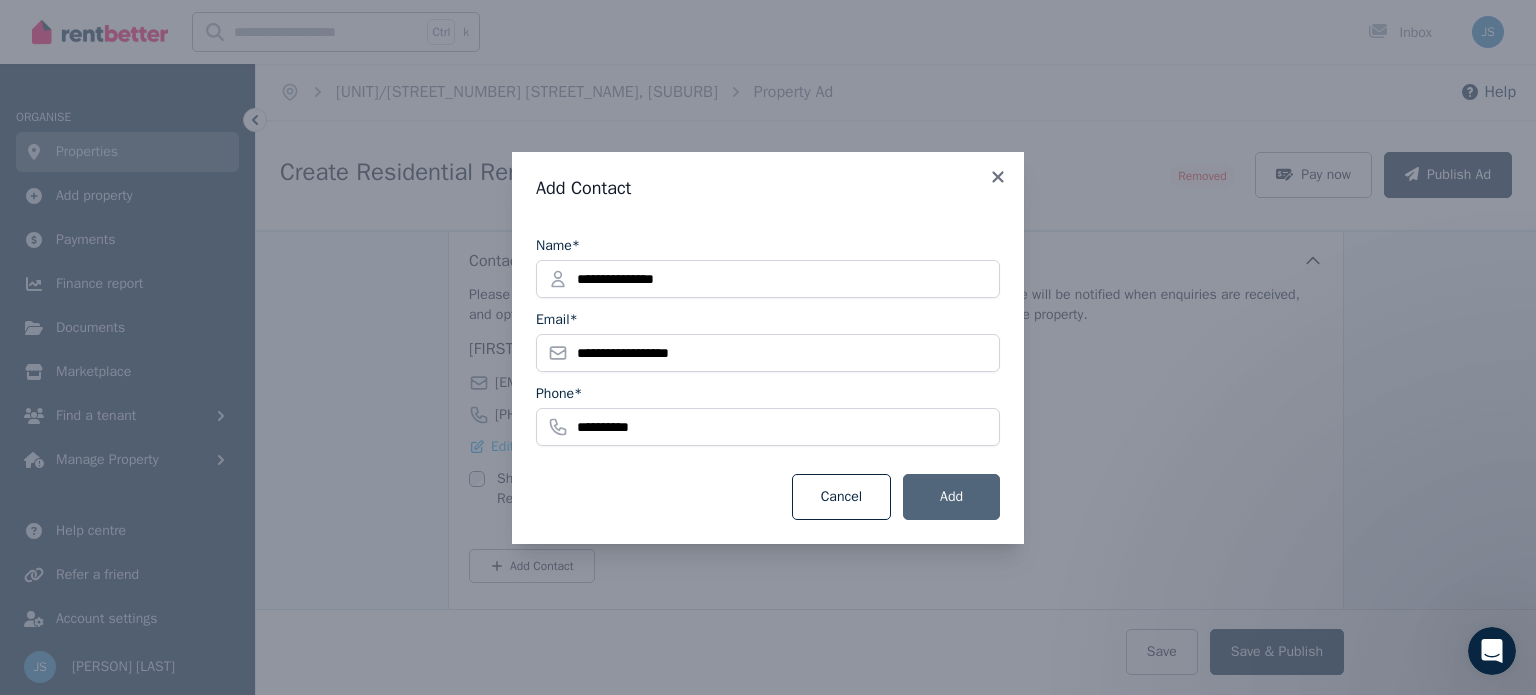 click on "Add" at bounding box center (951, 497) 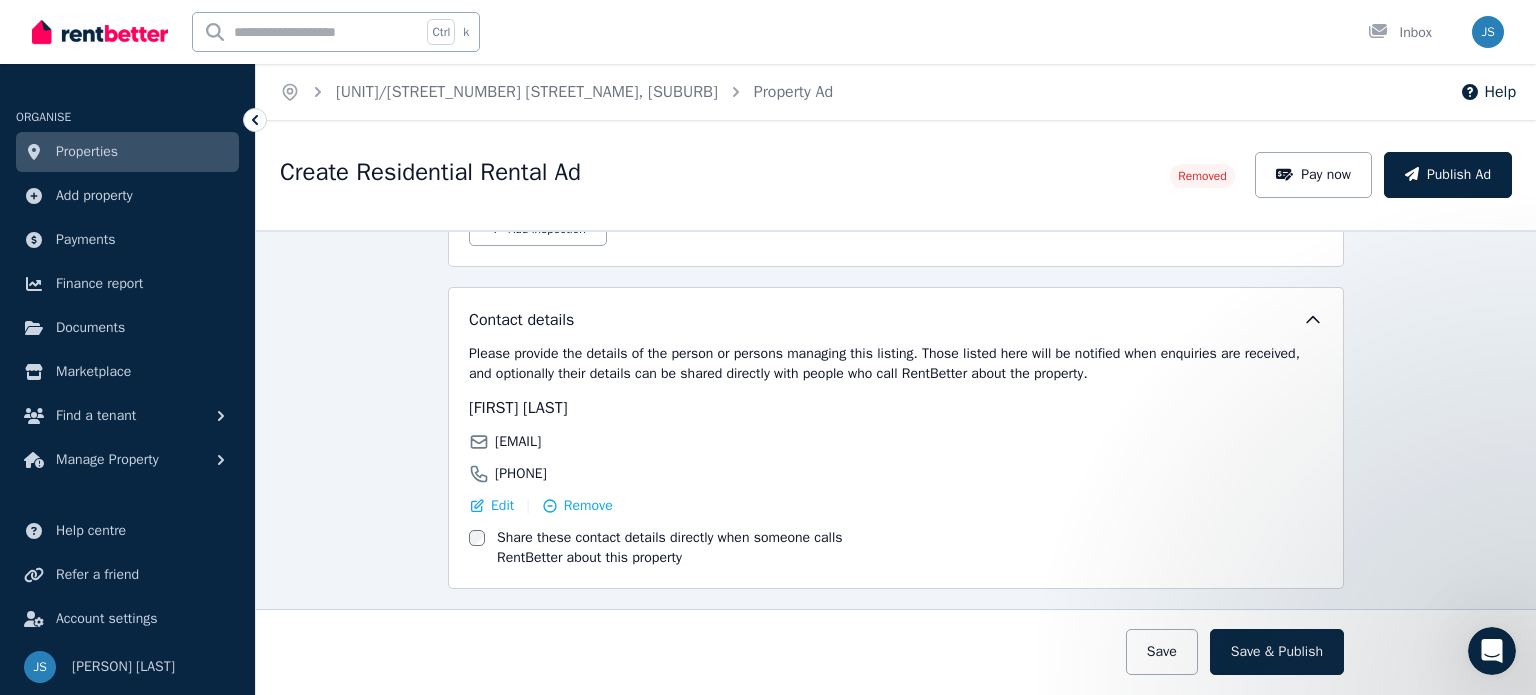 scroll, scrollTop: 3326, scrollLeft: 0, axis: vertical 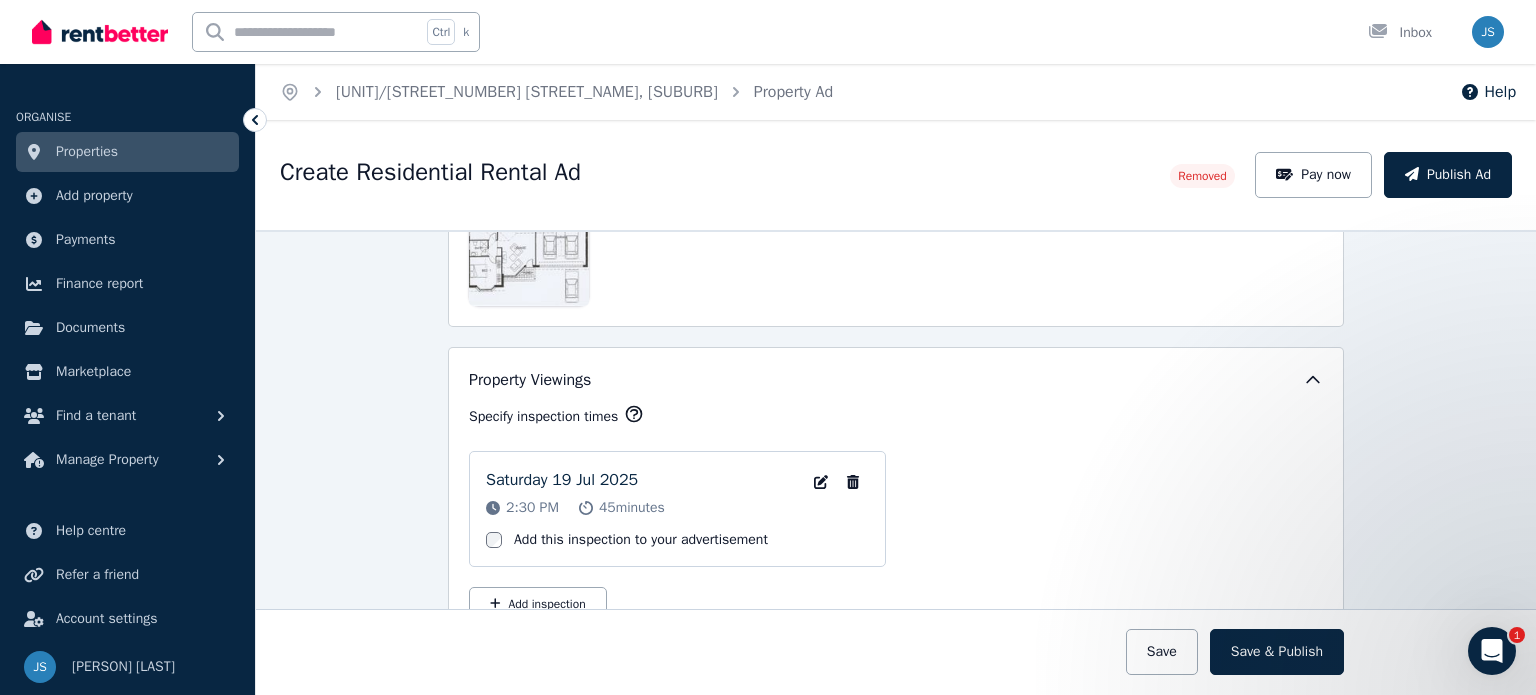 drag, startPoint x: 1519, startPoint y: 602, endPoint x: 2666, endPoint y: 1160, distance: 1275.5286 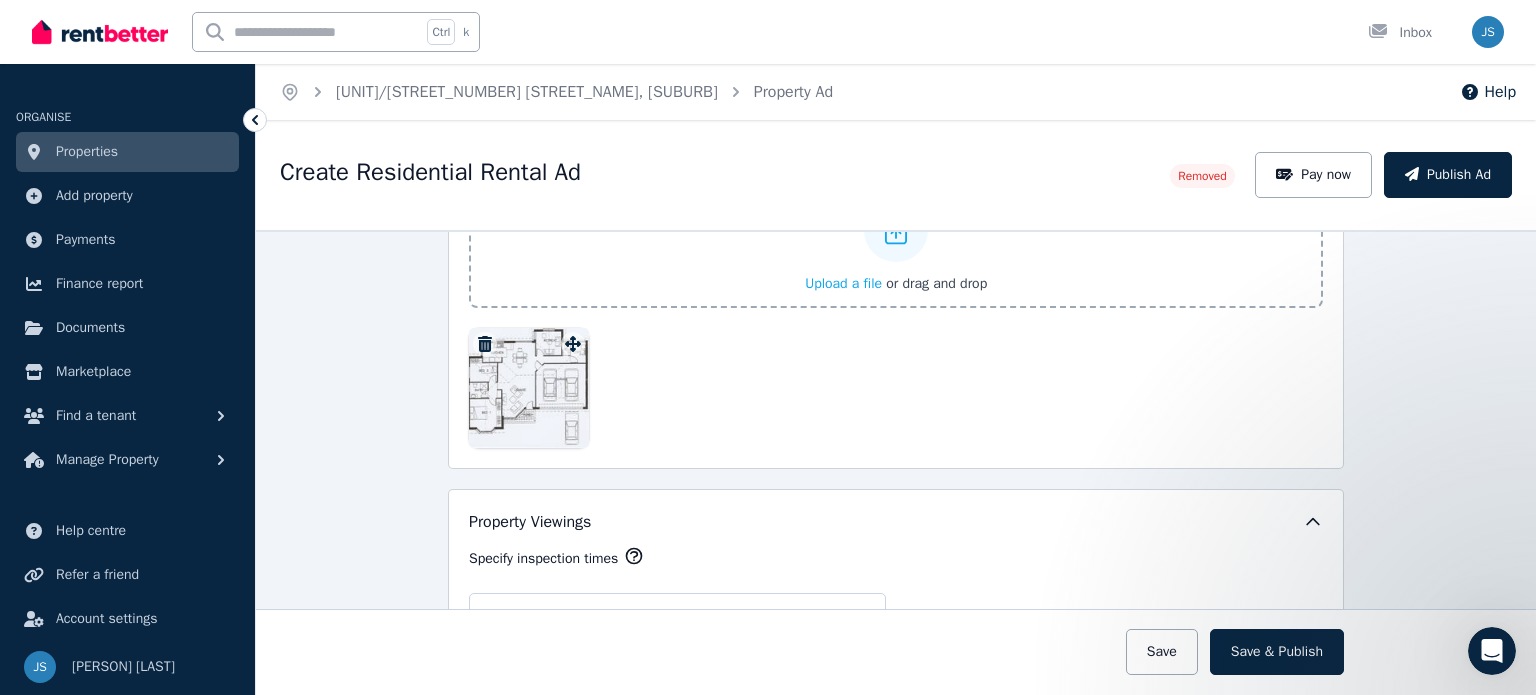 scroll, scrollTop: 2806, scrollLeft: 0, axis: vertical 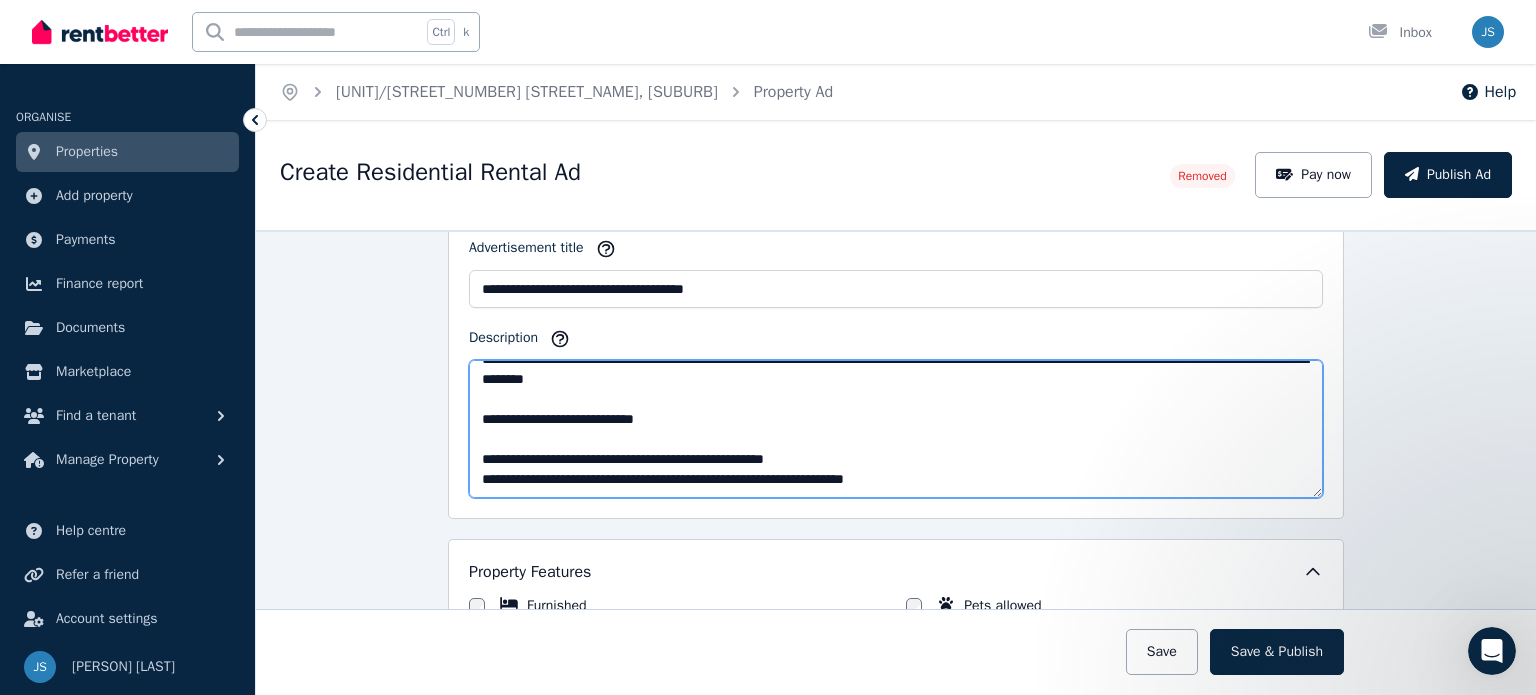 drag, startPoint x: 672, startPoint y: 429, endPoint x: 478, endPoint y: 413, distance: 194.65868 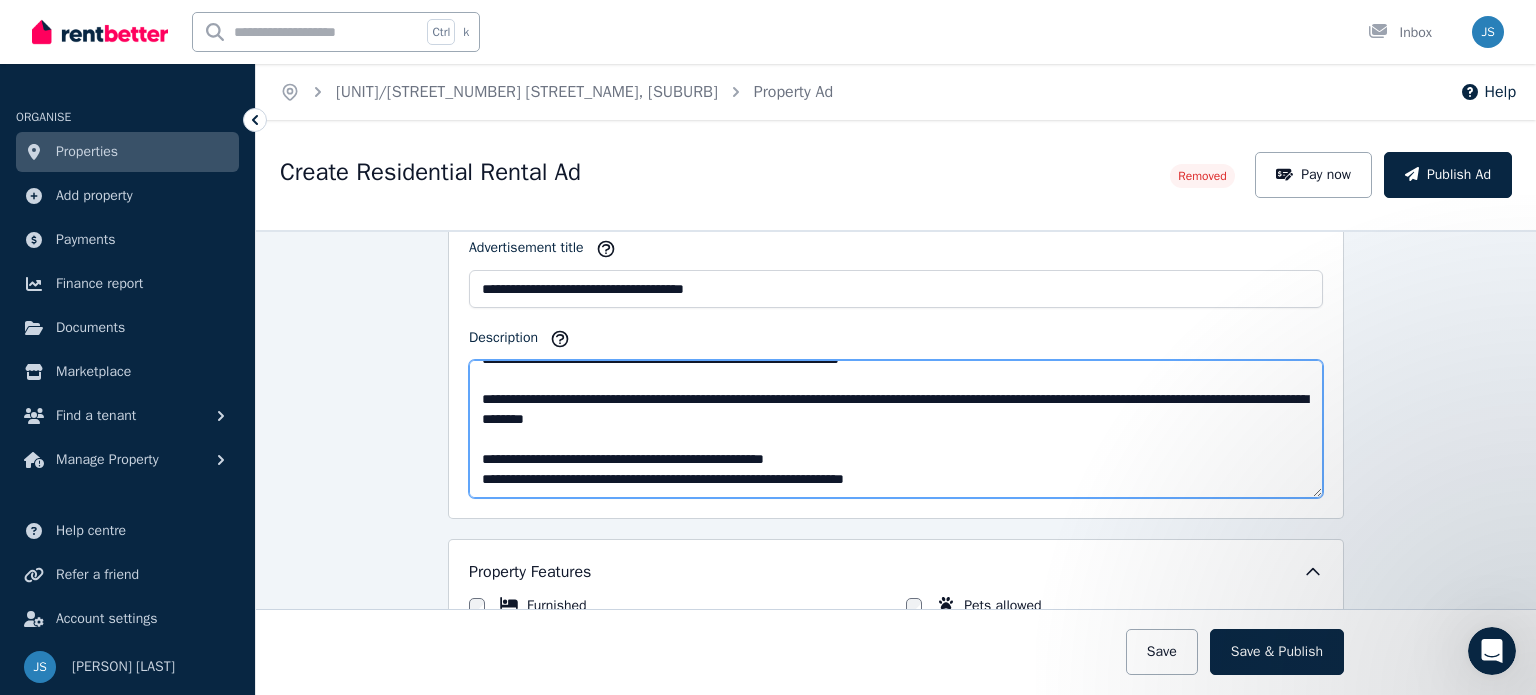 scroll, scrollTop: 180, scrollLeft: 0, axis: vertical 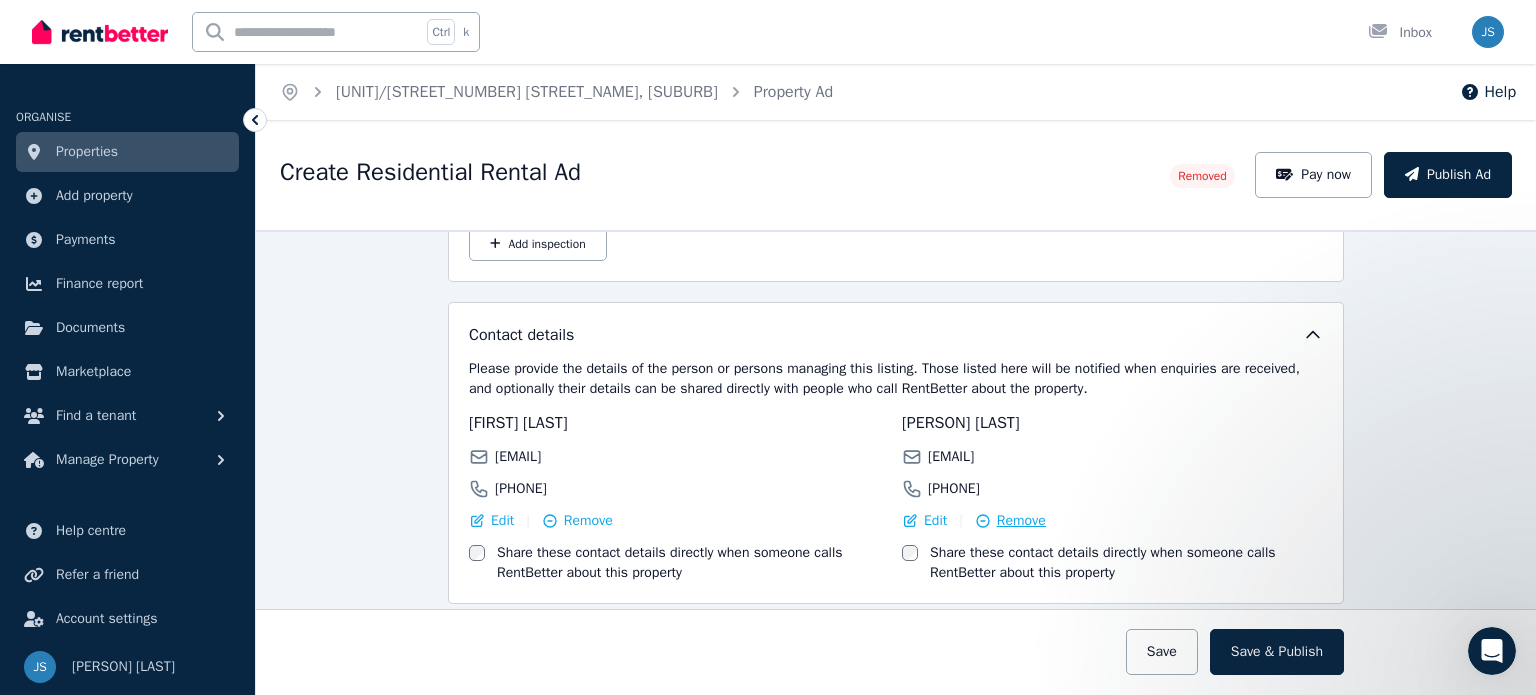 type on "**********" 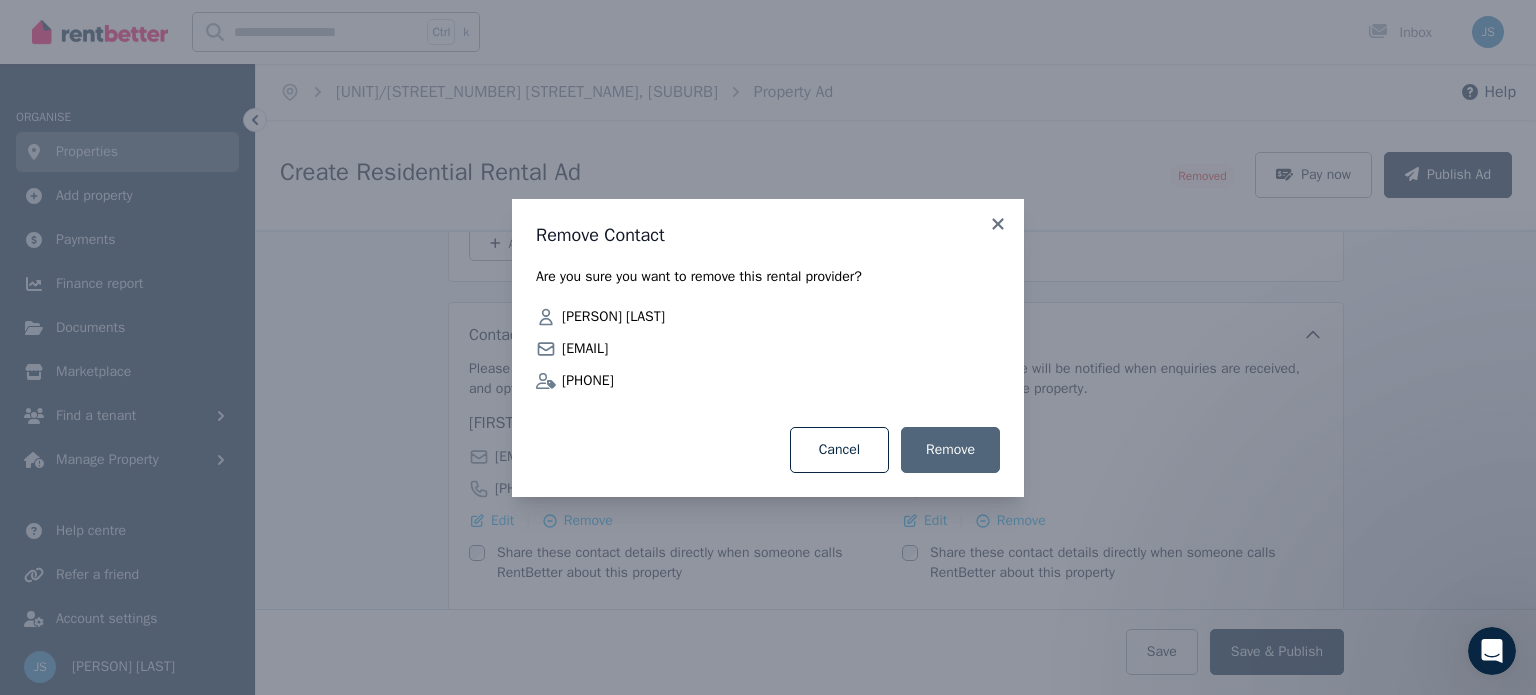 click on "Remove" at bounding box center [950, 450] 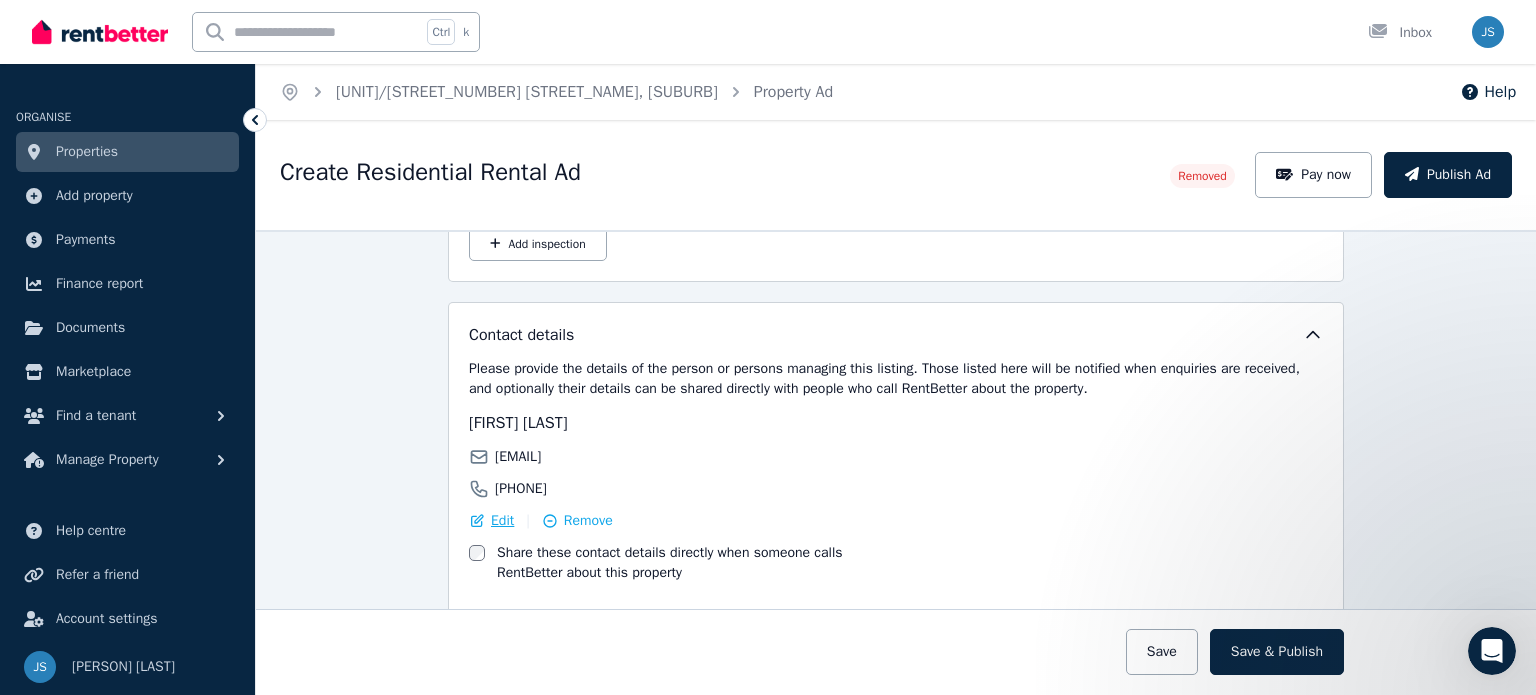 click on "Edit" at bounding box center [502, 521] 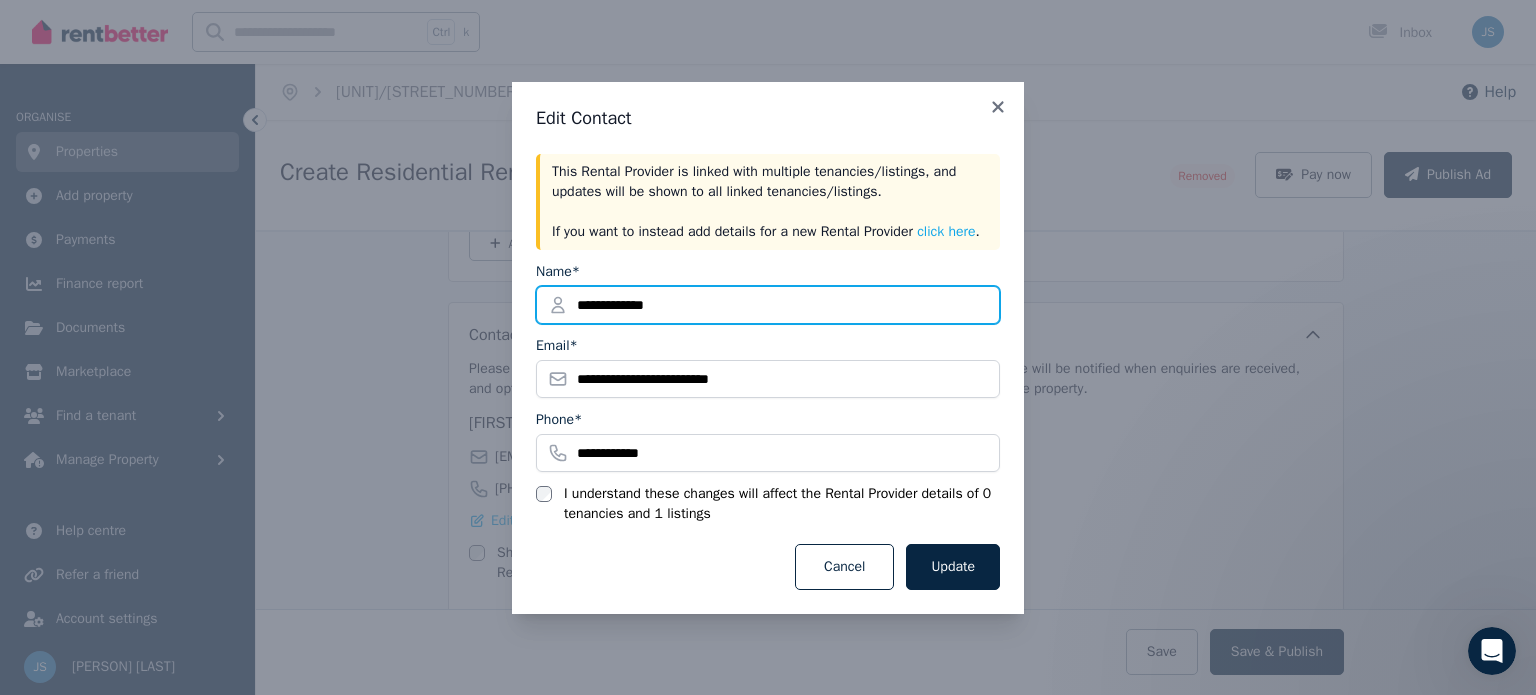 click on "**********" at bounding box center (768, 305) 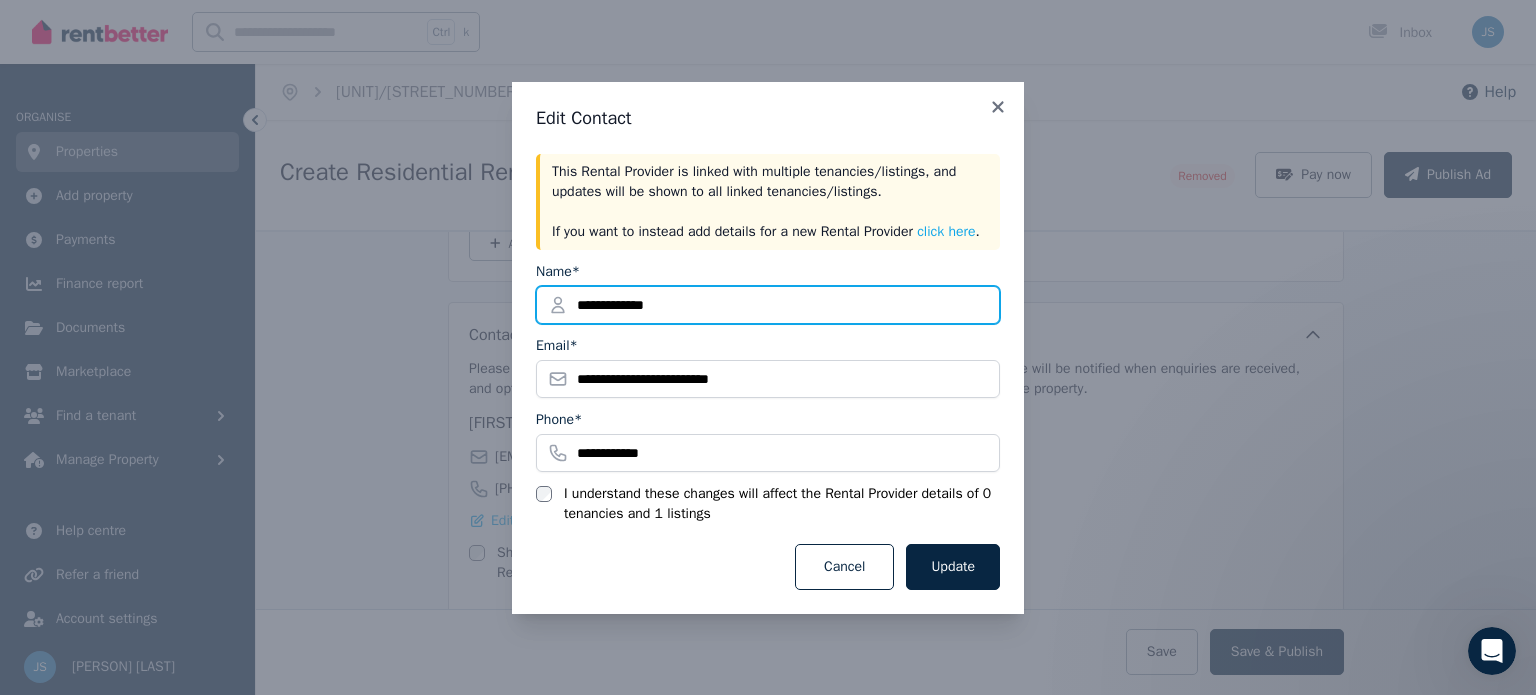 click on "**********" at bounding box center [768, 305] 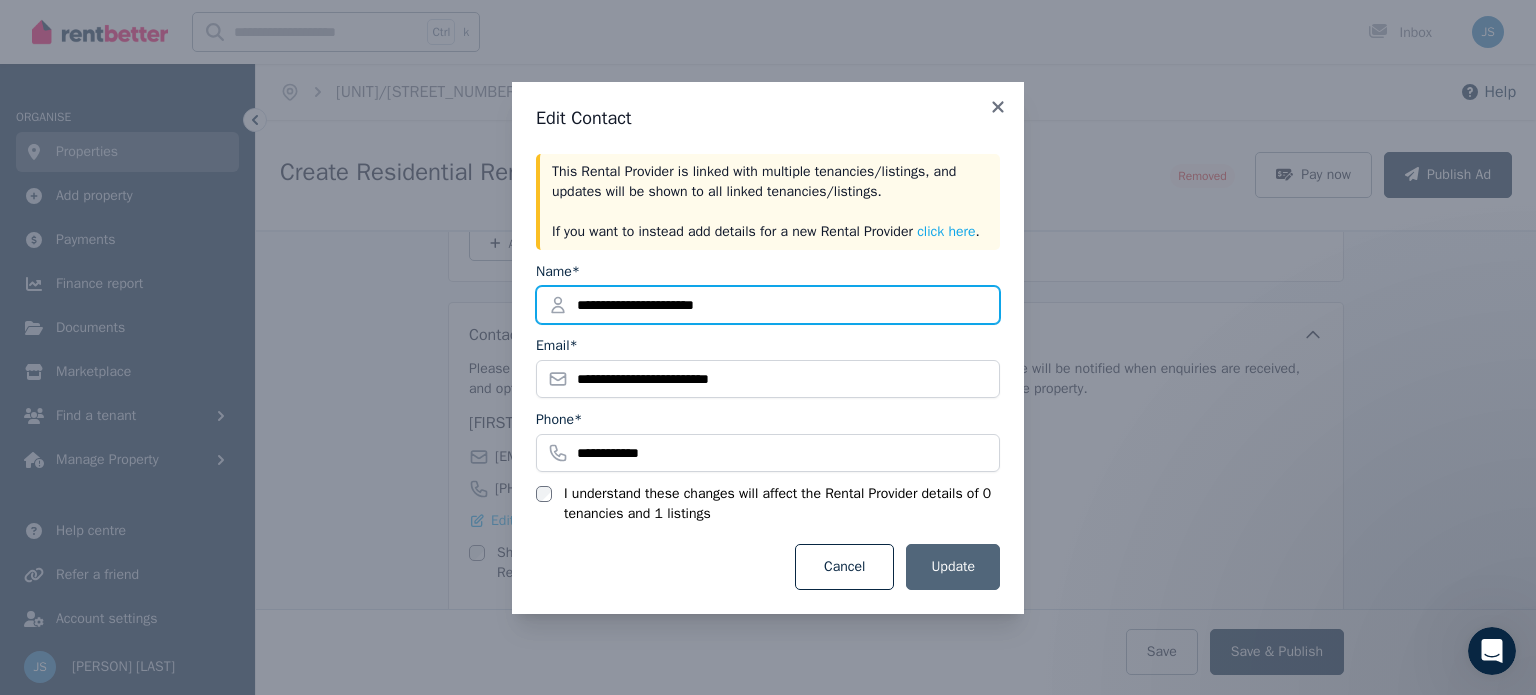 type on "**********" 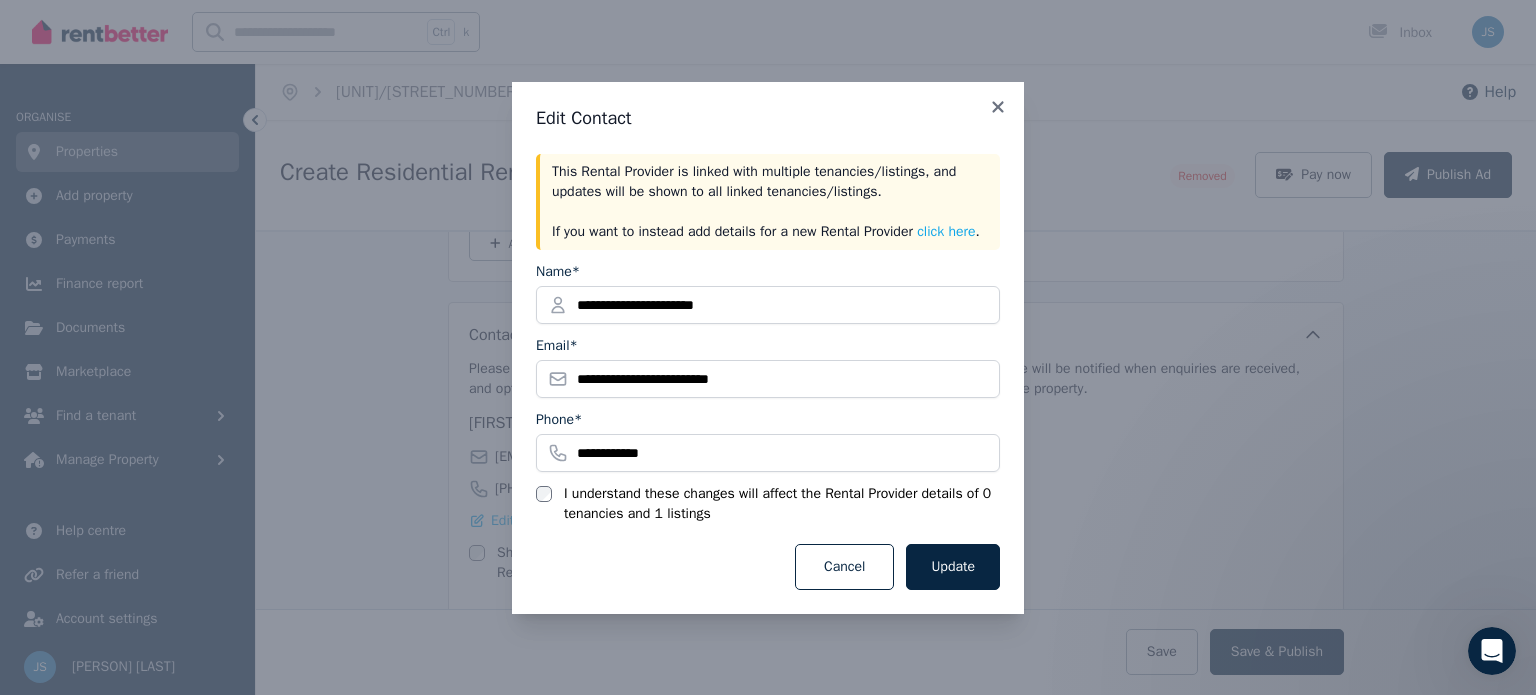 drag, startPoint x: 932, startPoint y: 568, endPoint x: 516, endPoint y: 650, distance: 424.00473 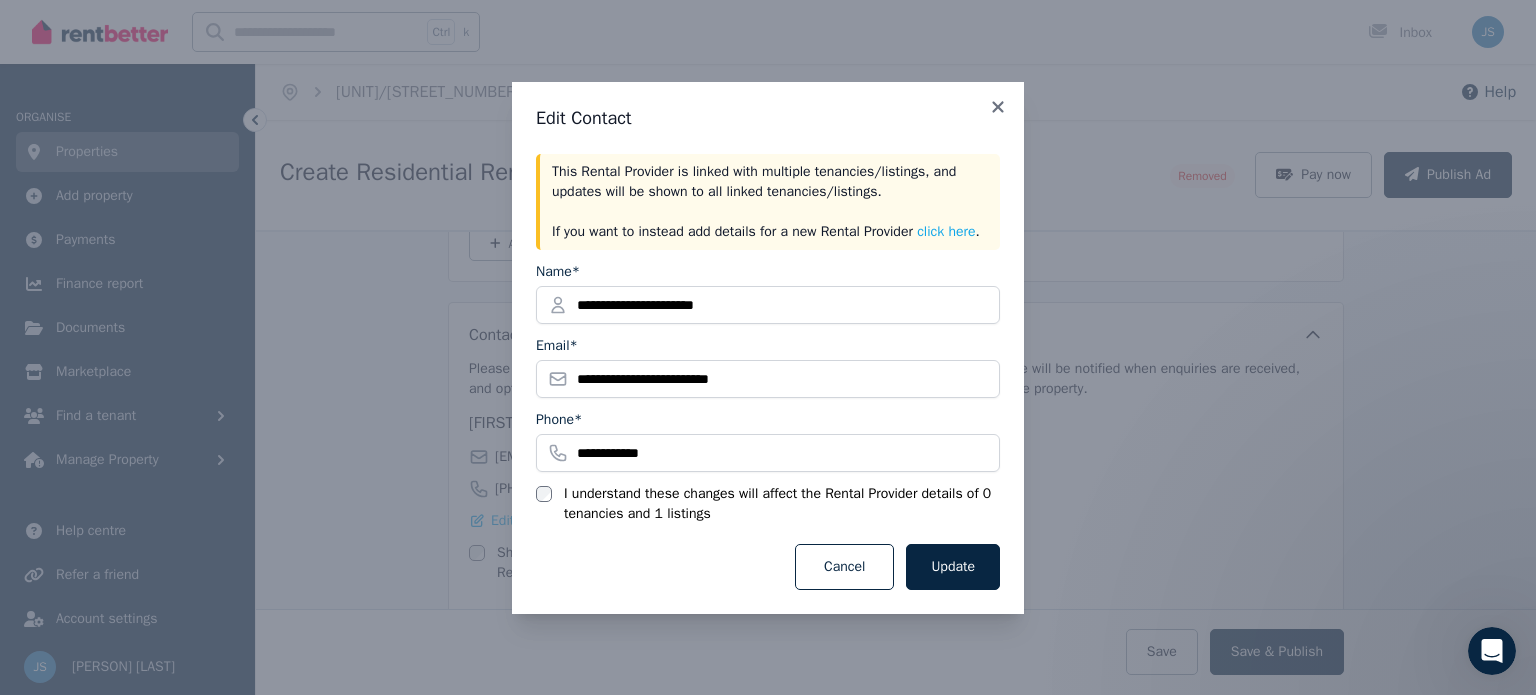 click on "**********" at bounding box center (768, 347) 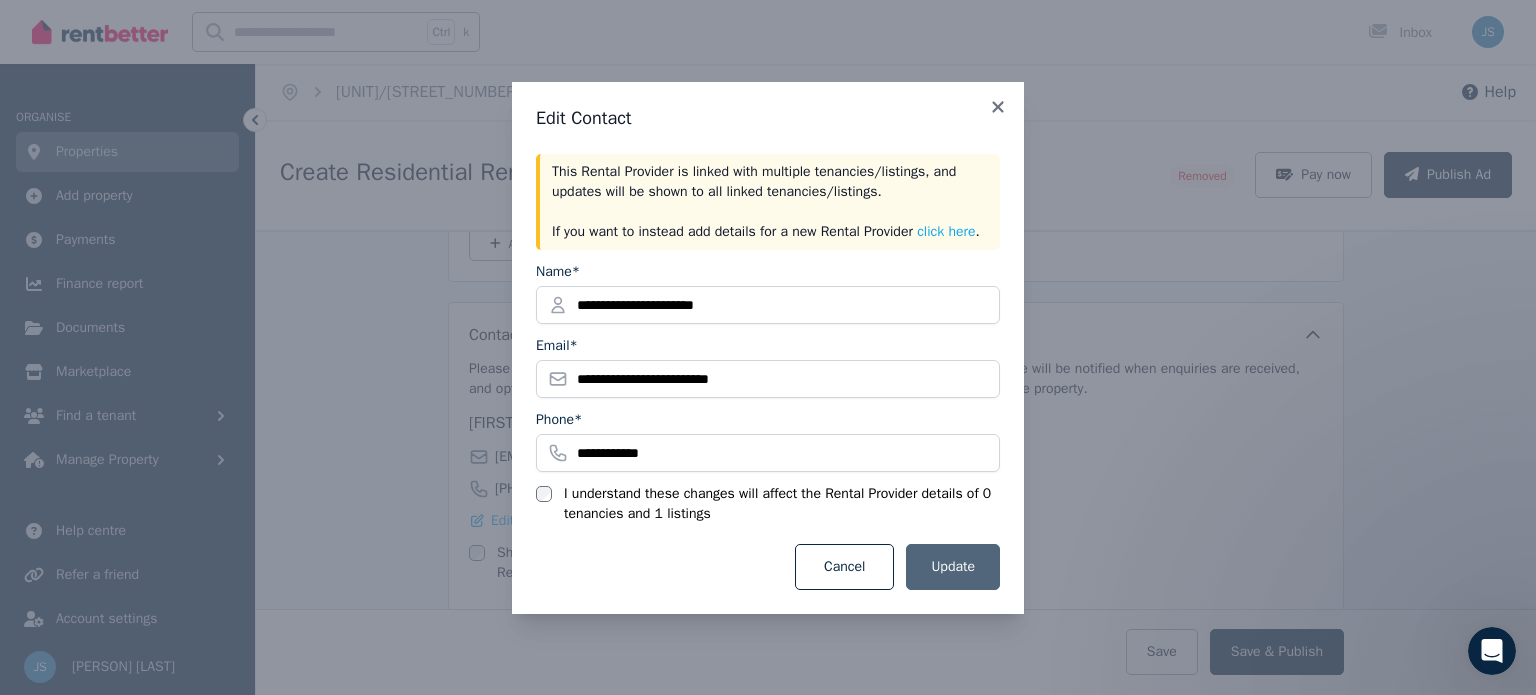click on "Update" at bounding box center (953, 567) 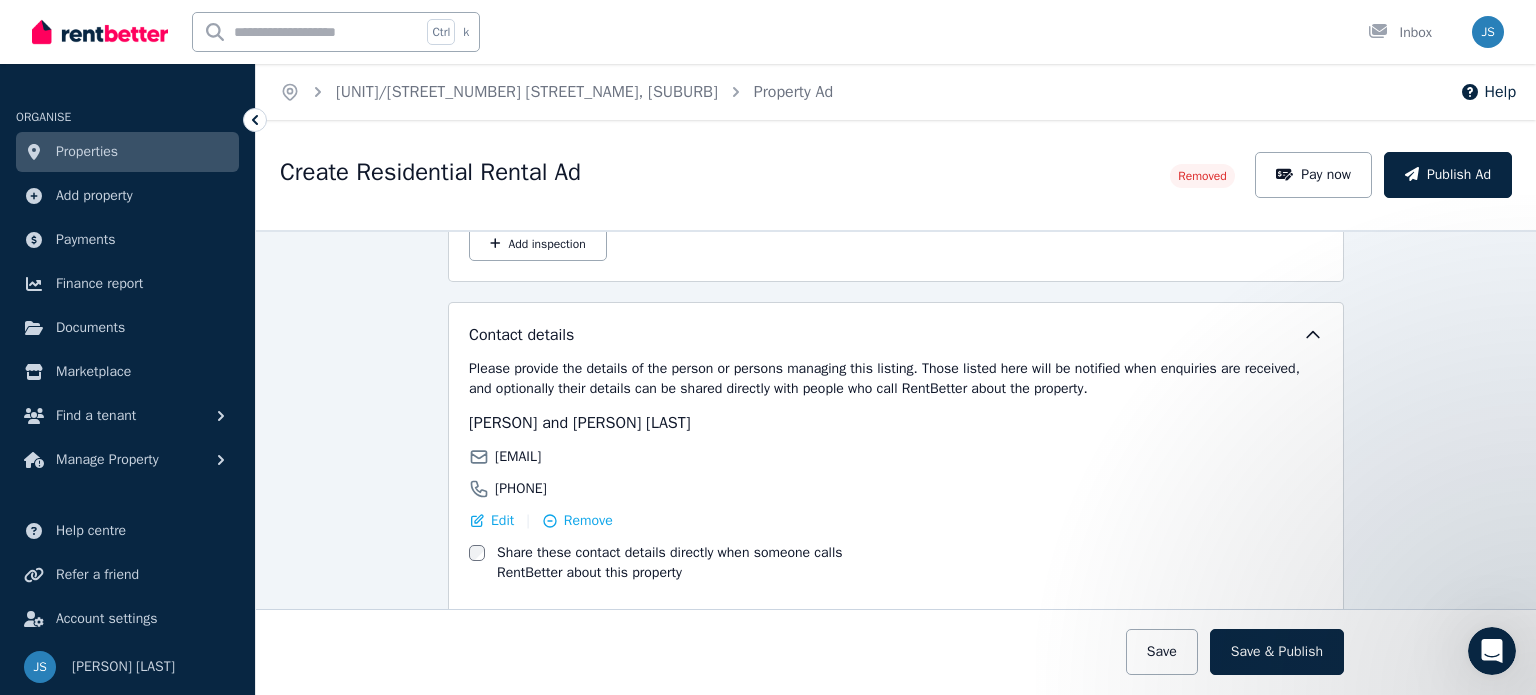 scroll, scrollTop: 3400, scrollLeft: 0, axis: vertical 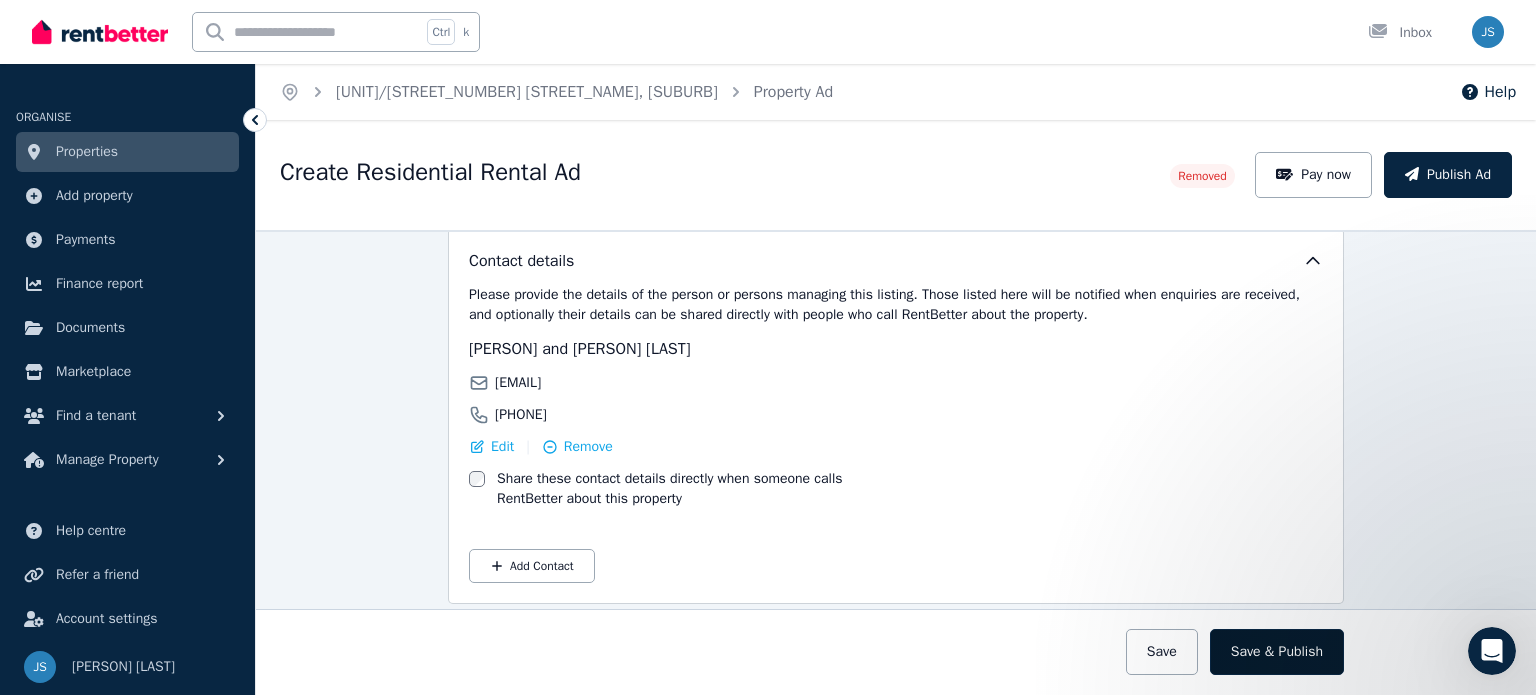 click on "Save & Publish" at bounding box center [1277, 652] 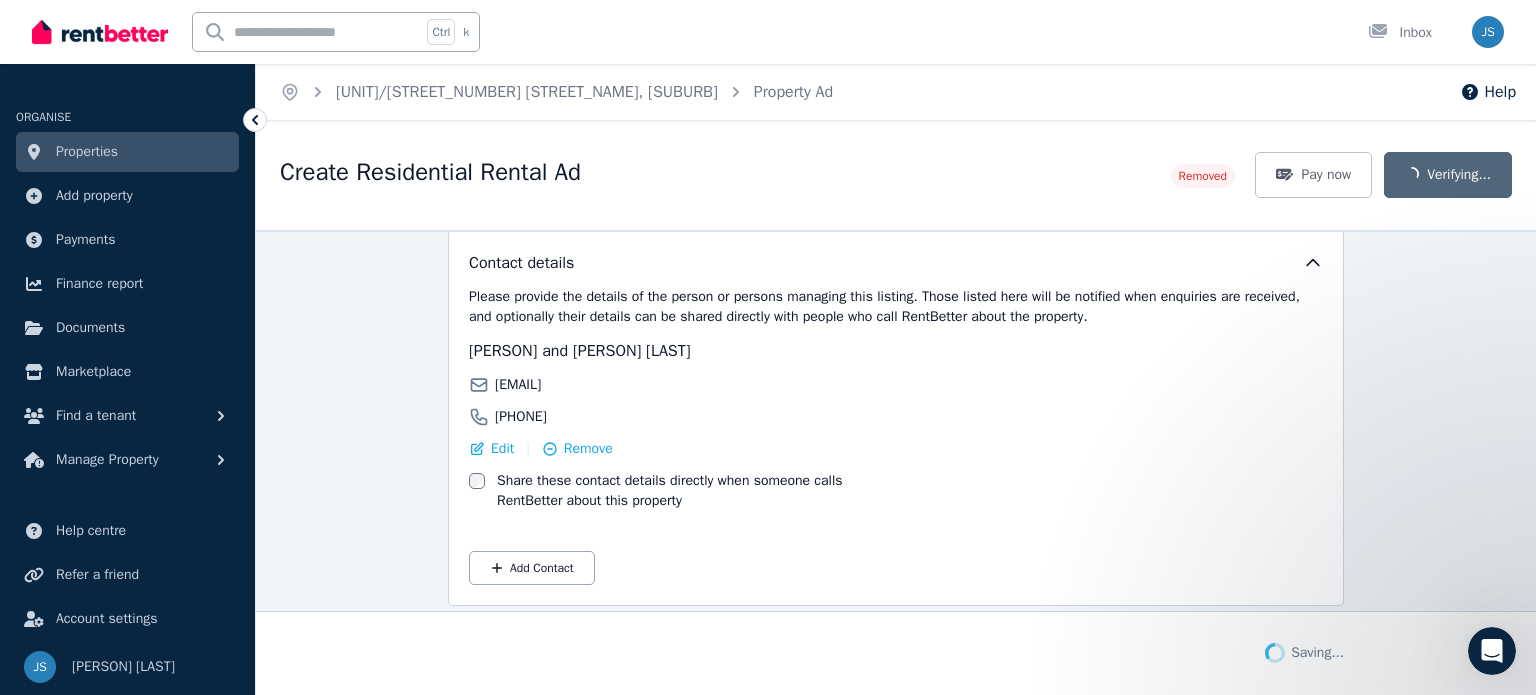 scroll, scrollTop: 3556, scrollLeft: 0, axis: vertical 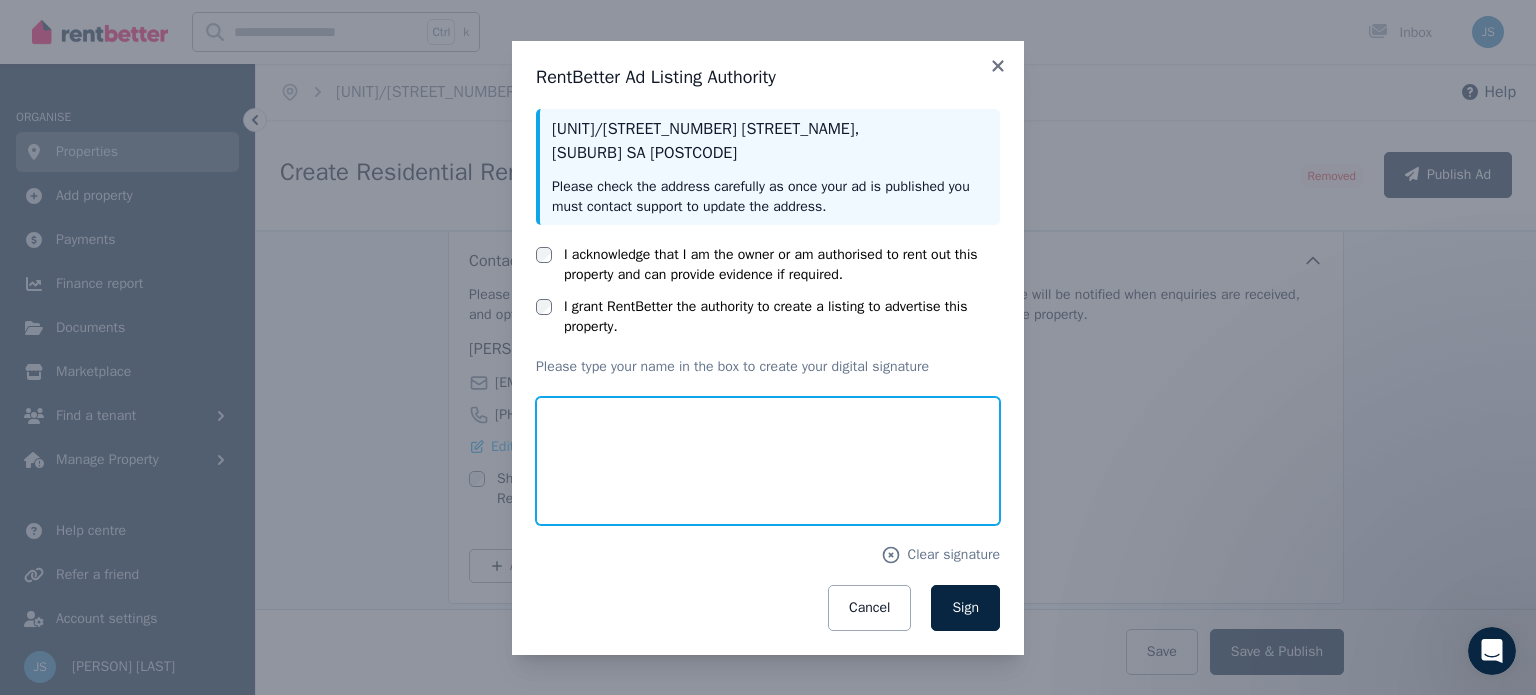 click at bounding box center [768, 461] 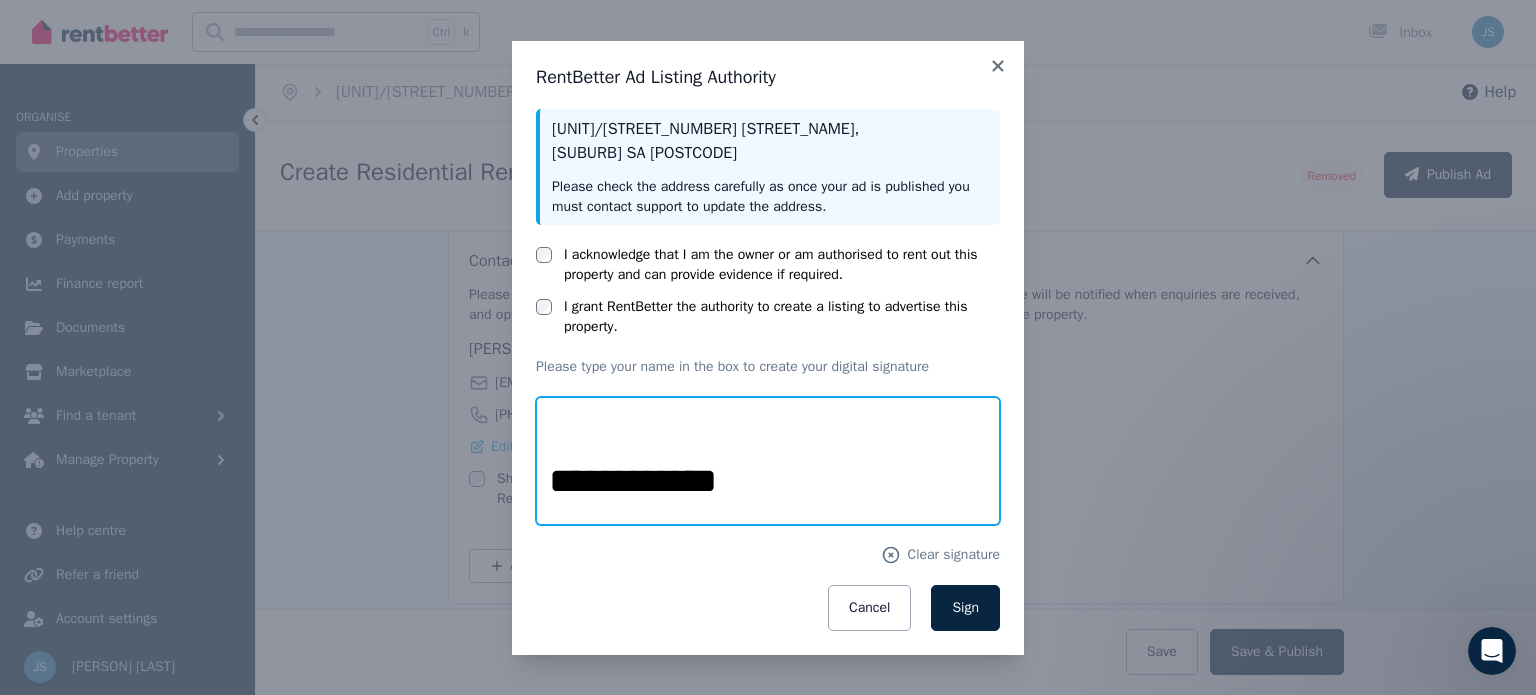 click on "**********" at bounding box center [768, 461] 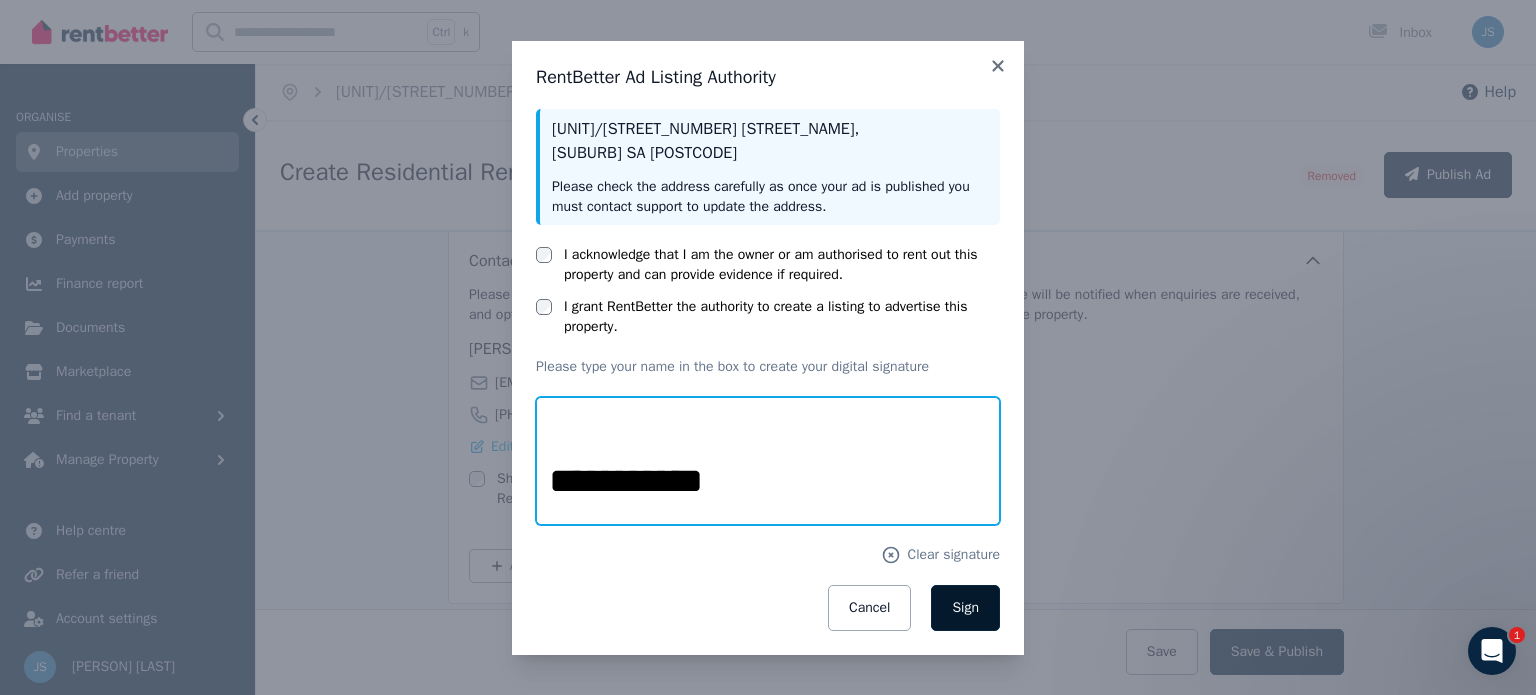 type on "**********" 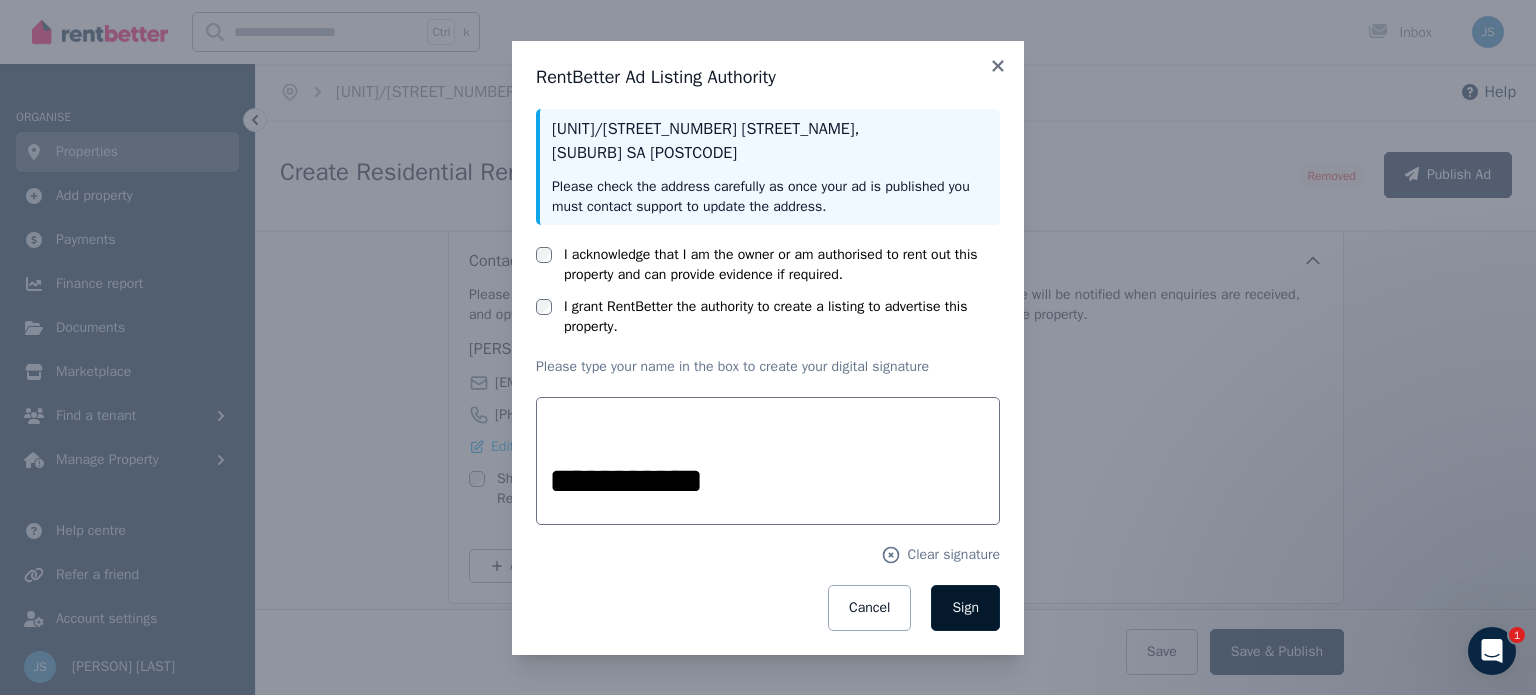 click on "Sign" at bounding box center [965, 607] 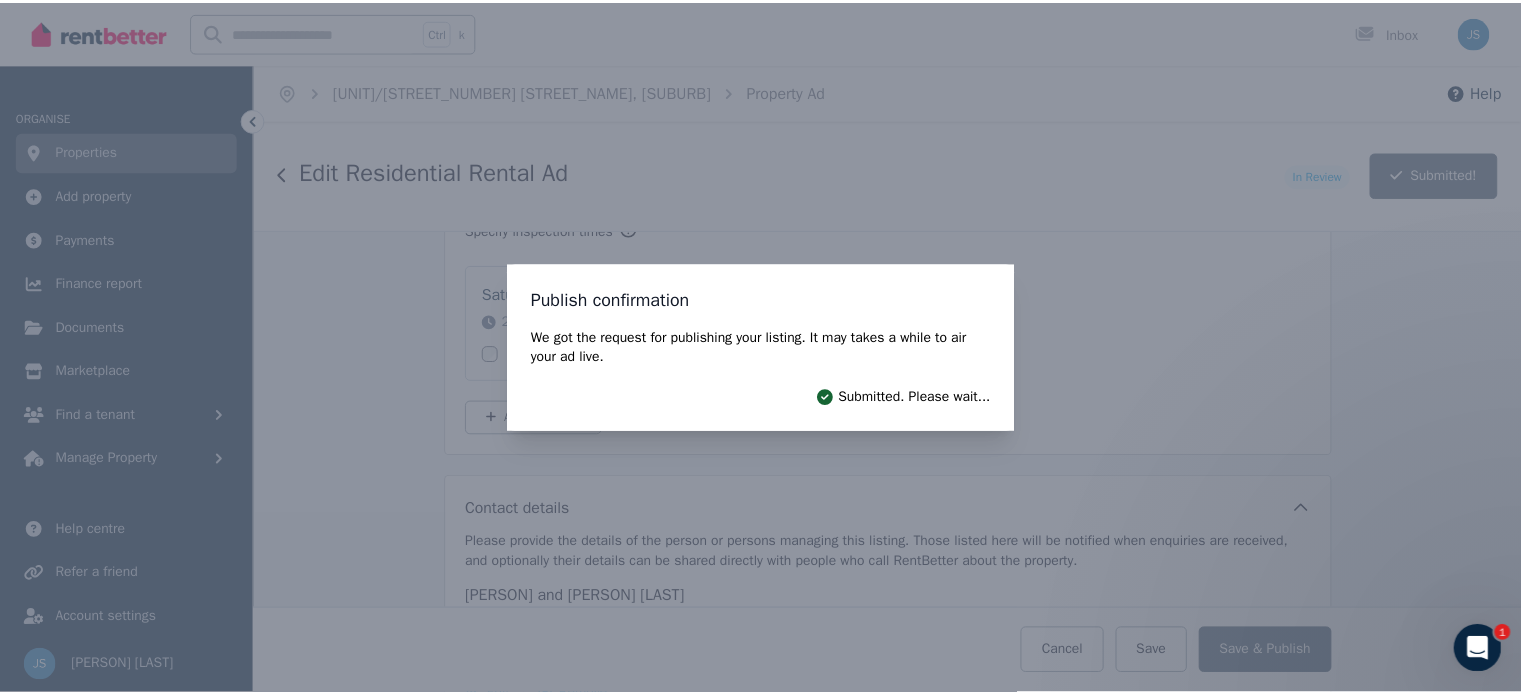 scroll, scrollTop: 3800, scrollLeft: 0, axis: vertical 